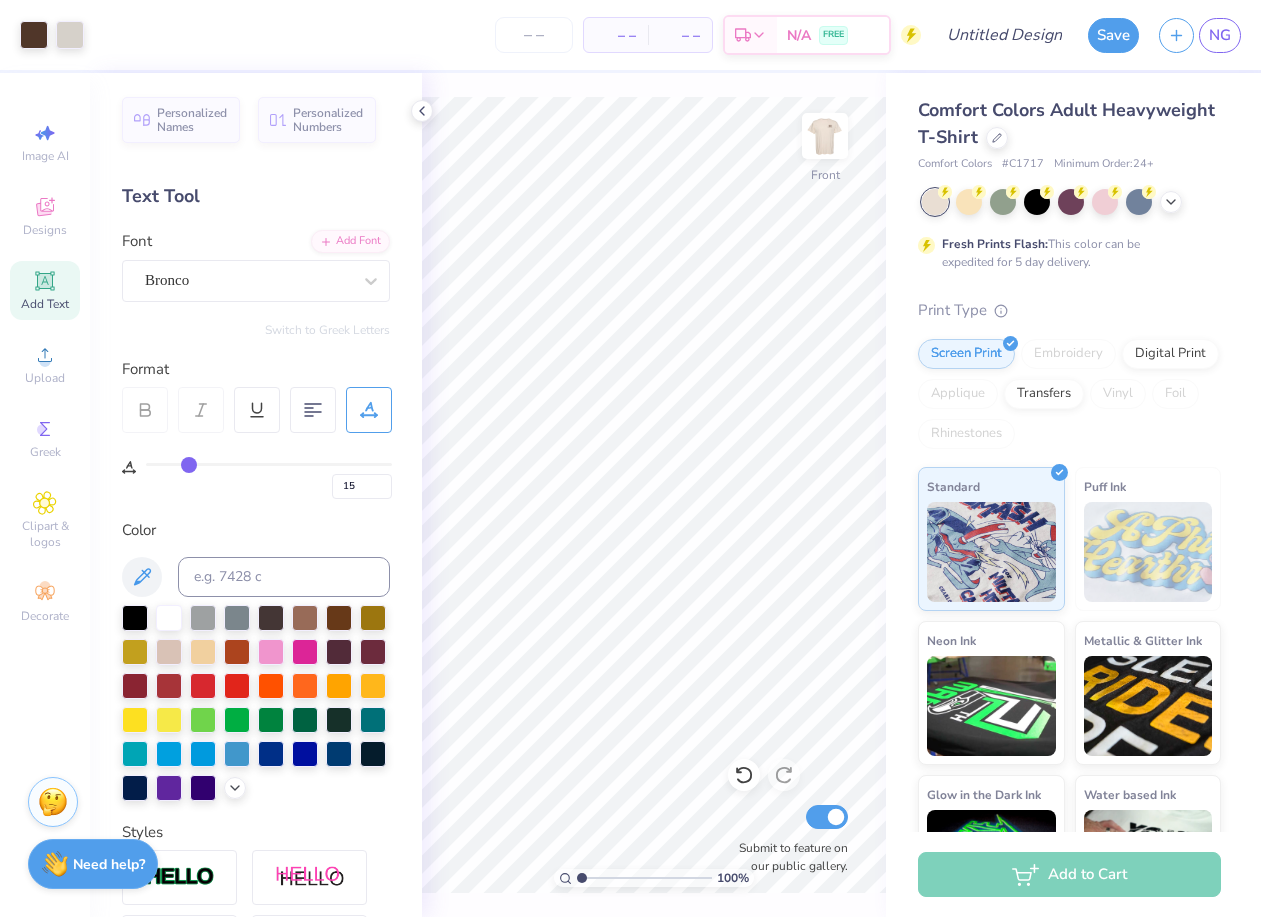 scroll, scrollTop: 0, scrollLeft: 0, axis: both 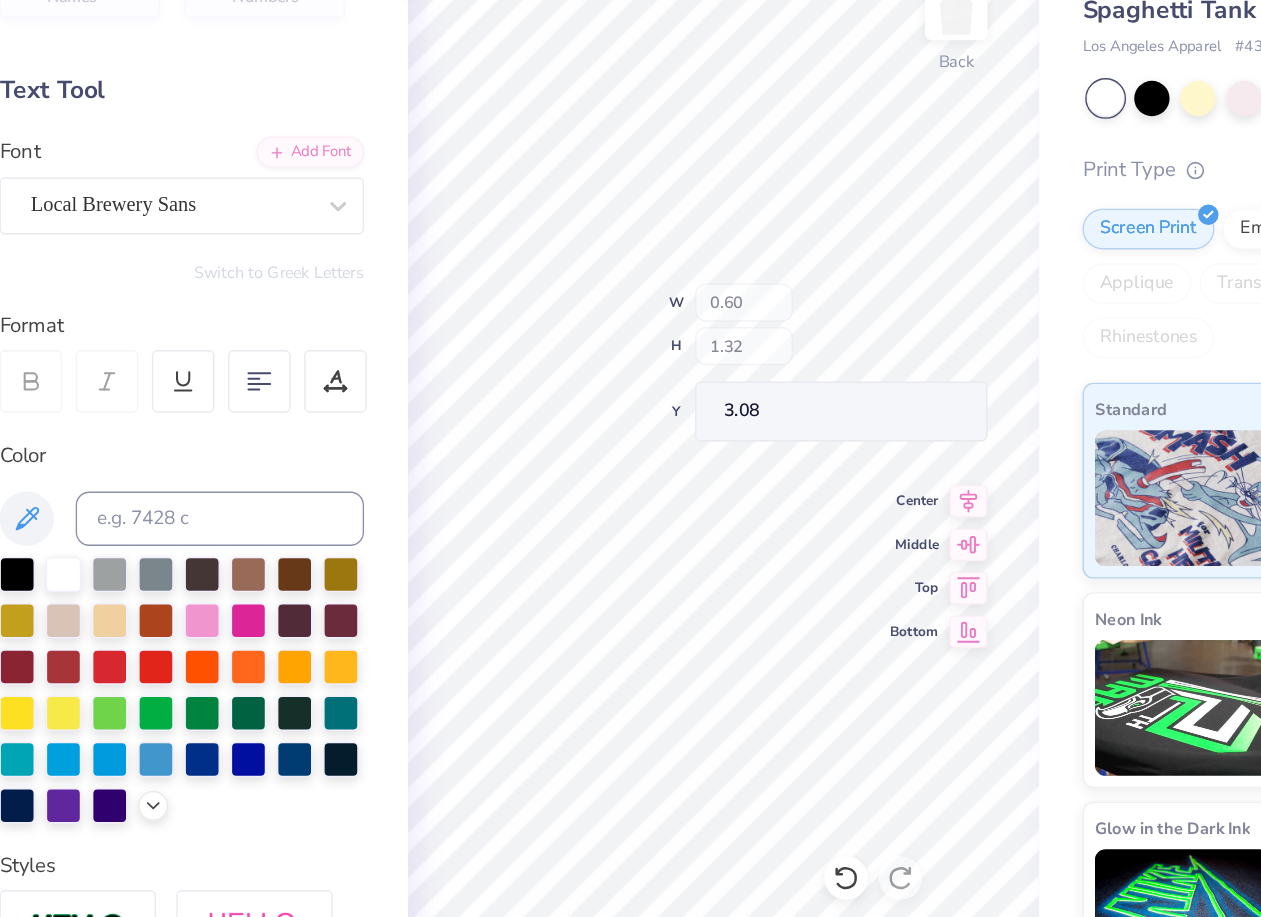 type on "0.60" 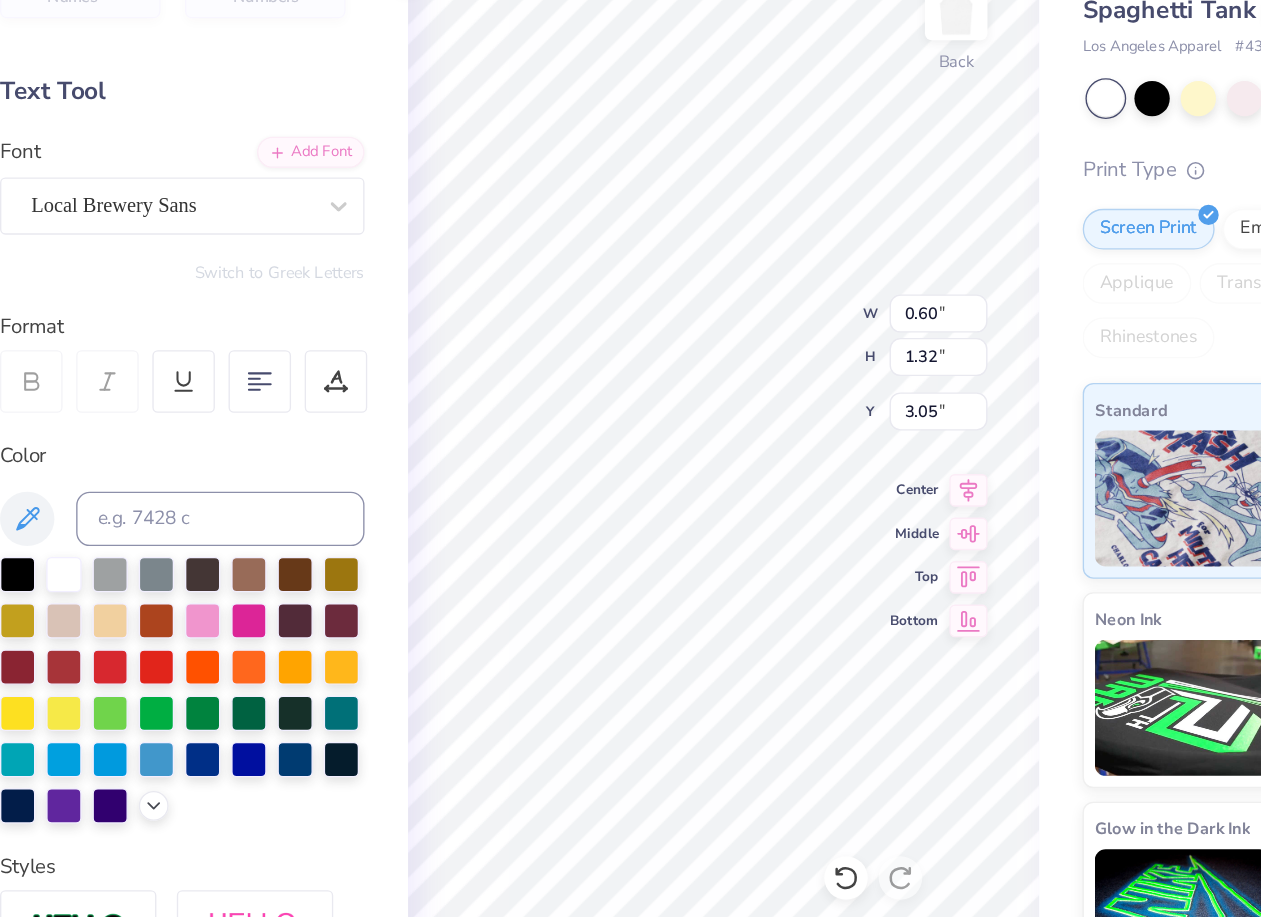 type on "T" 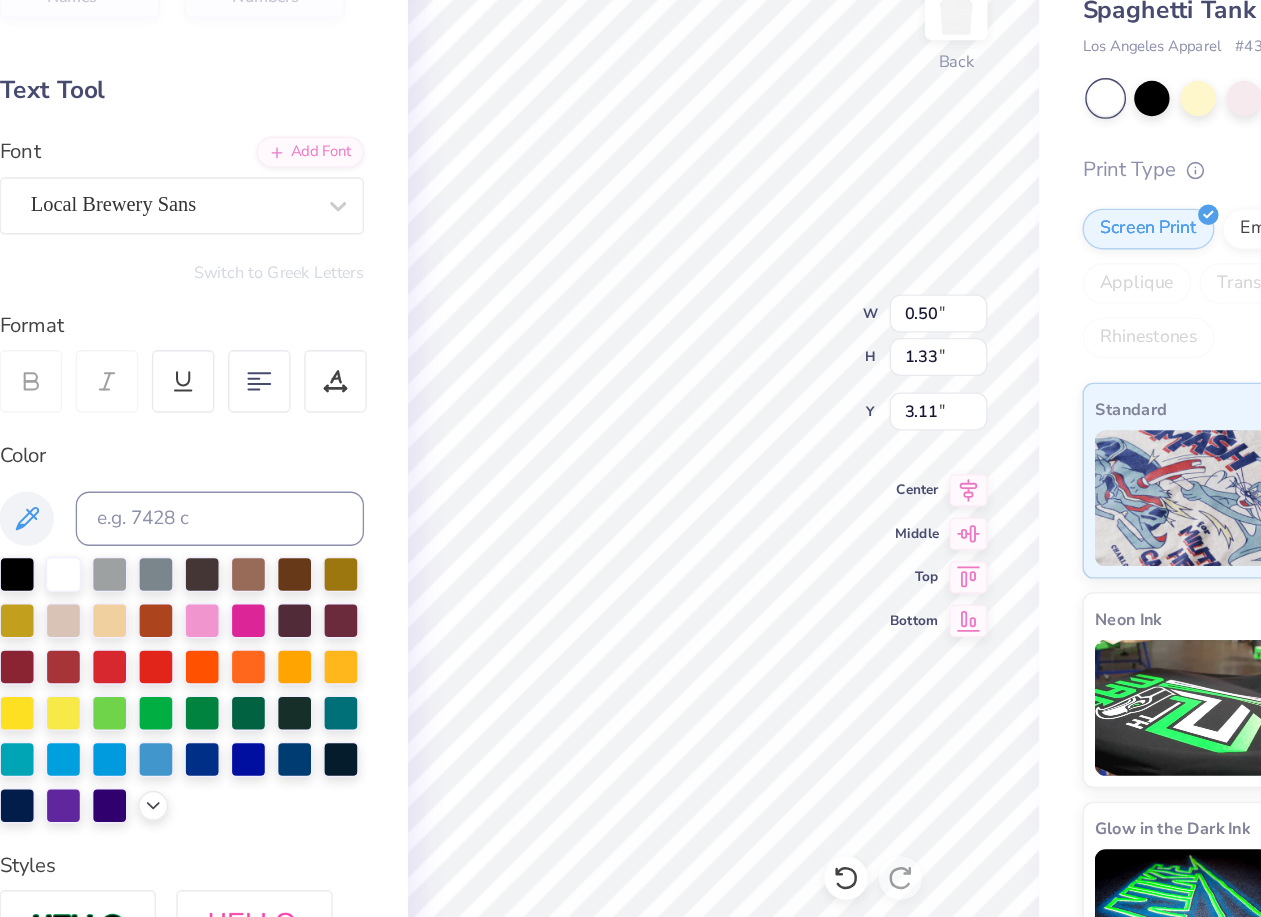 type on "0.50" 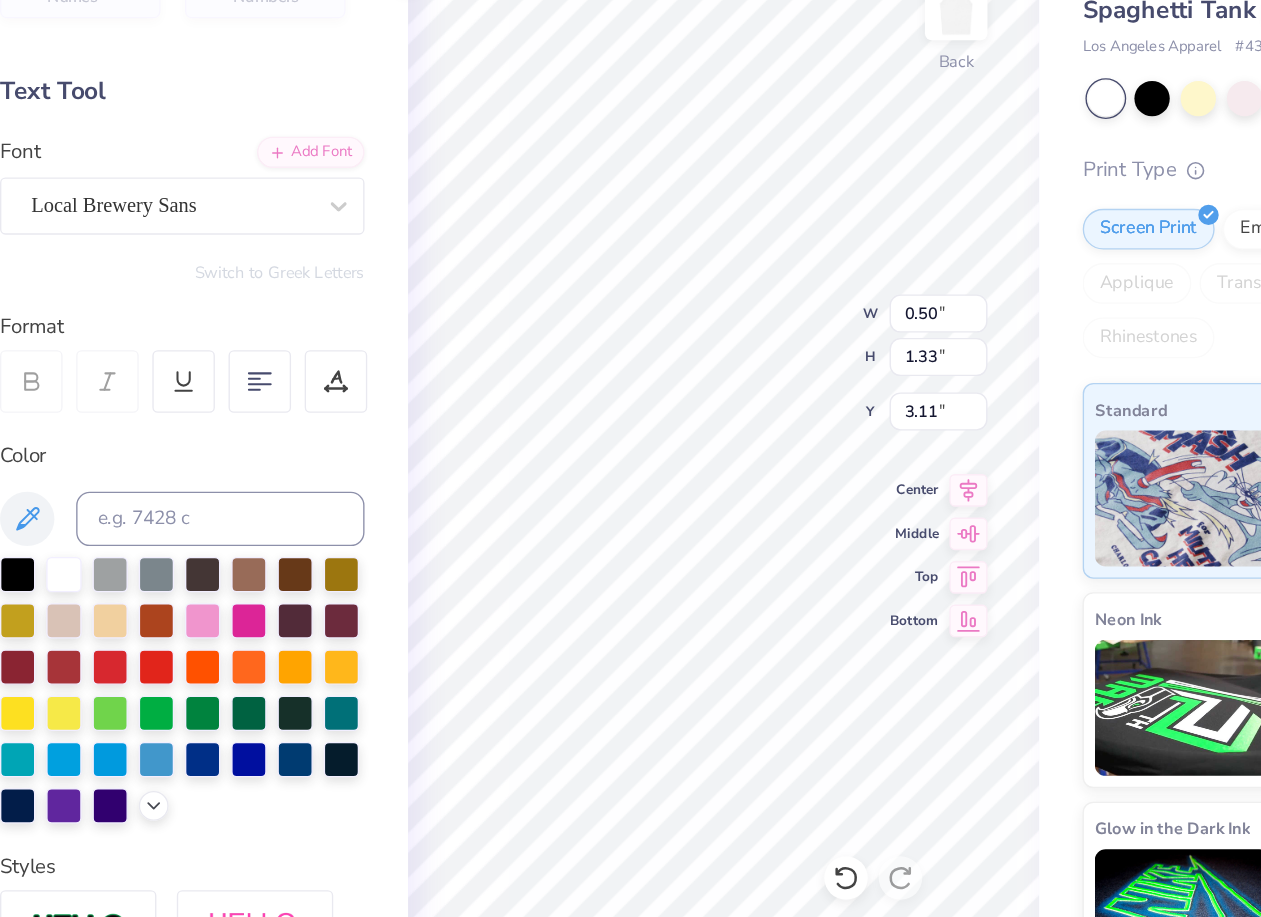 type on "E" 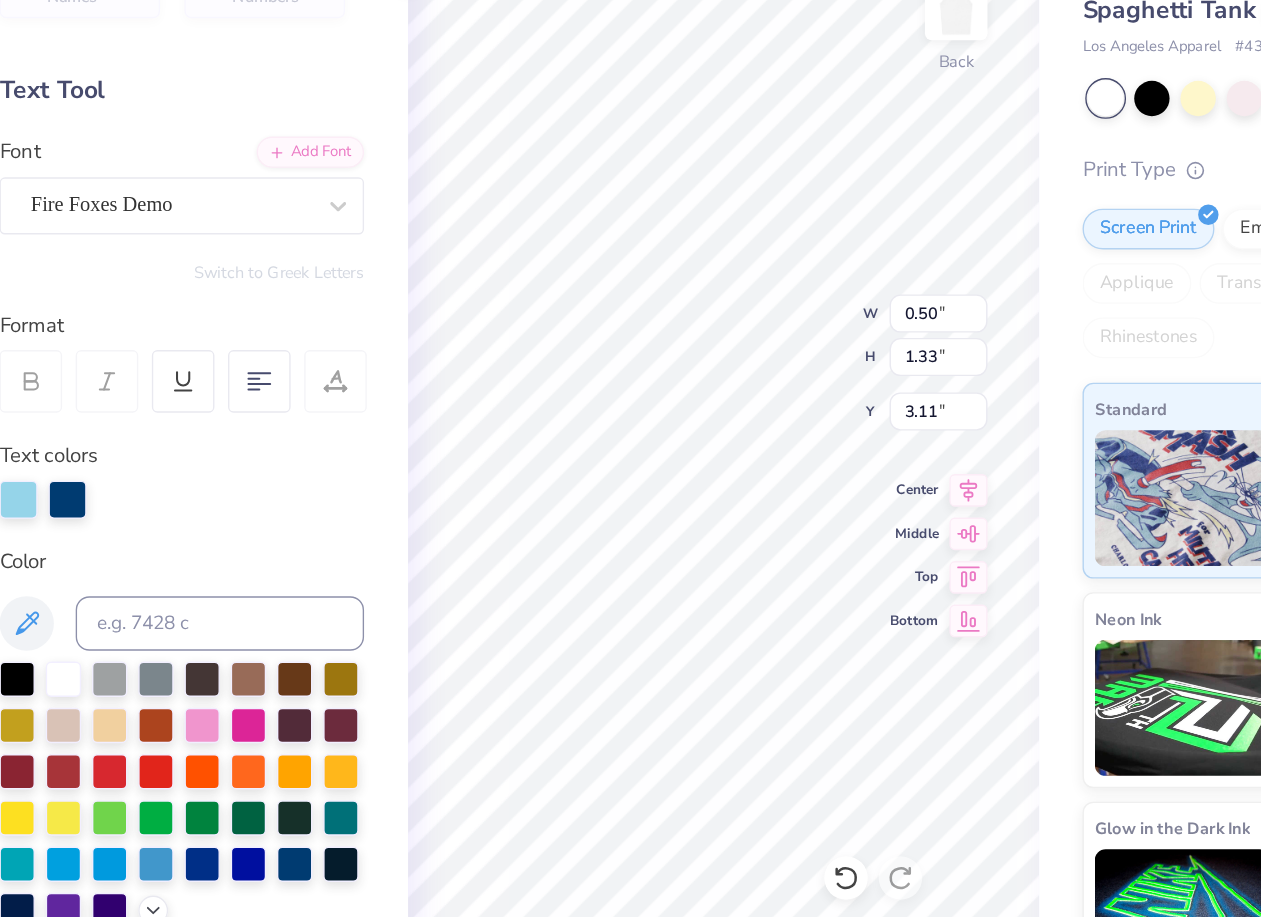 type on "0.59" 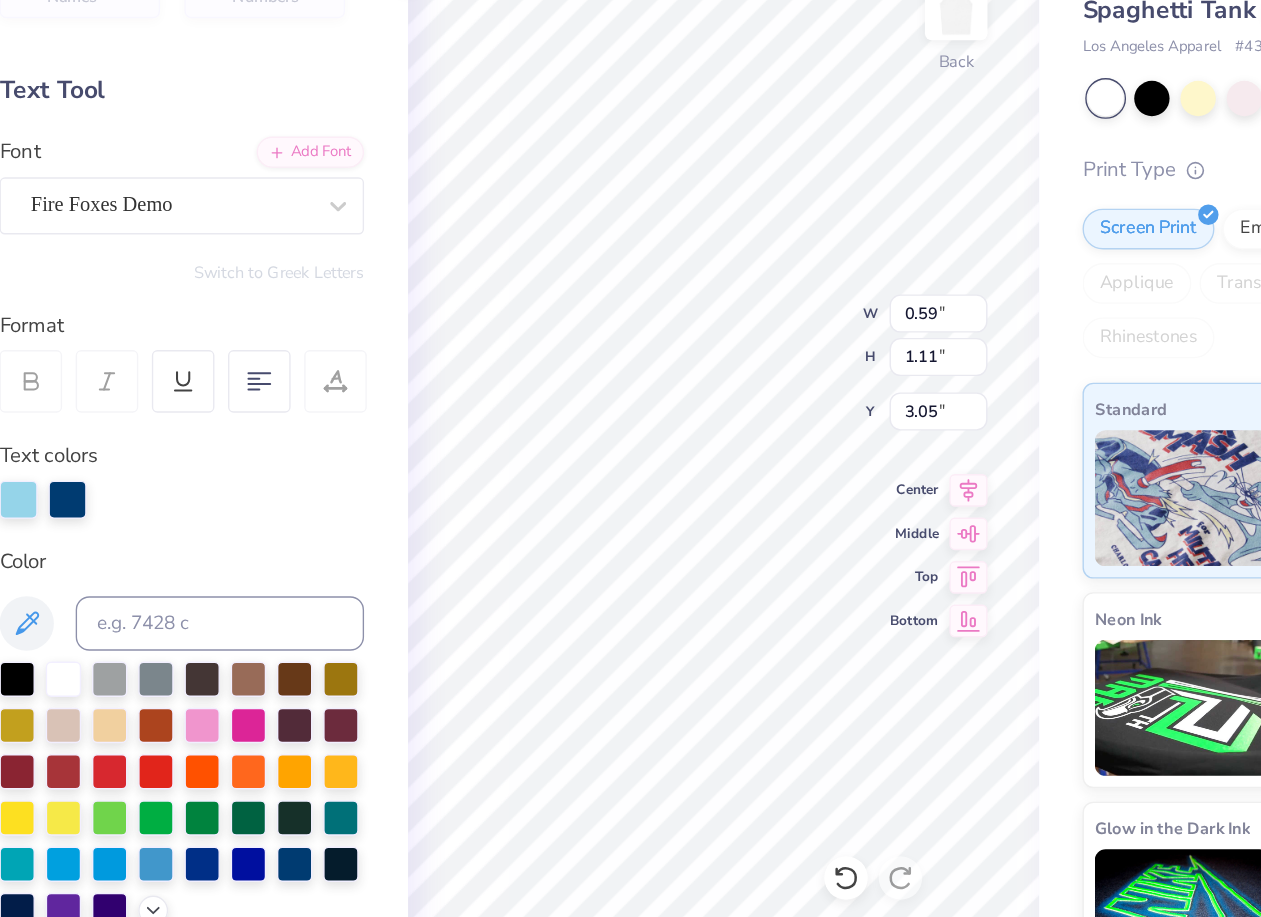 type on "R" 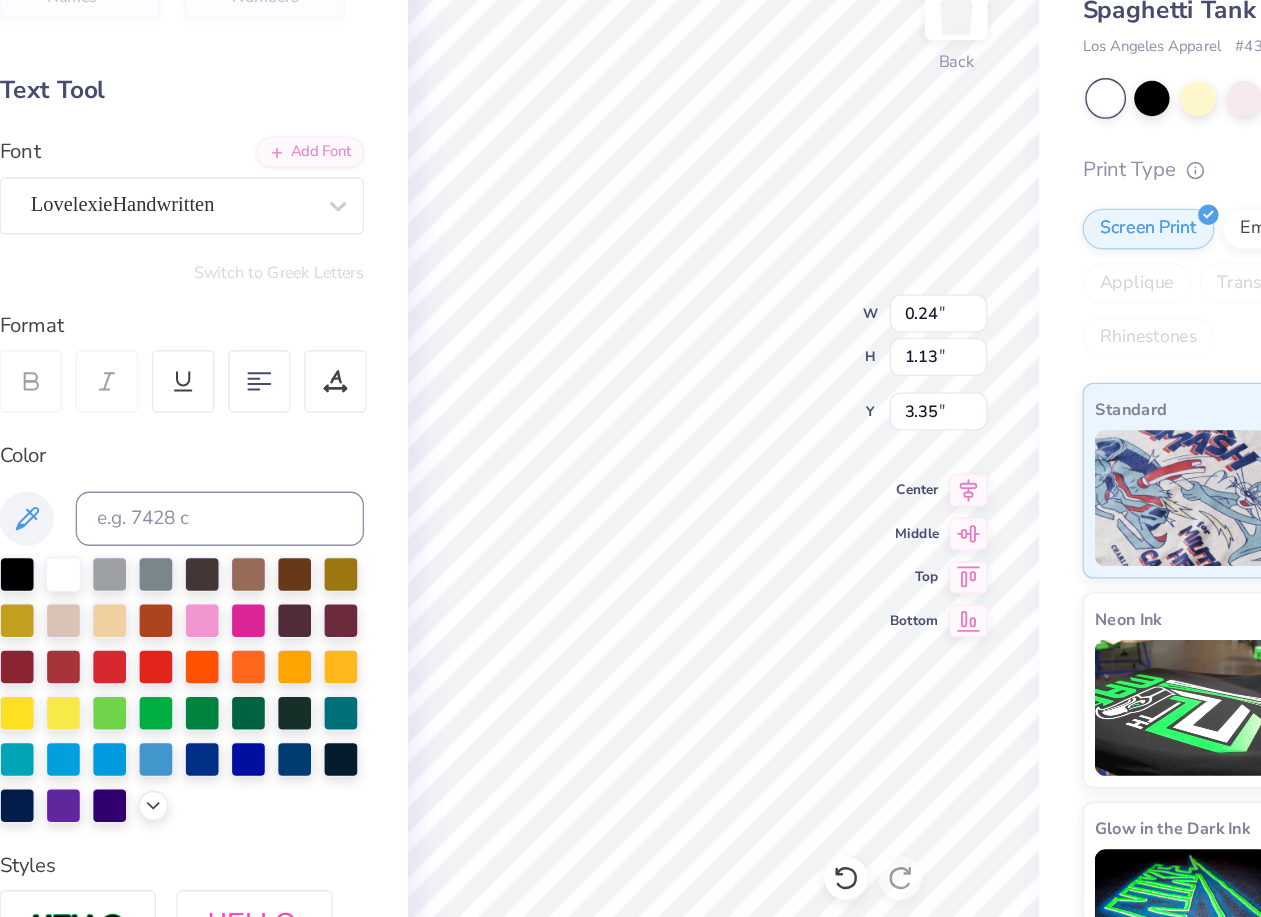 type on "r" 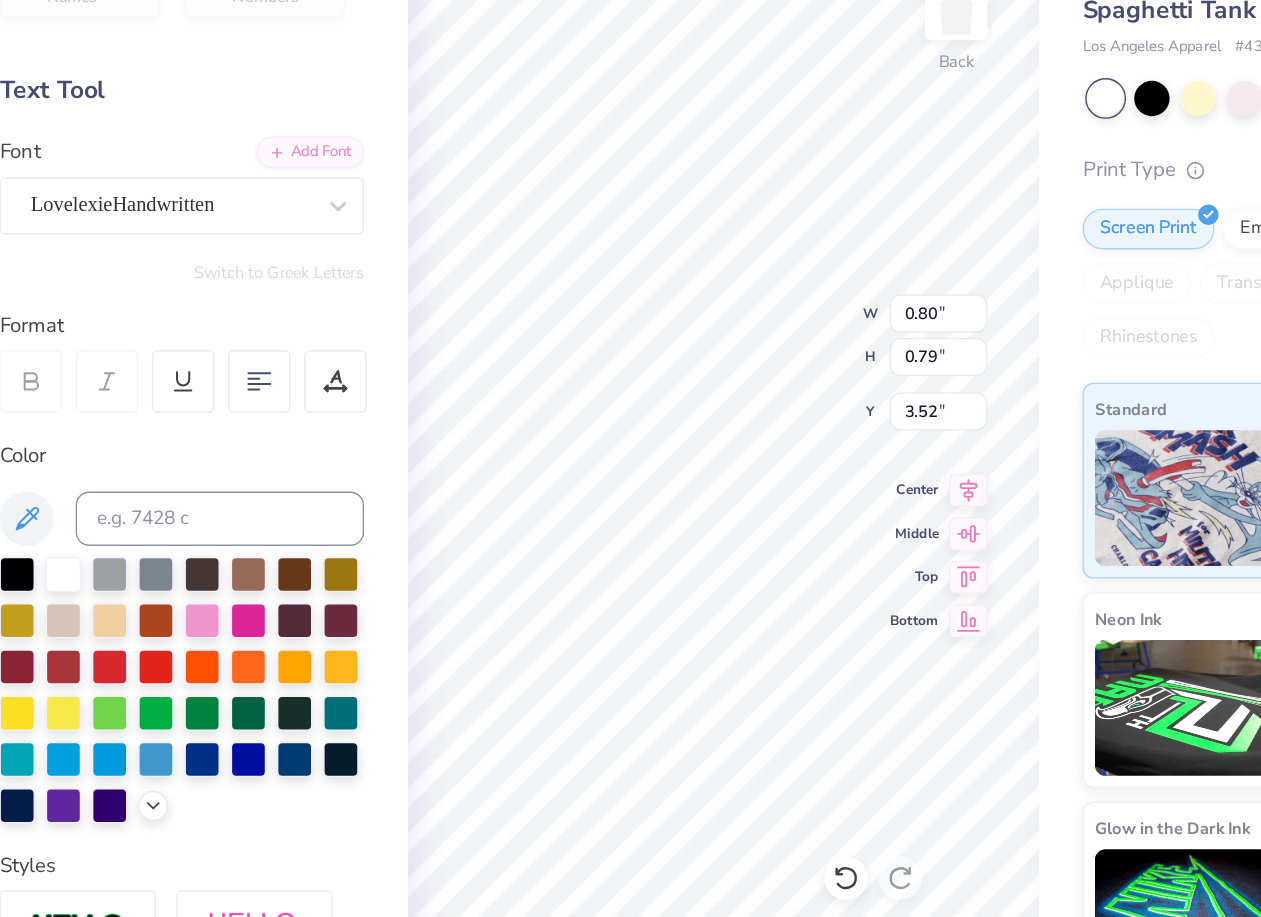 type on "1.04" 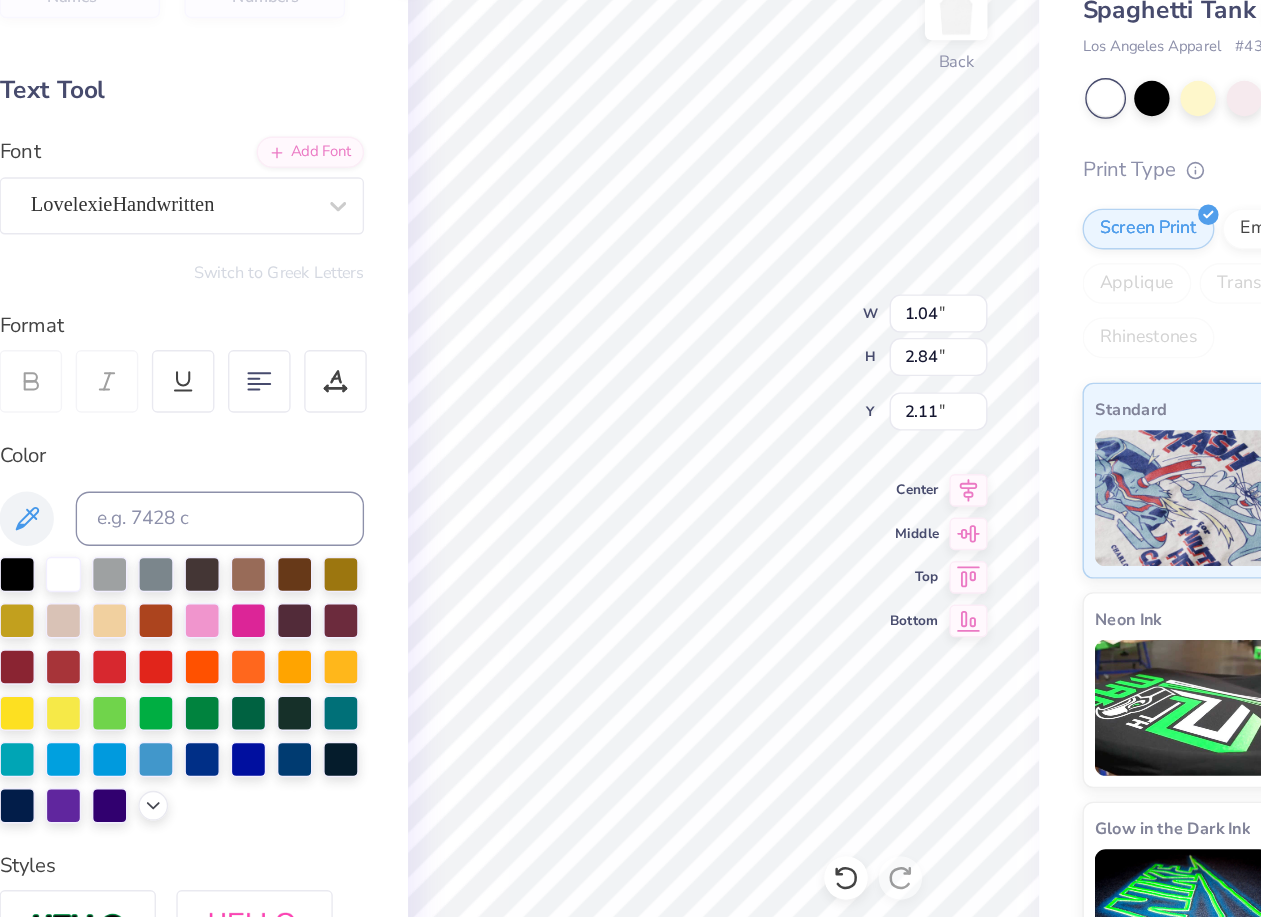 type on "0.94" 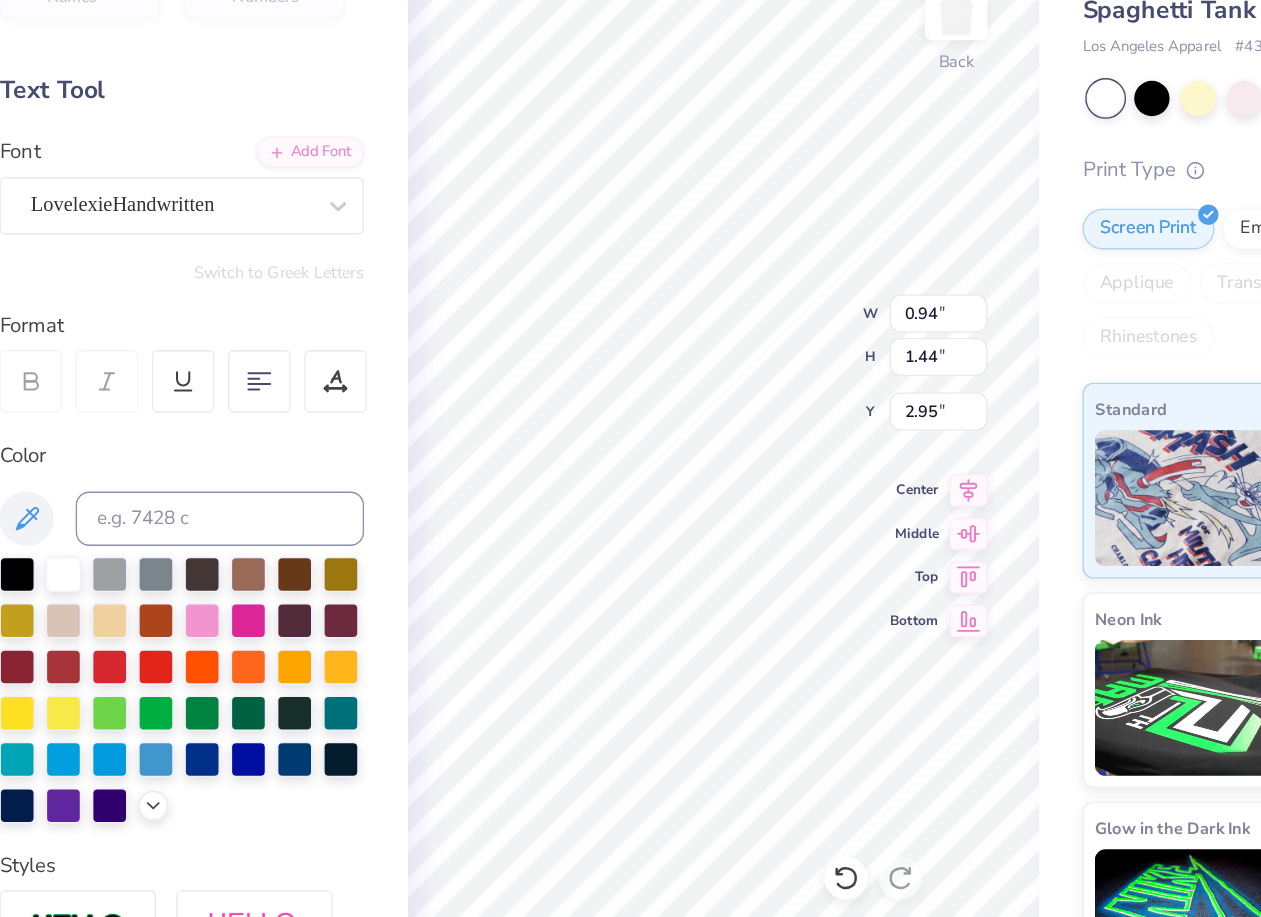 type on "0.85" 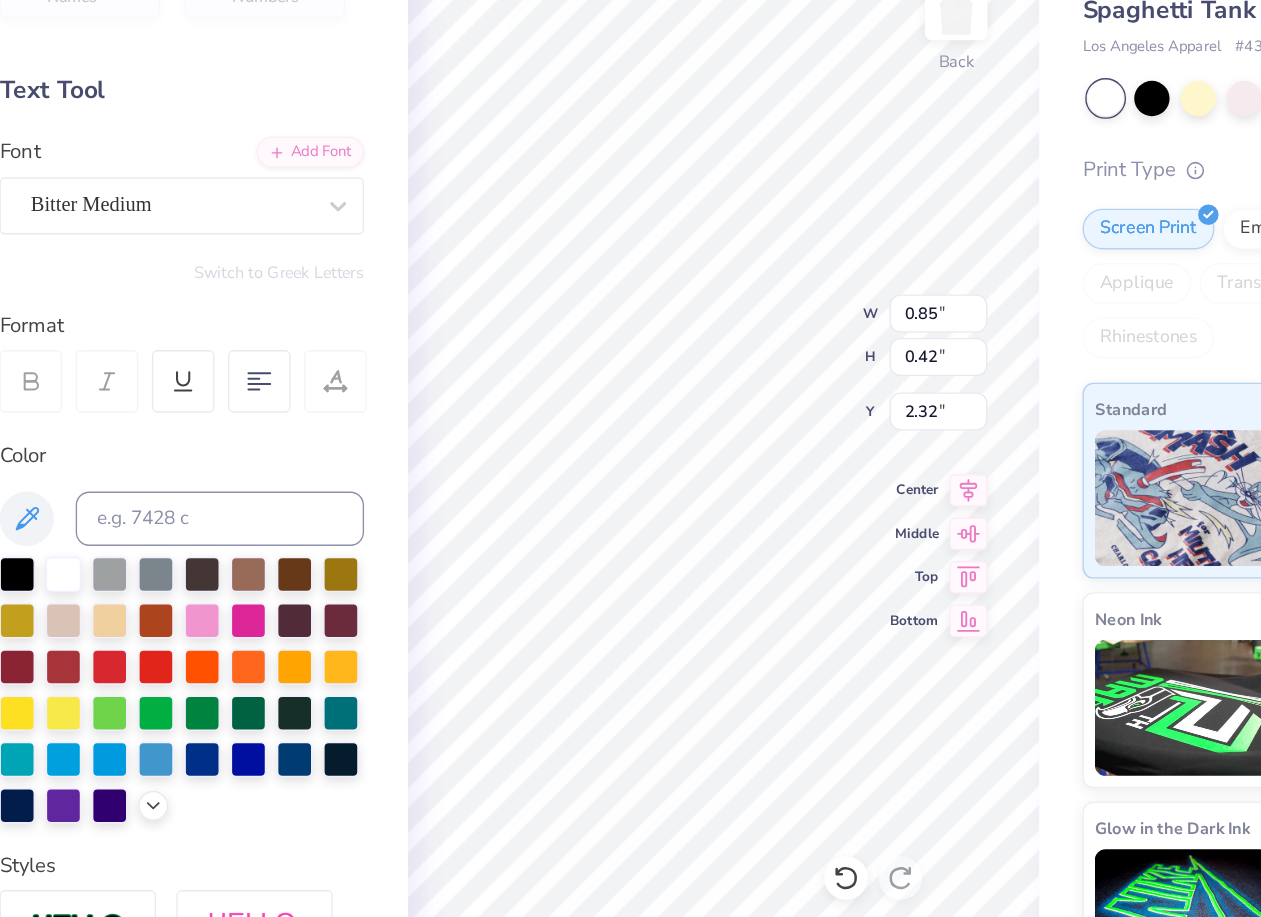 type on "0.46" 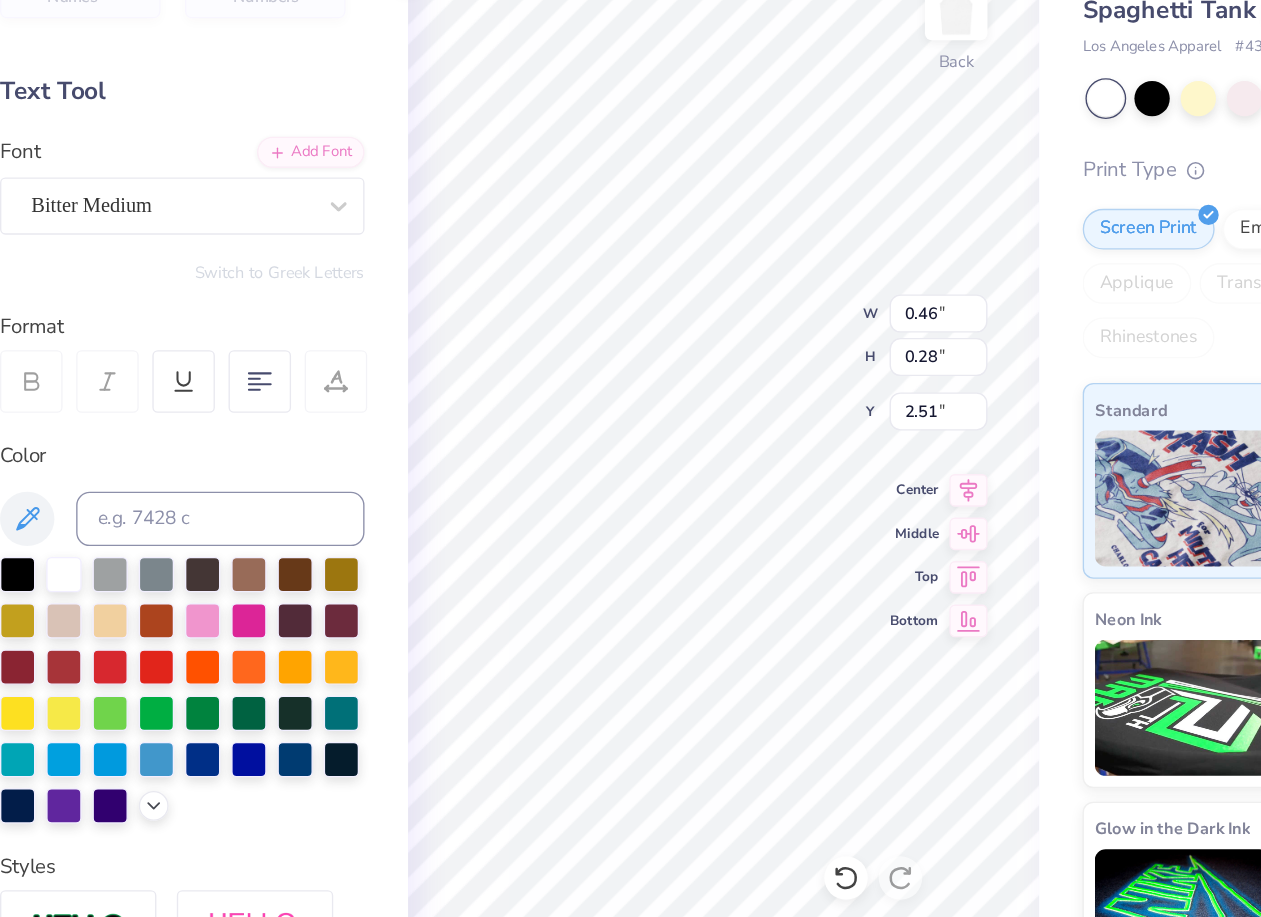 type on "C" 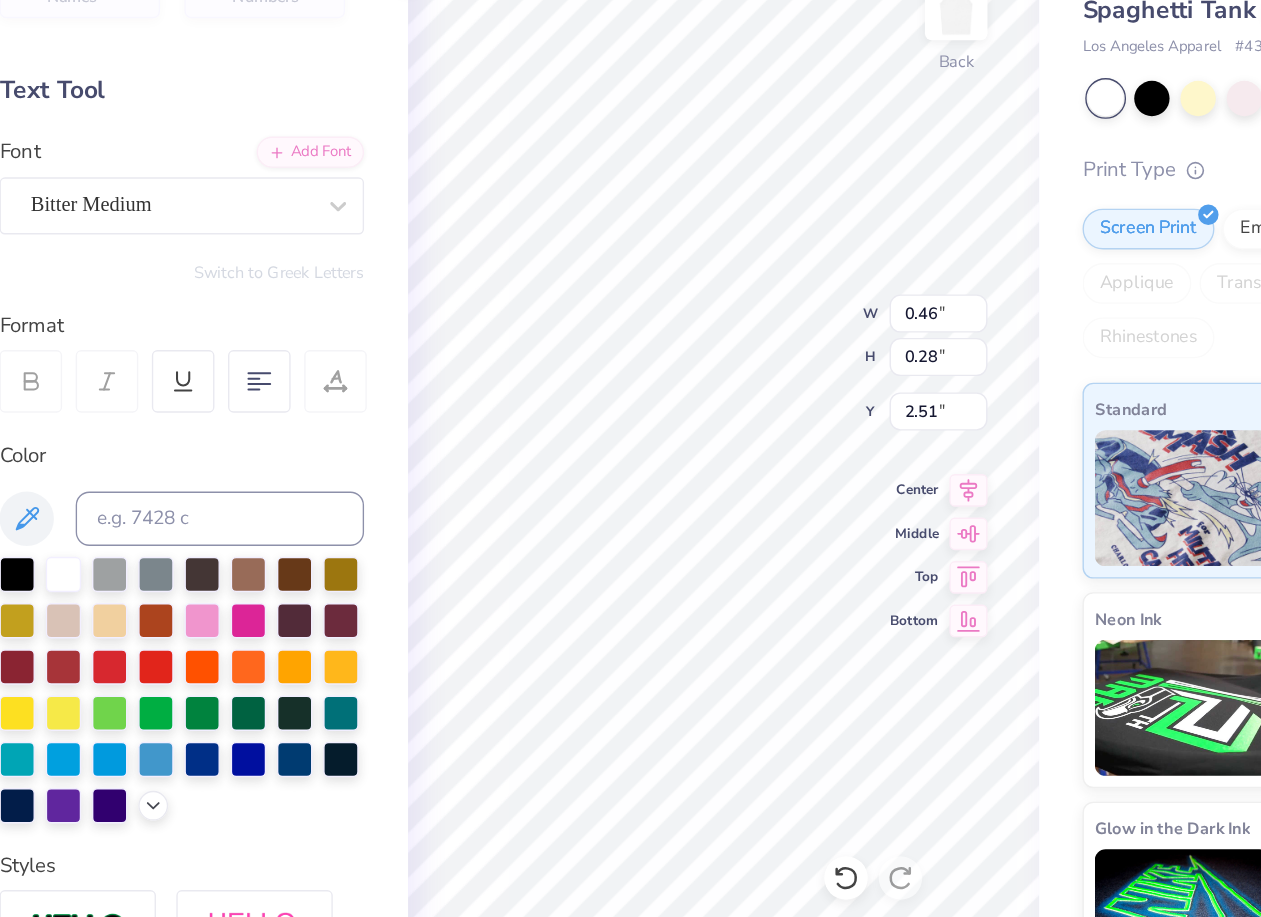type on "T" 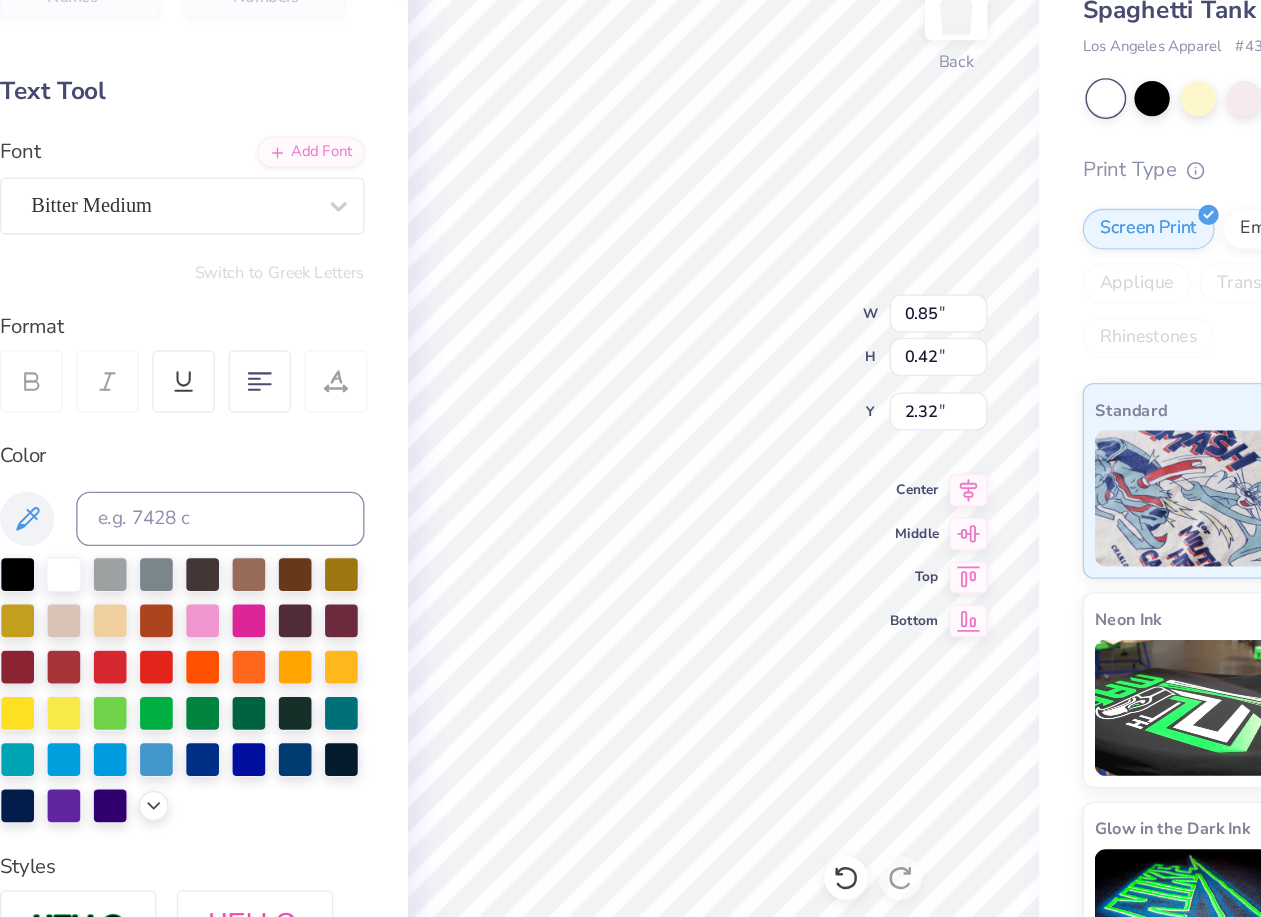 type on "L" 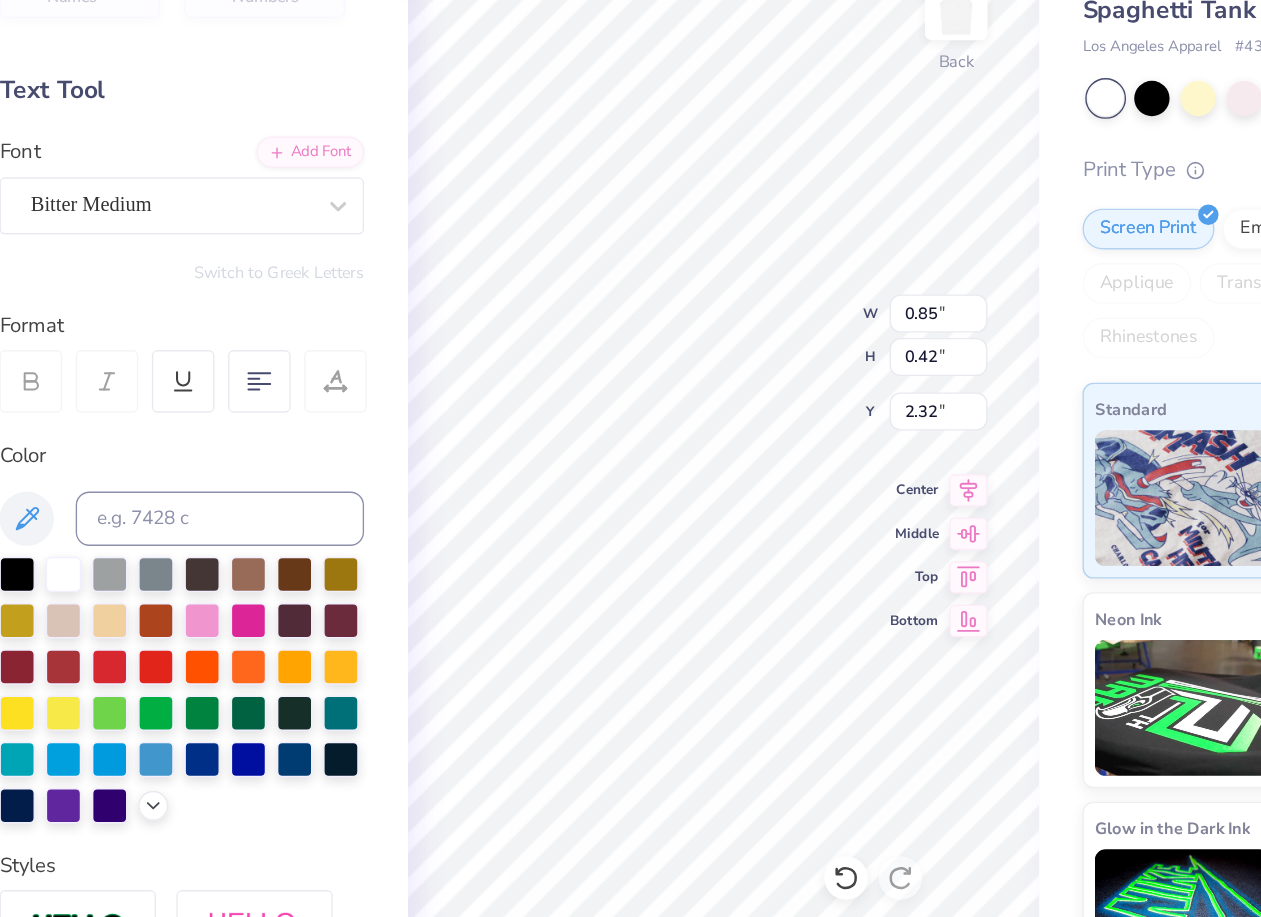type on "e" 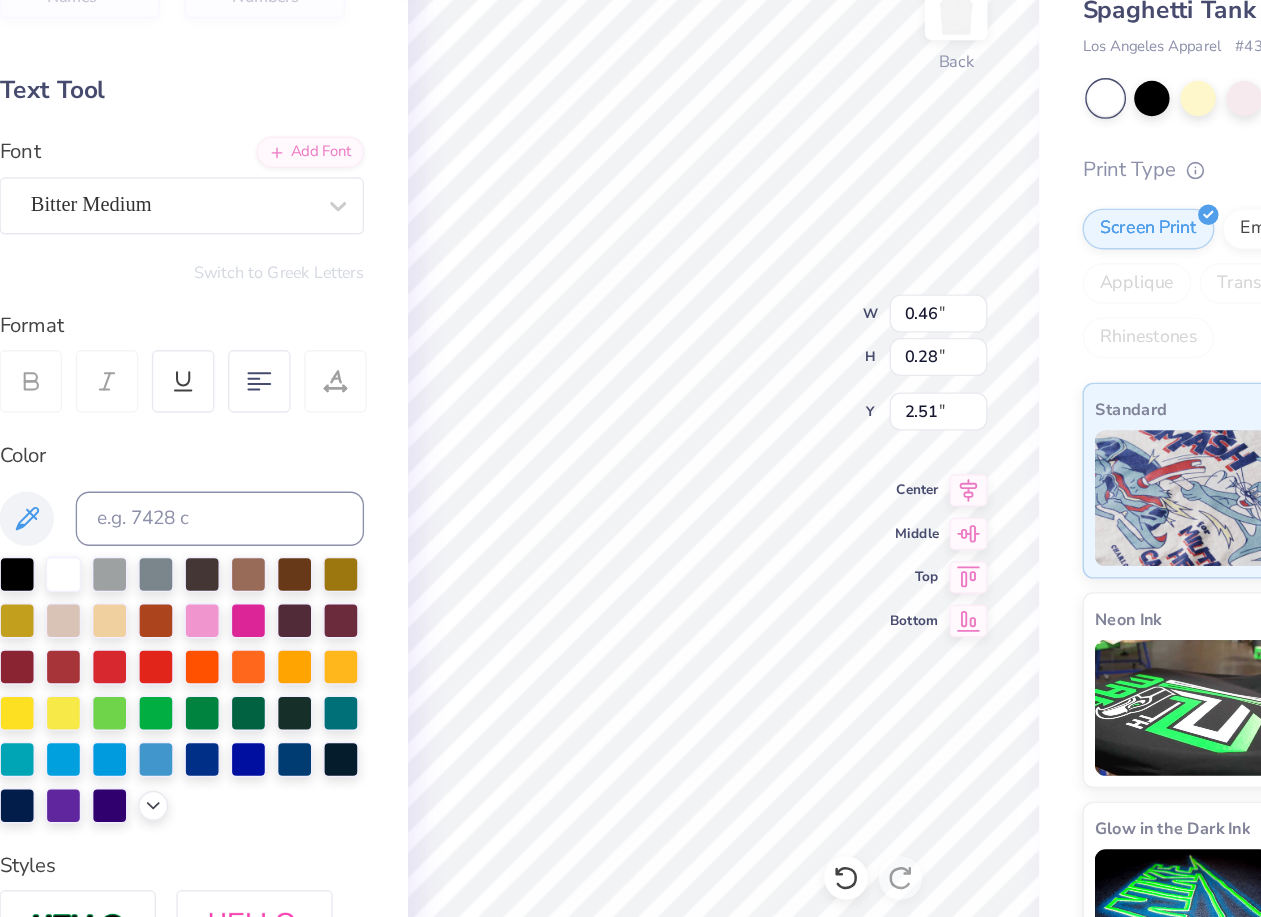 type on "t" 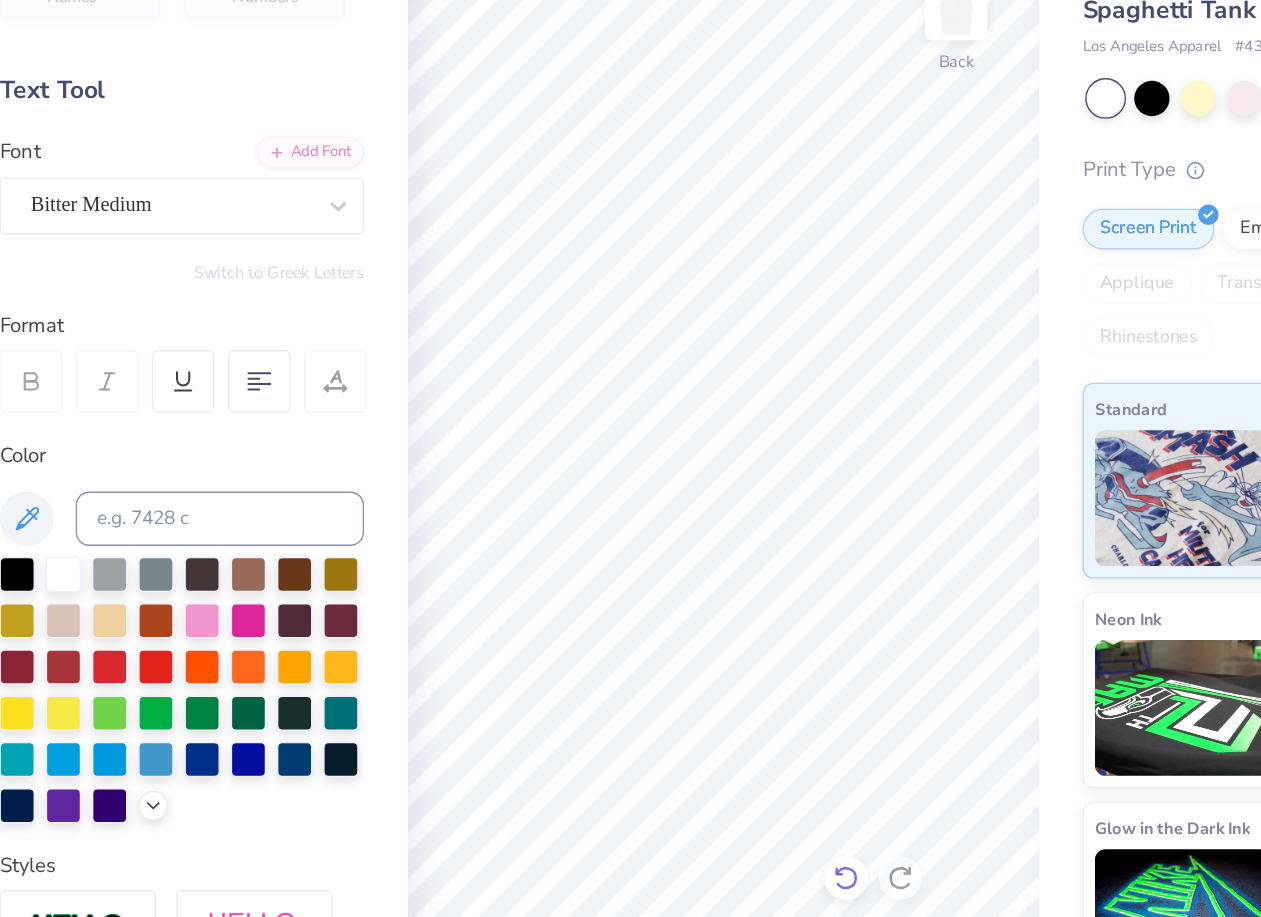 click 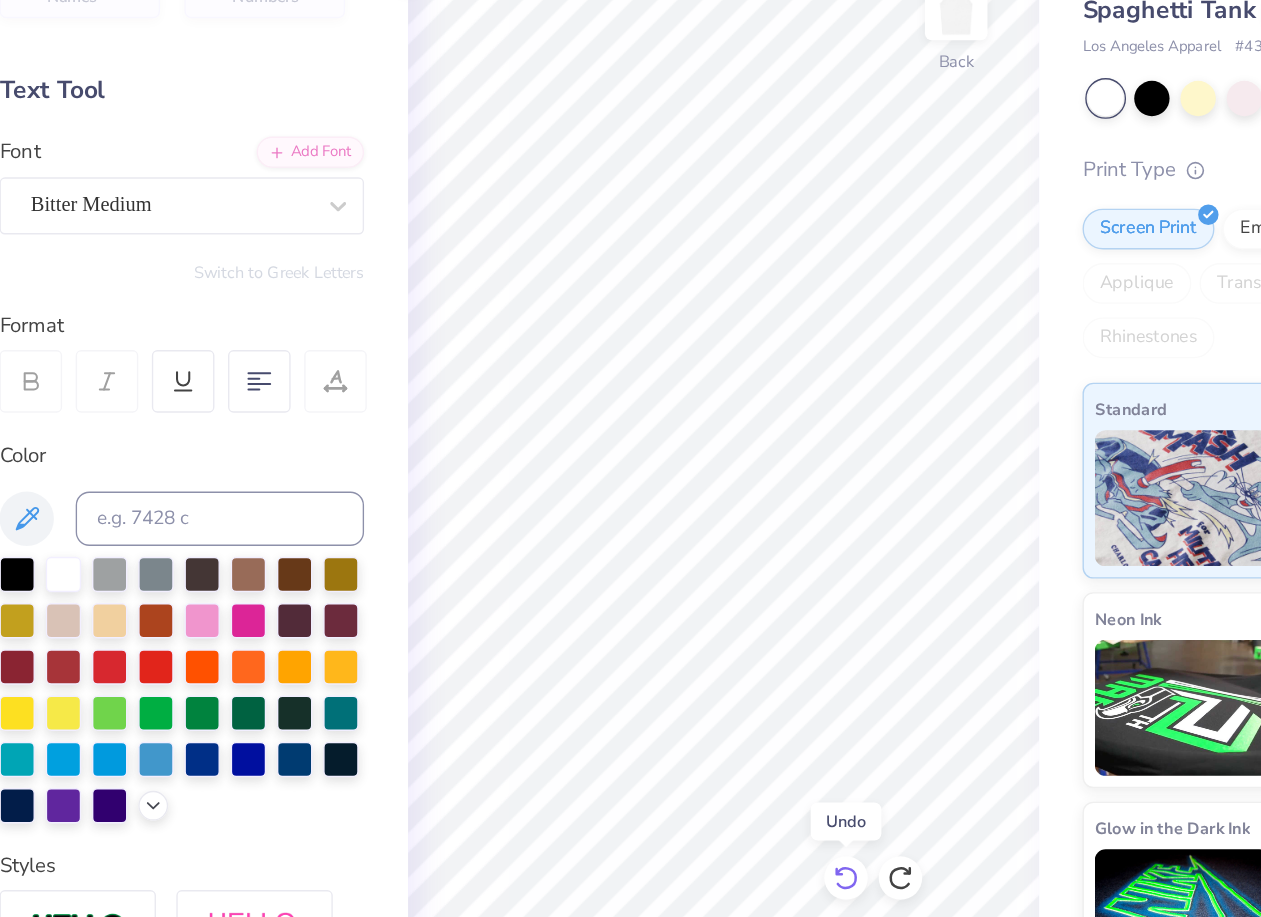 click 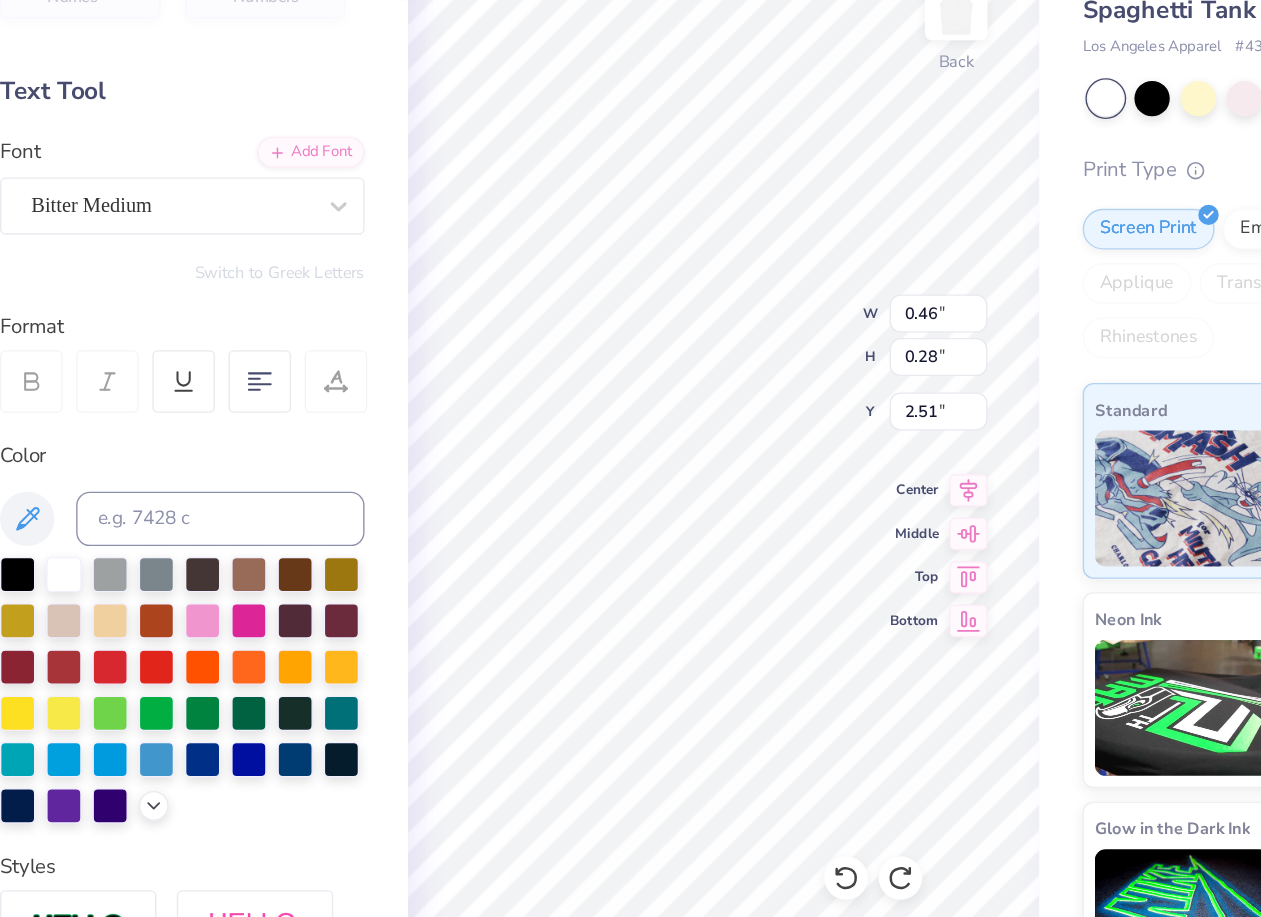 type on "C" 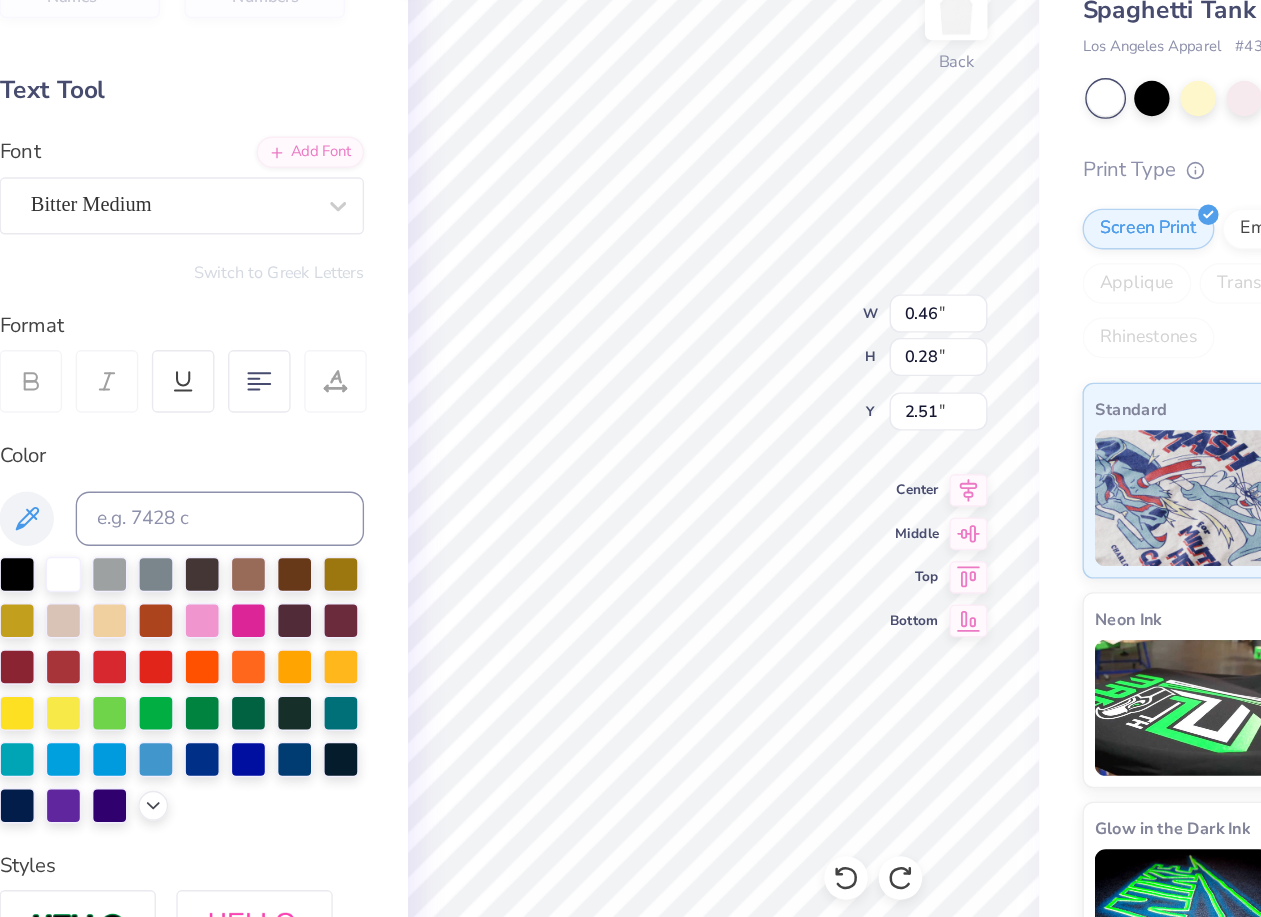 type on "T" 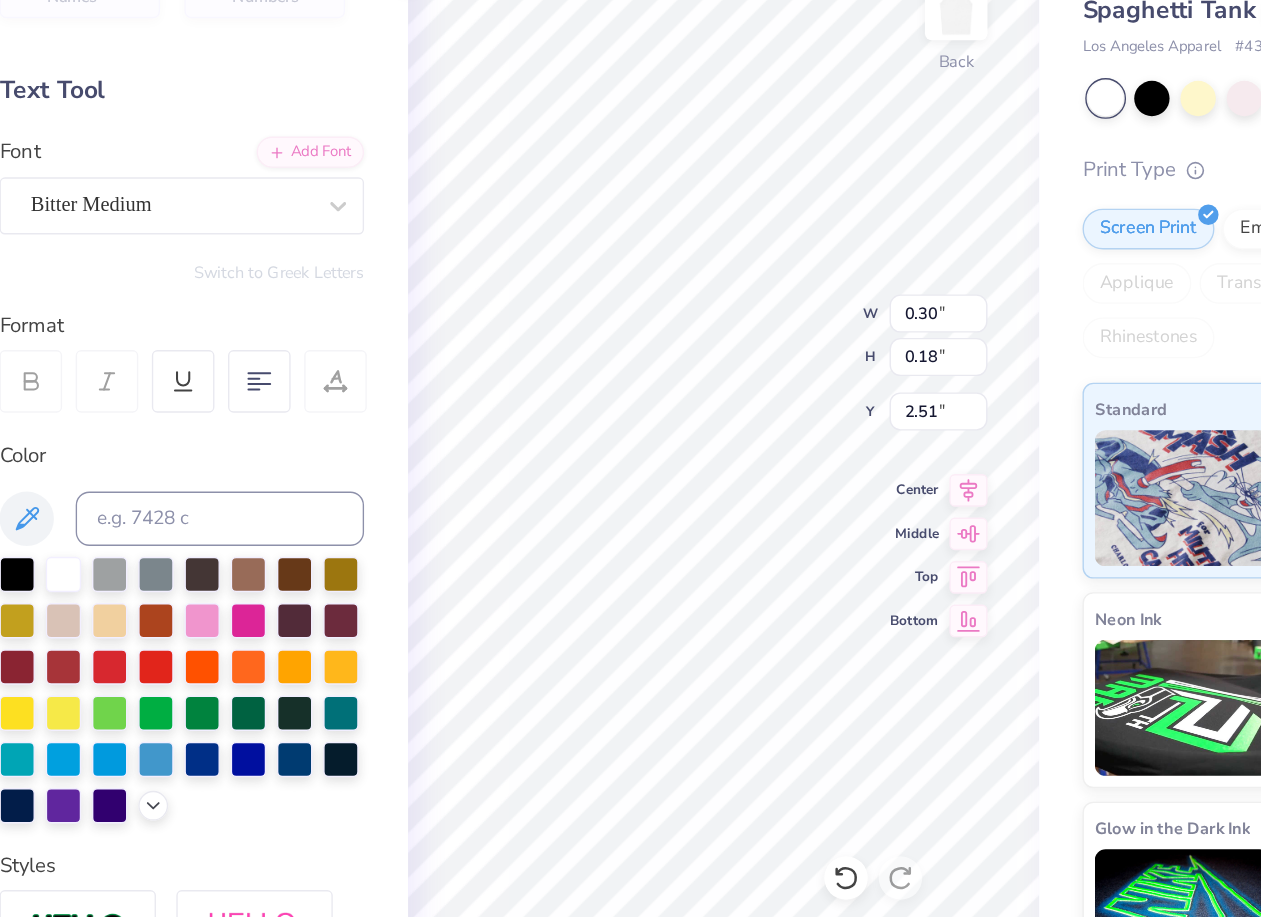 type on "0.30" 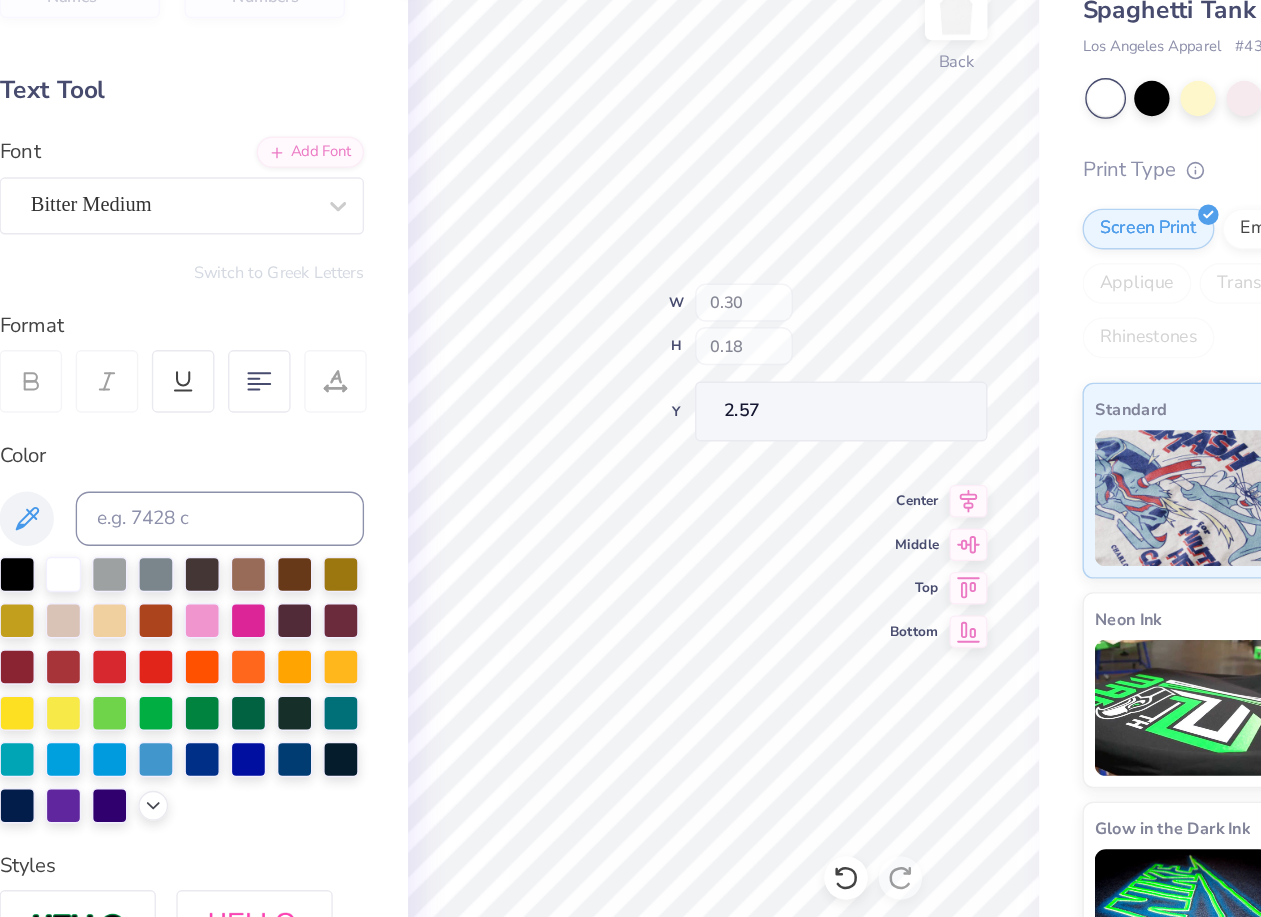 type on "2.57" 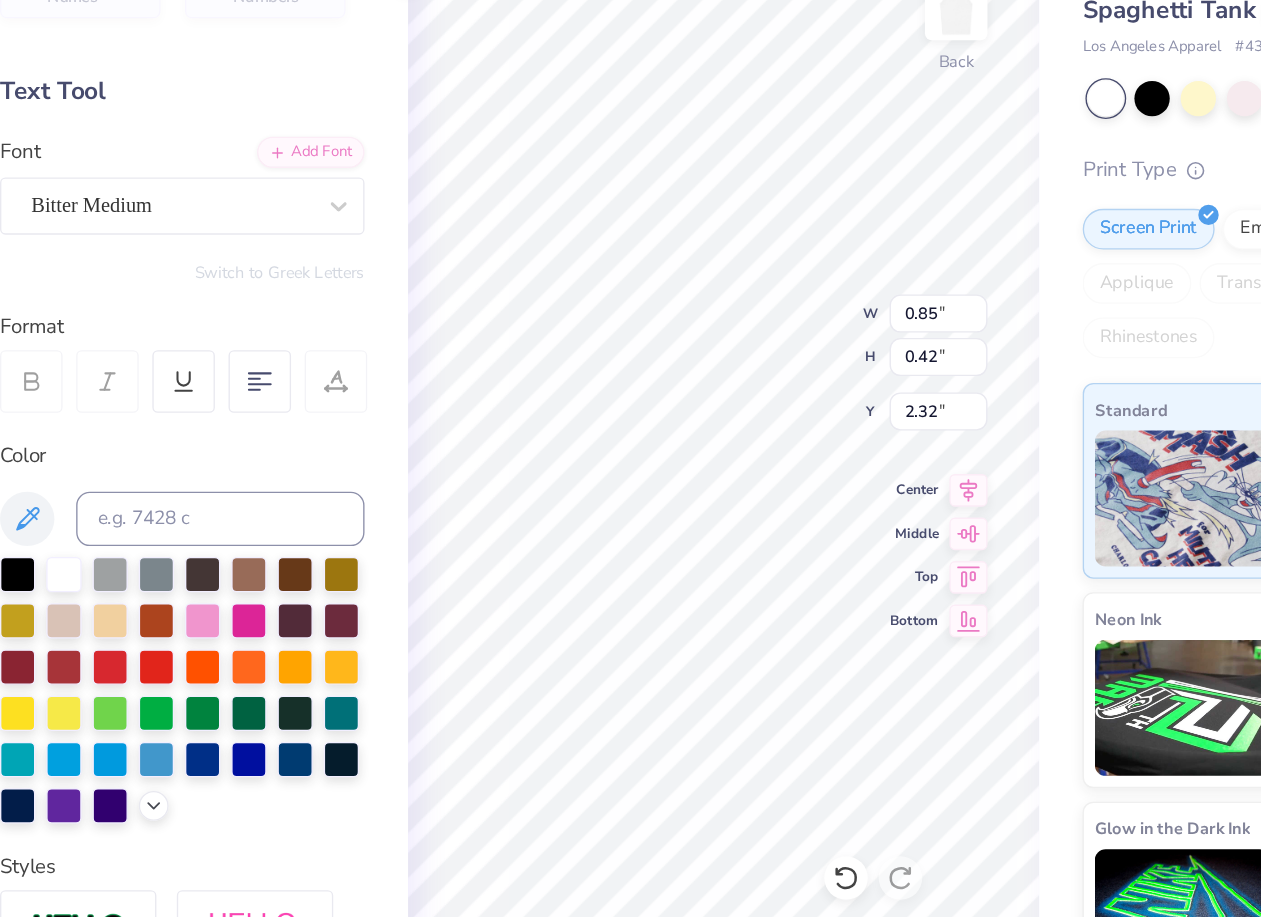 type on "L" 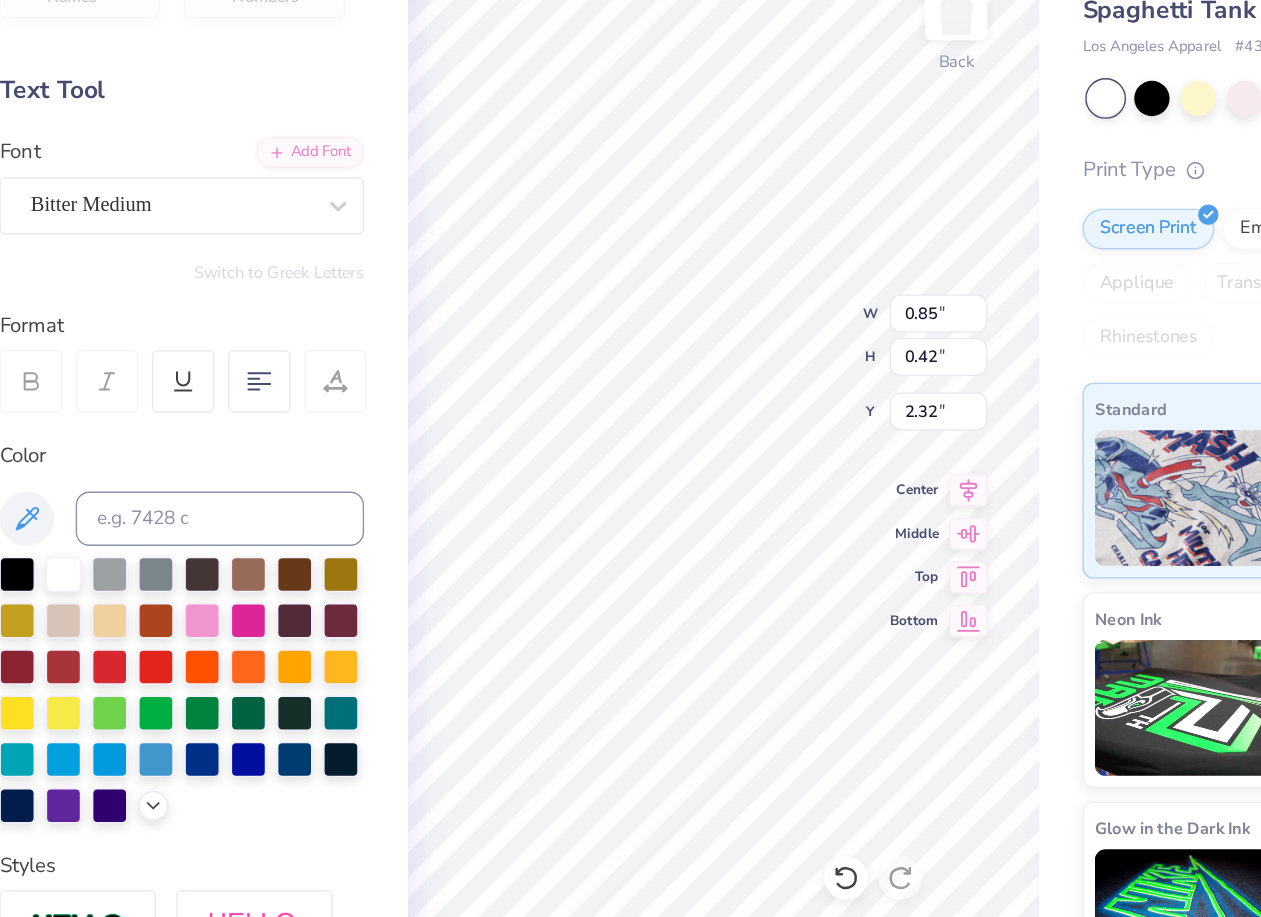 type on "EX" 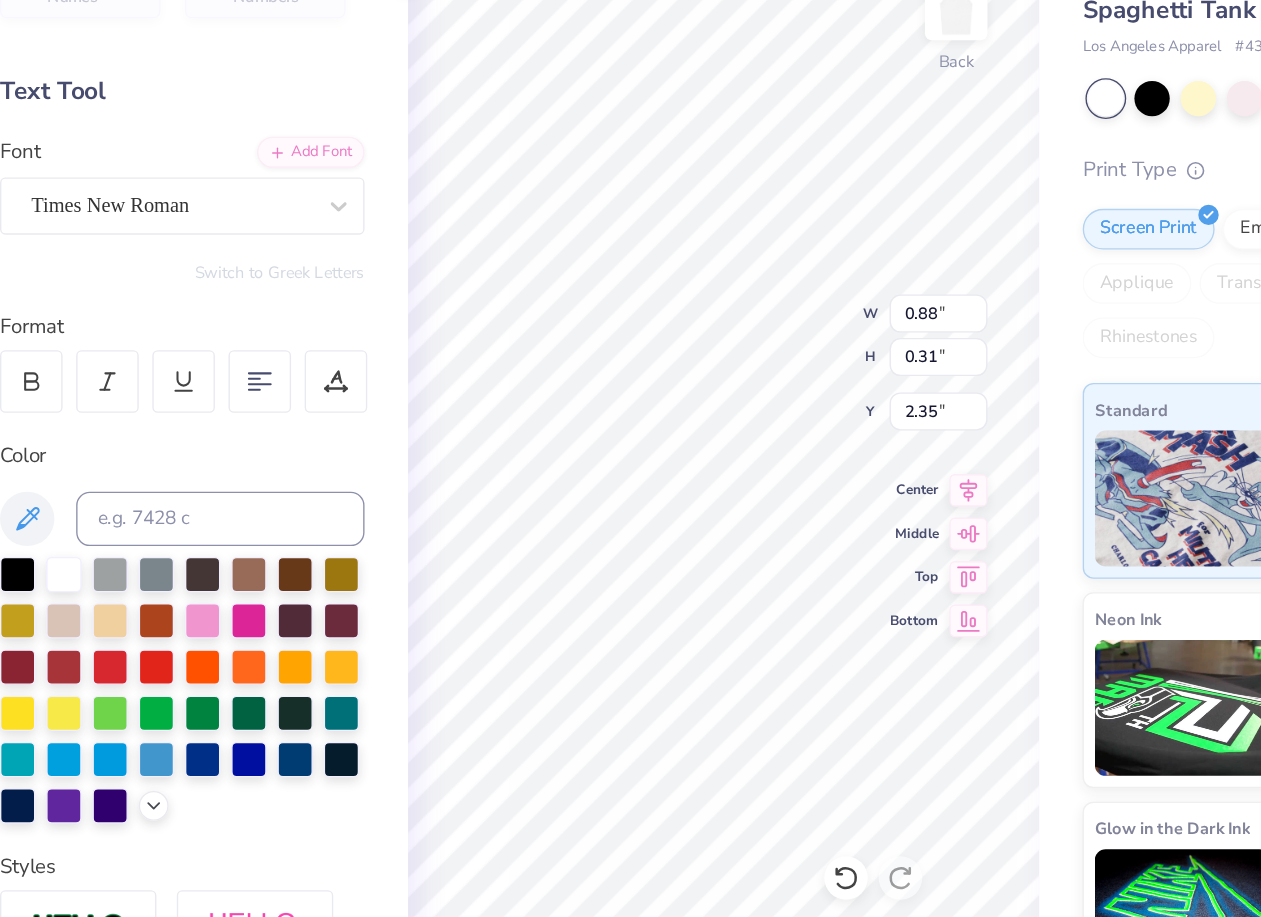 type on "A" 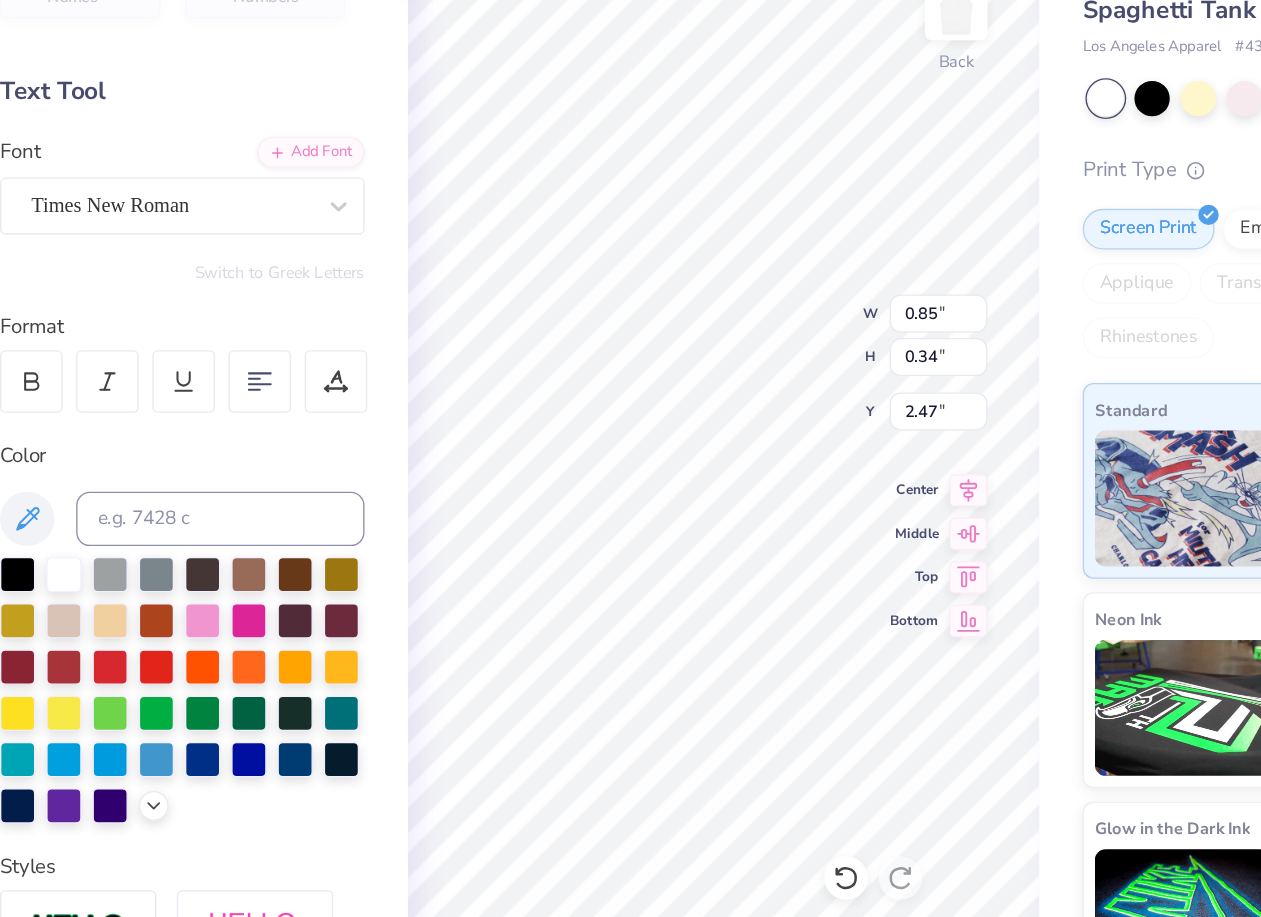 type on "N" 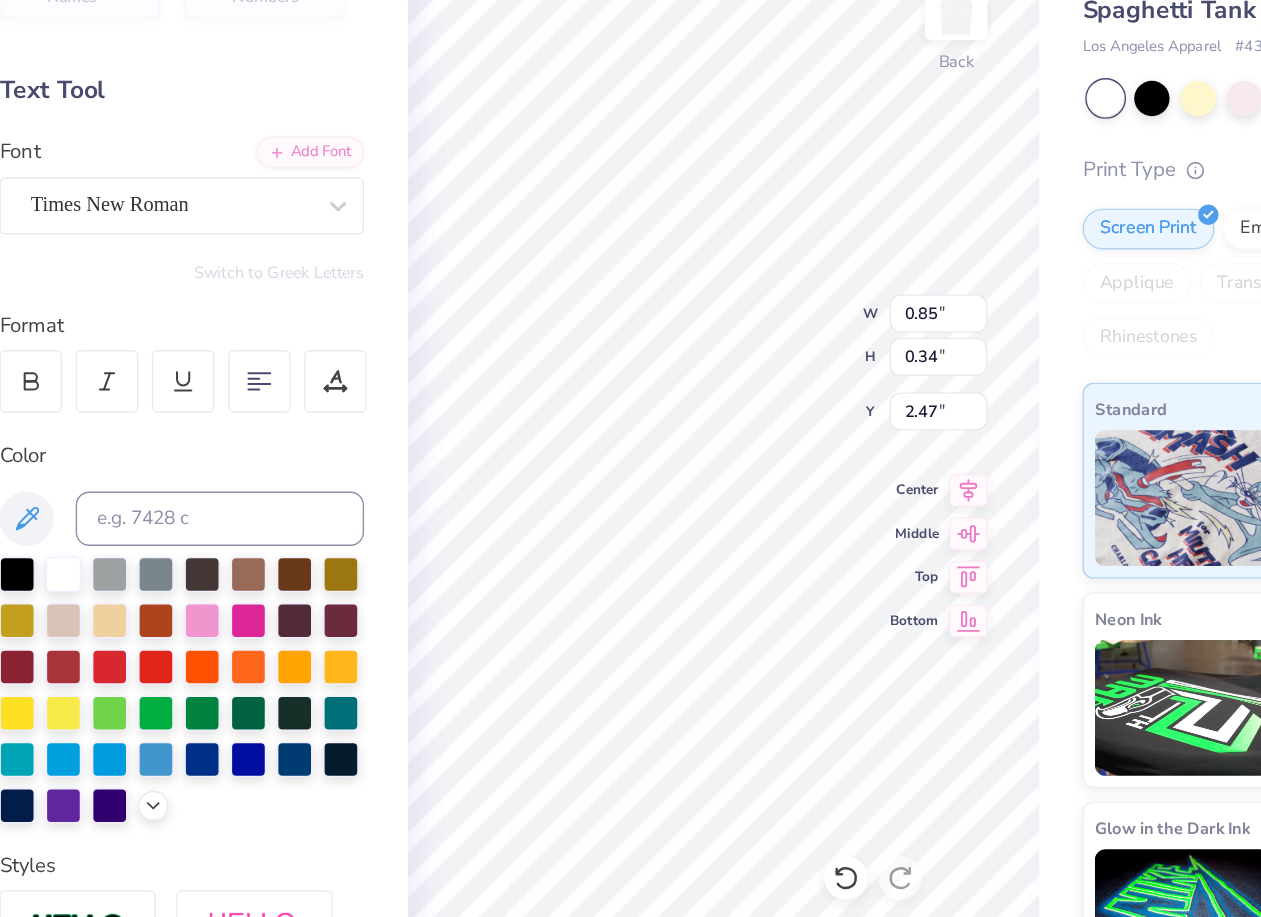 type on "S" 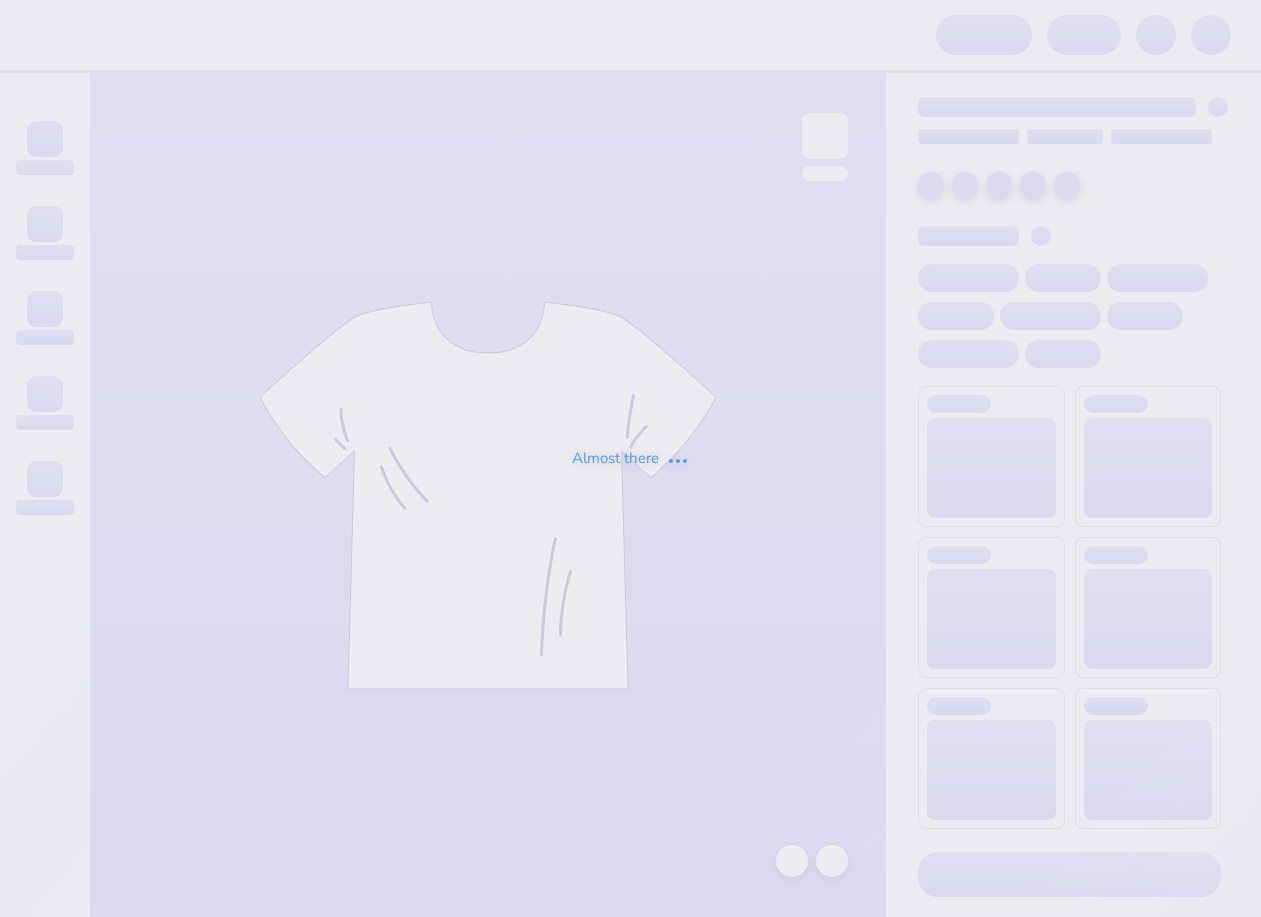 scroll, scrollTop: 0, scrollLeft: 0, axis: both 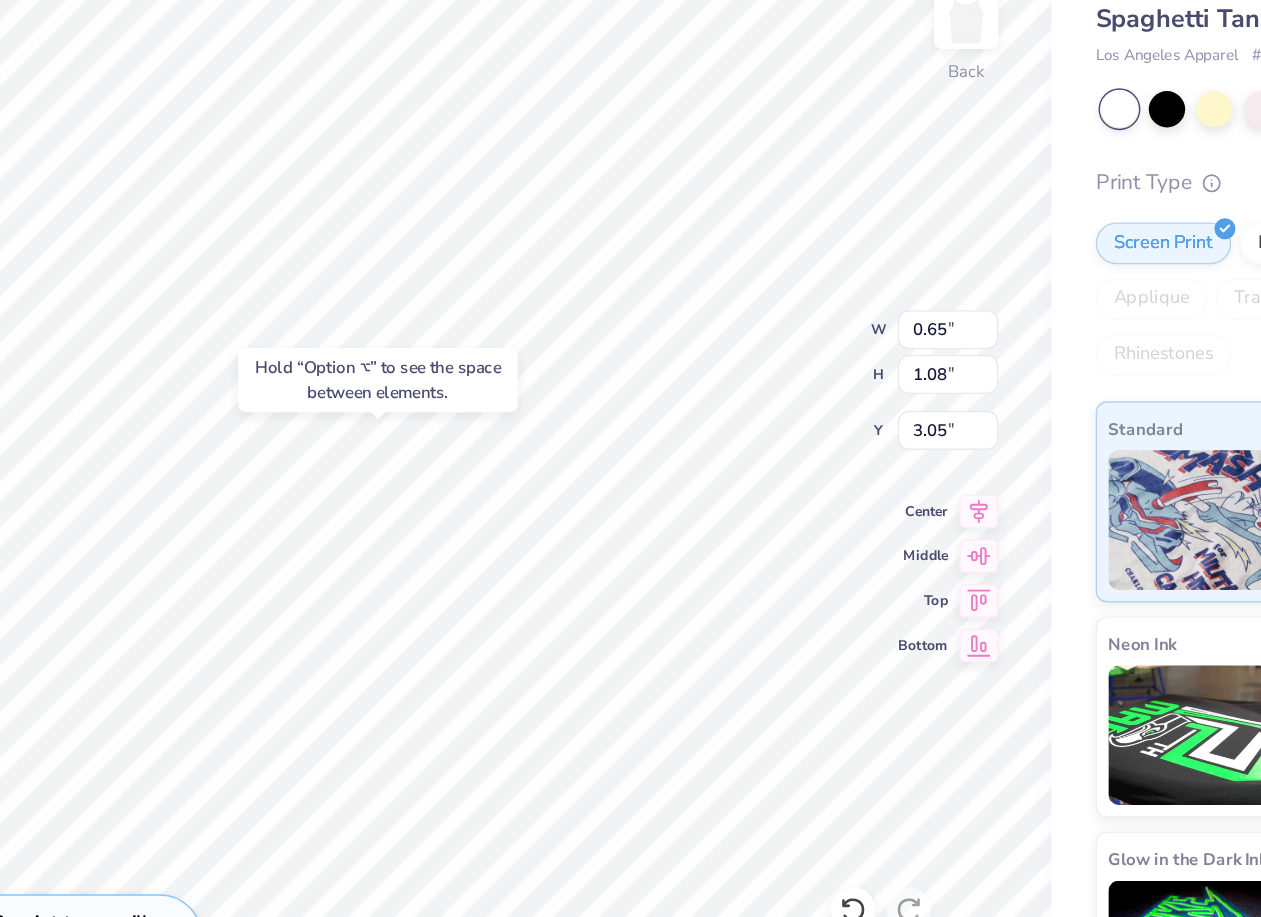 type on "3.05" 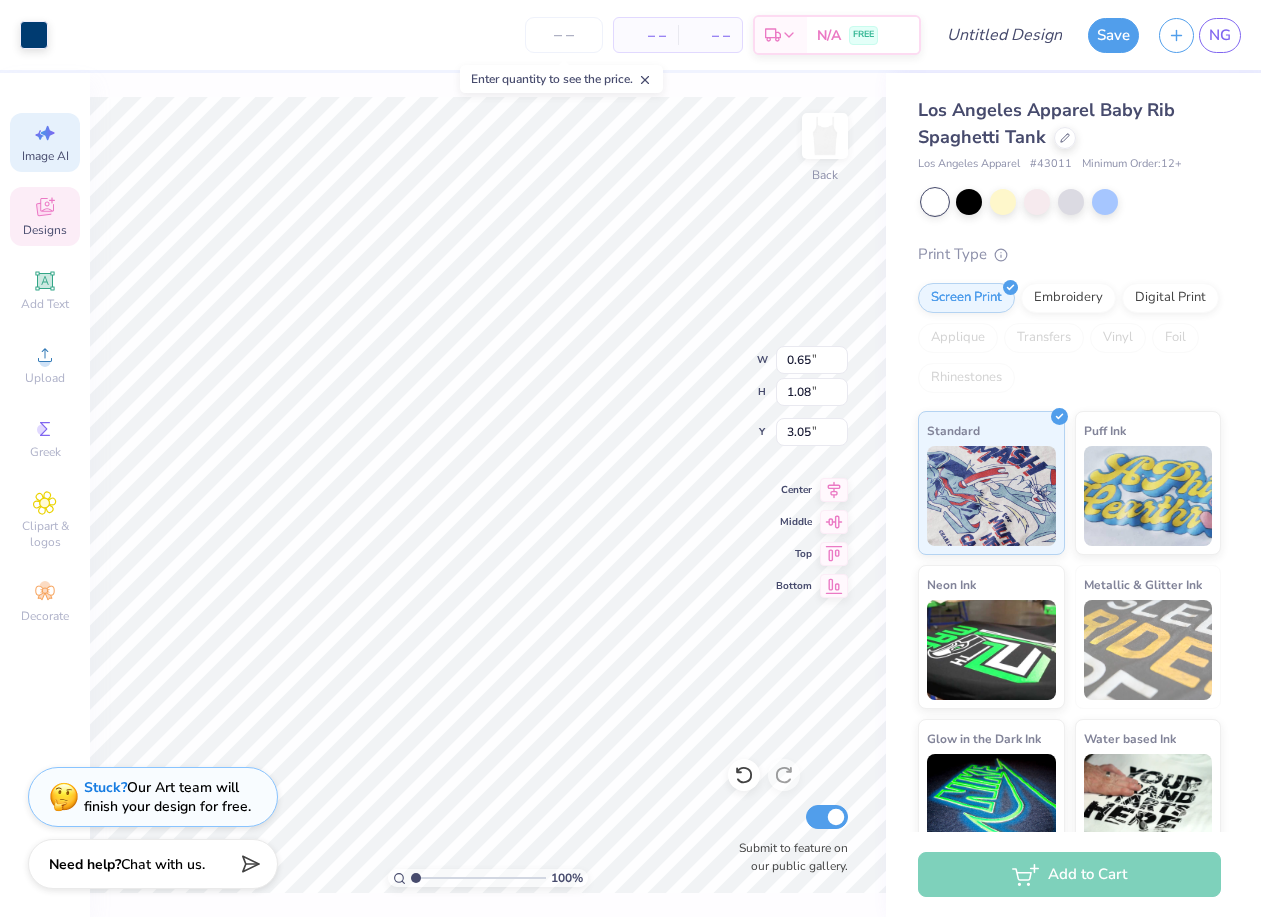 click on "Image AI" at bounding box center [45, 156] 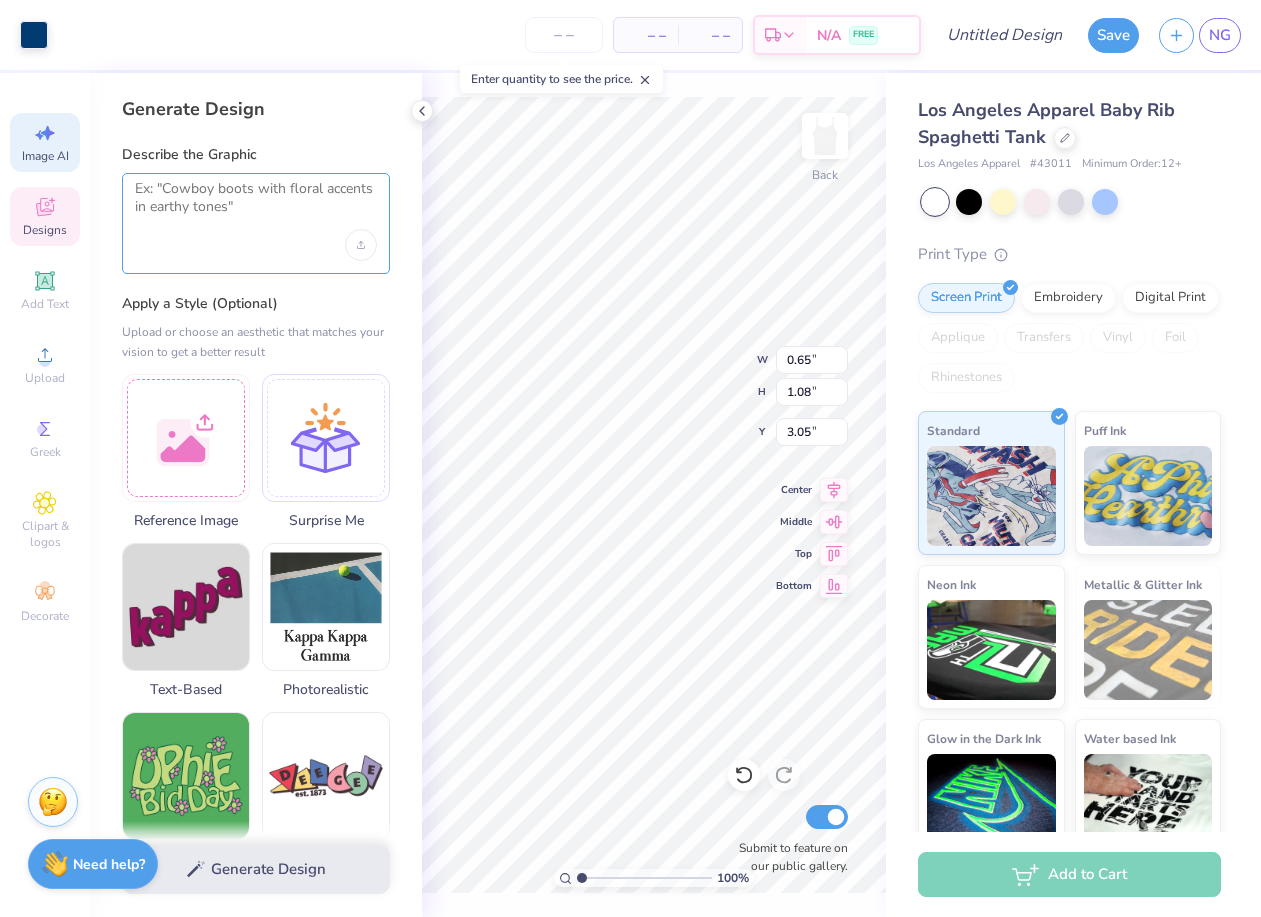 click at bounding box center (256, 205) 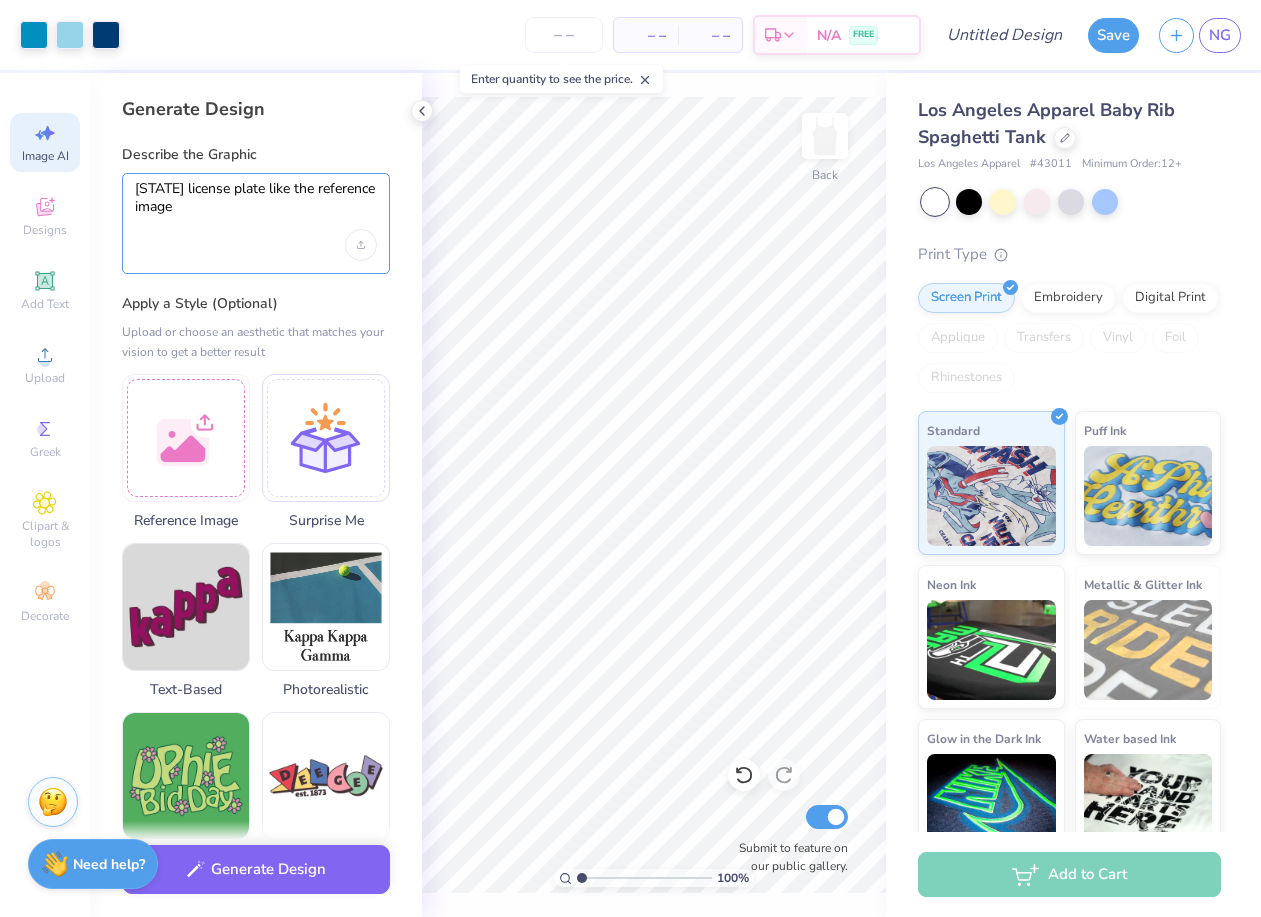 click on "texas license plate like the reference image" at bounding box center [256, 205] 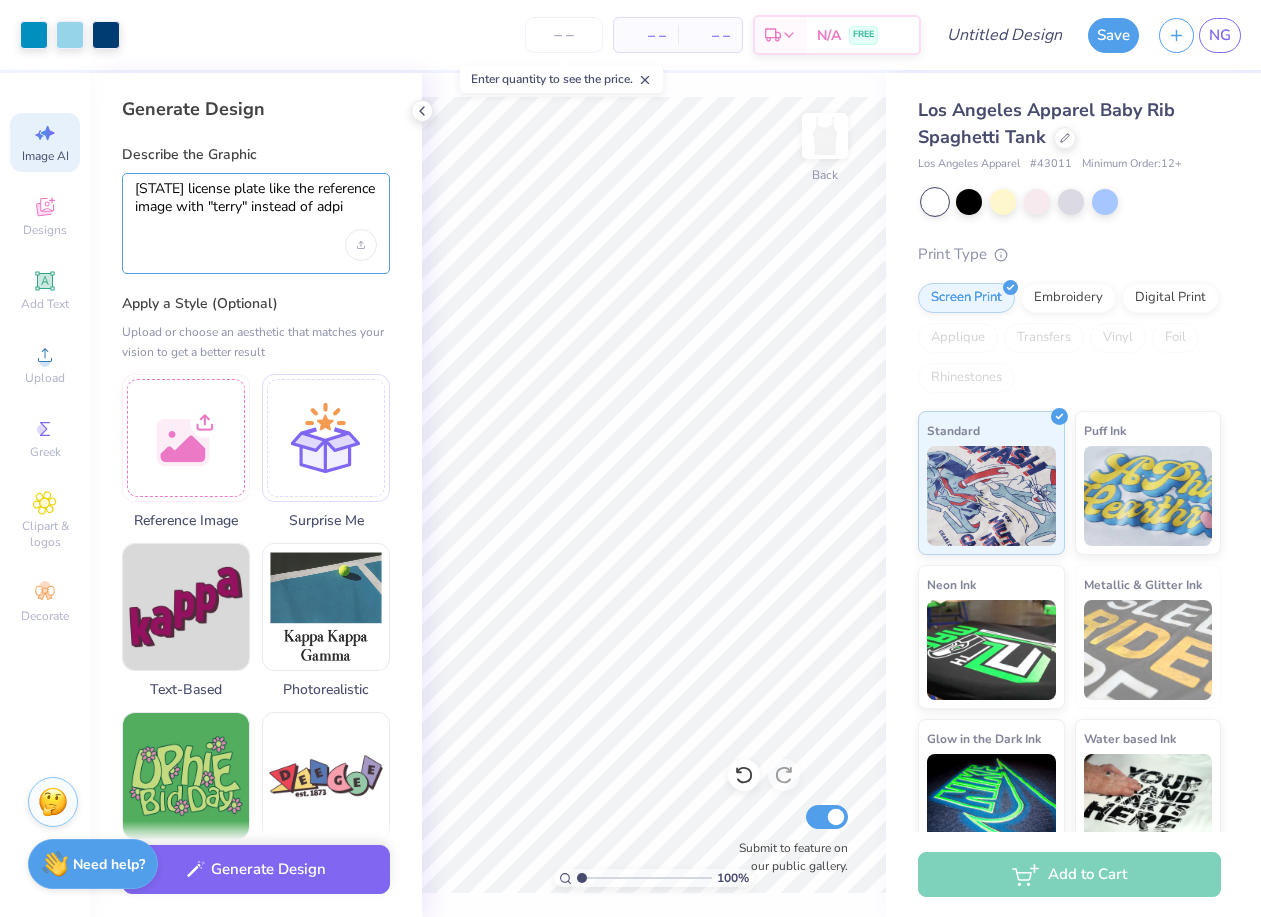 type on "texas license plate like the reference image with "terry" instead of adpi" 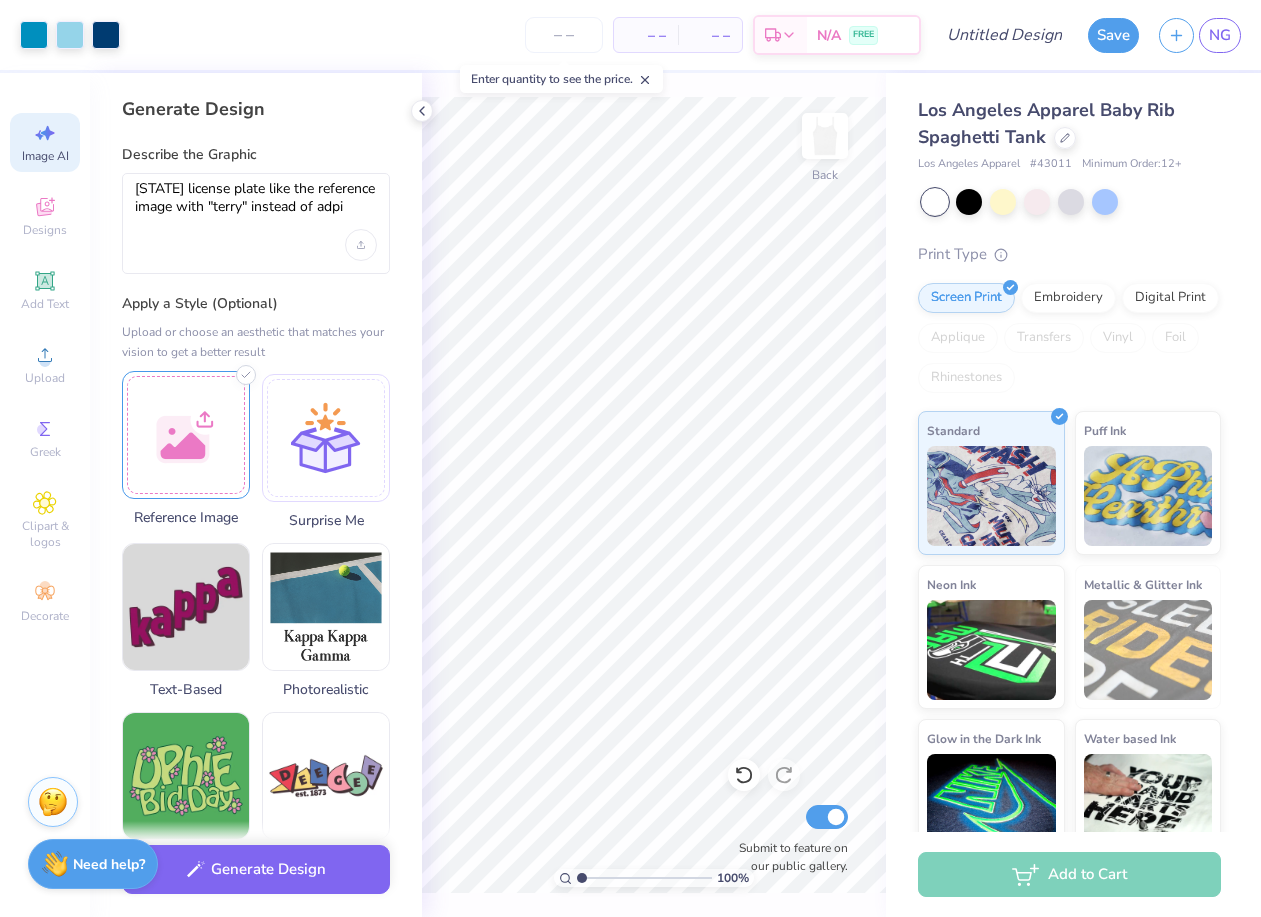 click at bounding box center (186, 435) 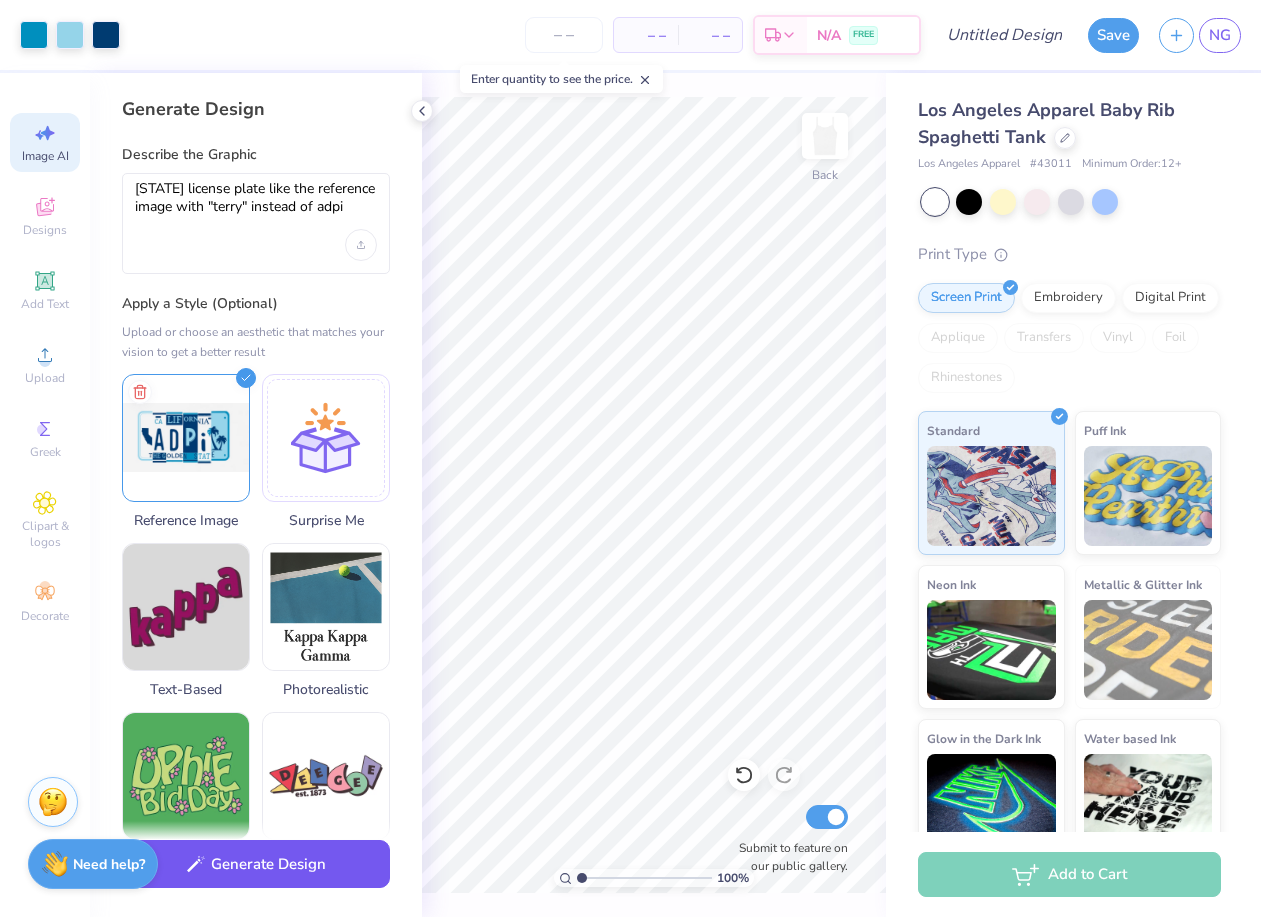 click on "Generate Design" at bounding box center (256, 864) 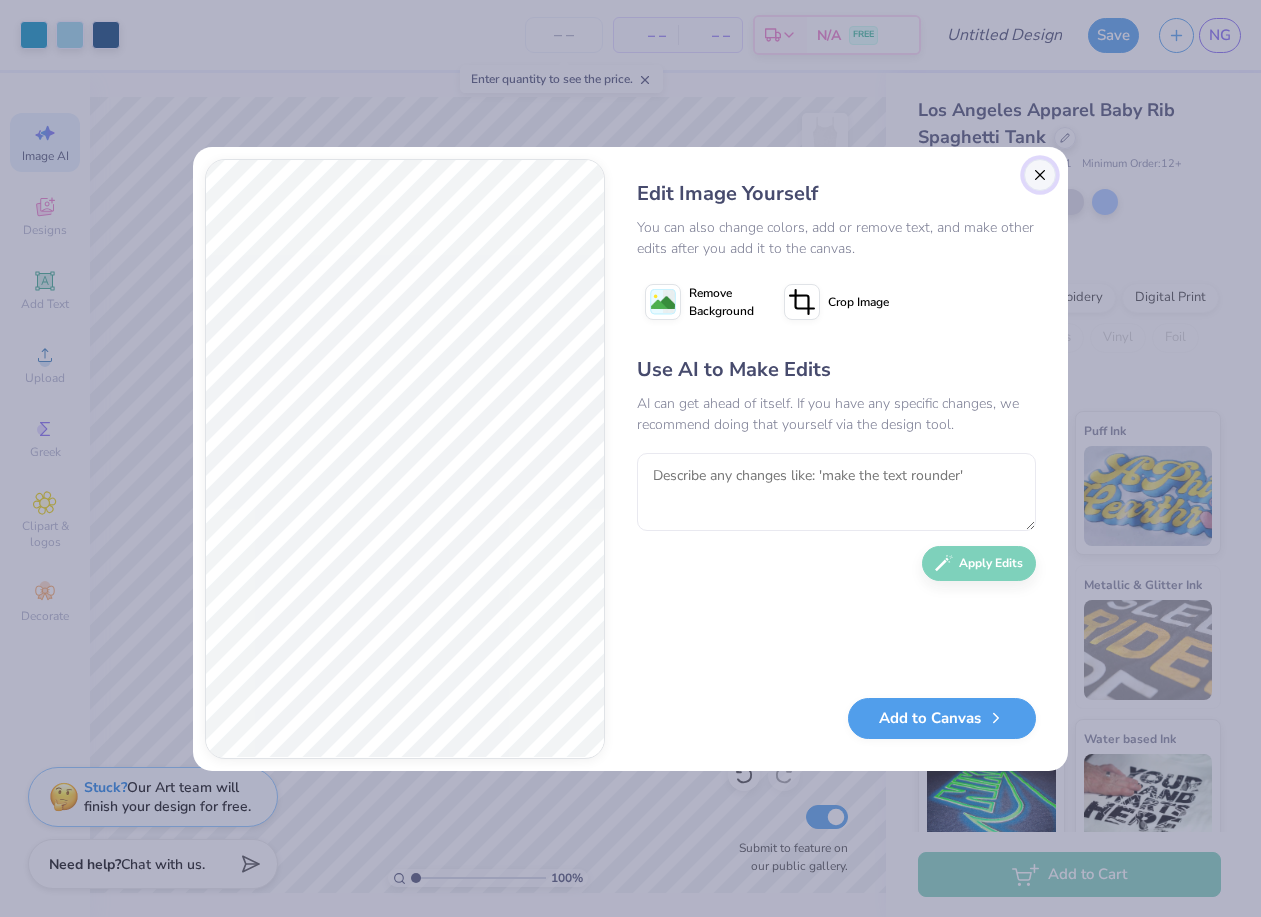 click at bounding box center (1040, 175) 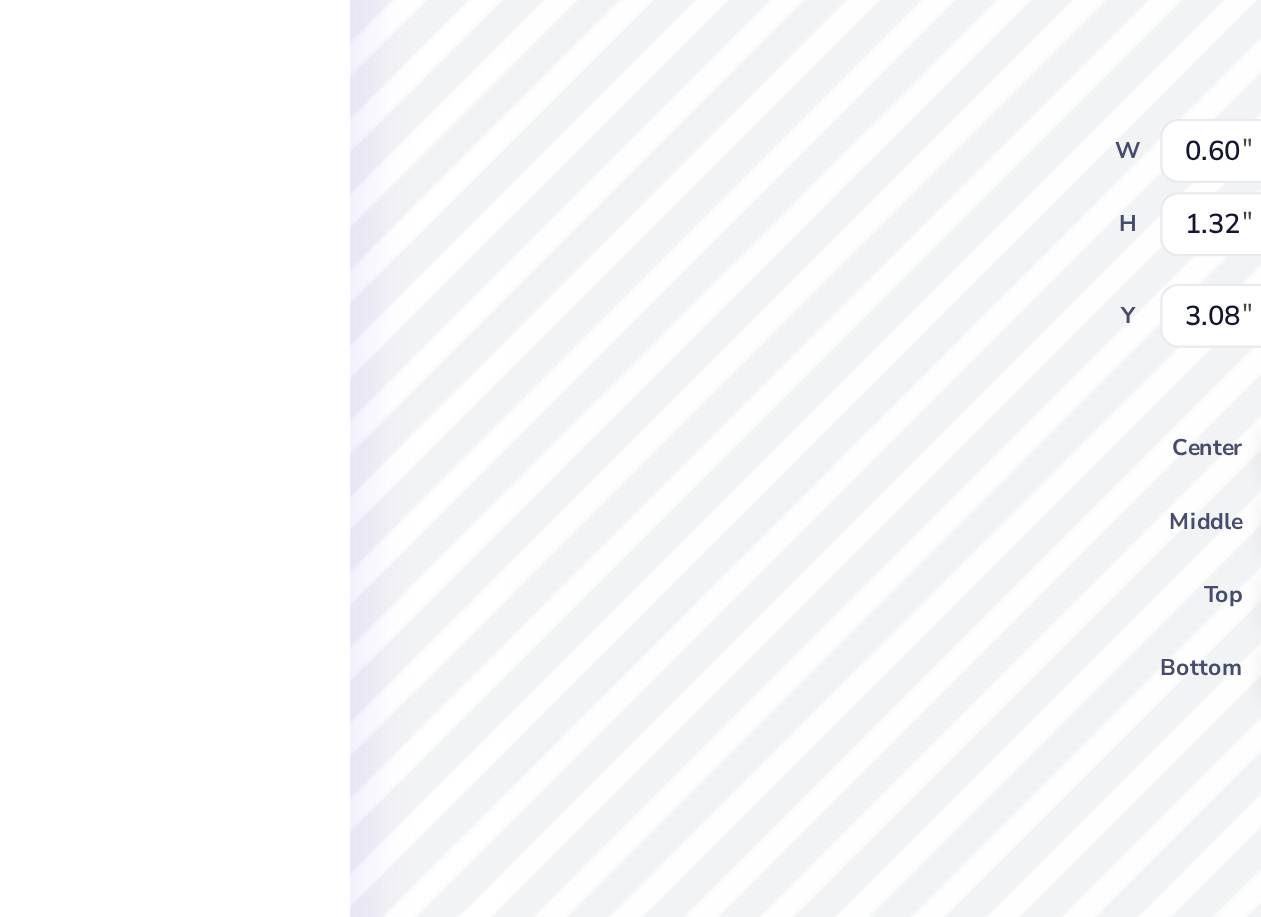 scroll, scrollTop: 0, scrollLeft: 0, axis: both 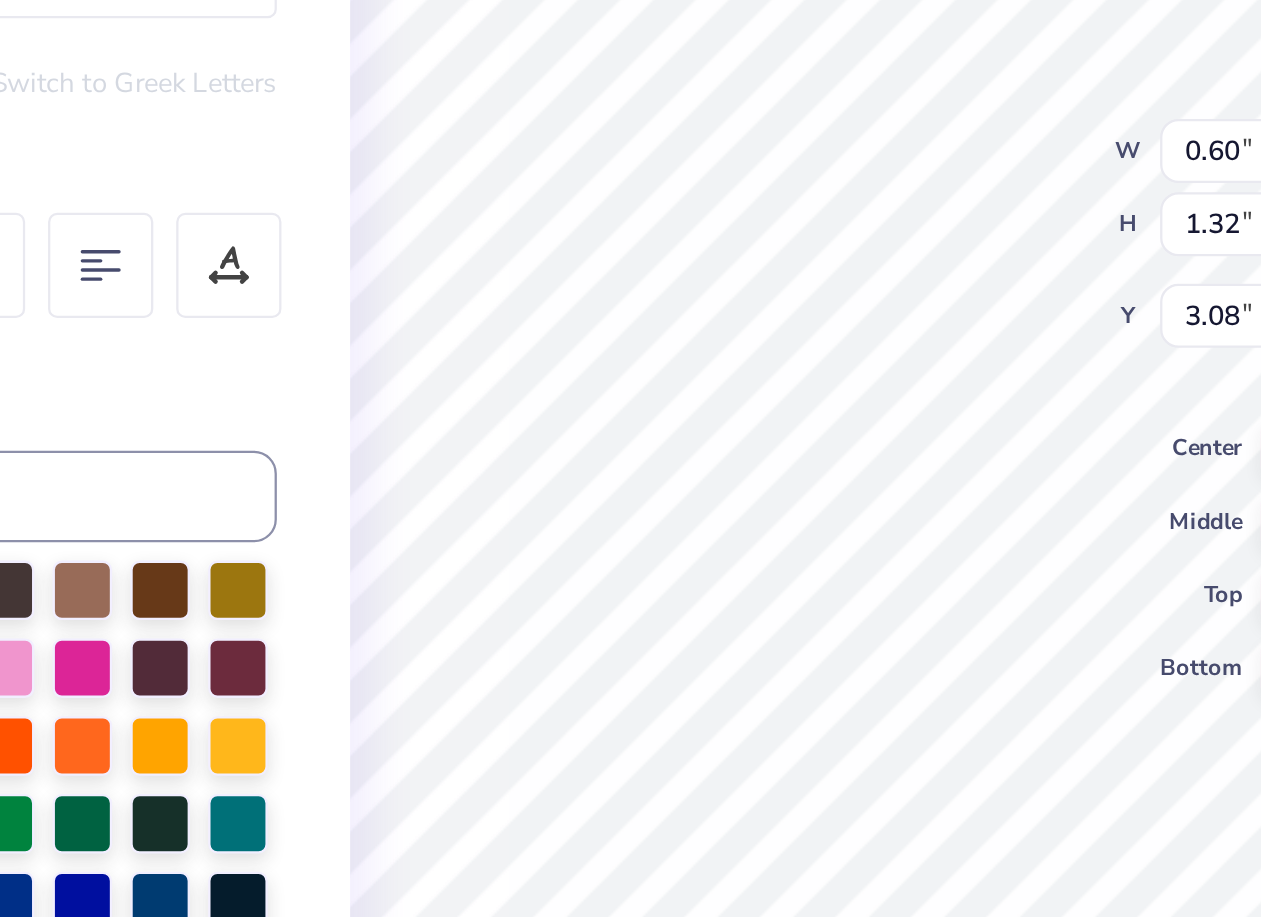 type on "T" 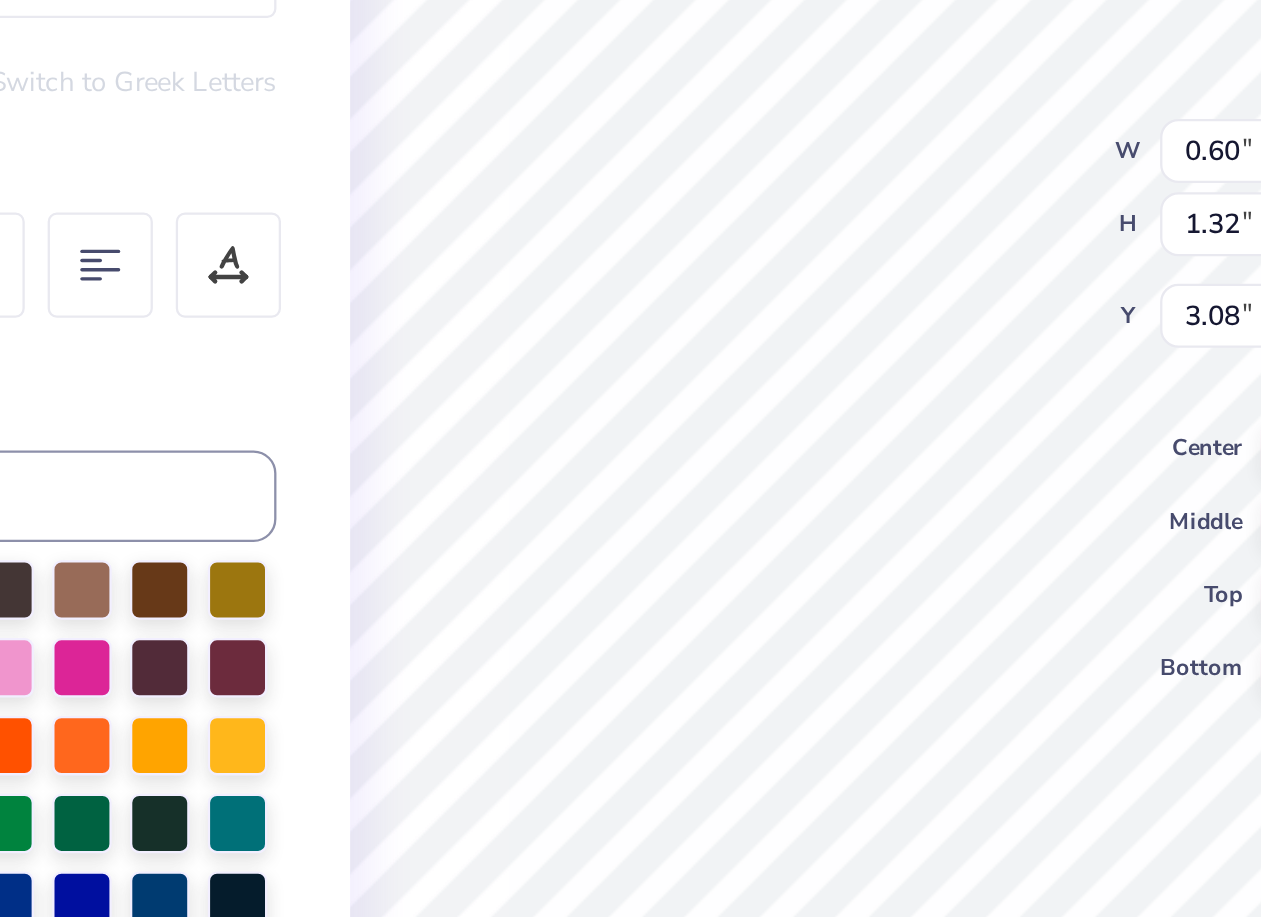 type on "0.50" 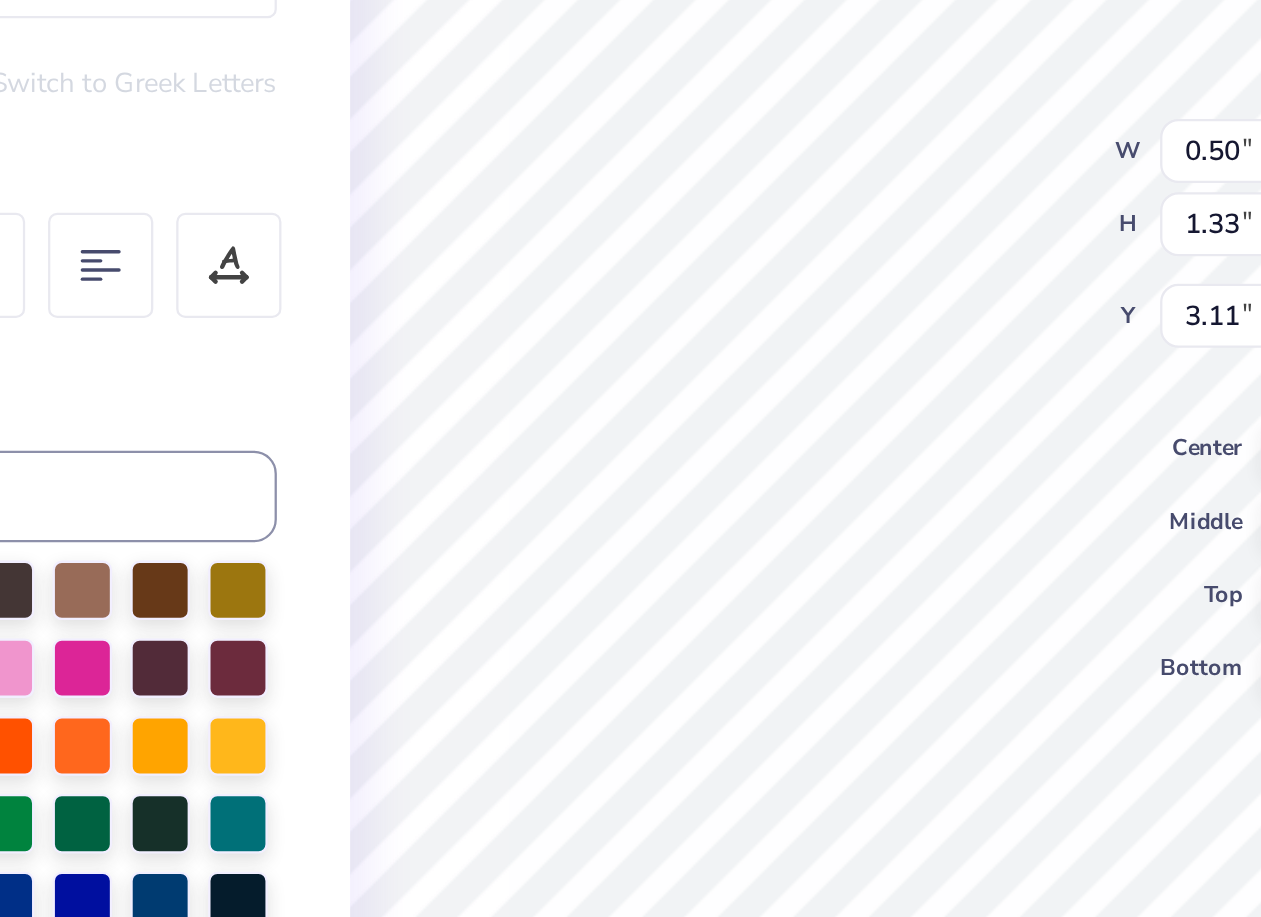 type on "D" 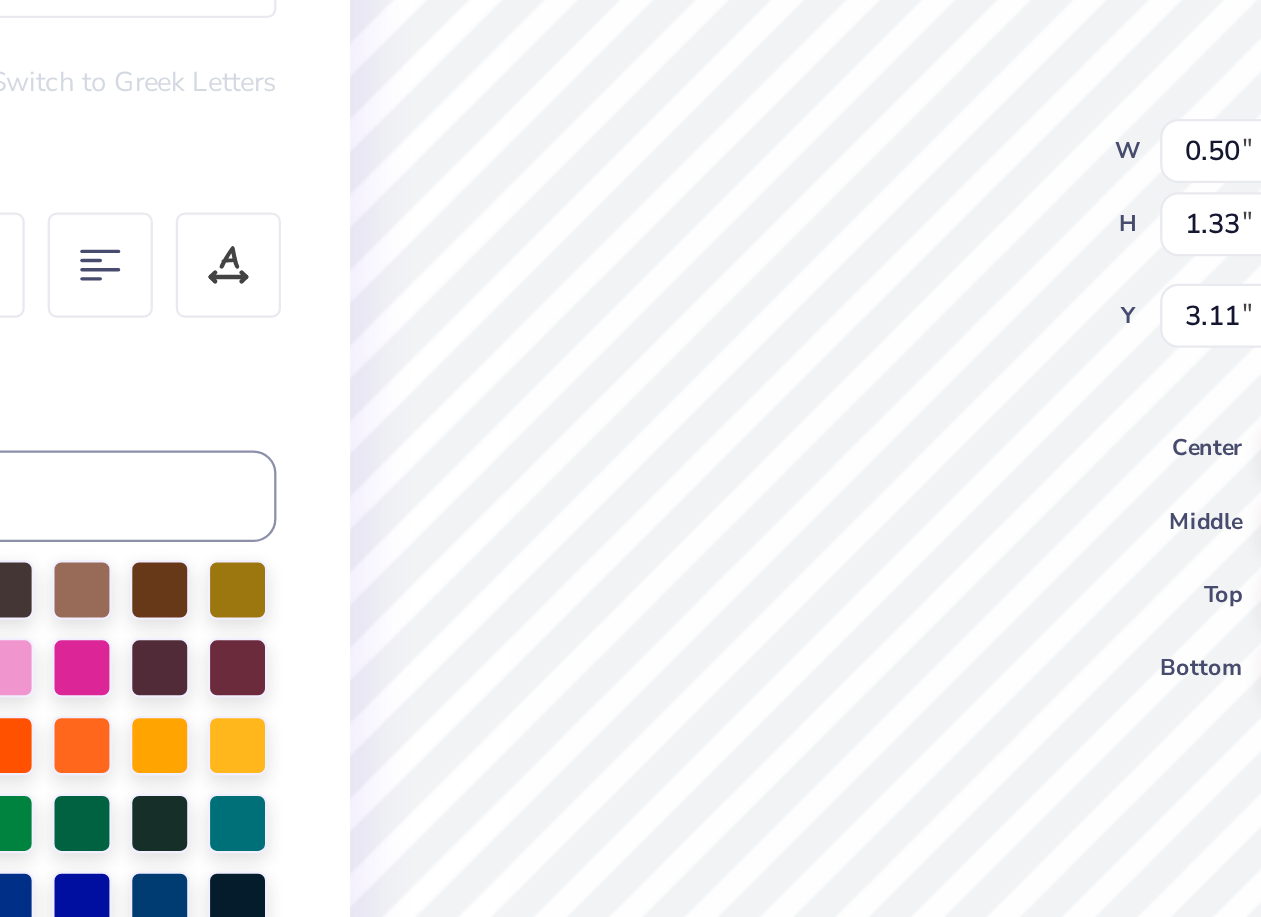 type on "E" 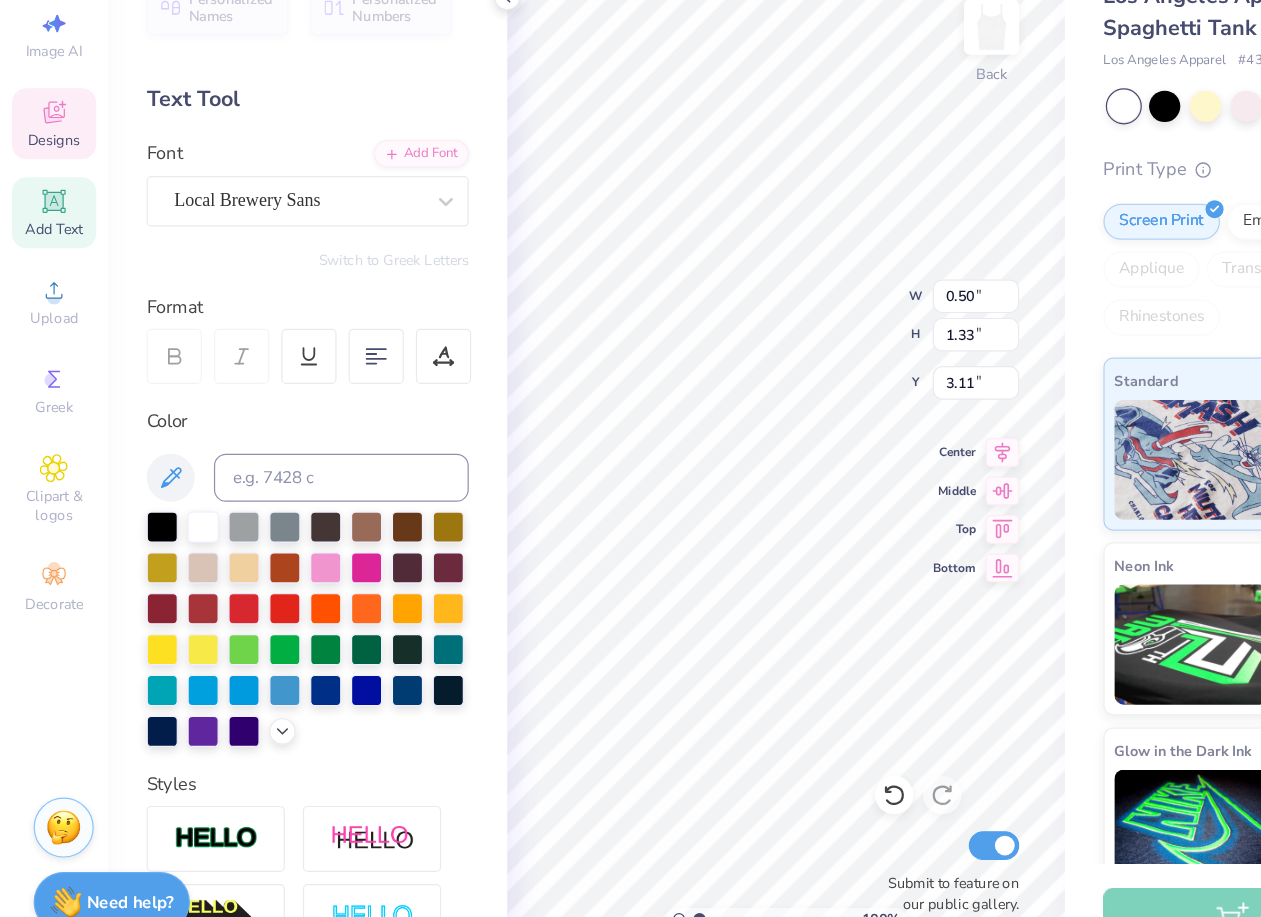 type on "0.51" 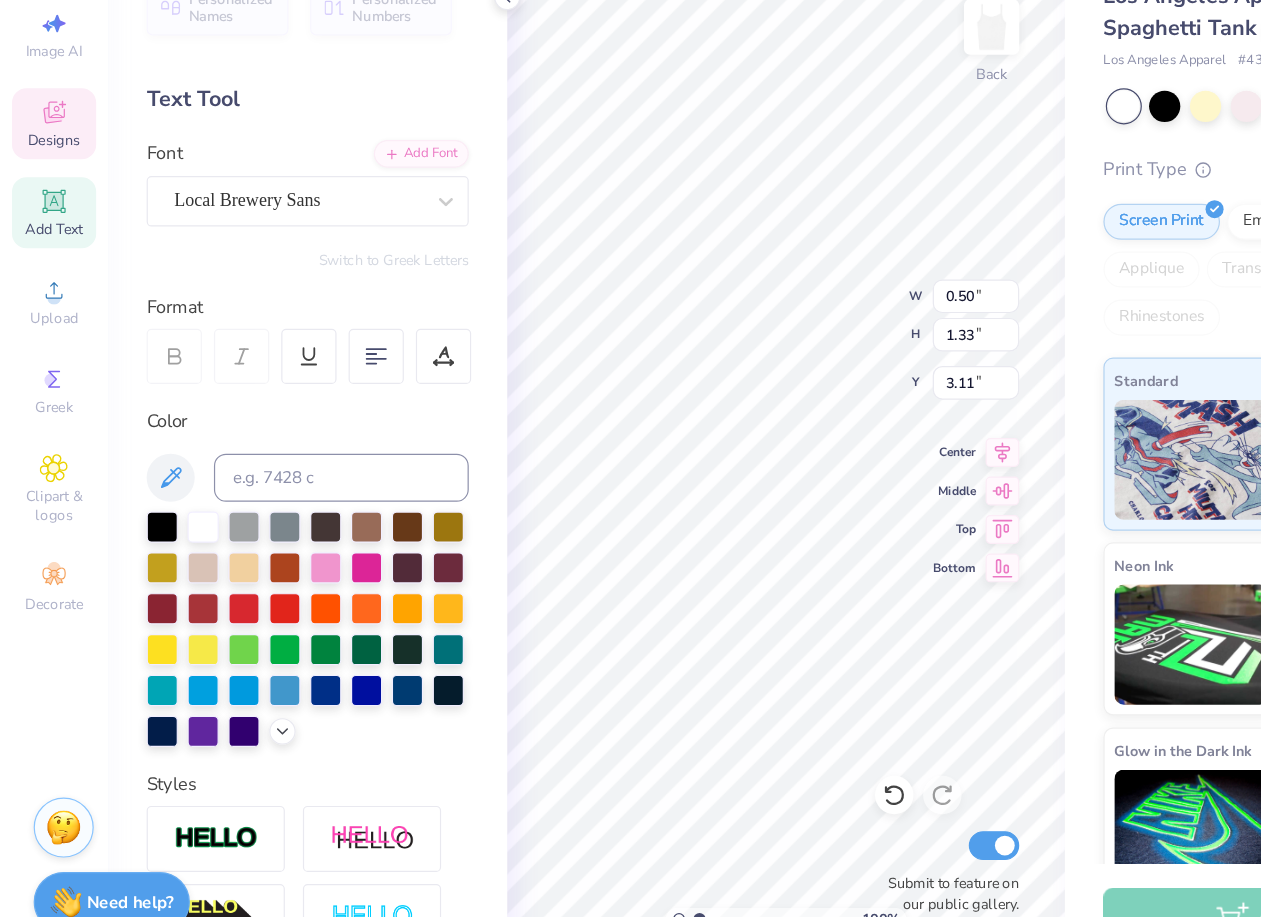 type on "1.32" 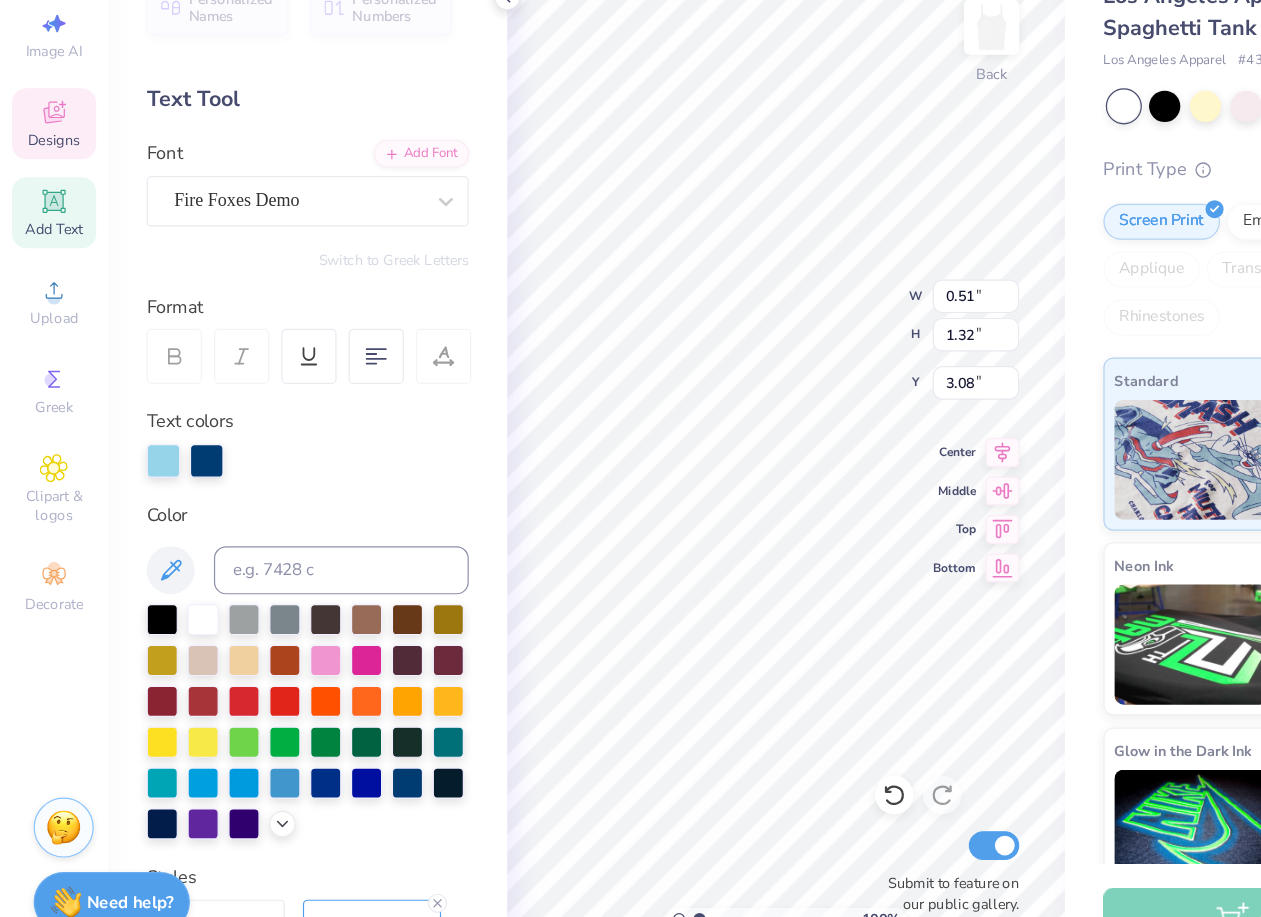 type on "0.59" 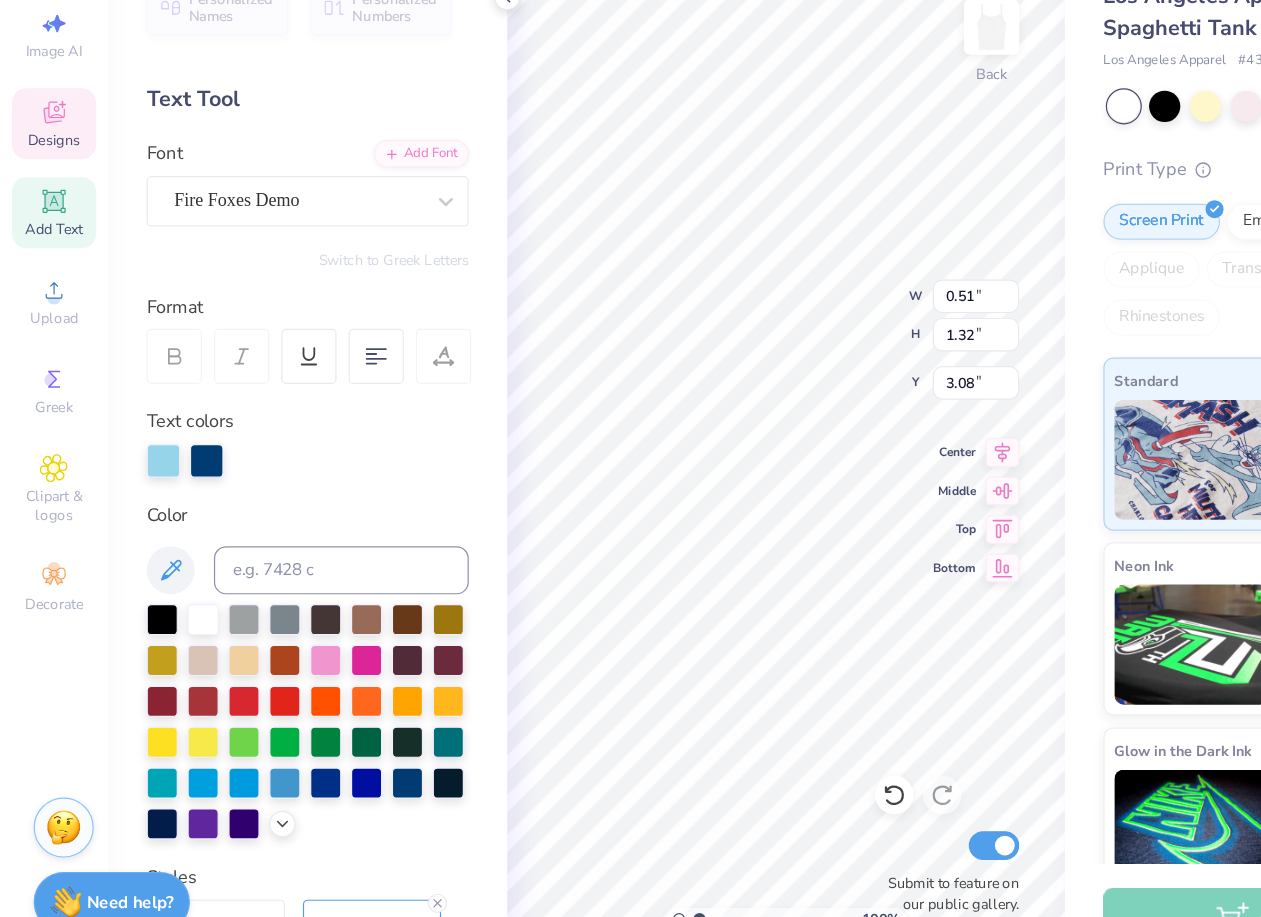 type on "1.11" 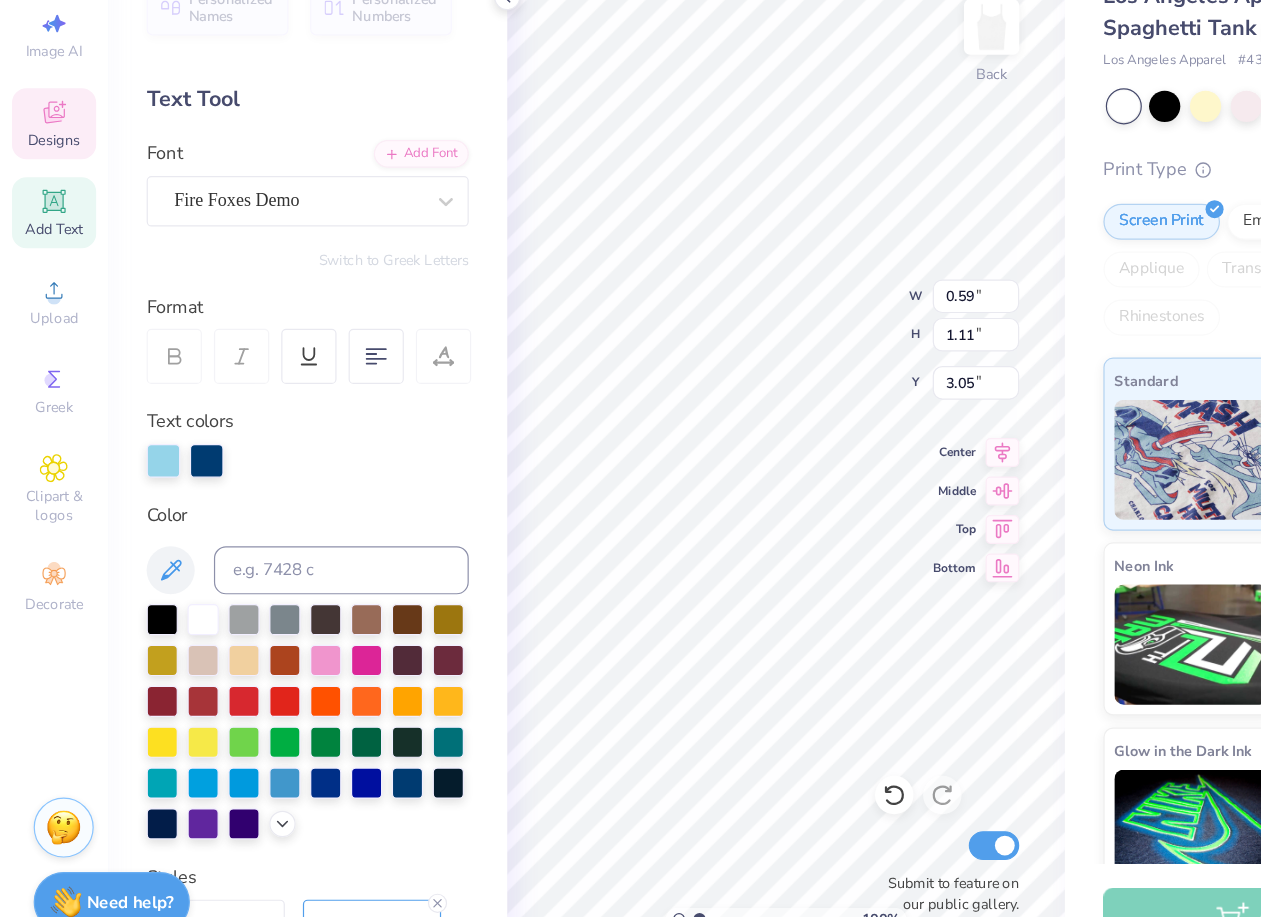 type on "R" 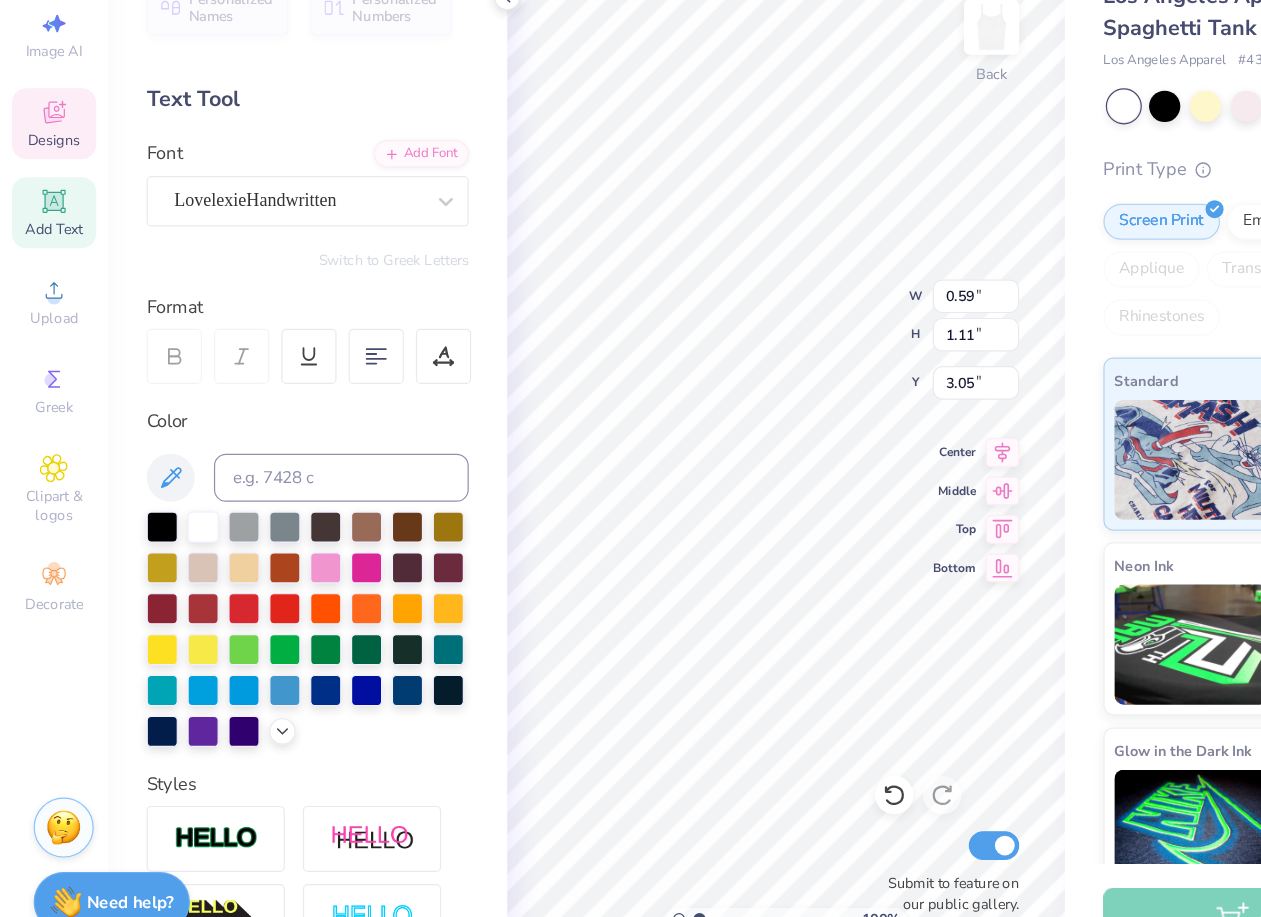 type on "0.24" 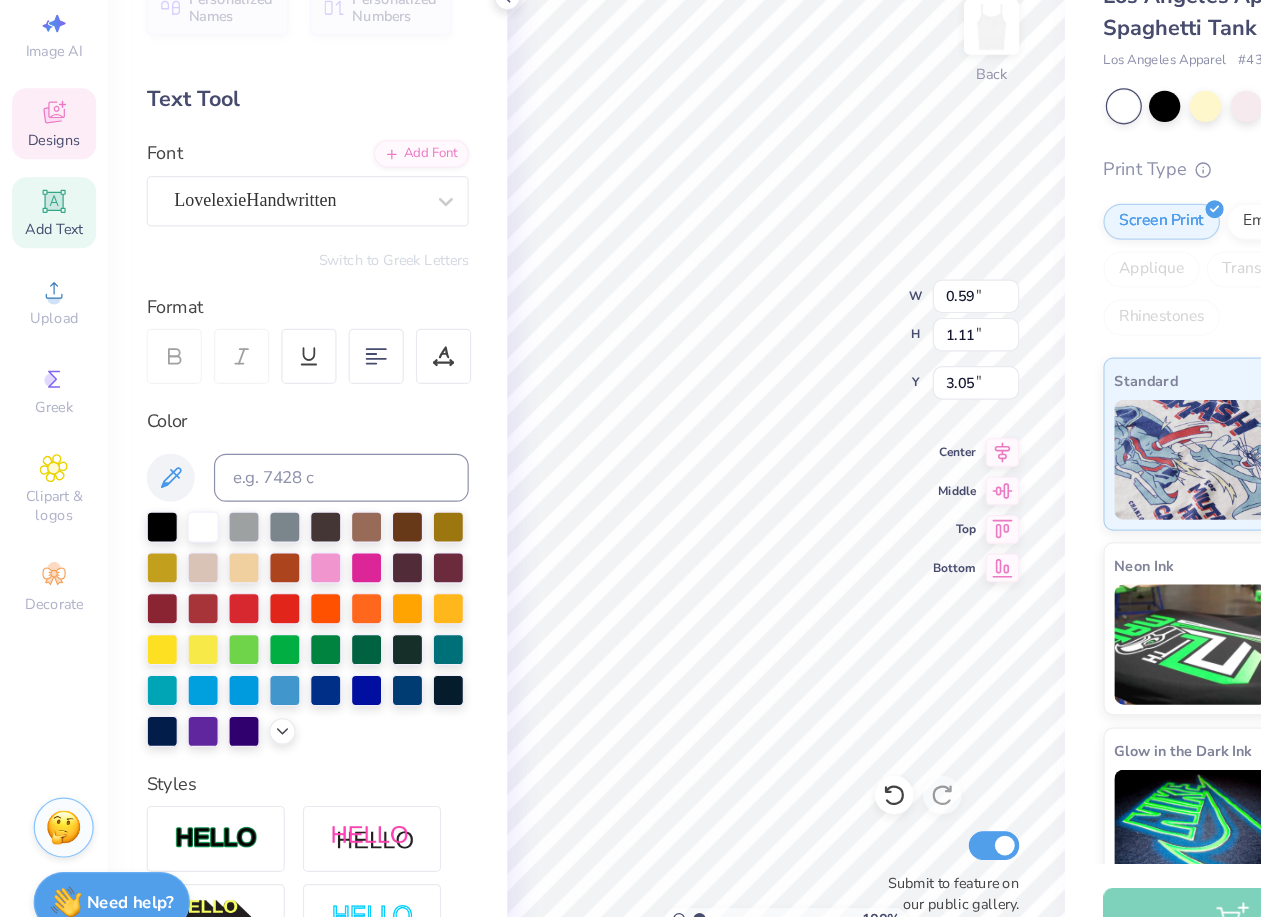 type on "1.13" 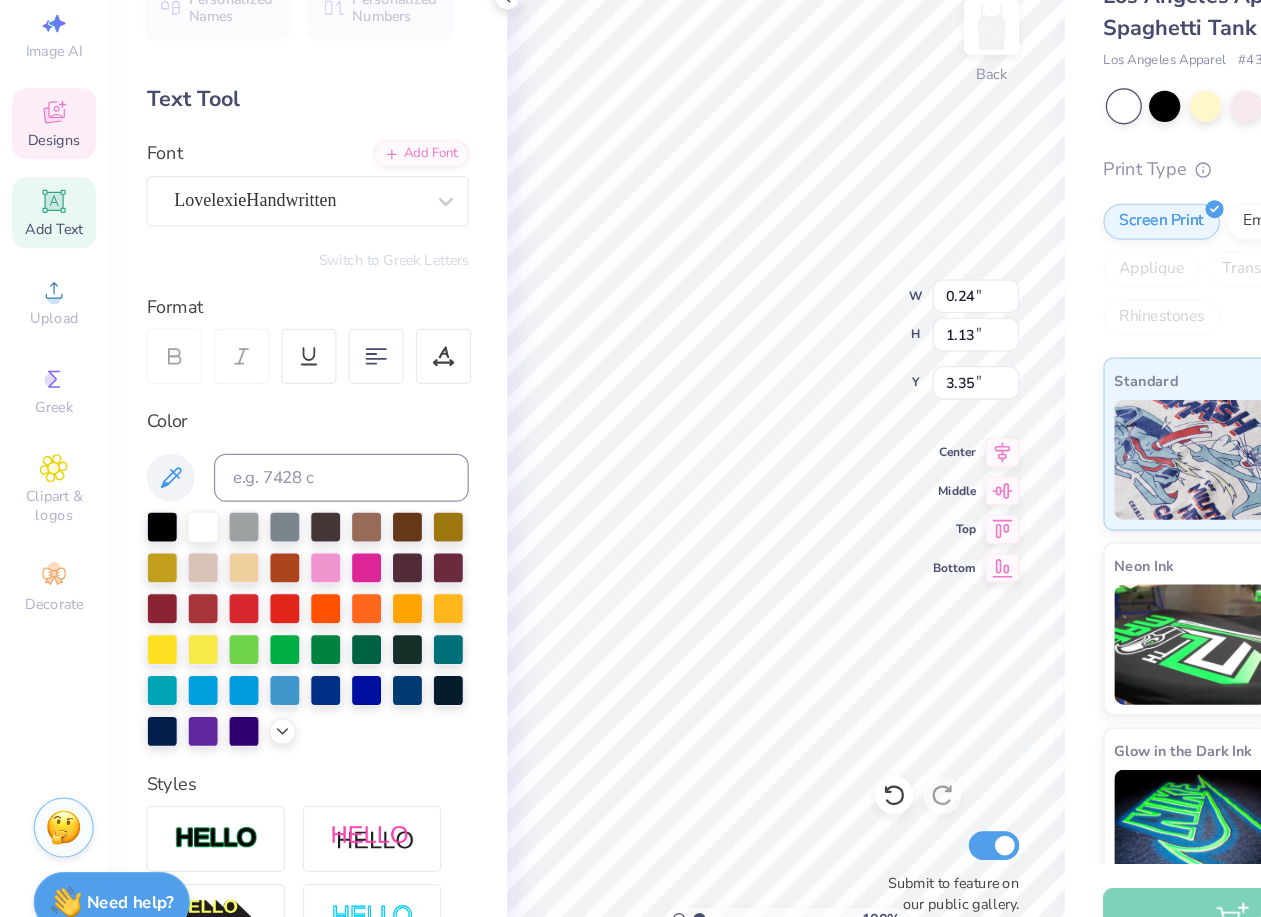 type on "R" 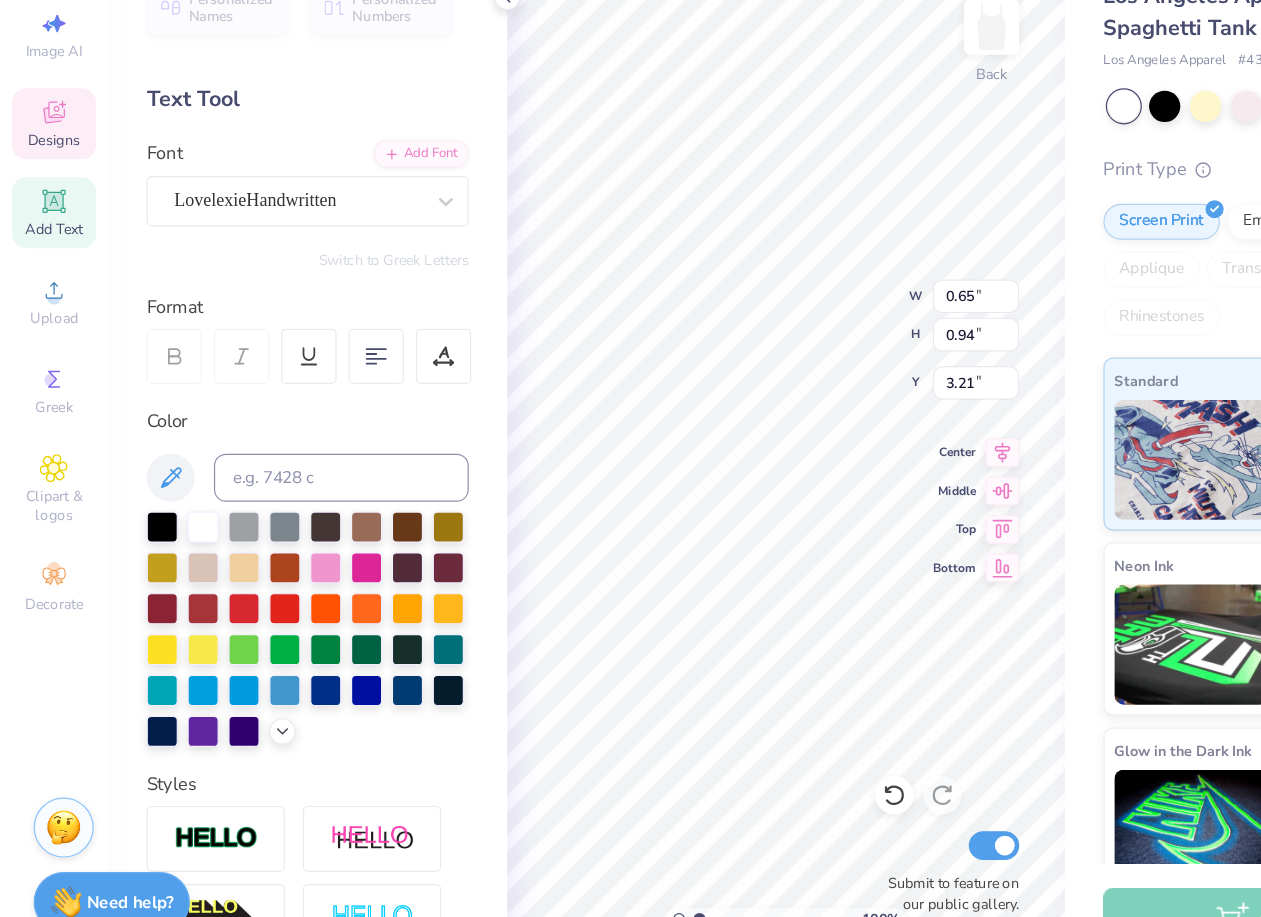 type on "0.65" 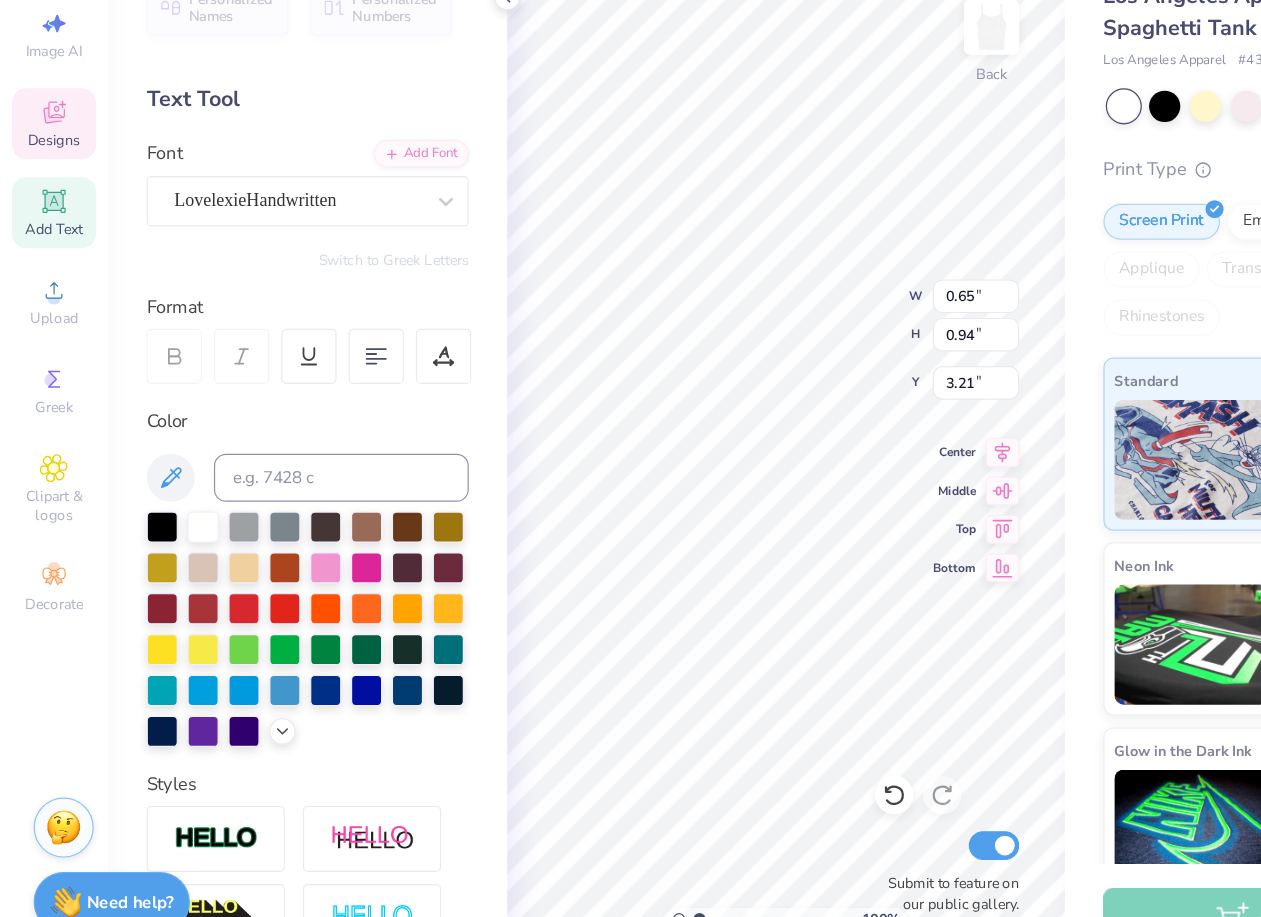 type on "0.94" 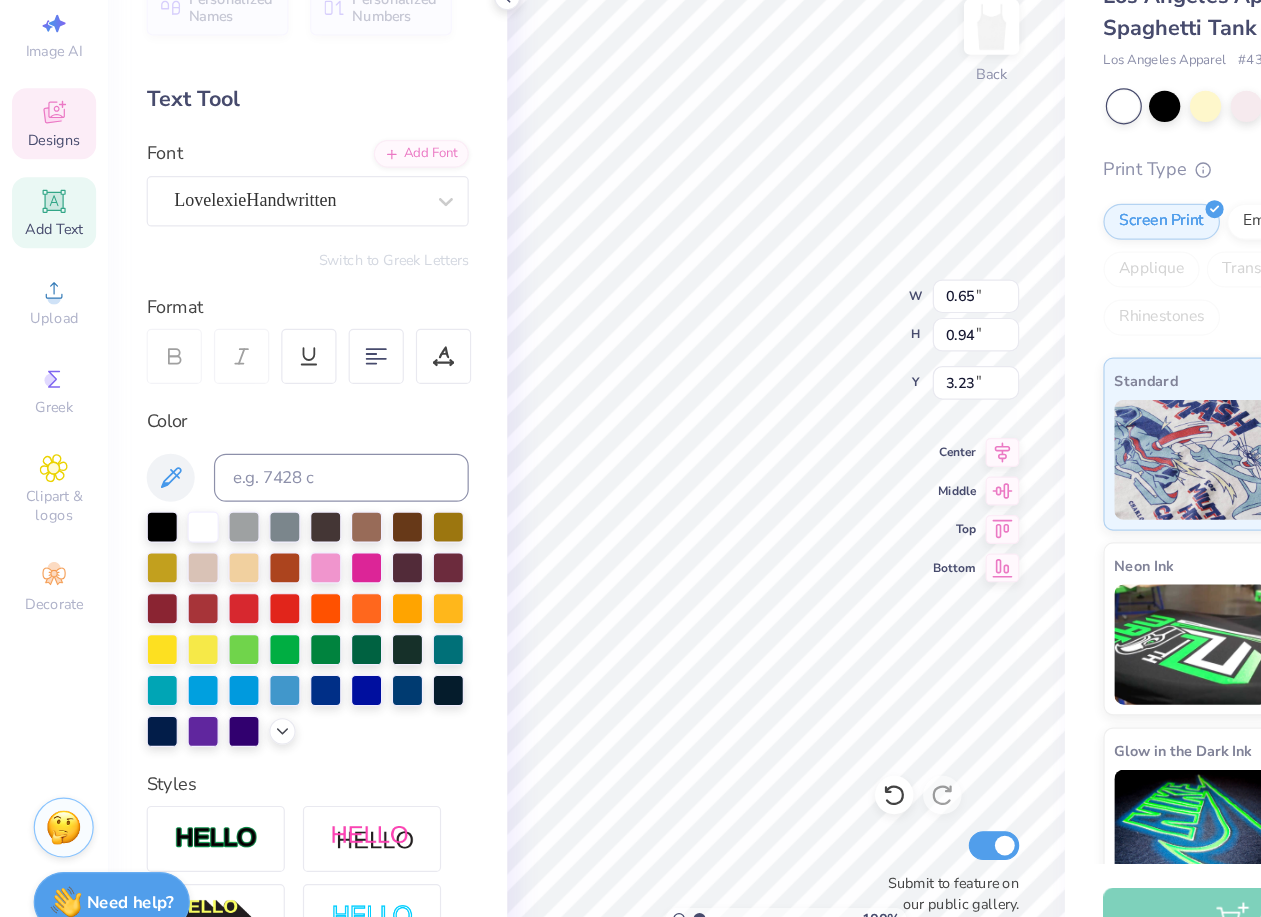 type on "3.23" 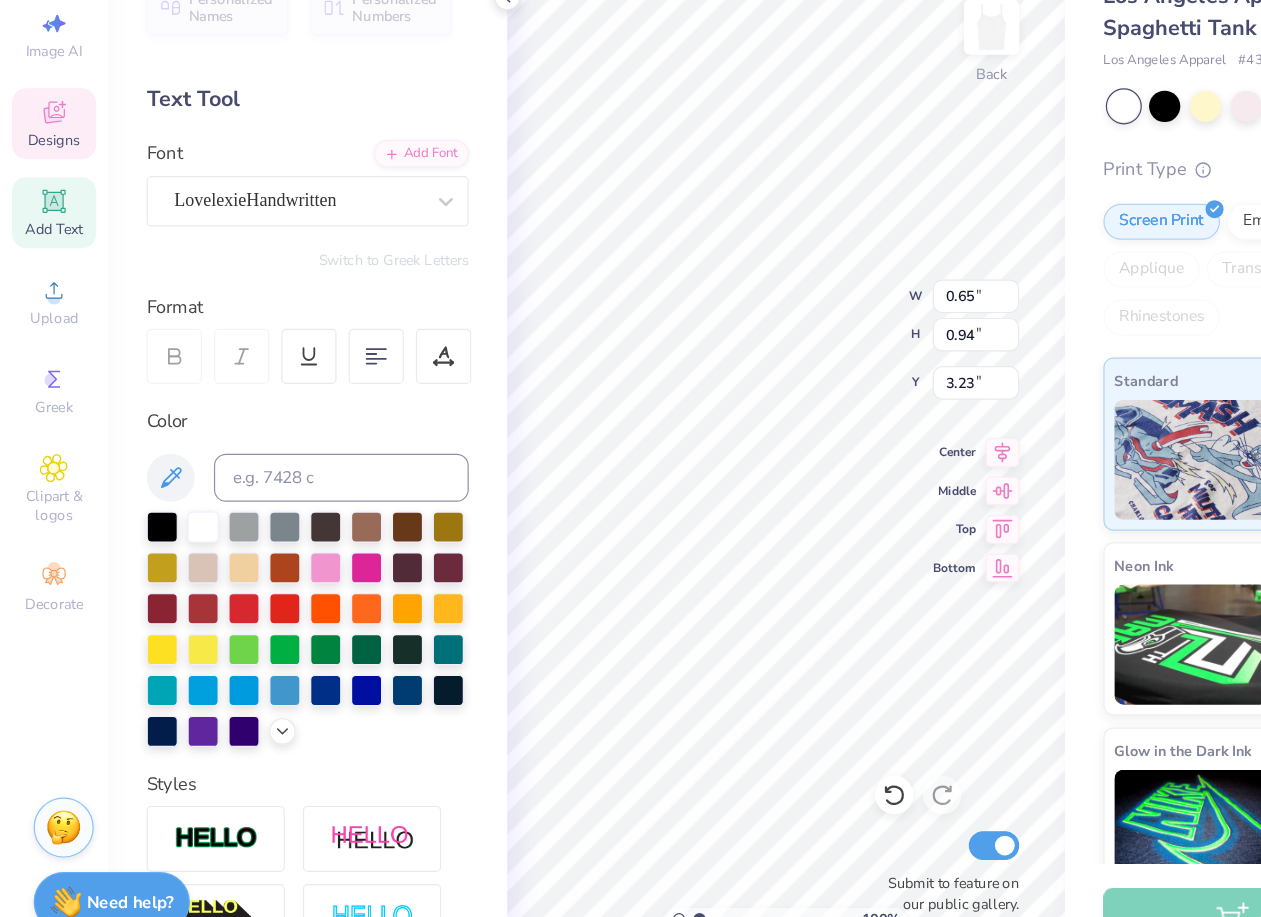 type on "0.94" 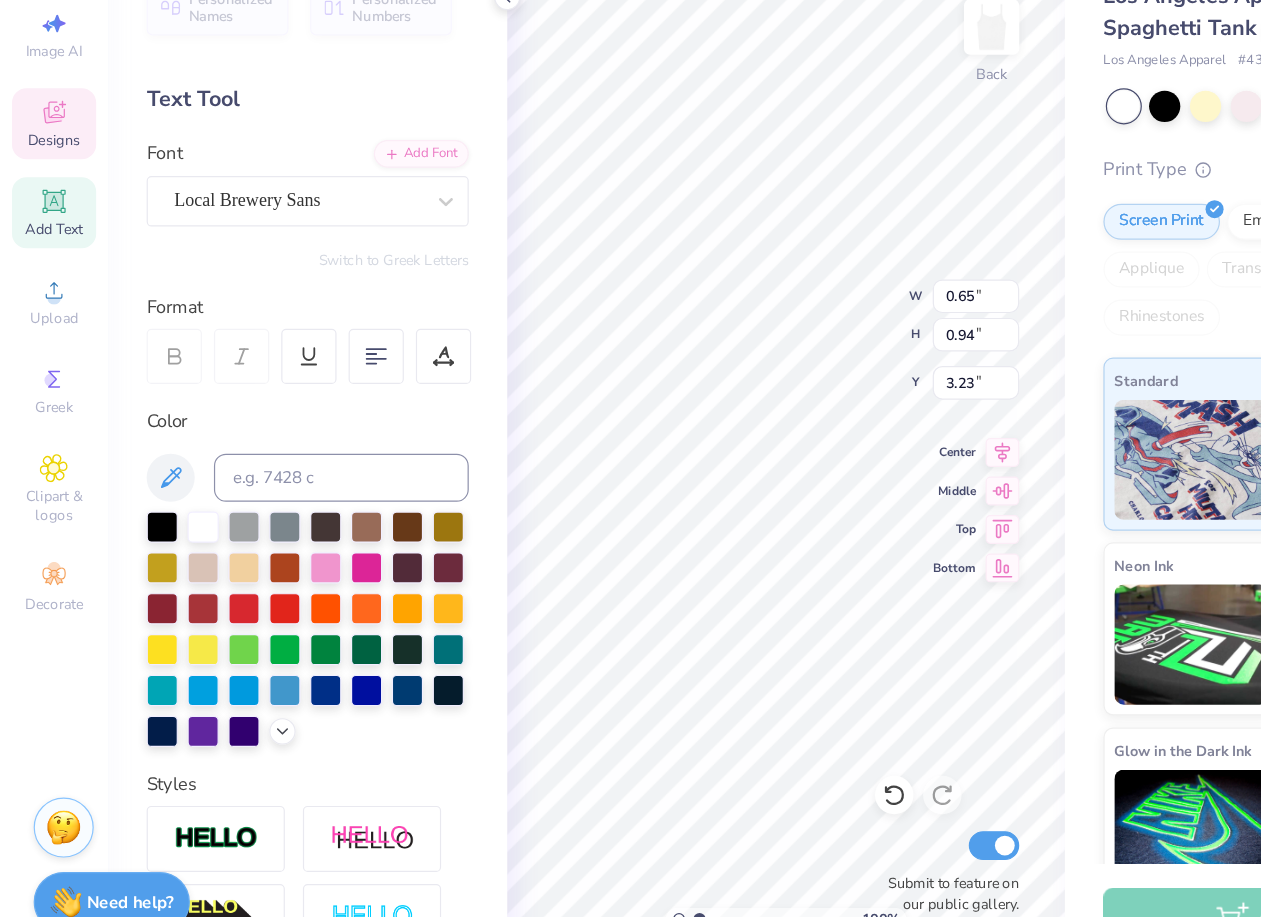 type on "0.38" 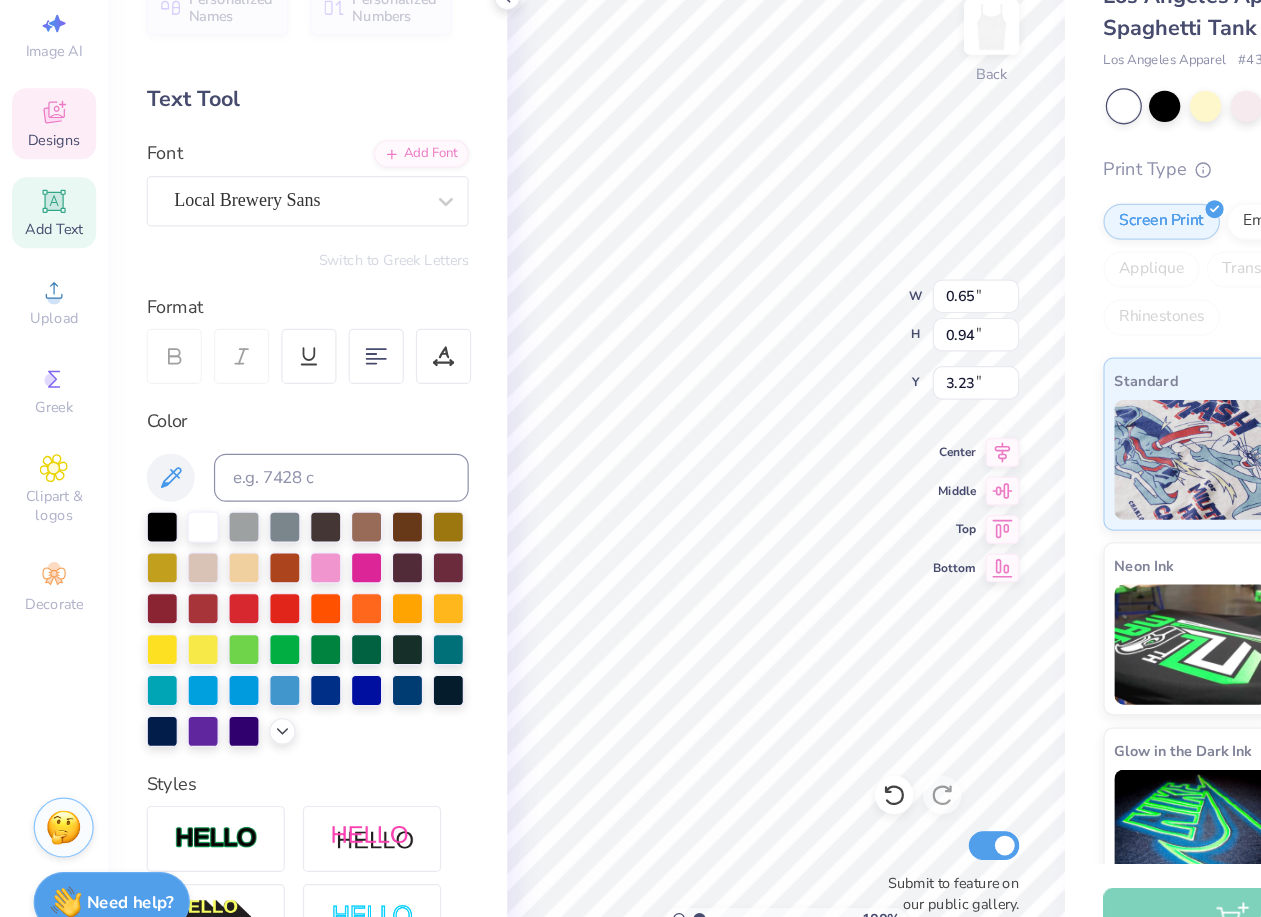 type on "1.33" 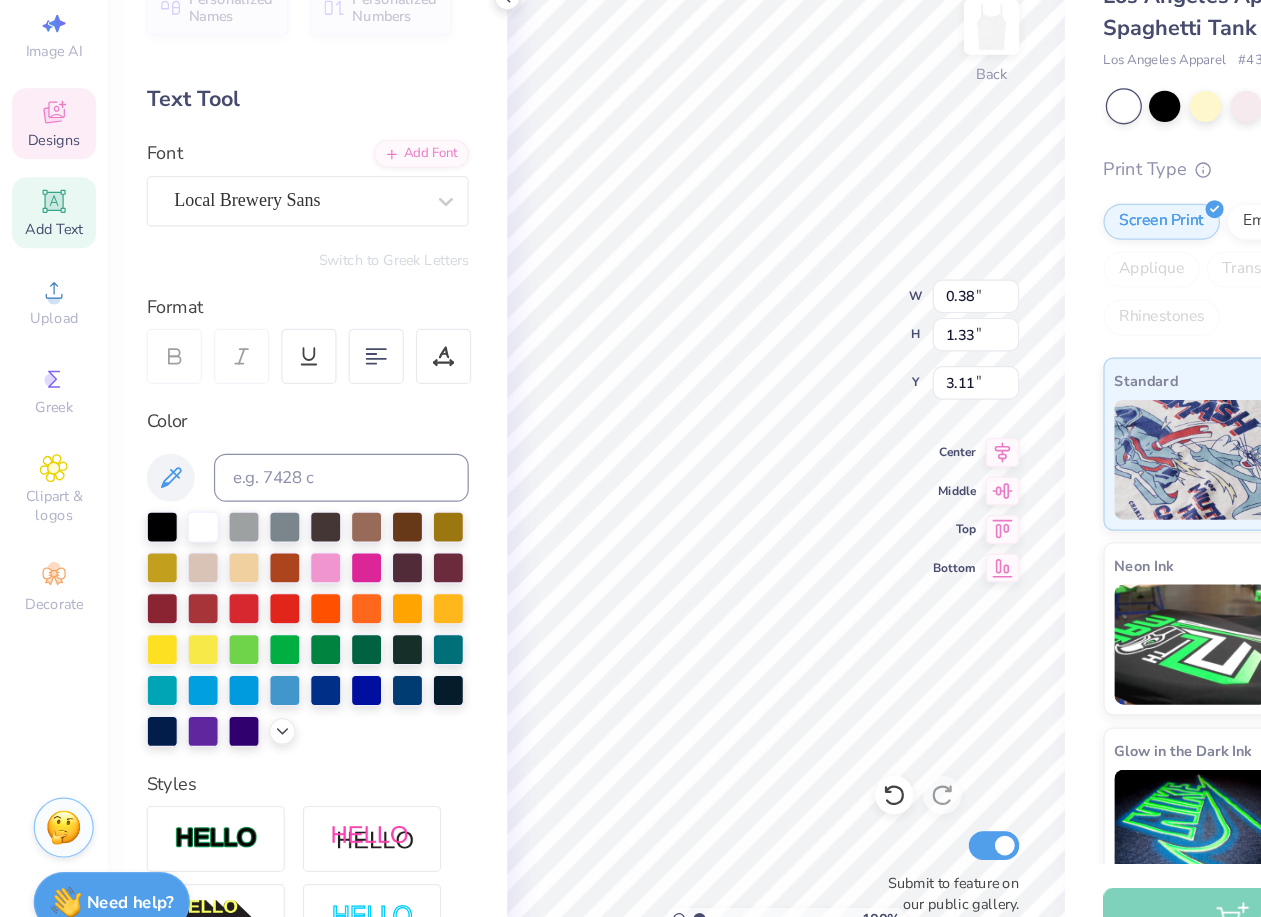 type on "3.05" 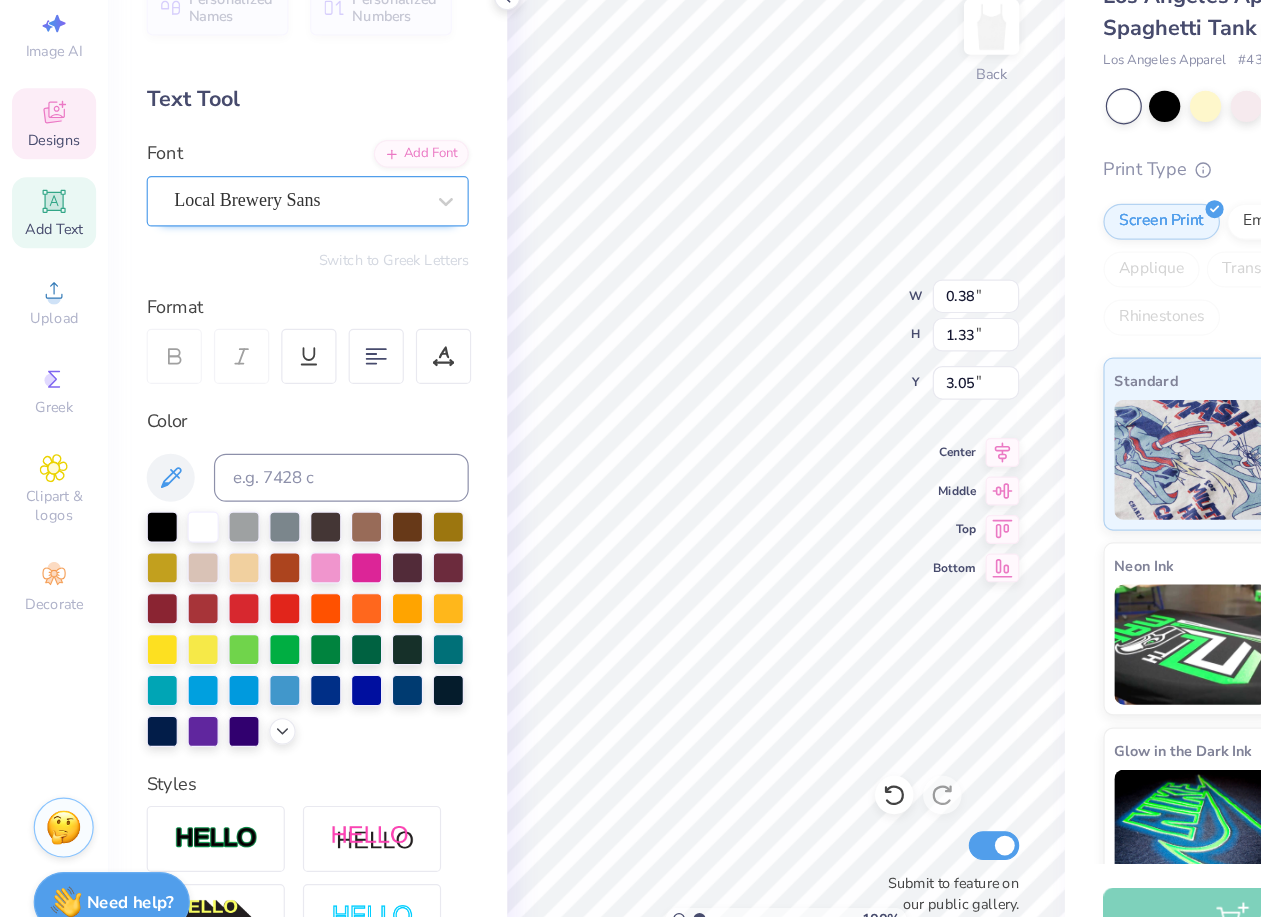 click on "Local Brewery Sans" at bounding box center [248, 280] 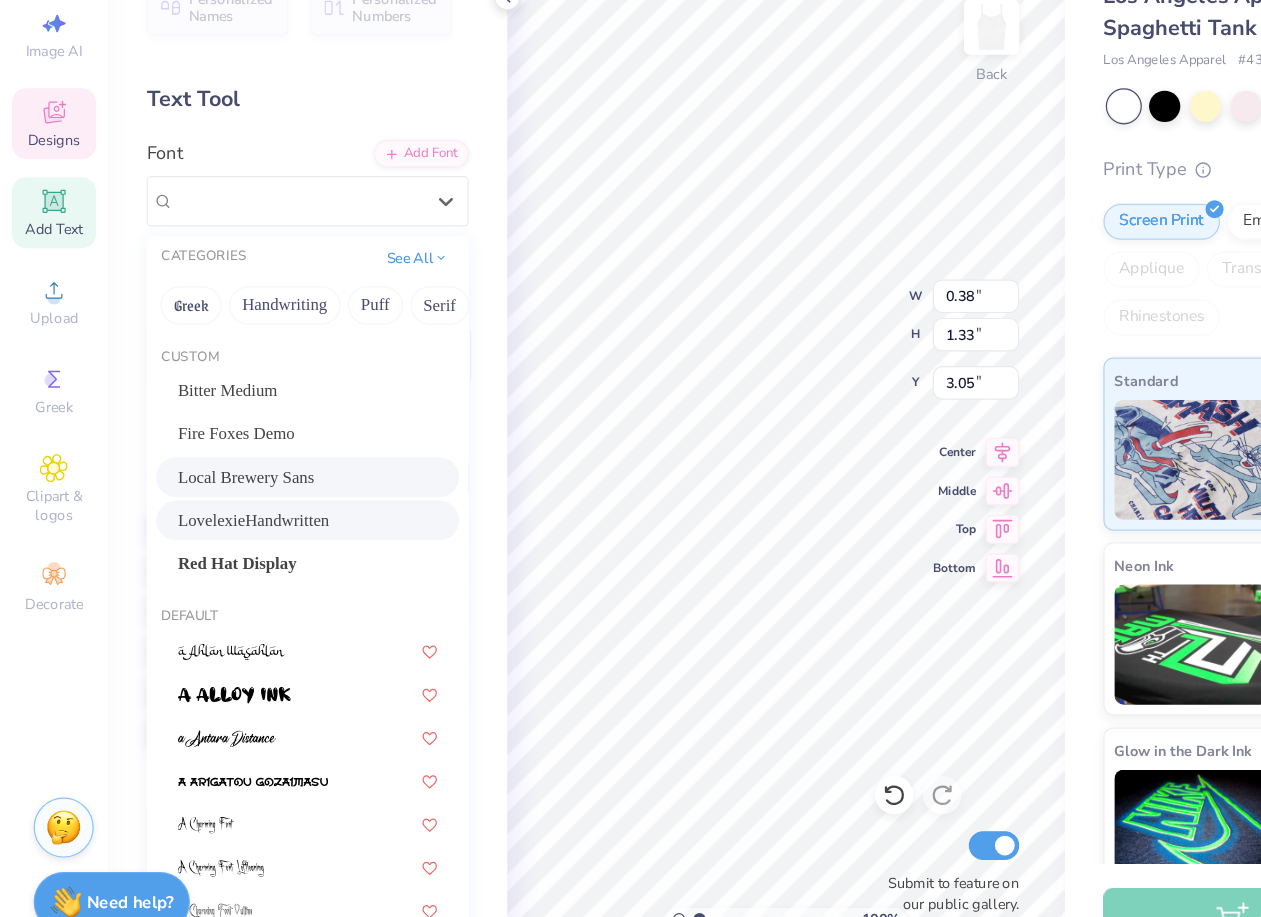 click on "LovelexieHandwritten" at bounding box center (256, 546) 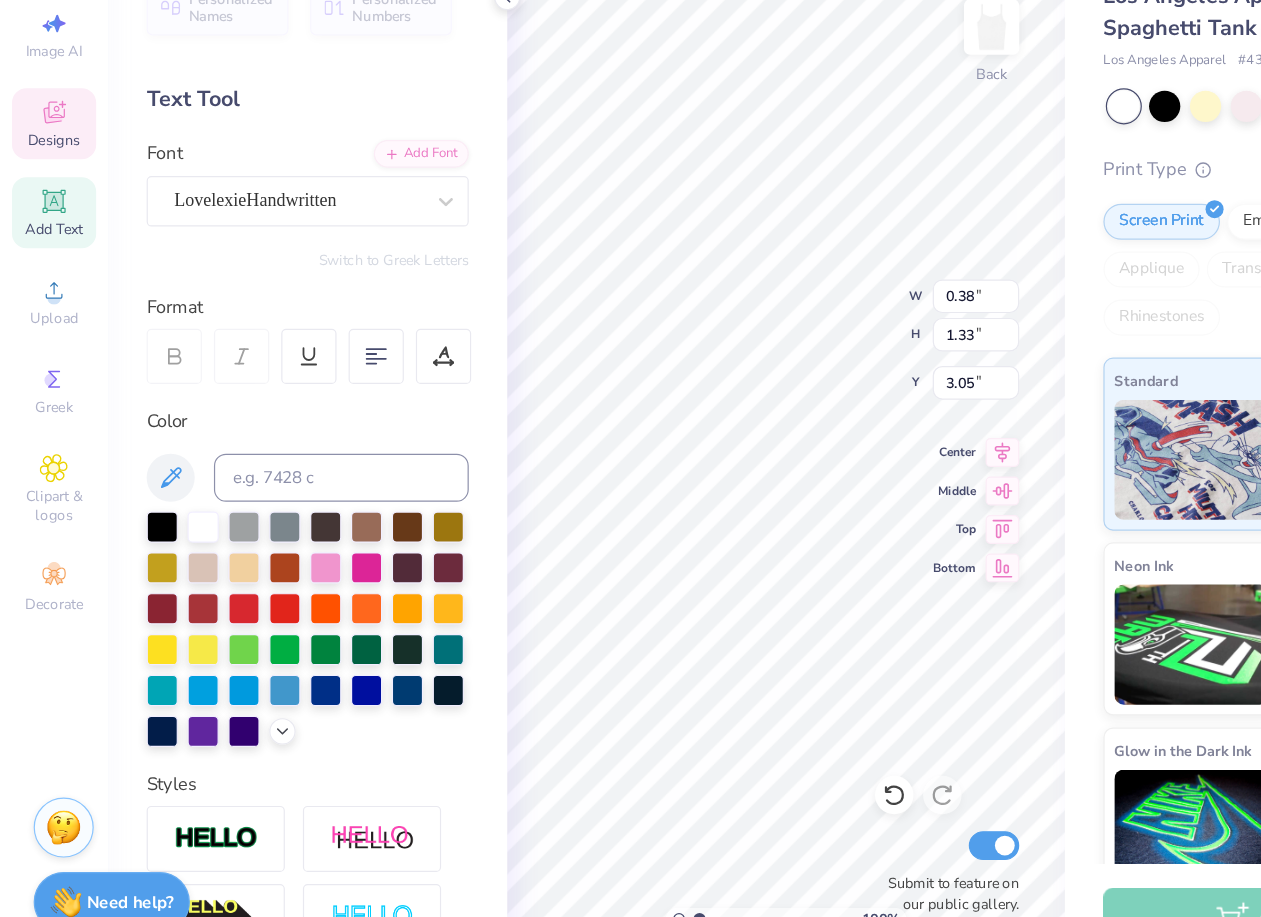 type on "1.13" 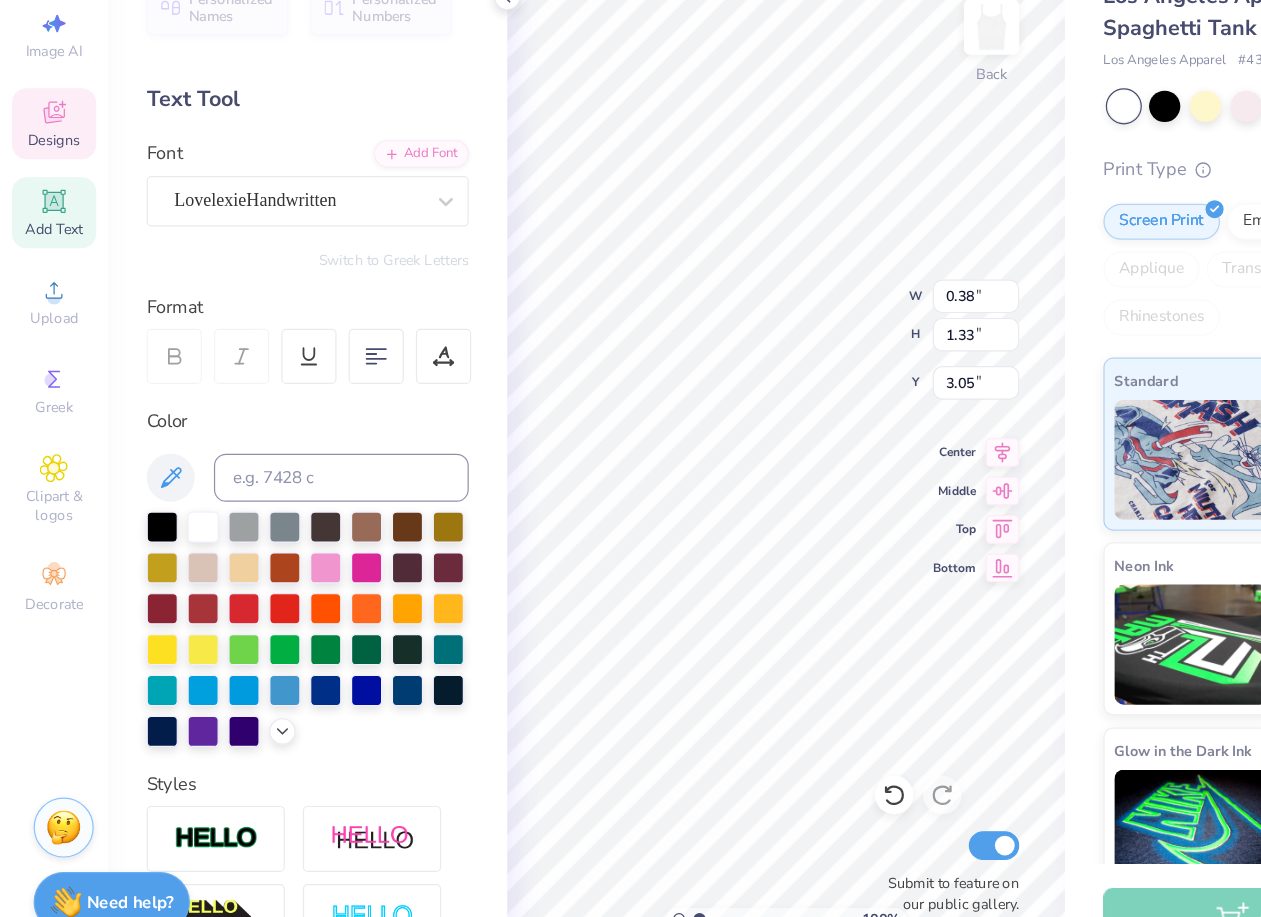 type on "1.43" 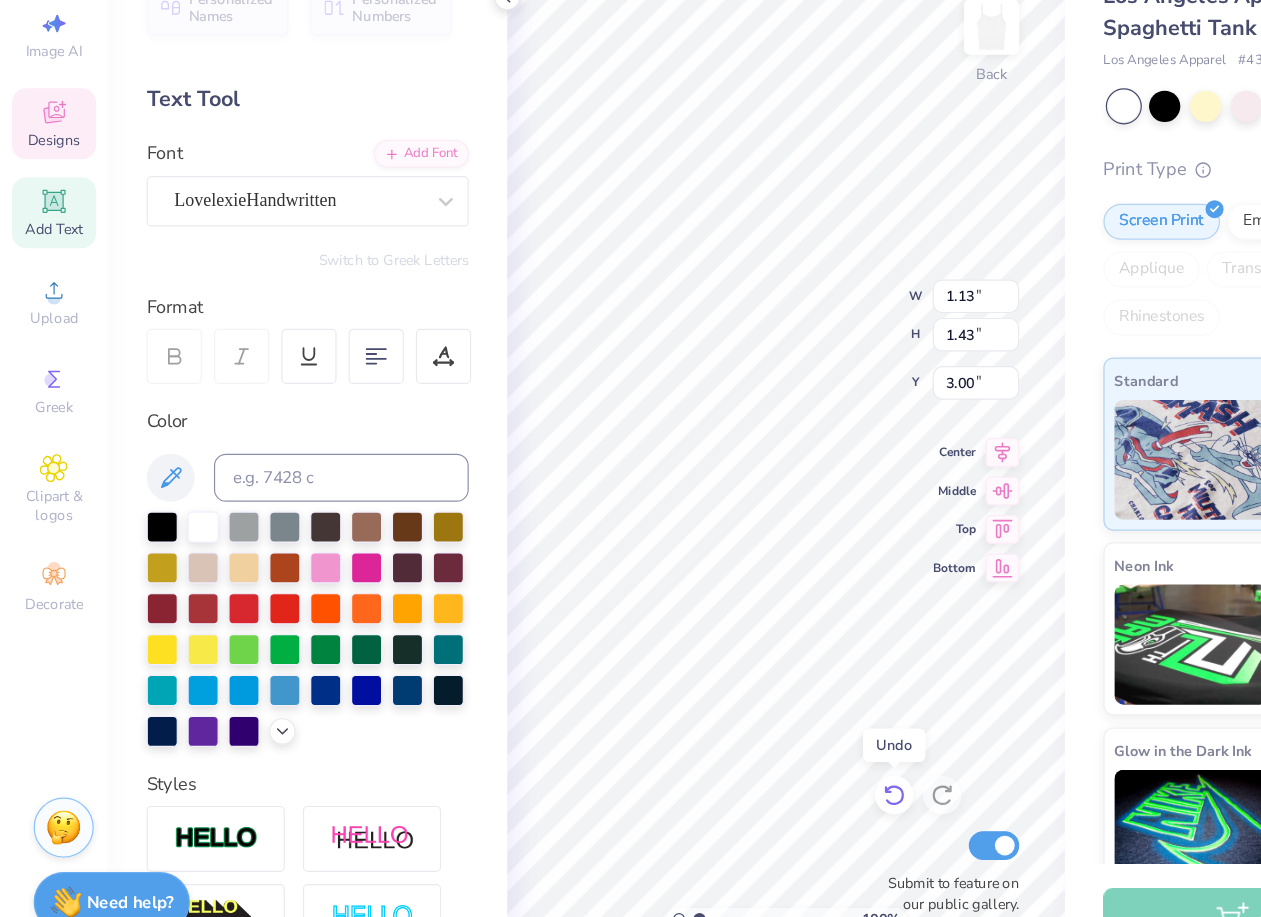 click 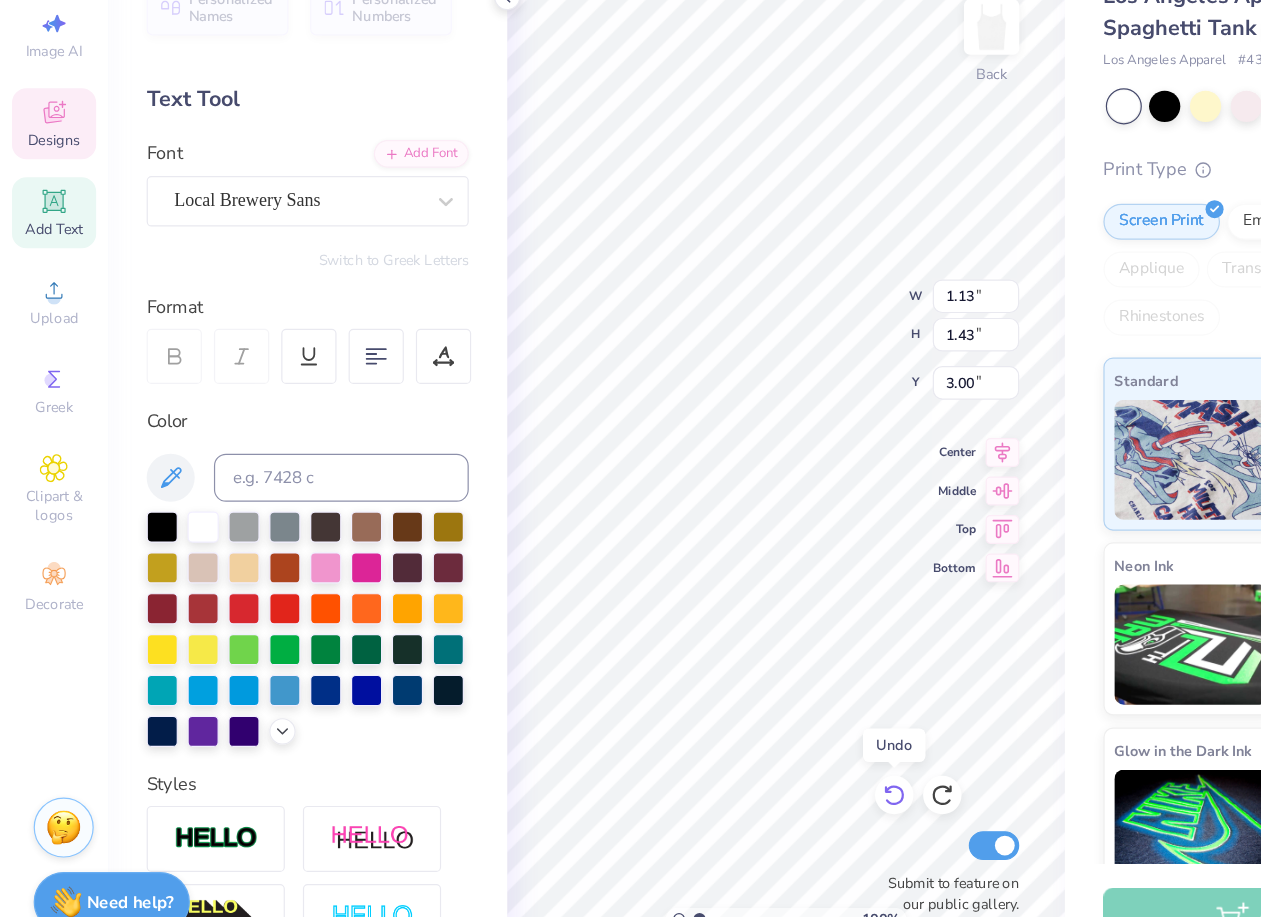 type on "0.38" 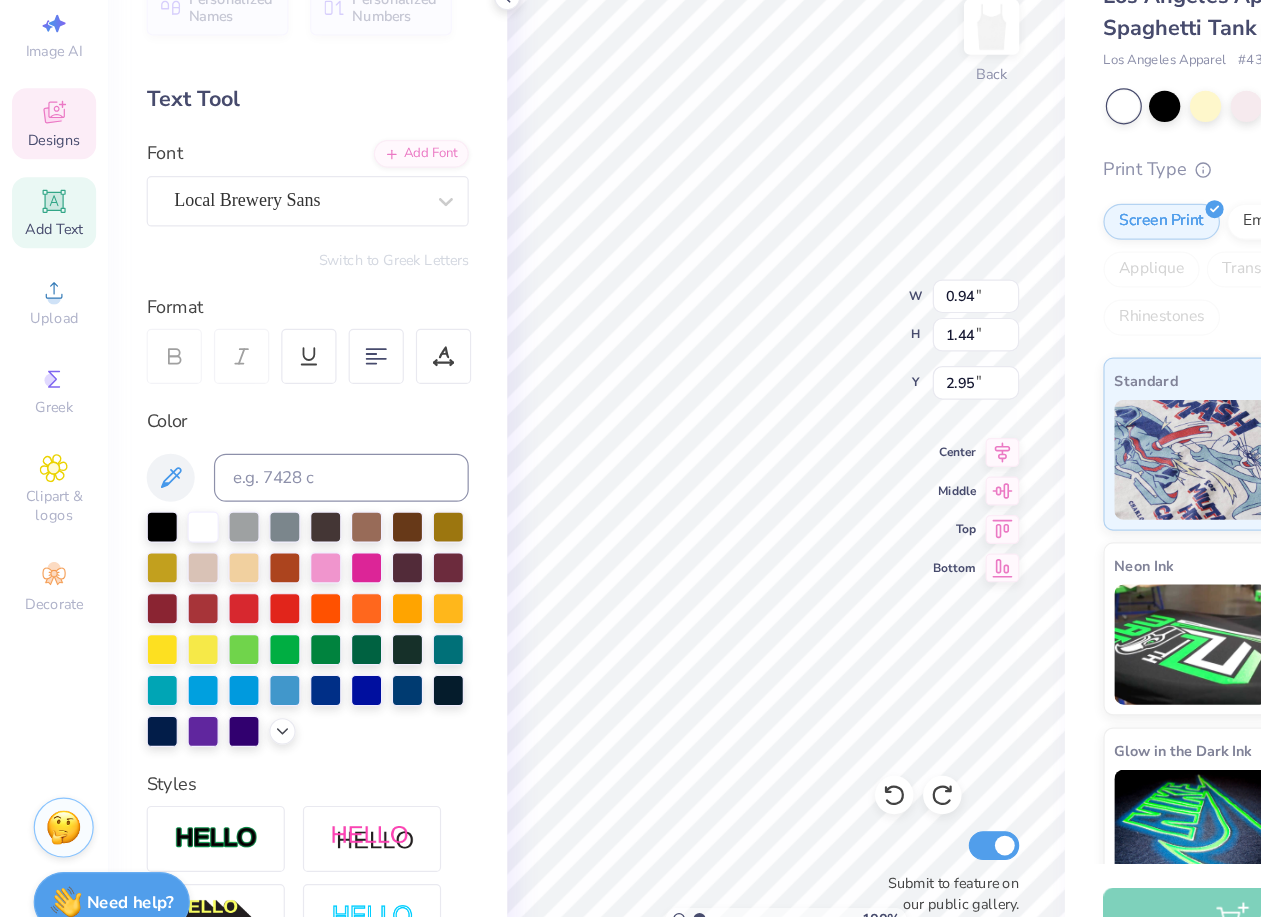 type on "0.94" 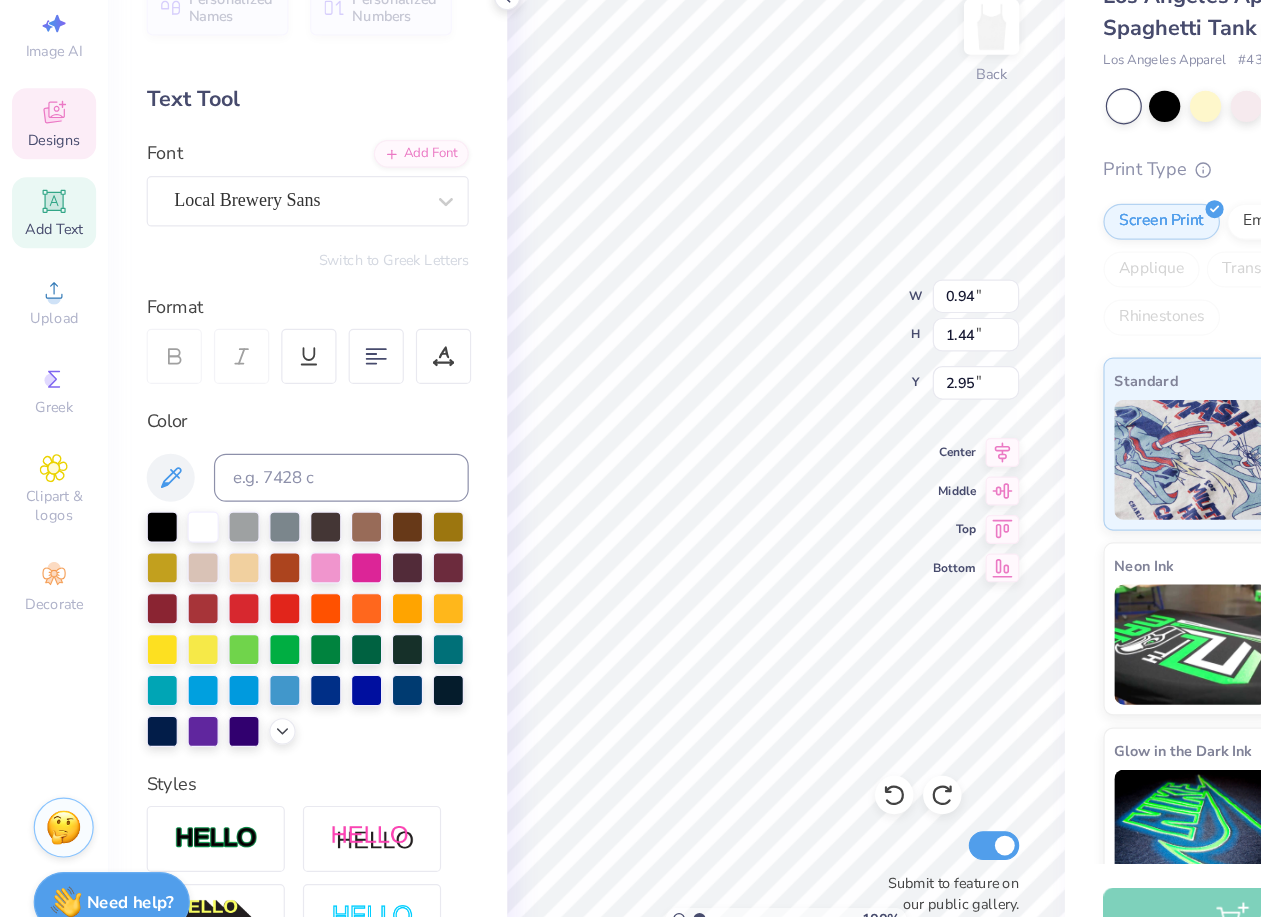 type on "1.44" 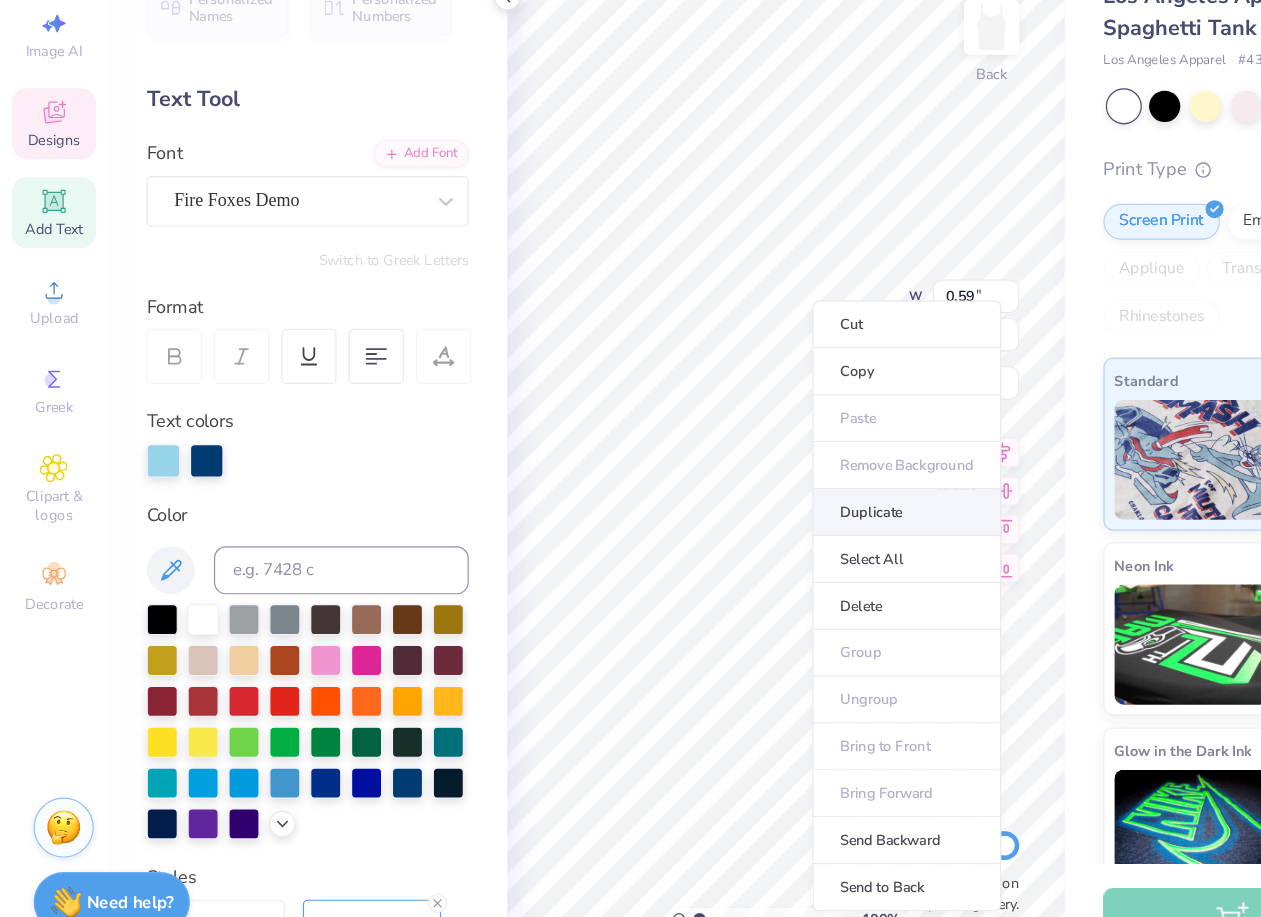 click on "Duplicate" at bounding box center (754, 540) 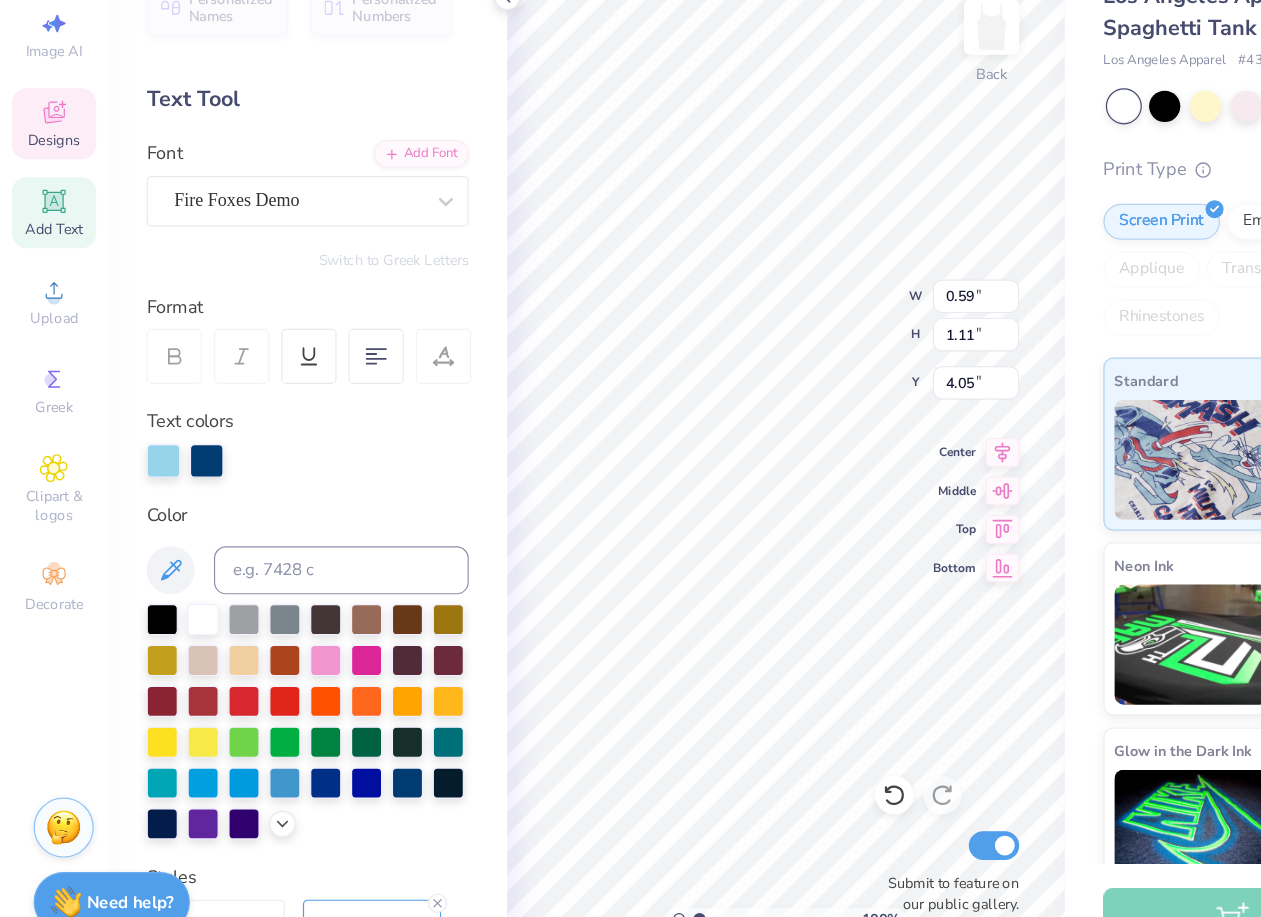 type on "3.05" 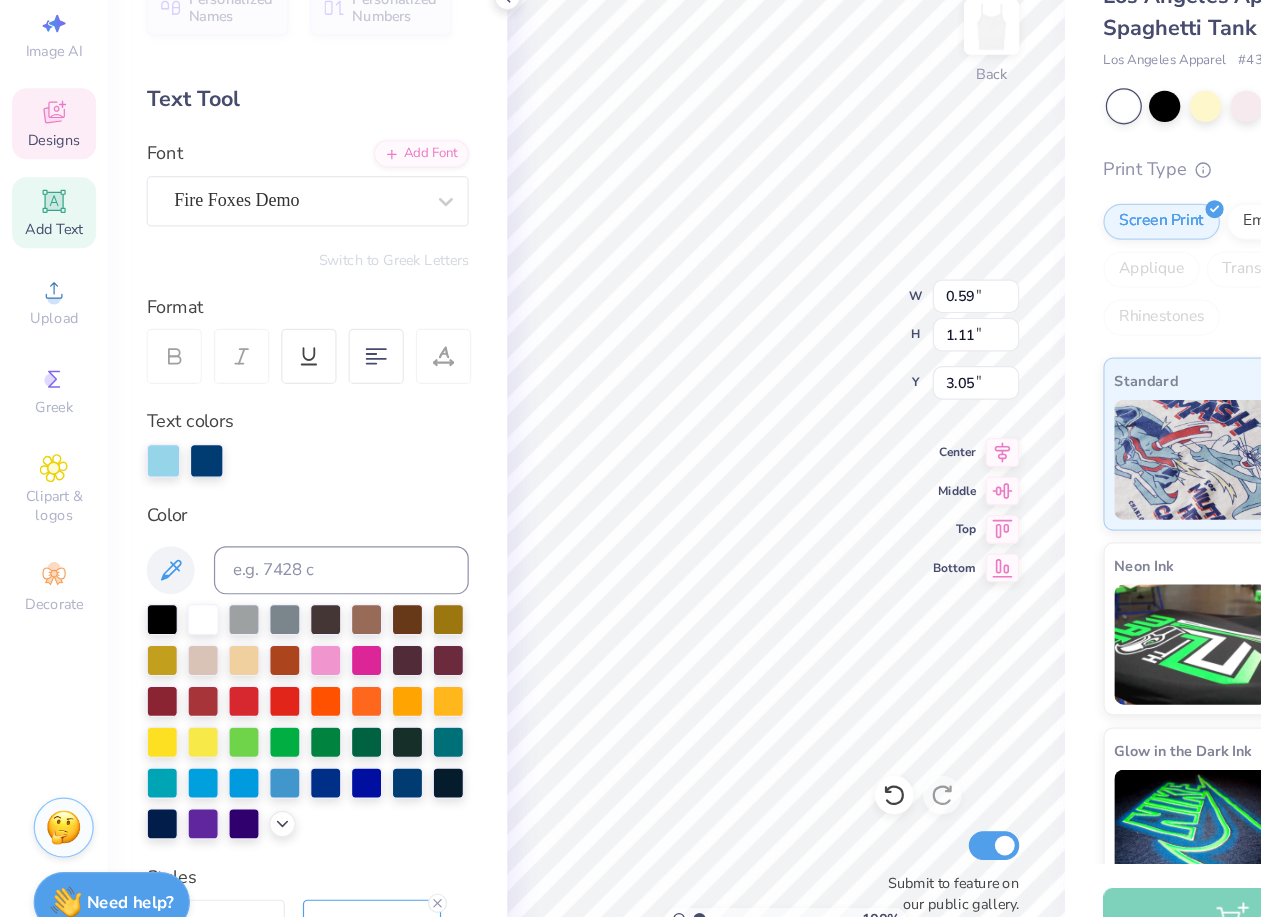 type on "Y" 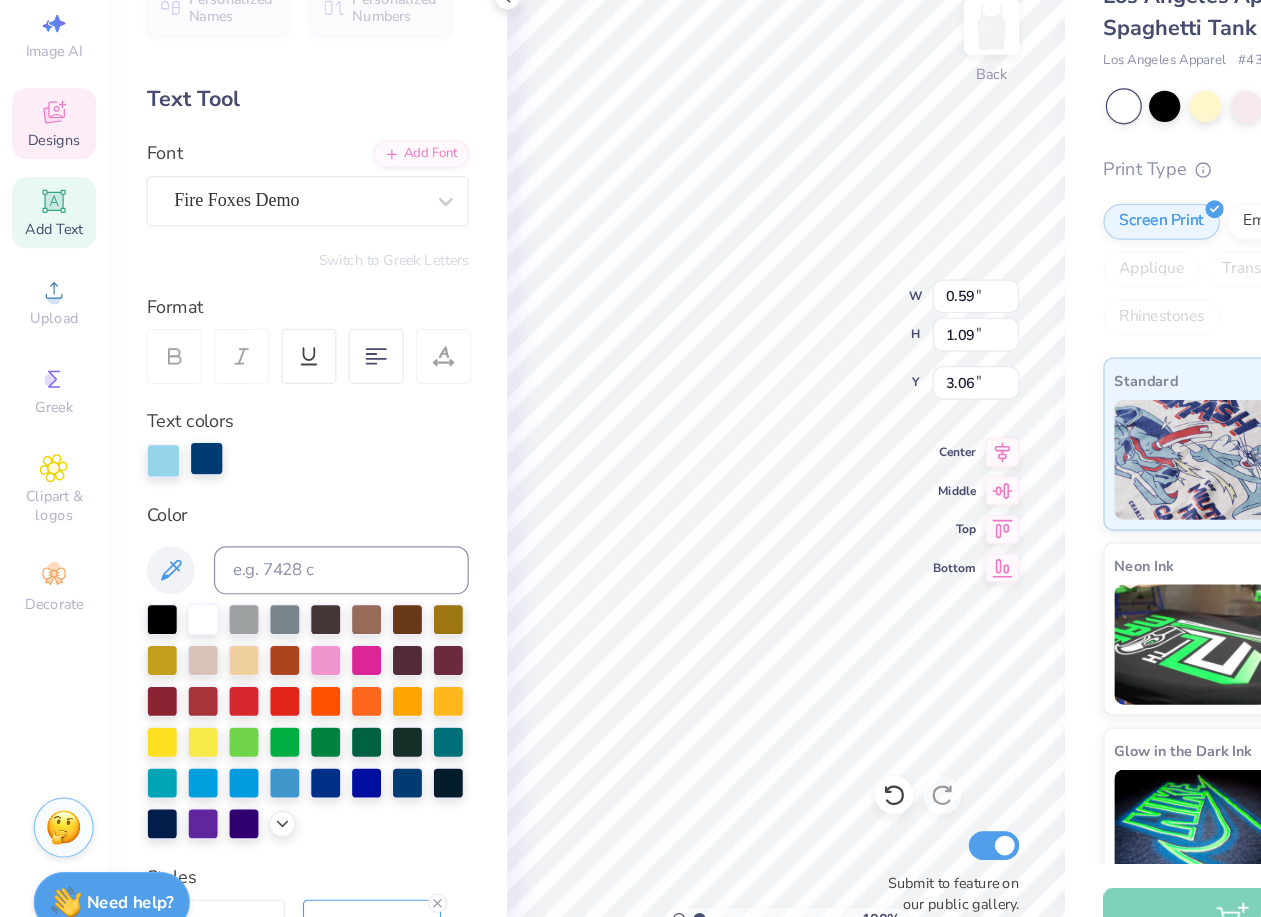 click at bounding box center (172, 495) 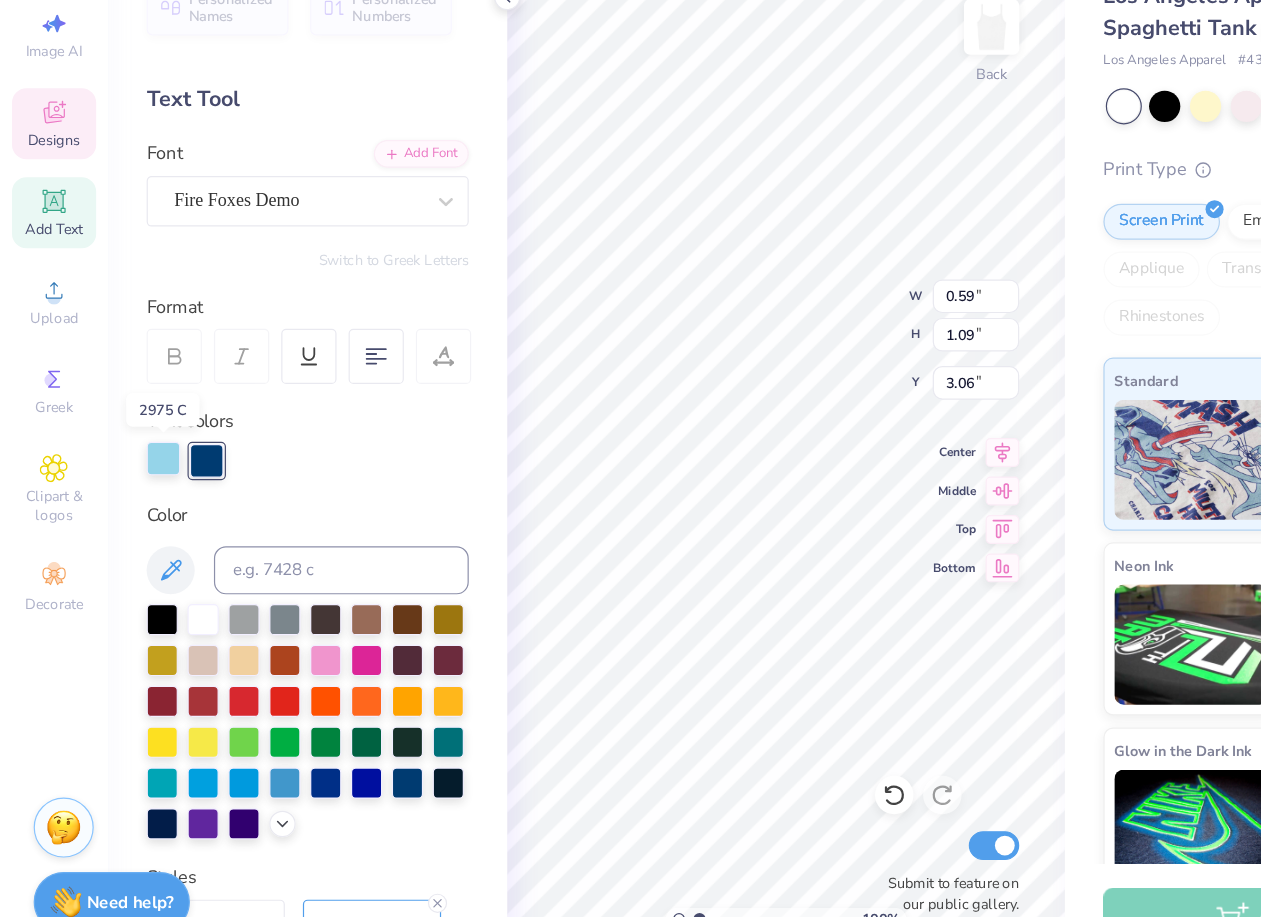 click at bounding box center (136, 495) 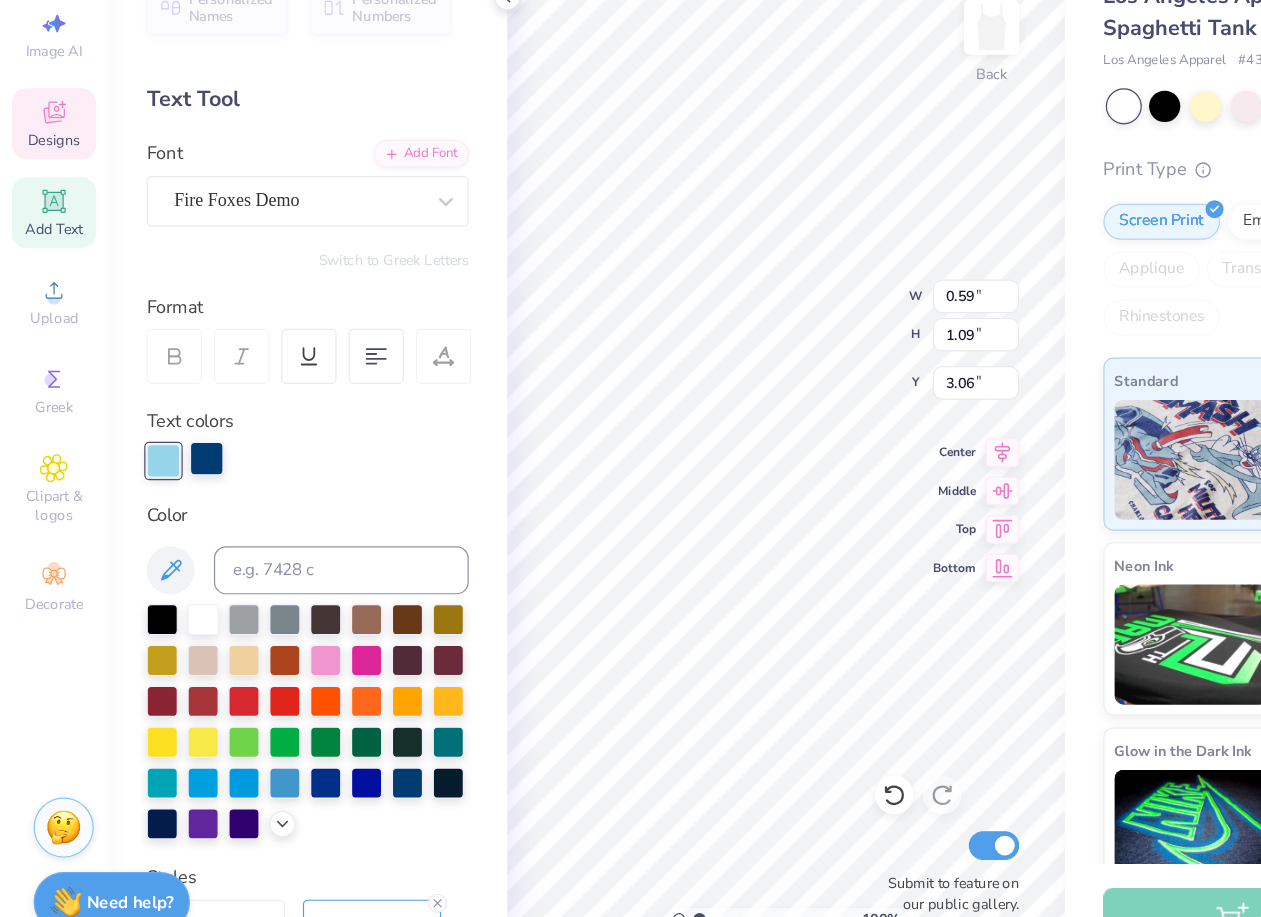 click at bounding box center [172, 495] 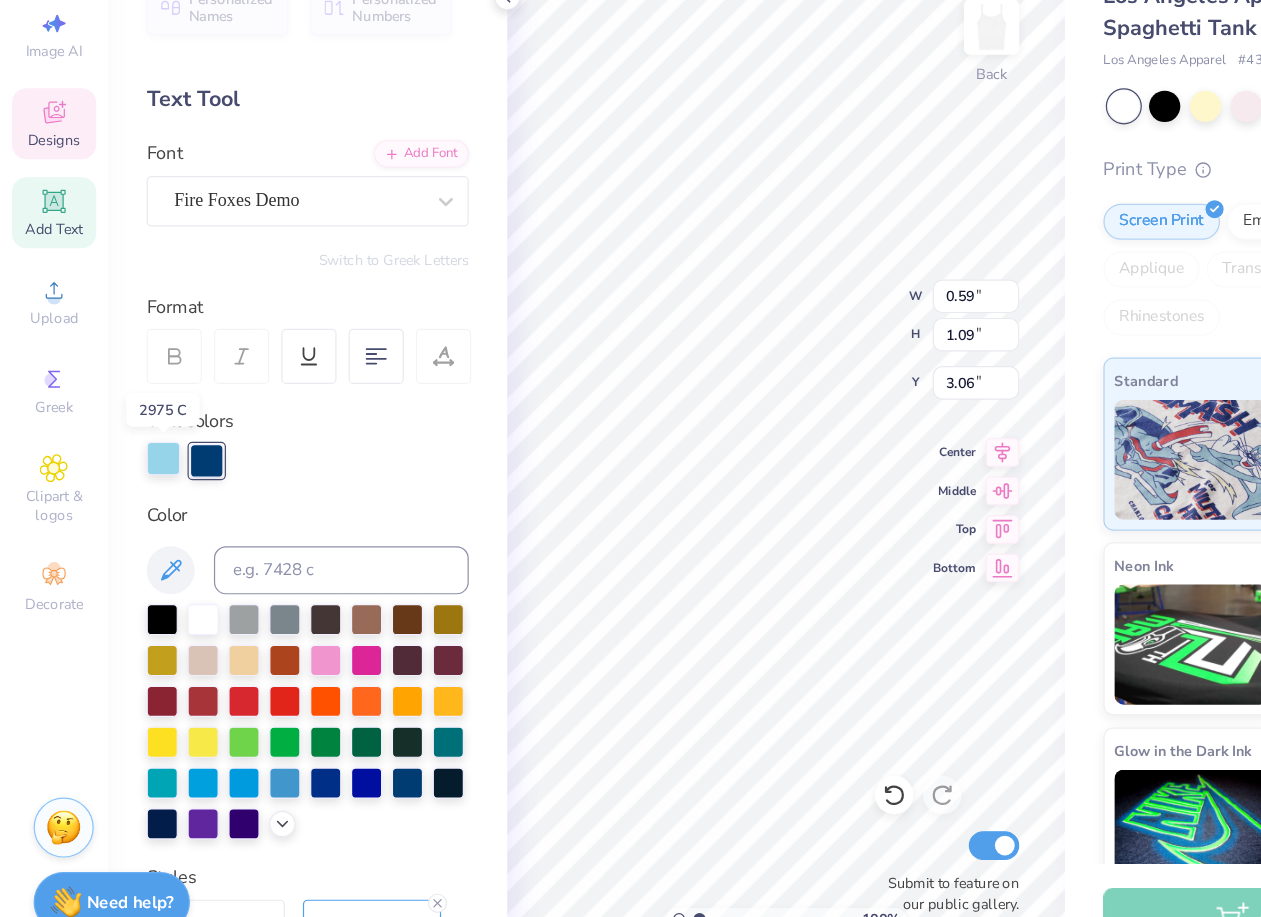 click at bounding box center (136, 495) 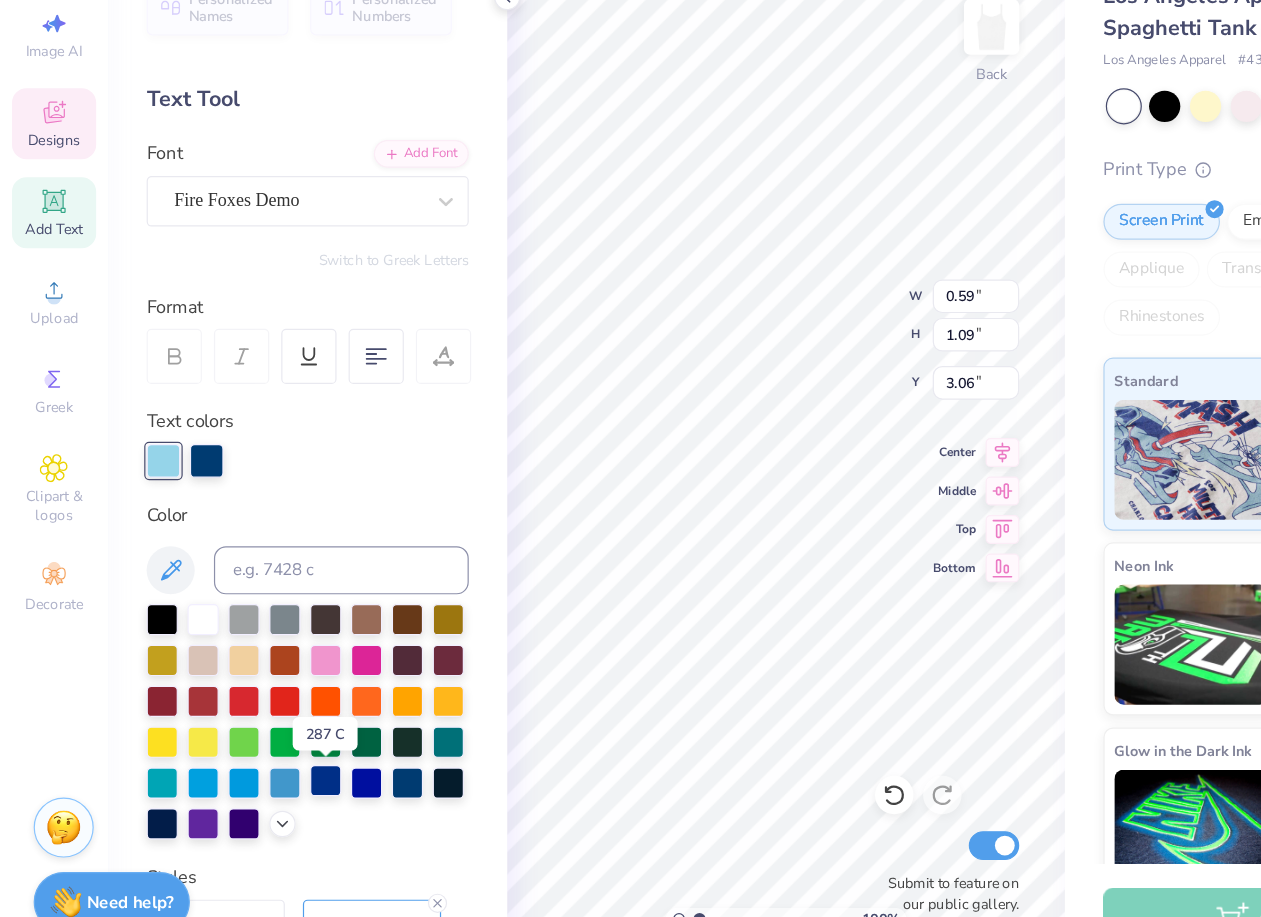click at bounding box center (271, 763) 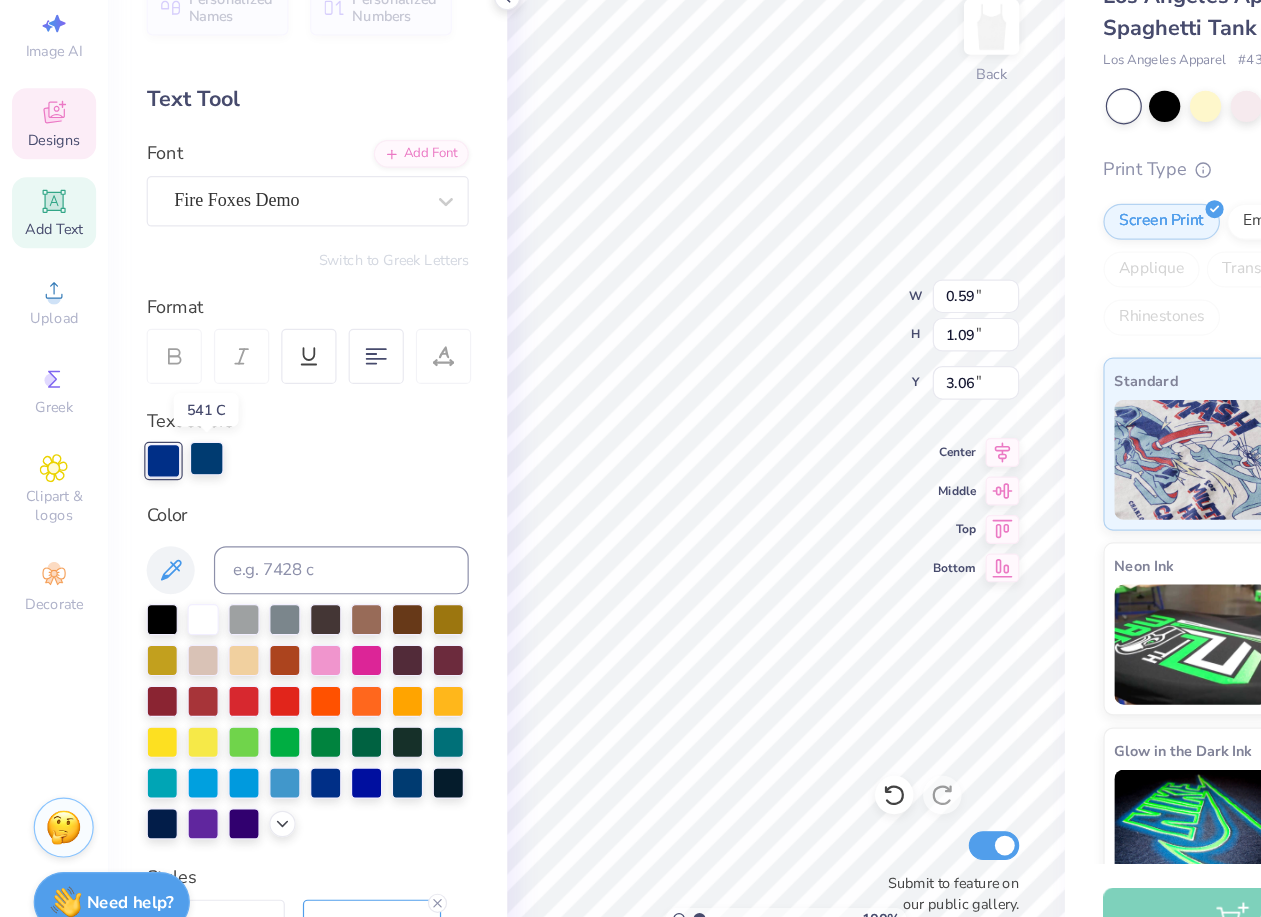 click at bounding box center (172, 495) 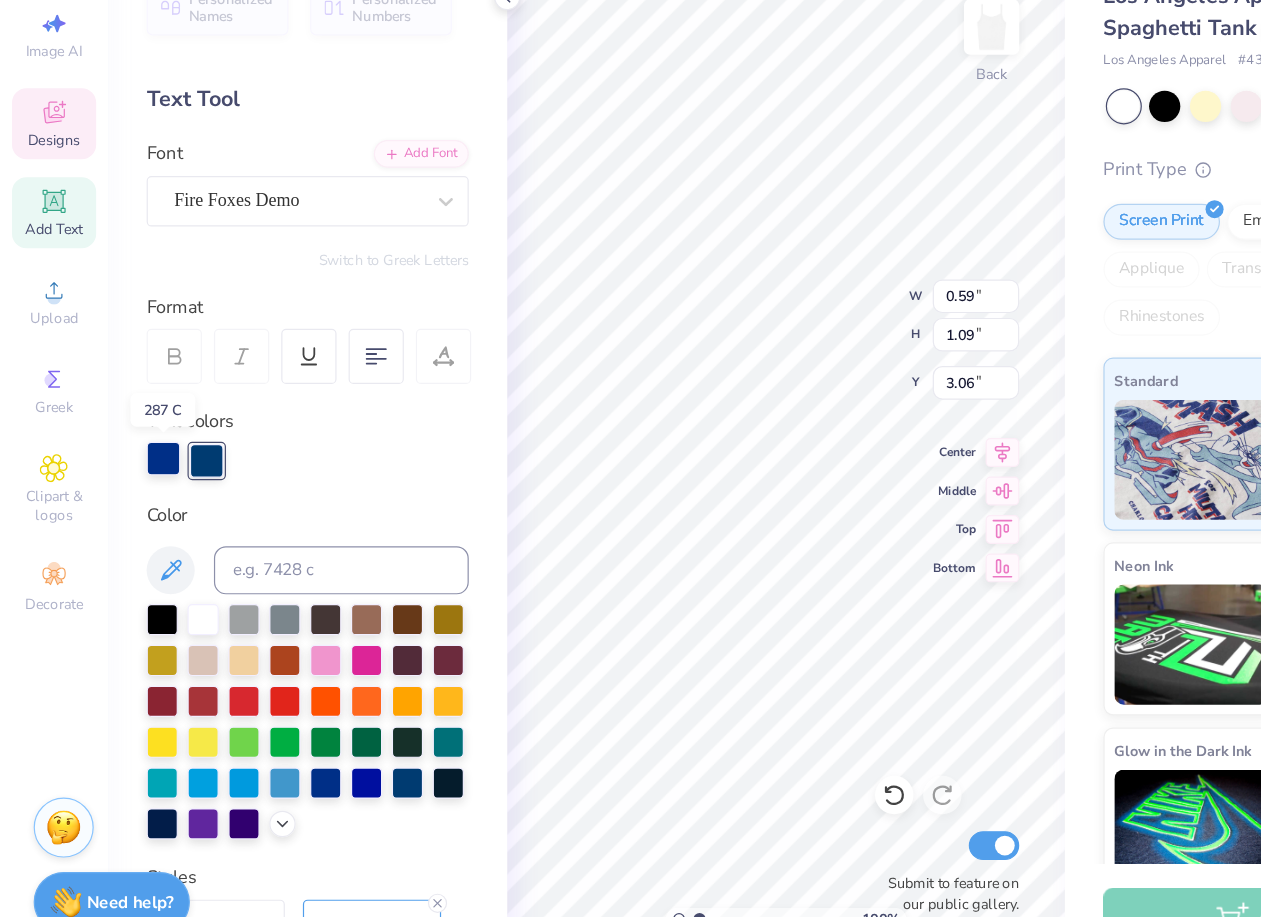 click at bounding box center [136, 495] 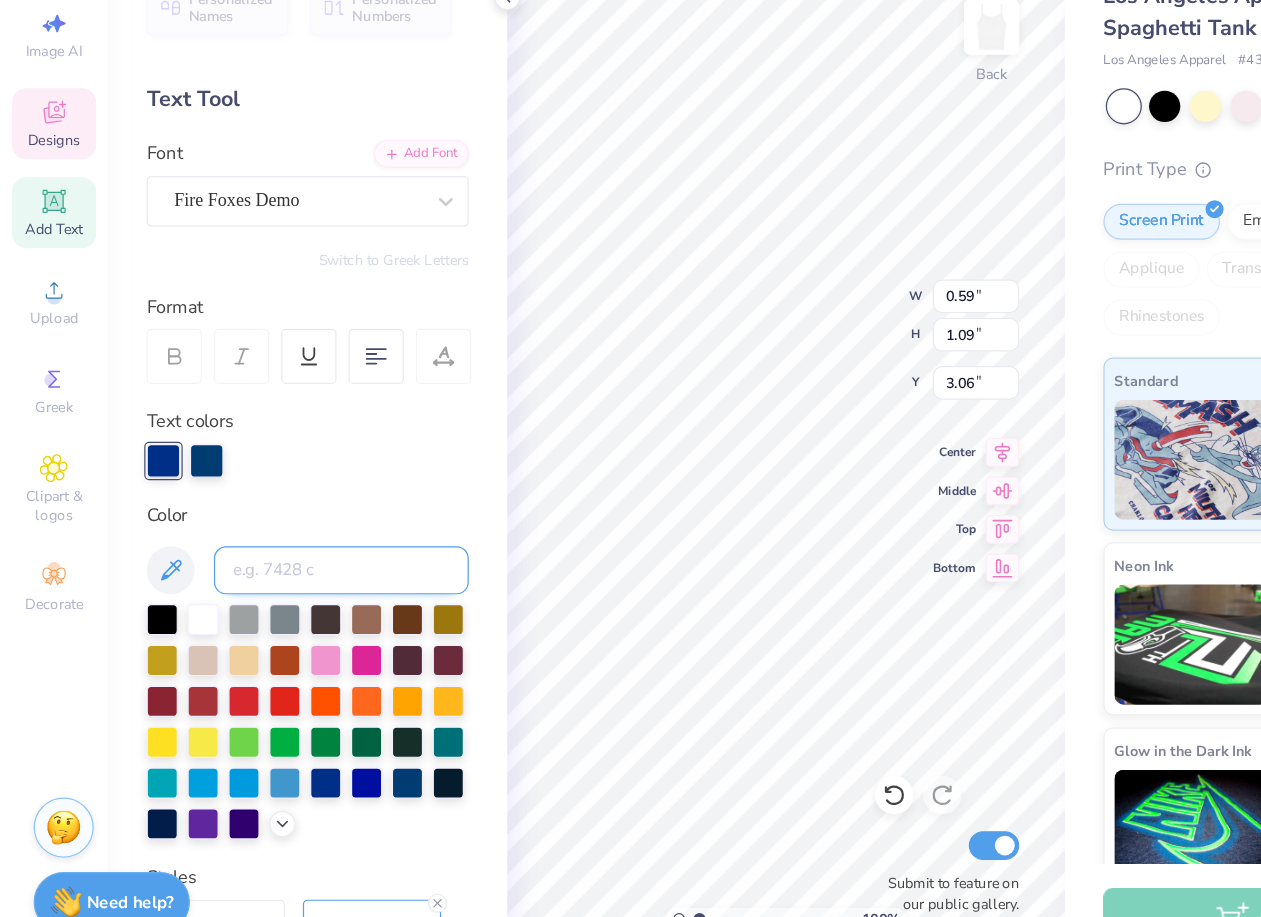 click at bounding box center (284, 588) 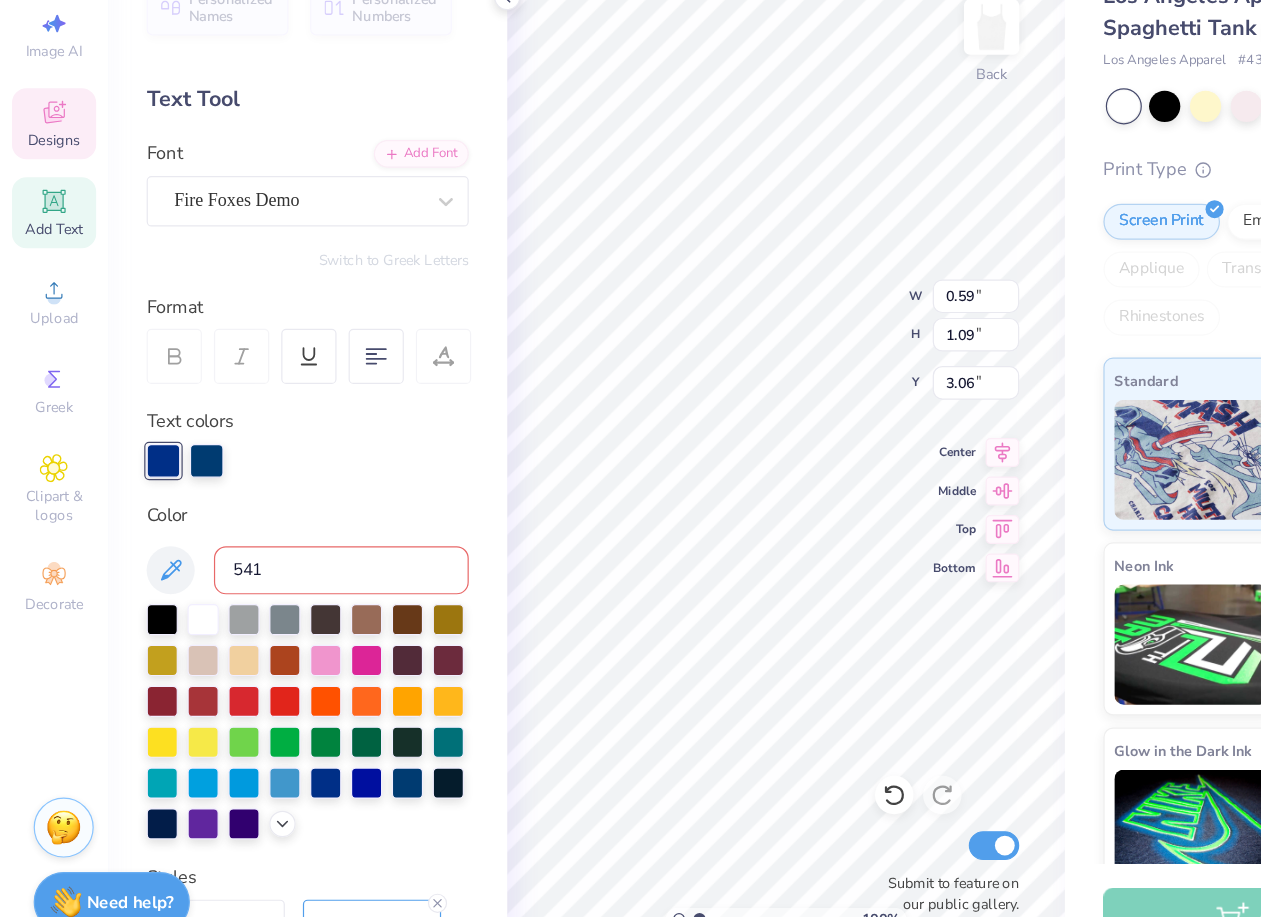 type on "541" 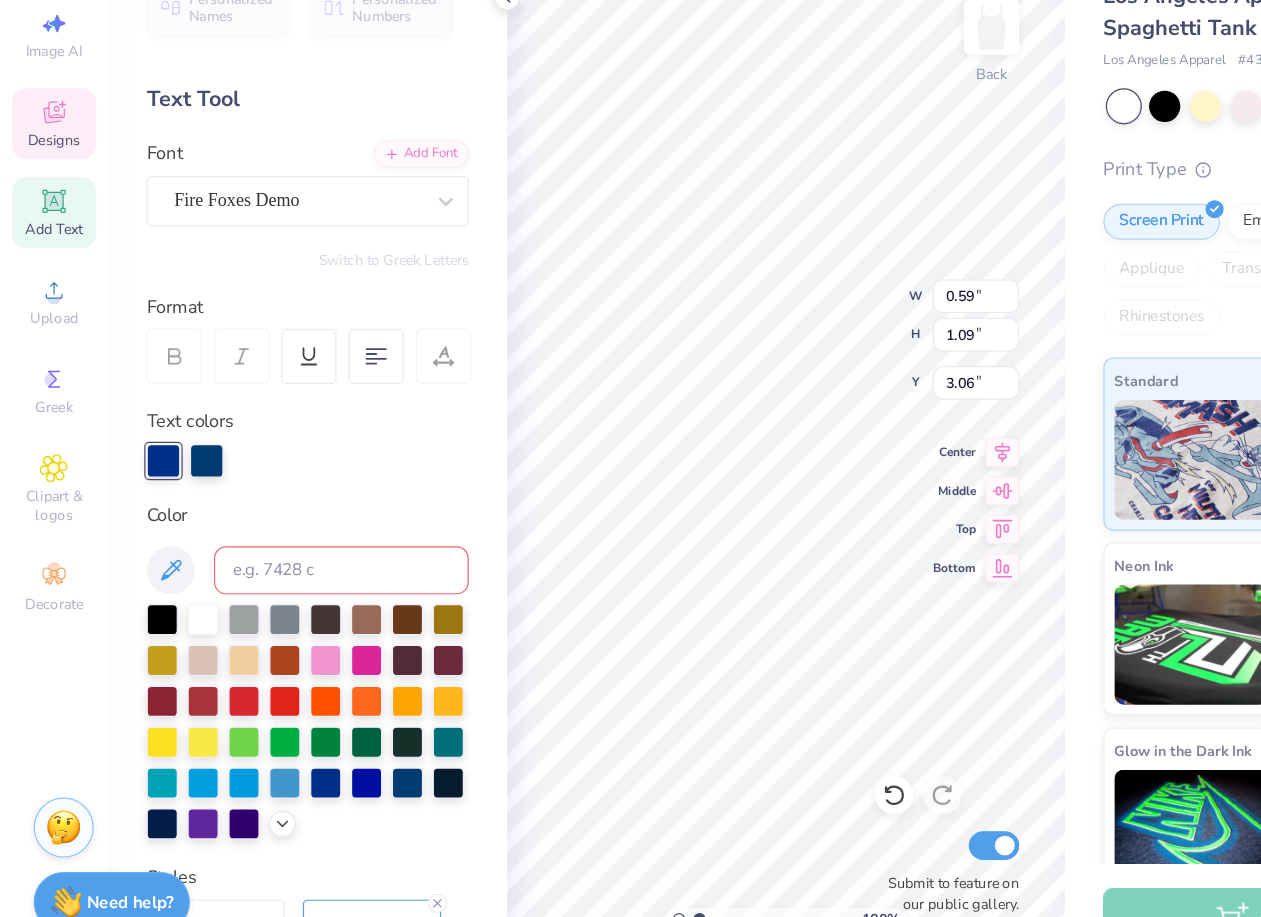 click on "Color" at bounding box center (256, 542) 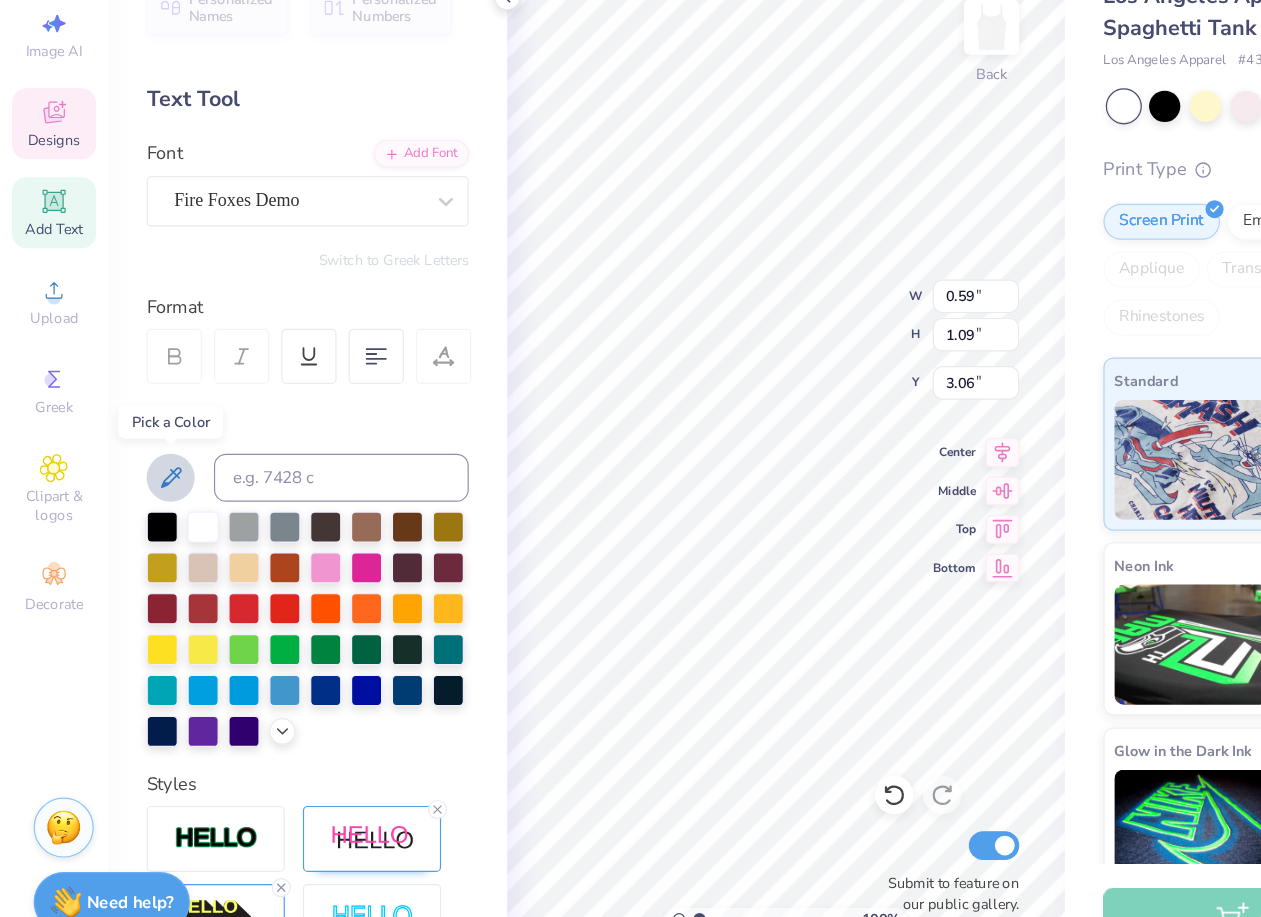 click 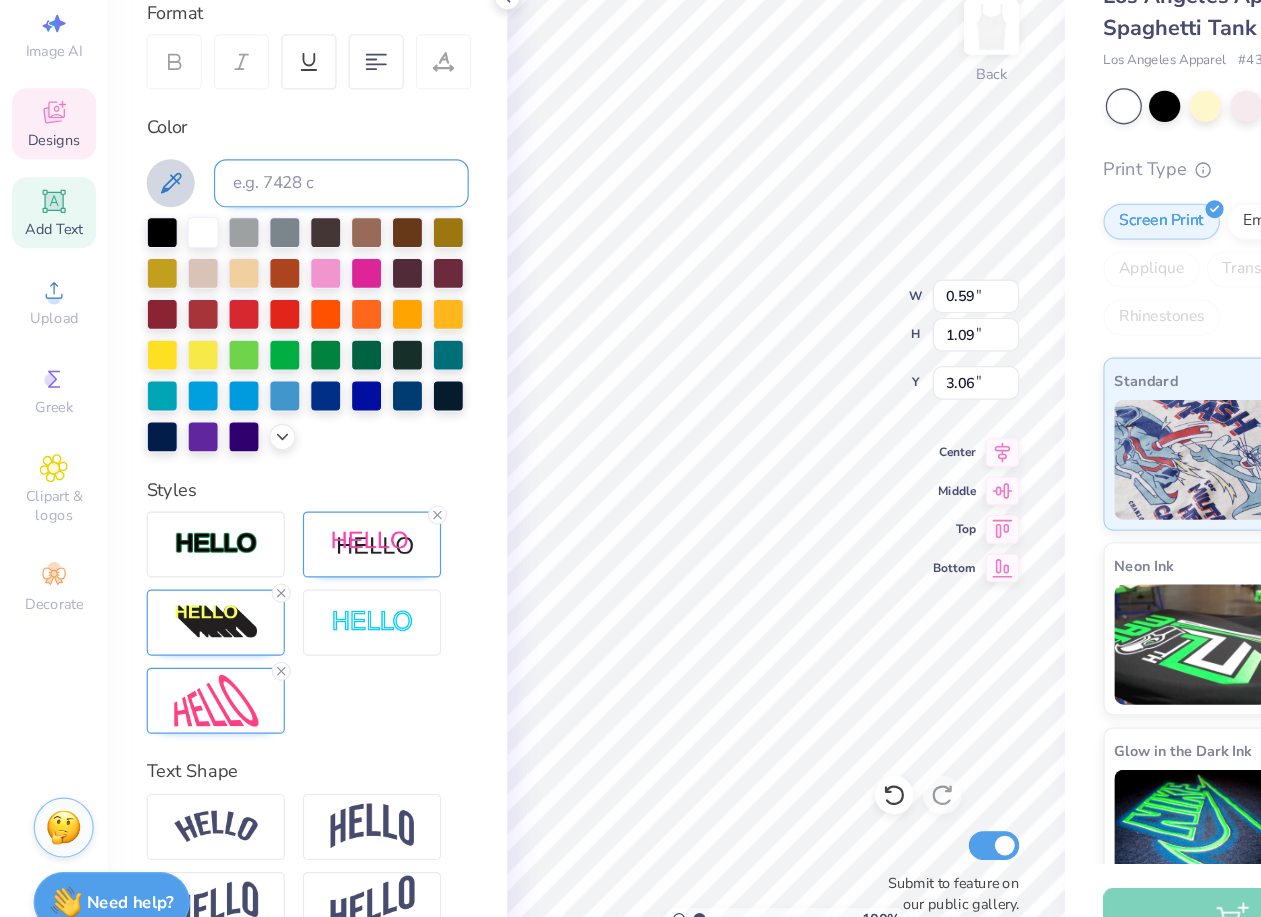 scroll, scrollTop: 0, scrollLeft: 0, axis: both 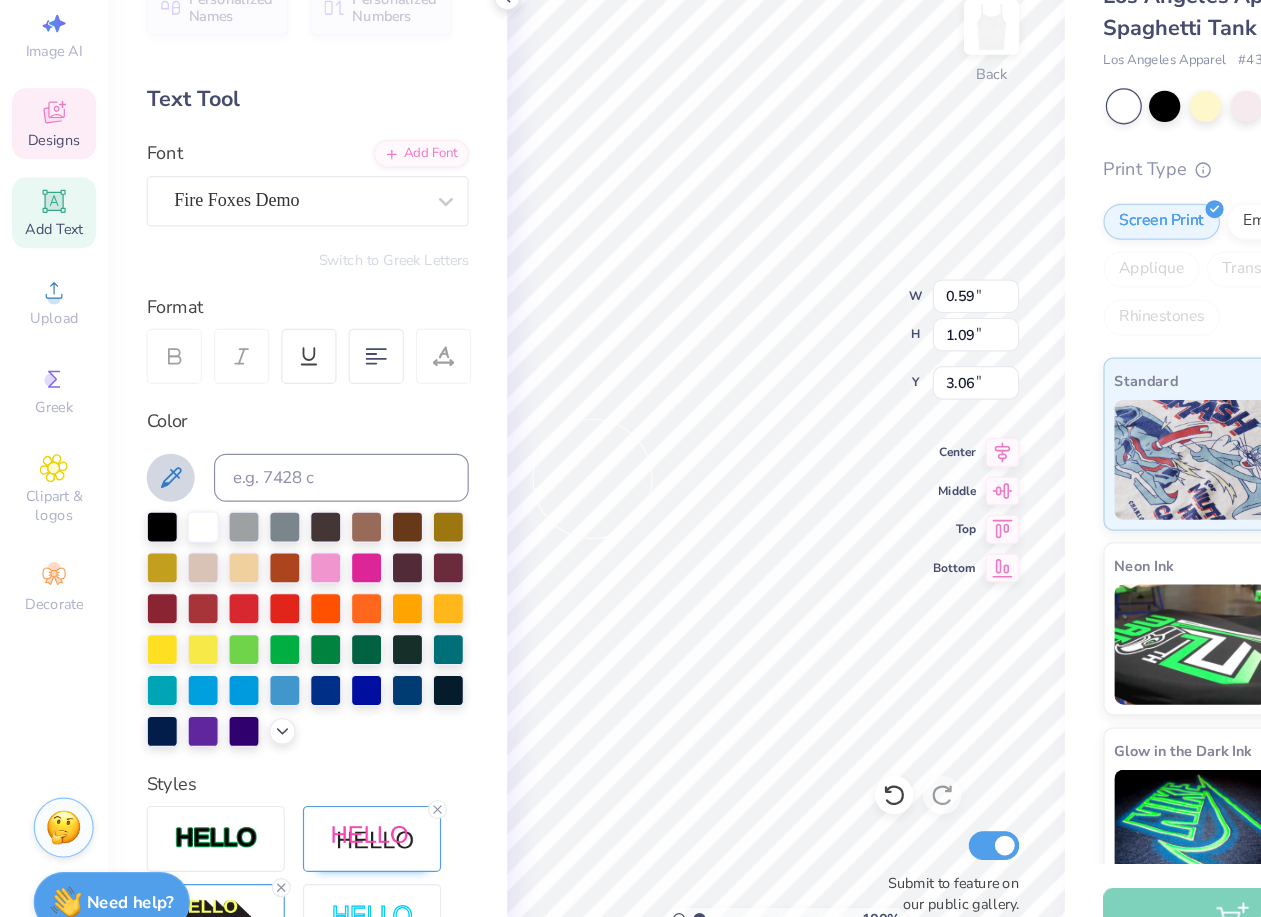 click at bounding box center (142, 511) 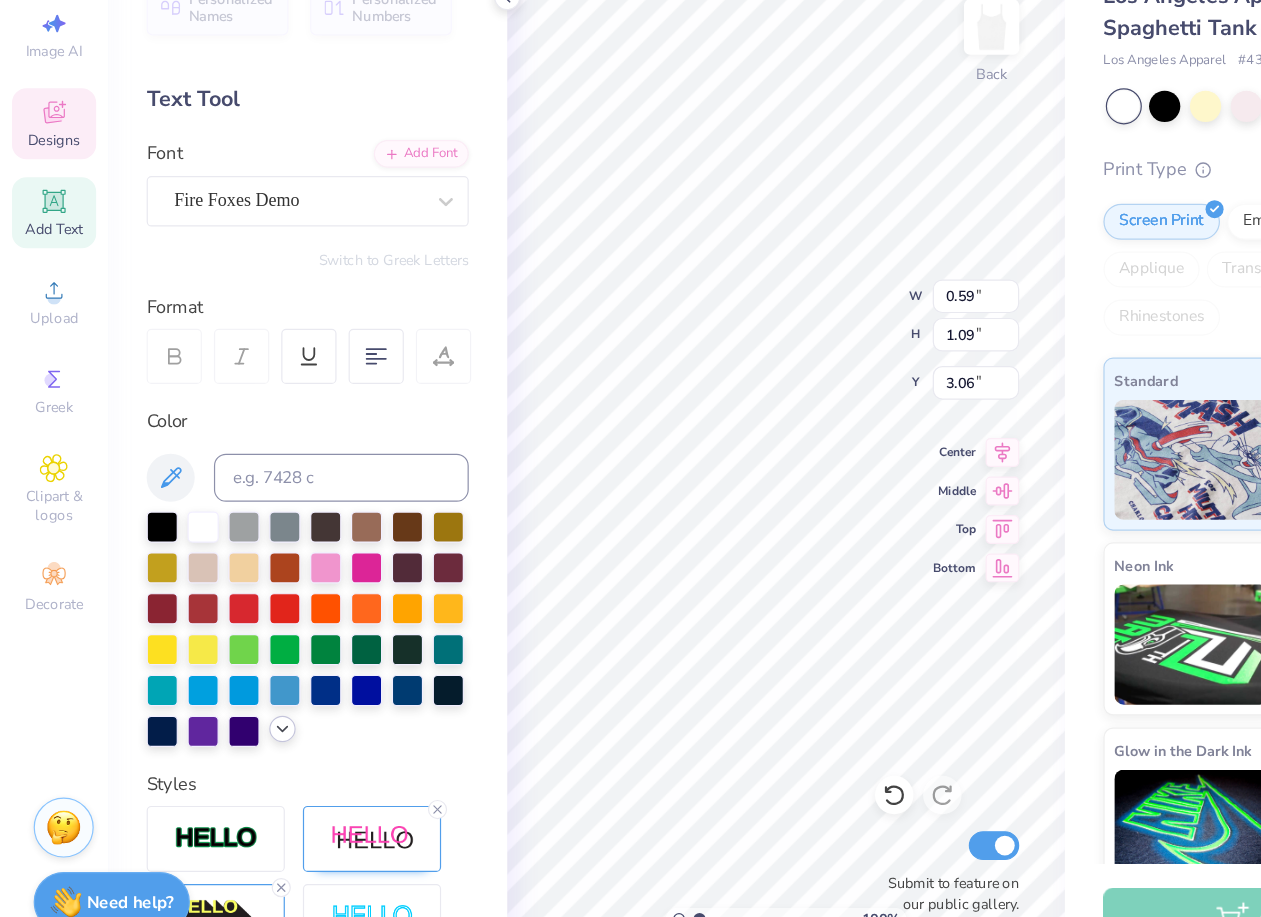 click 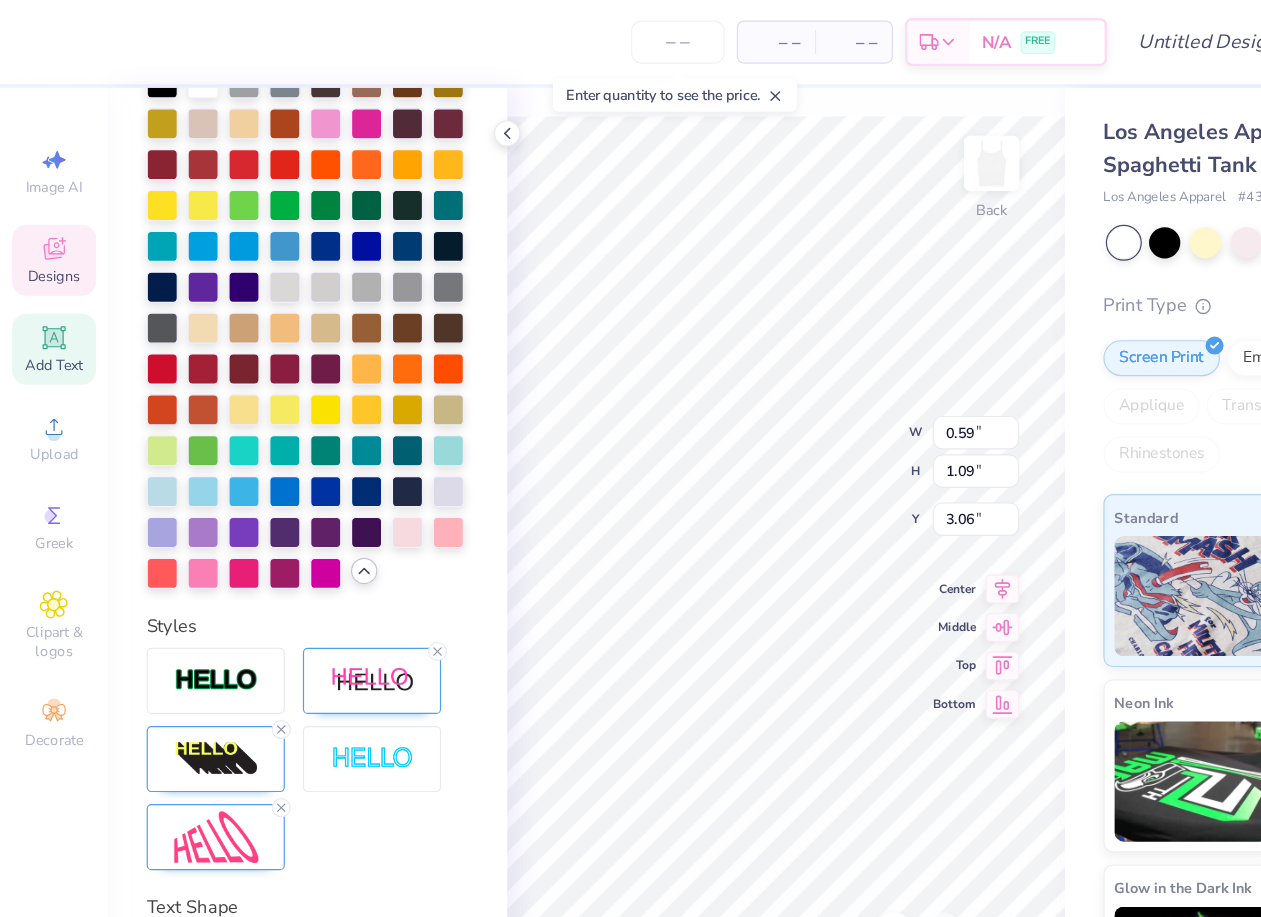 scroll, scrollTop: 0, scrollLeft: 0, axis: both 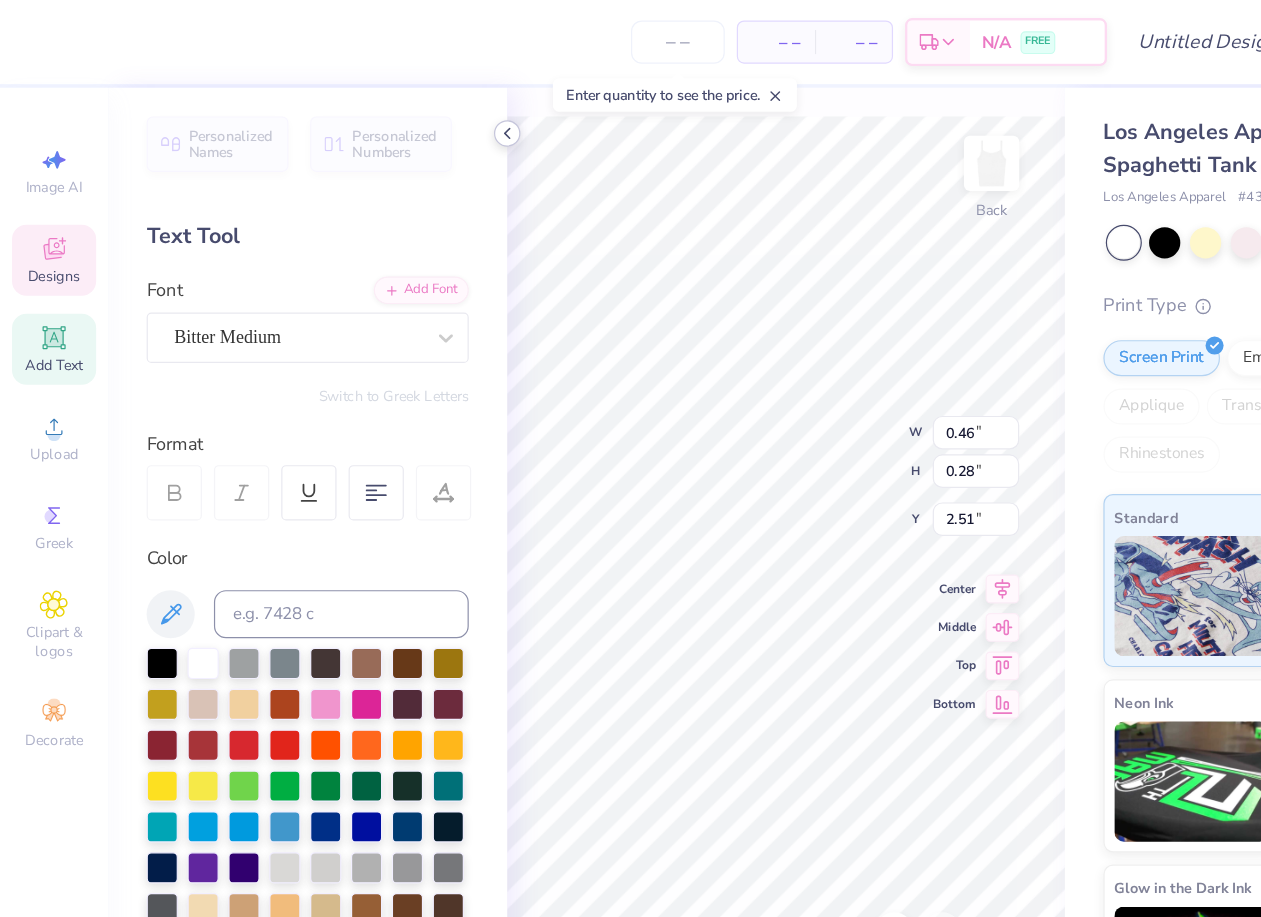 type on "T" 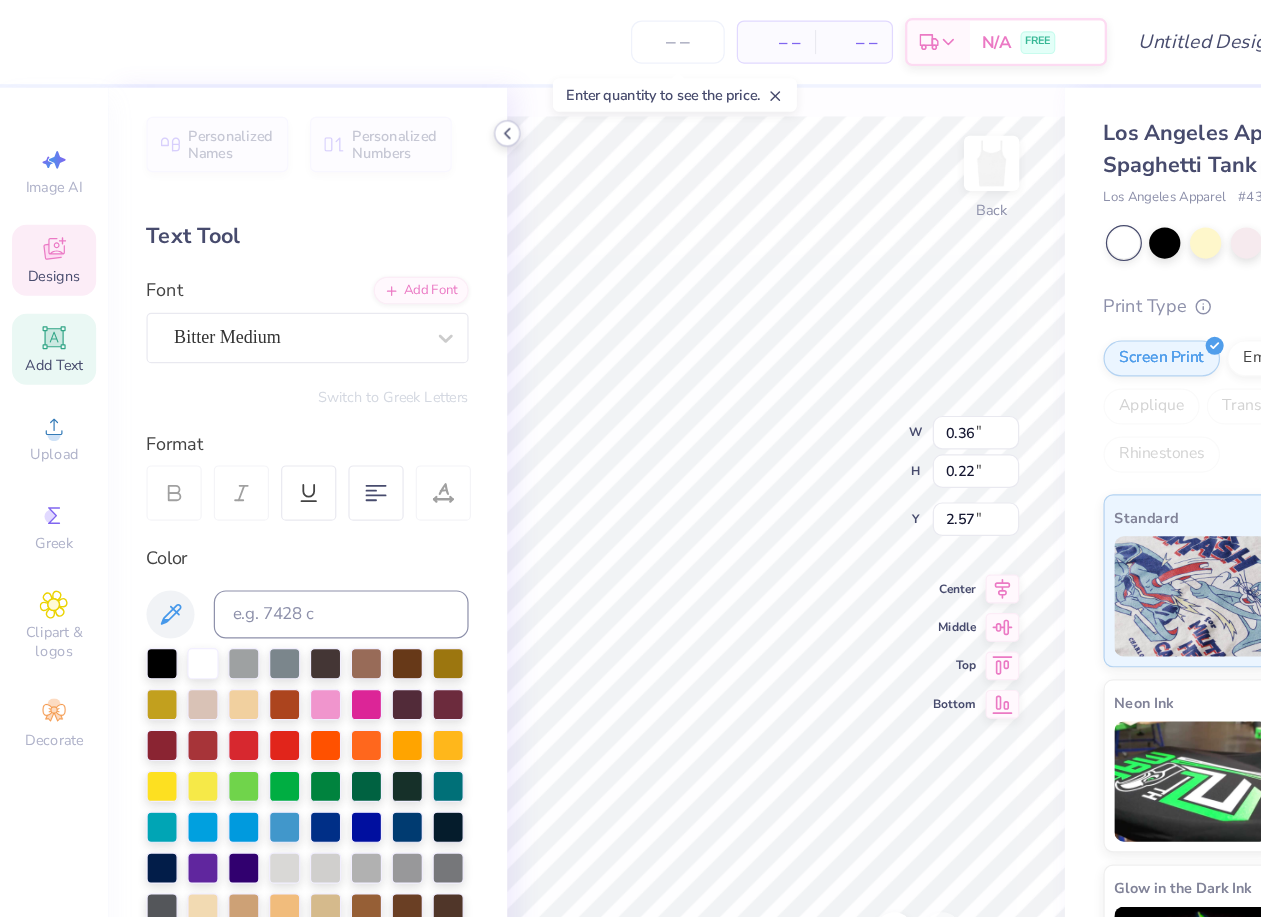type on "T" 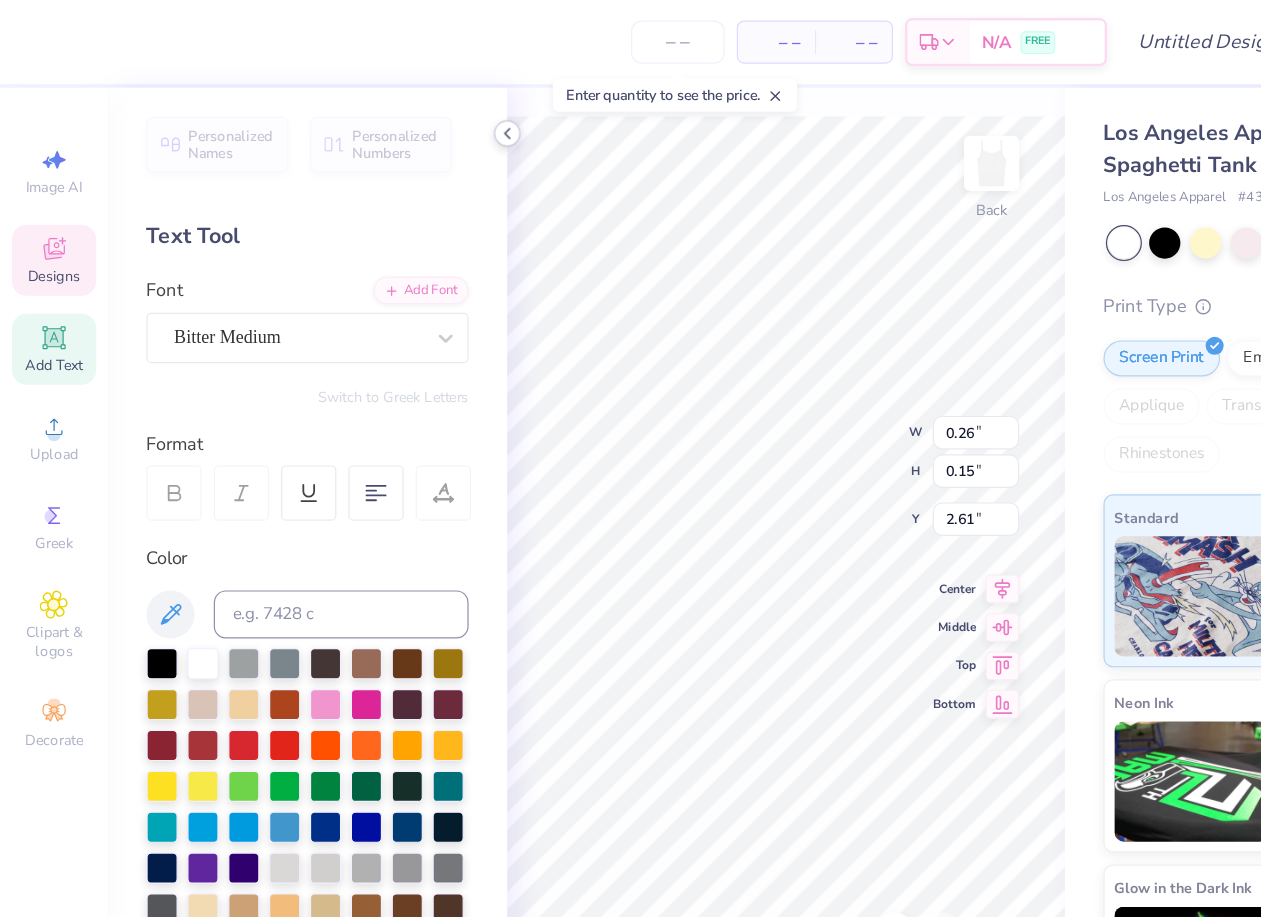 type on "2.59" 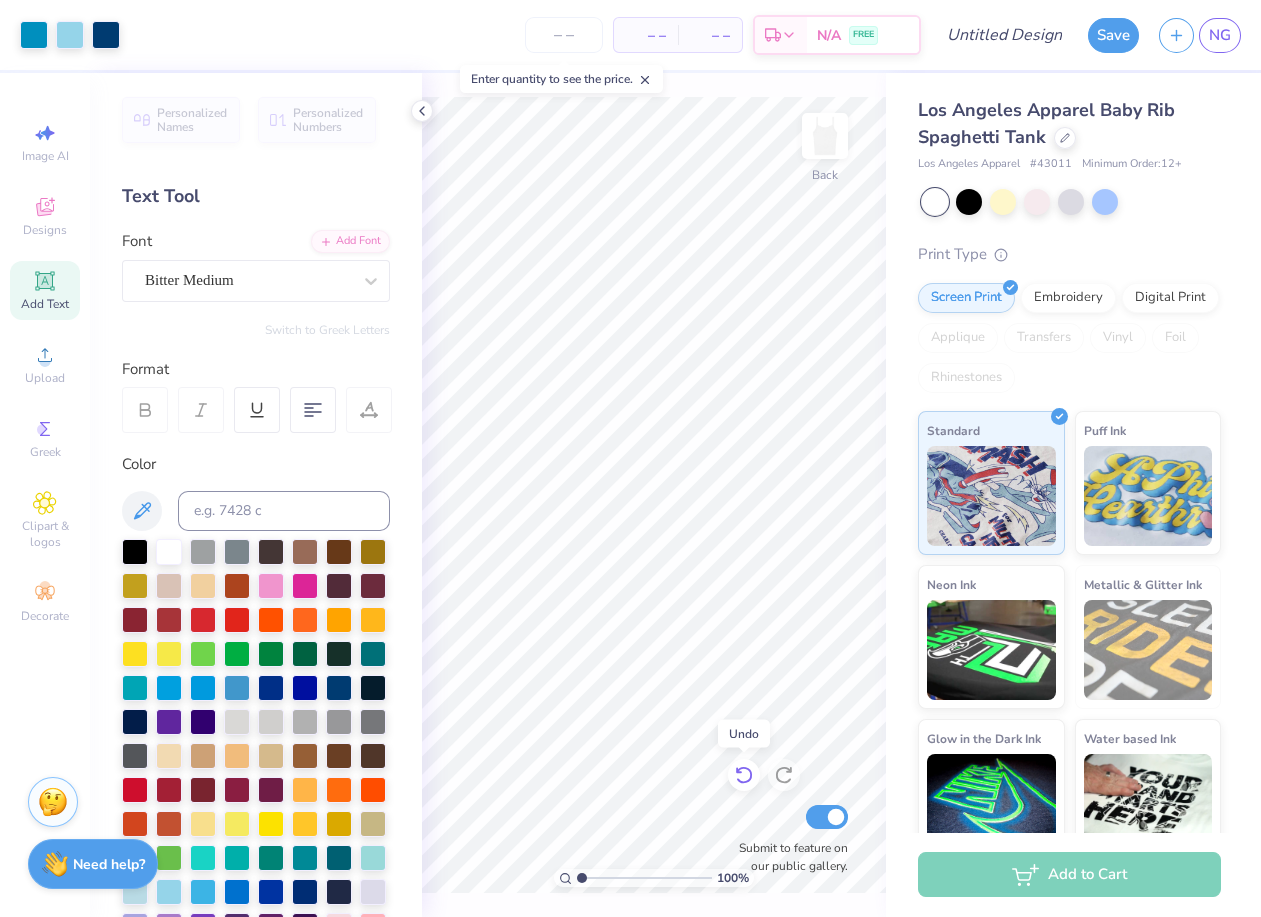 click 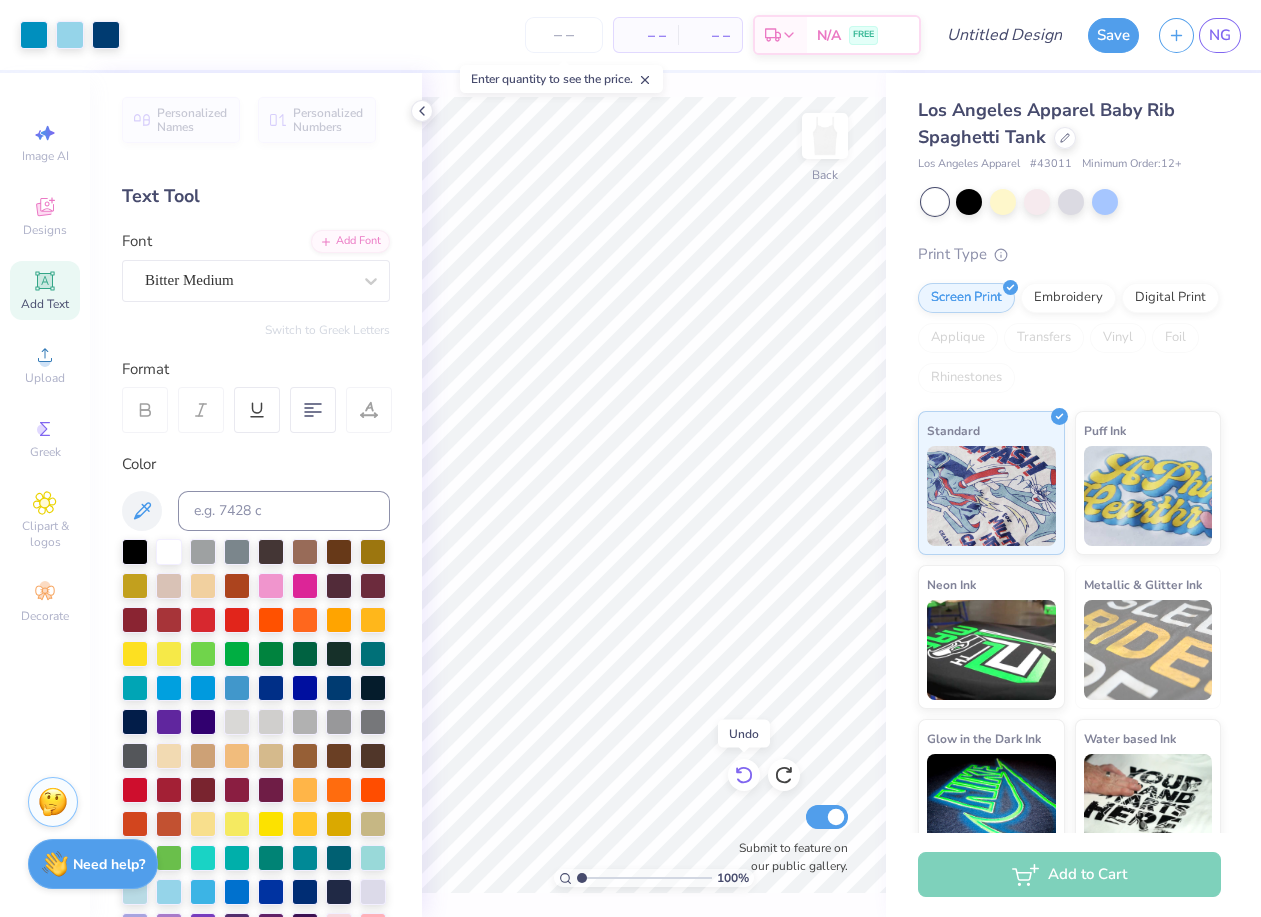click 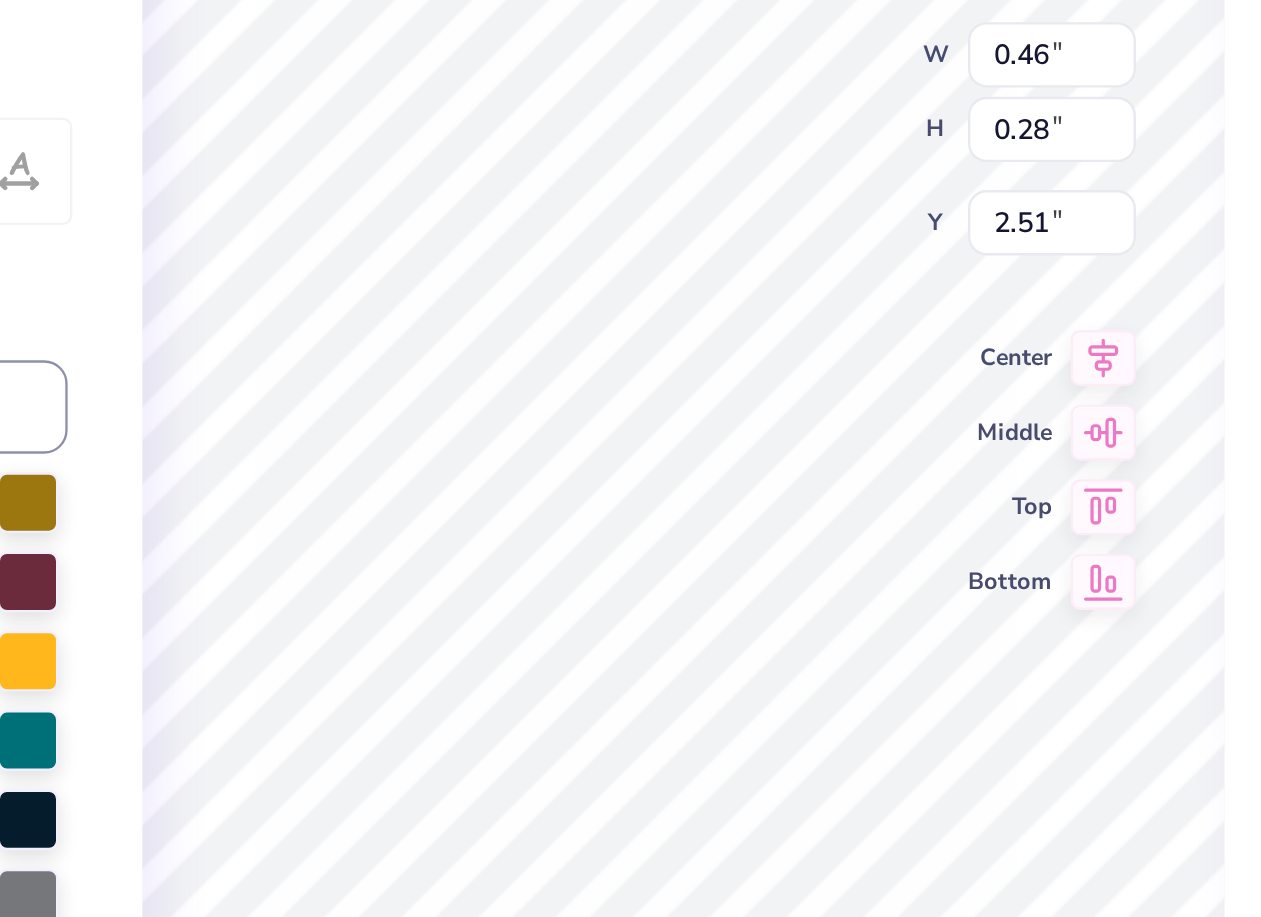 type on "C" 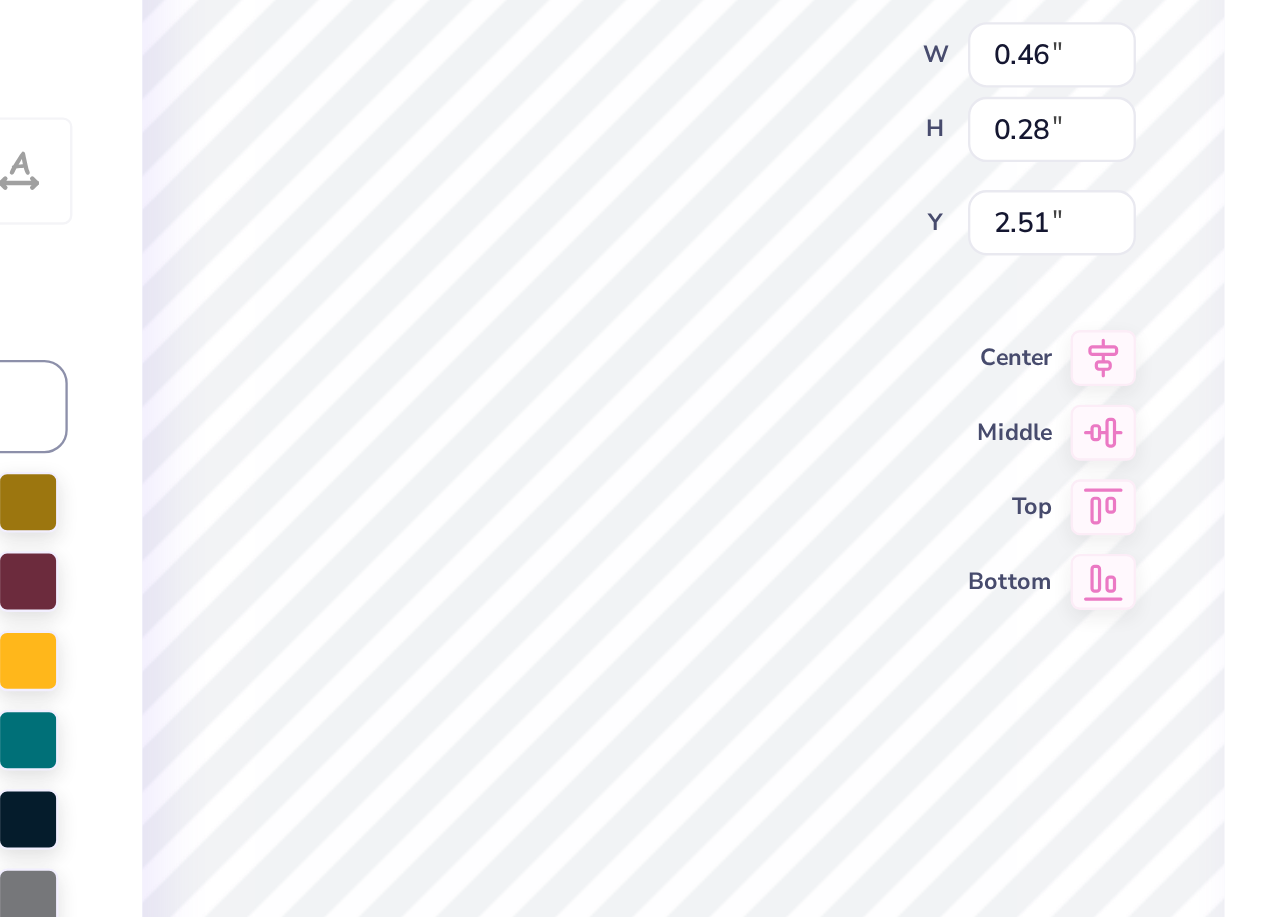 type on "T" 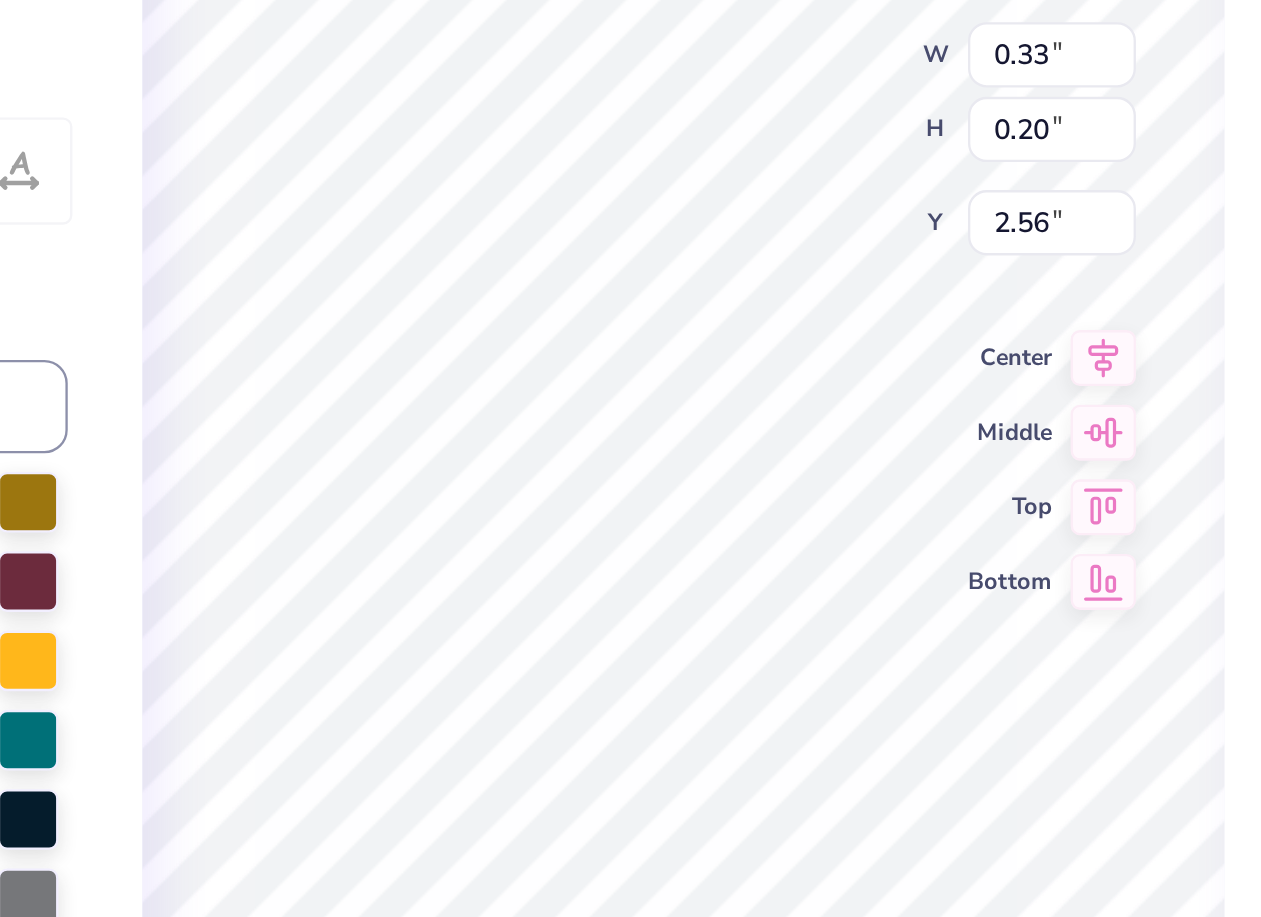 scroll, scrollTop: 0, scrollLeft: 0, axis: both 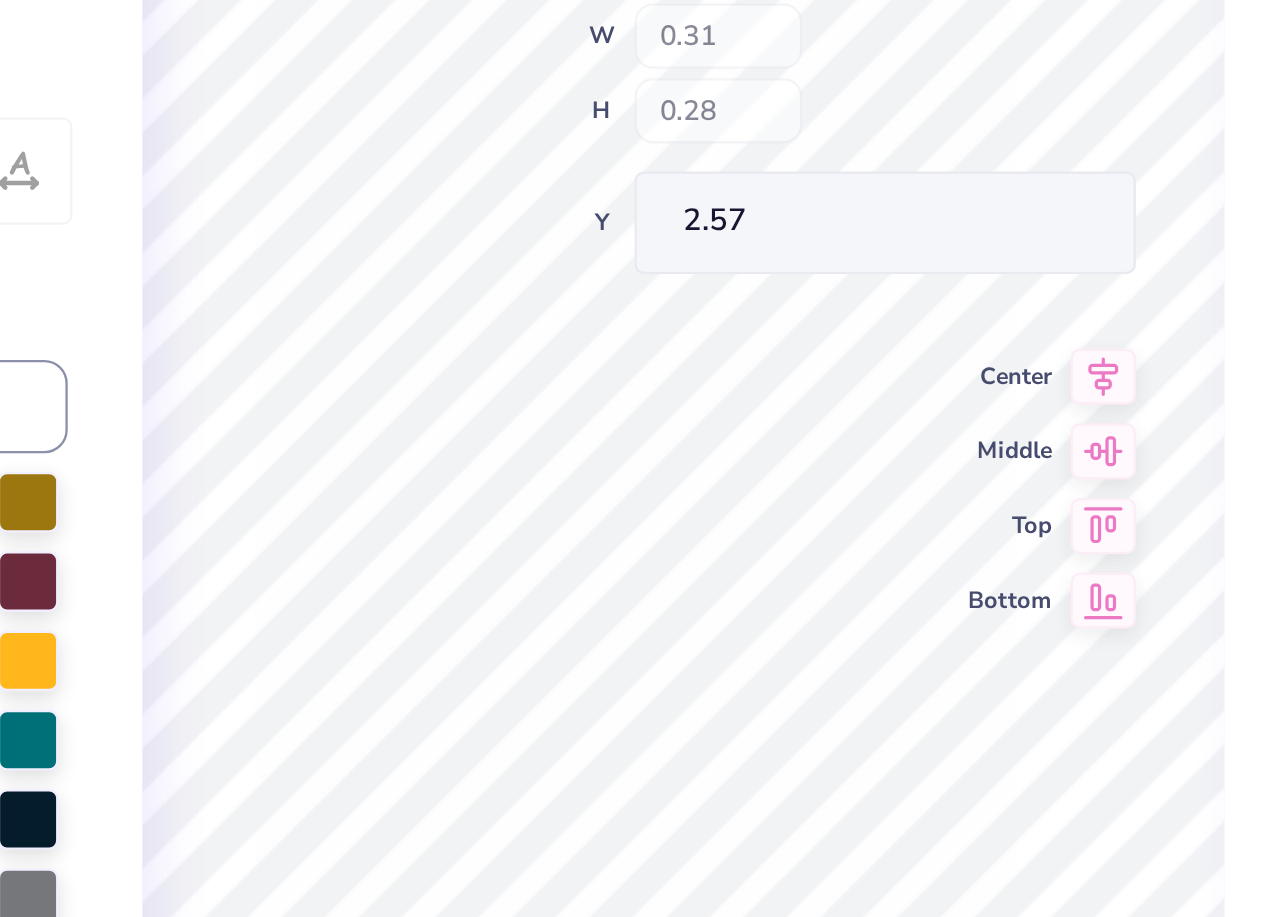 type on "0.31" 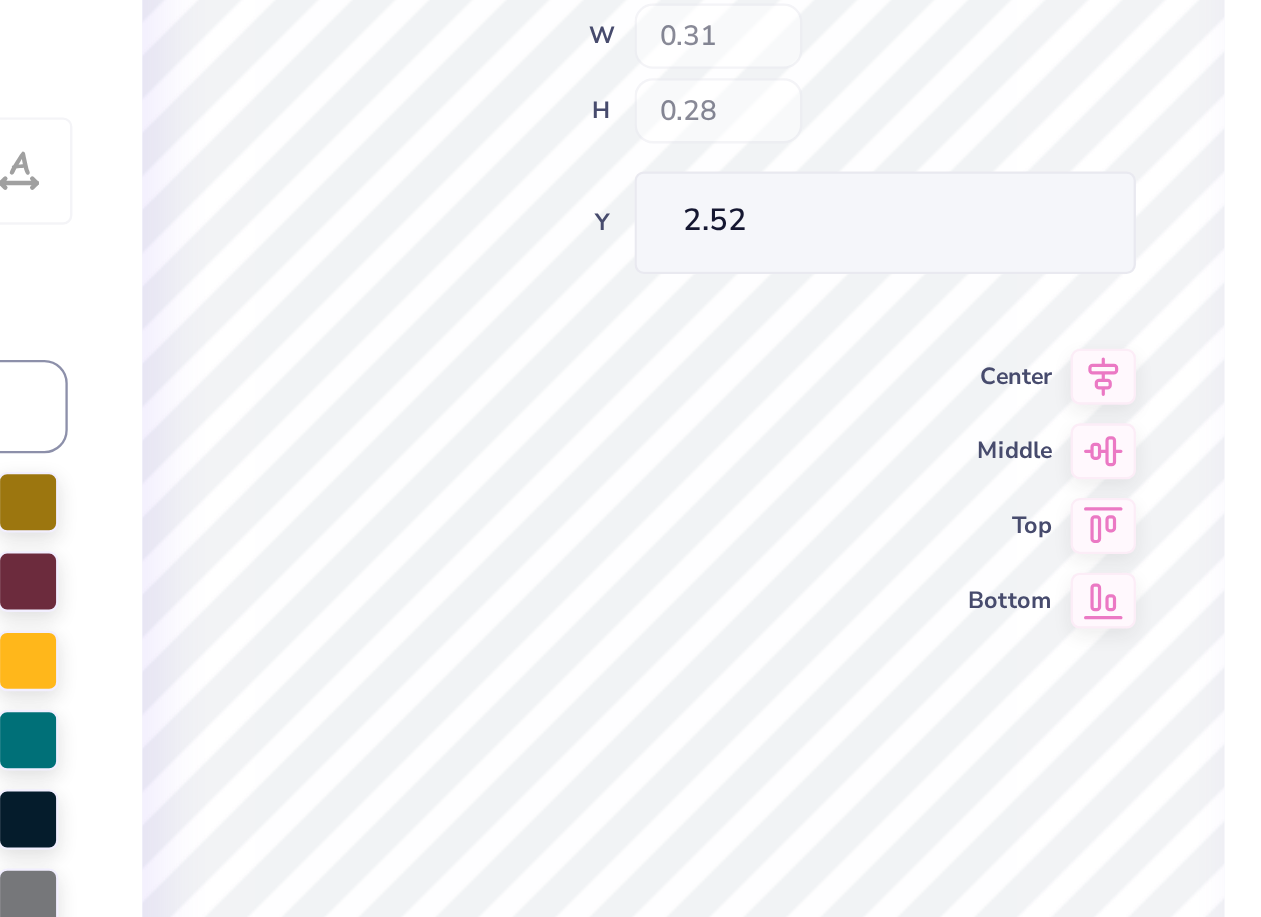 type on "2.52" 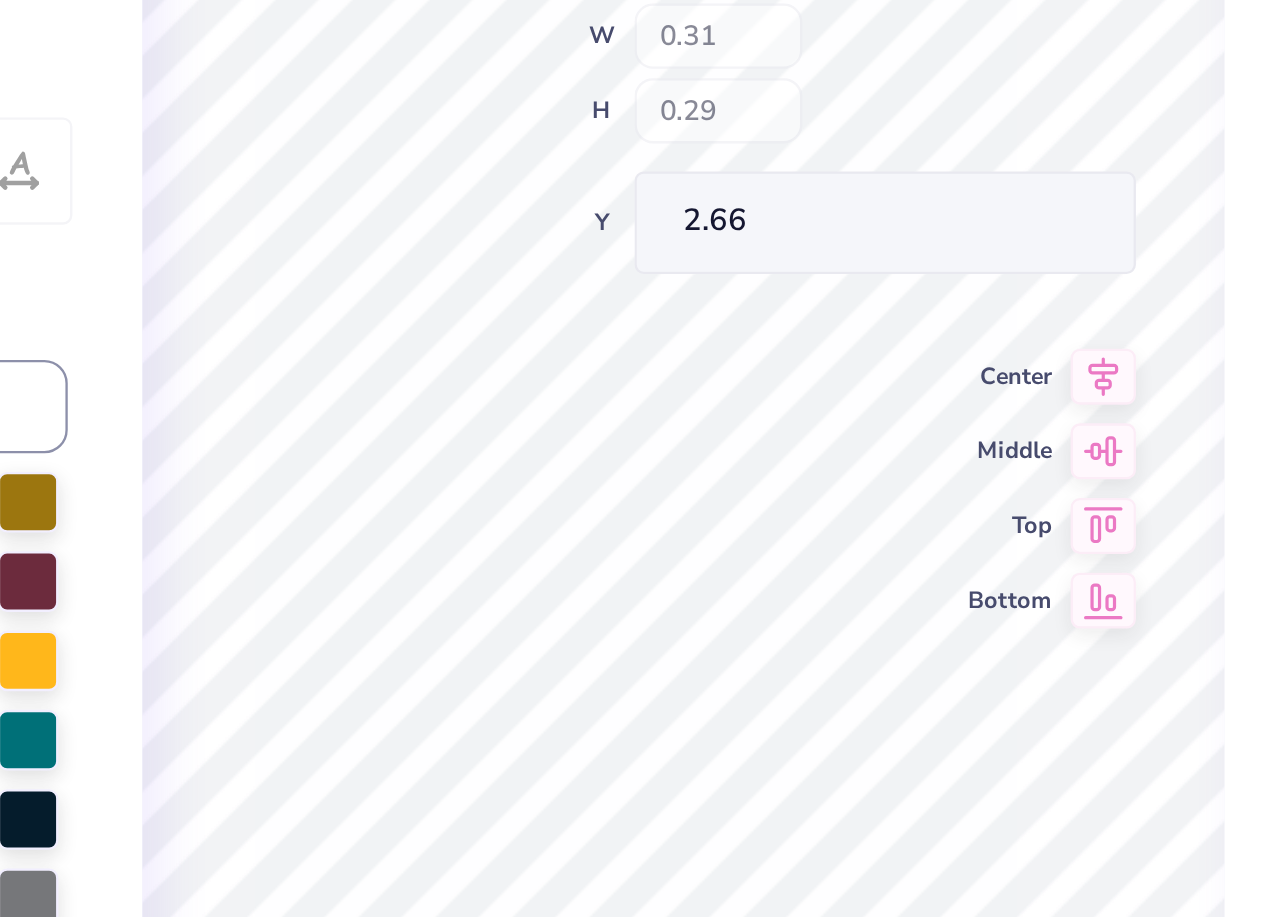type on "0.29" 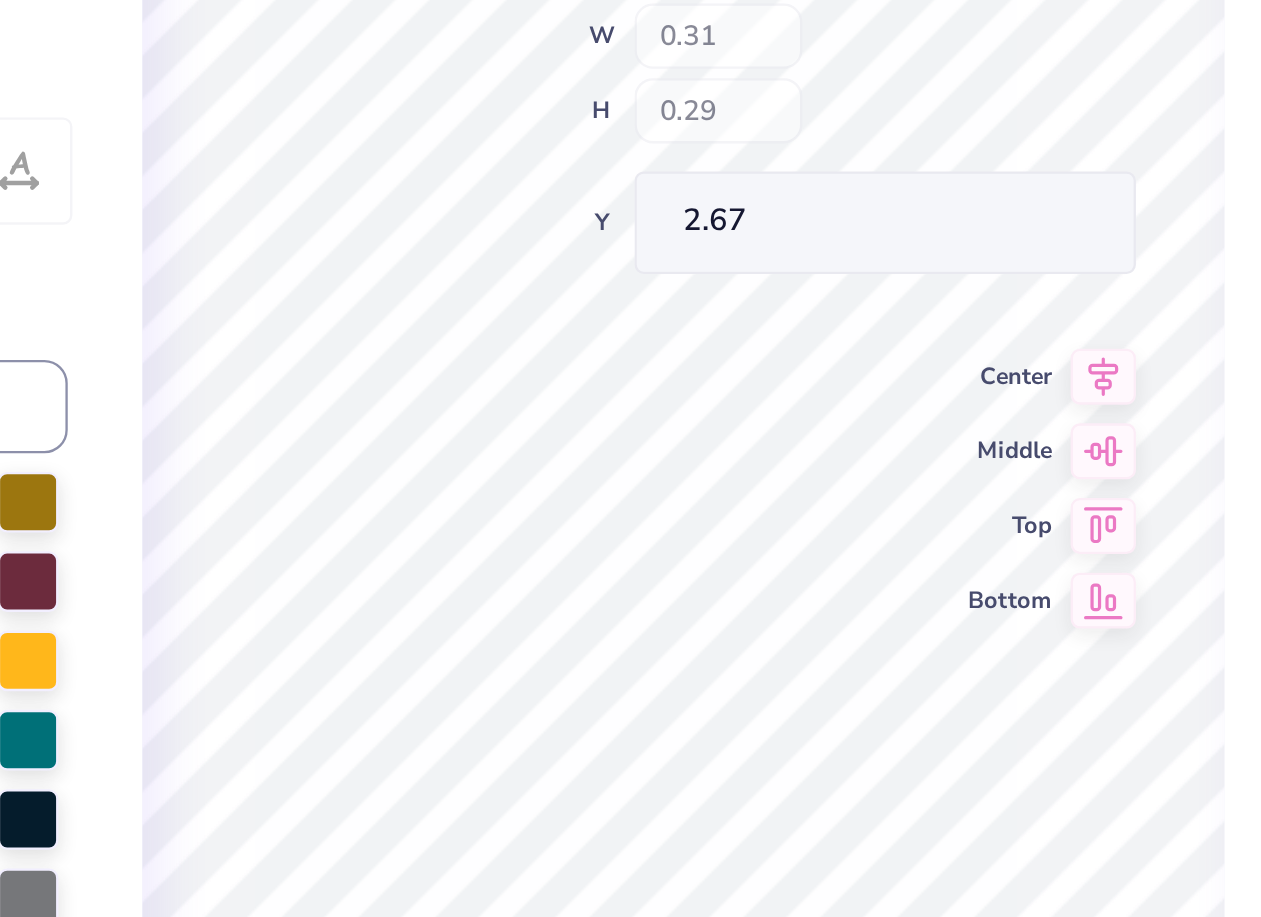 type on "2.67" 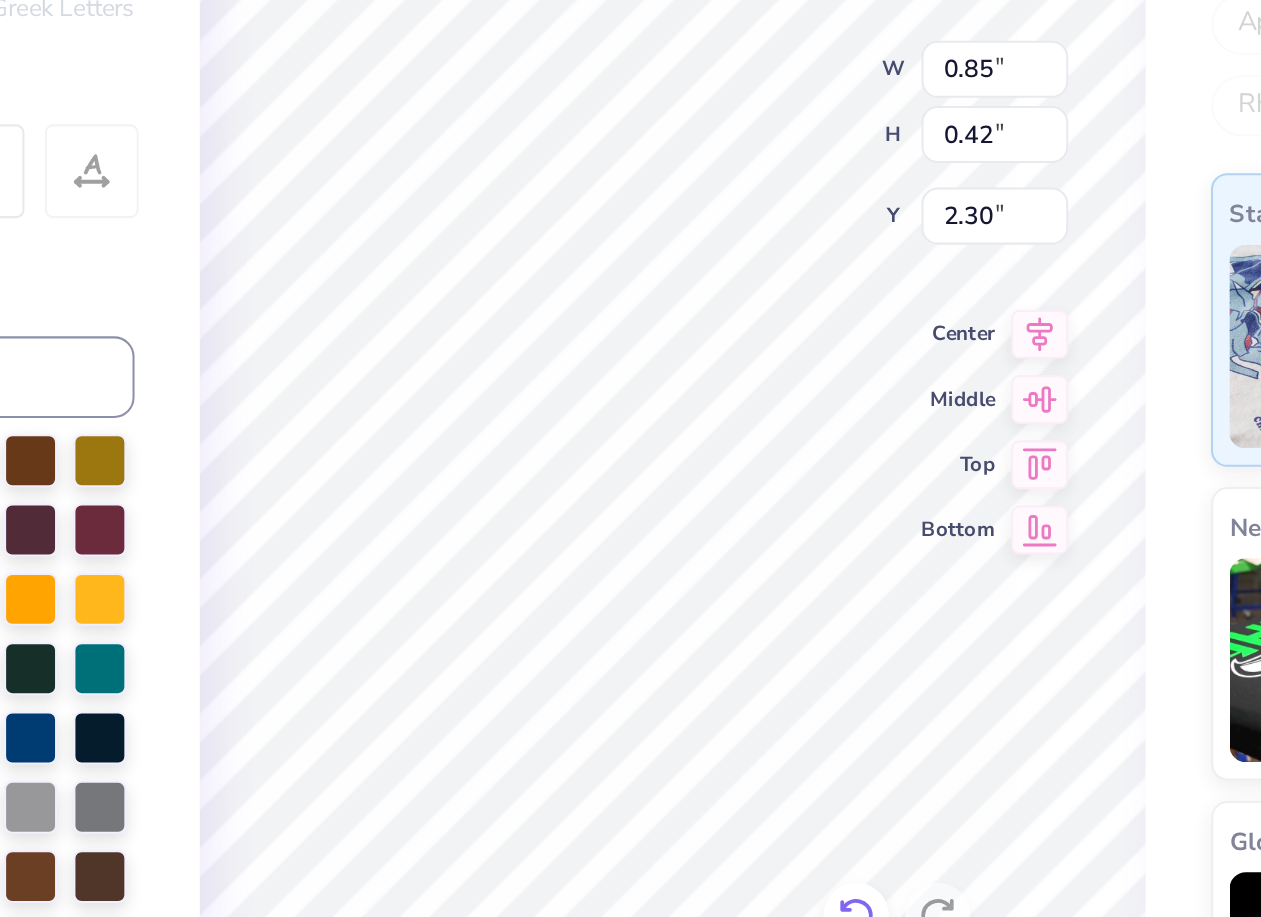 type on "2.30" 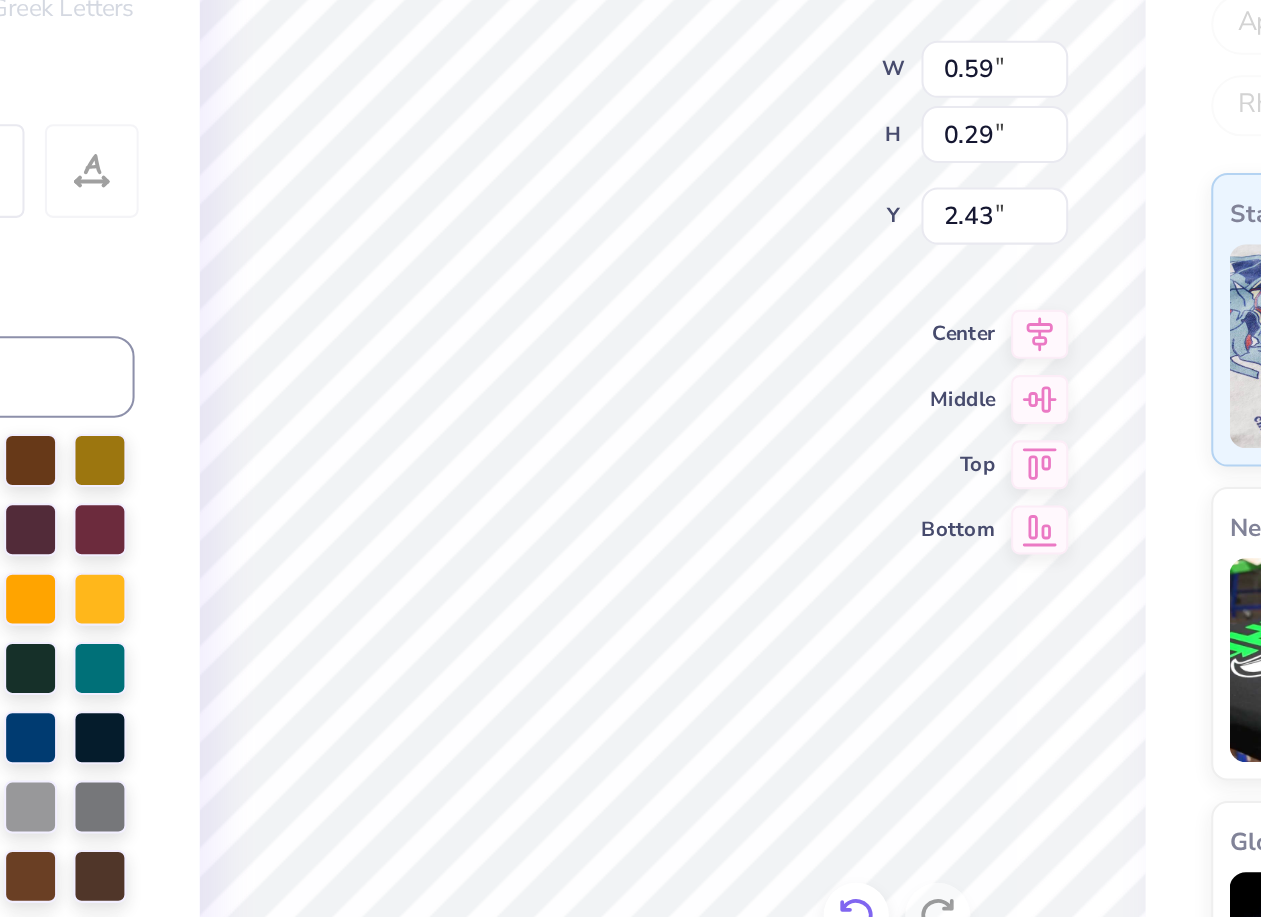 type on "0.59" 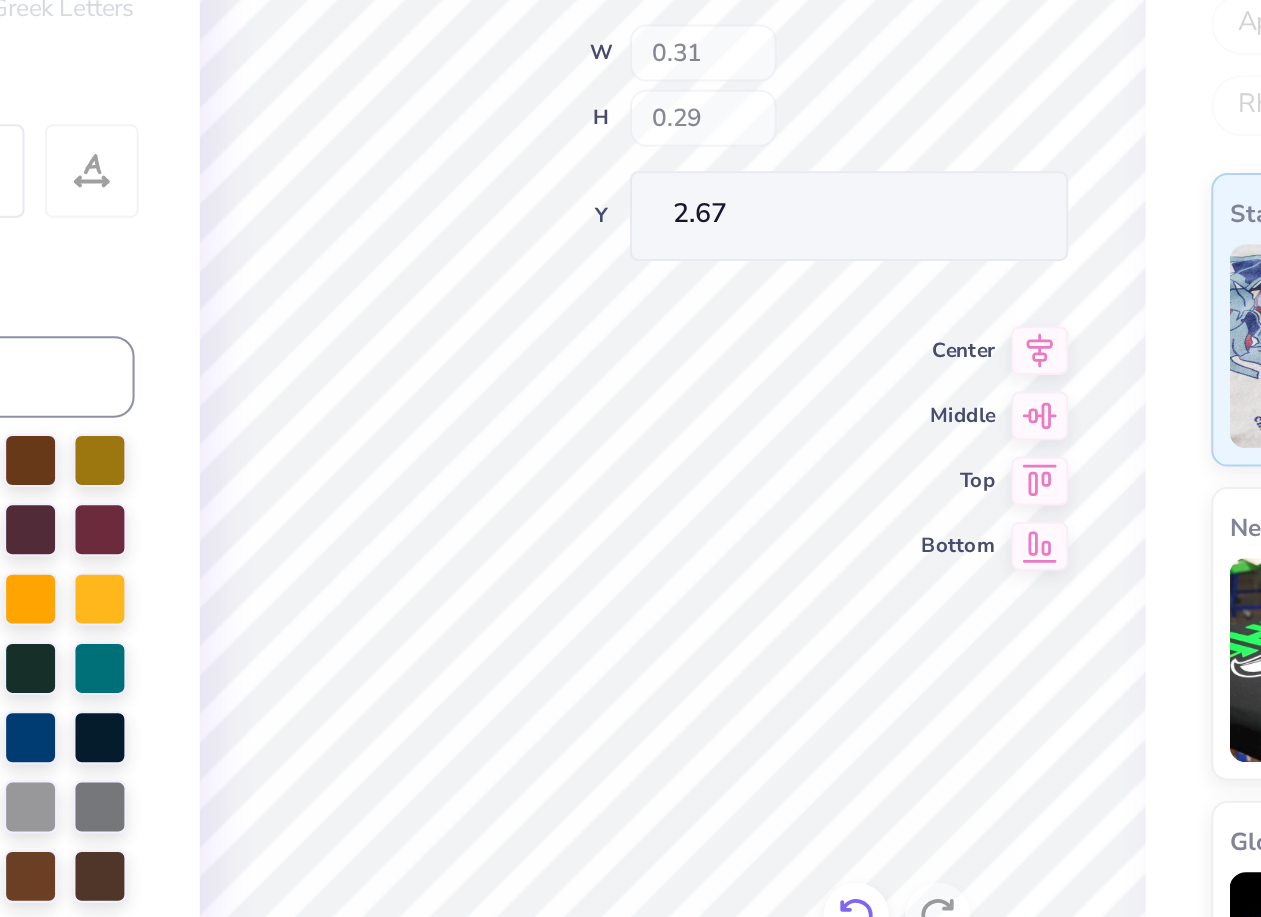 type on "2.51" 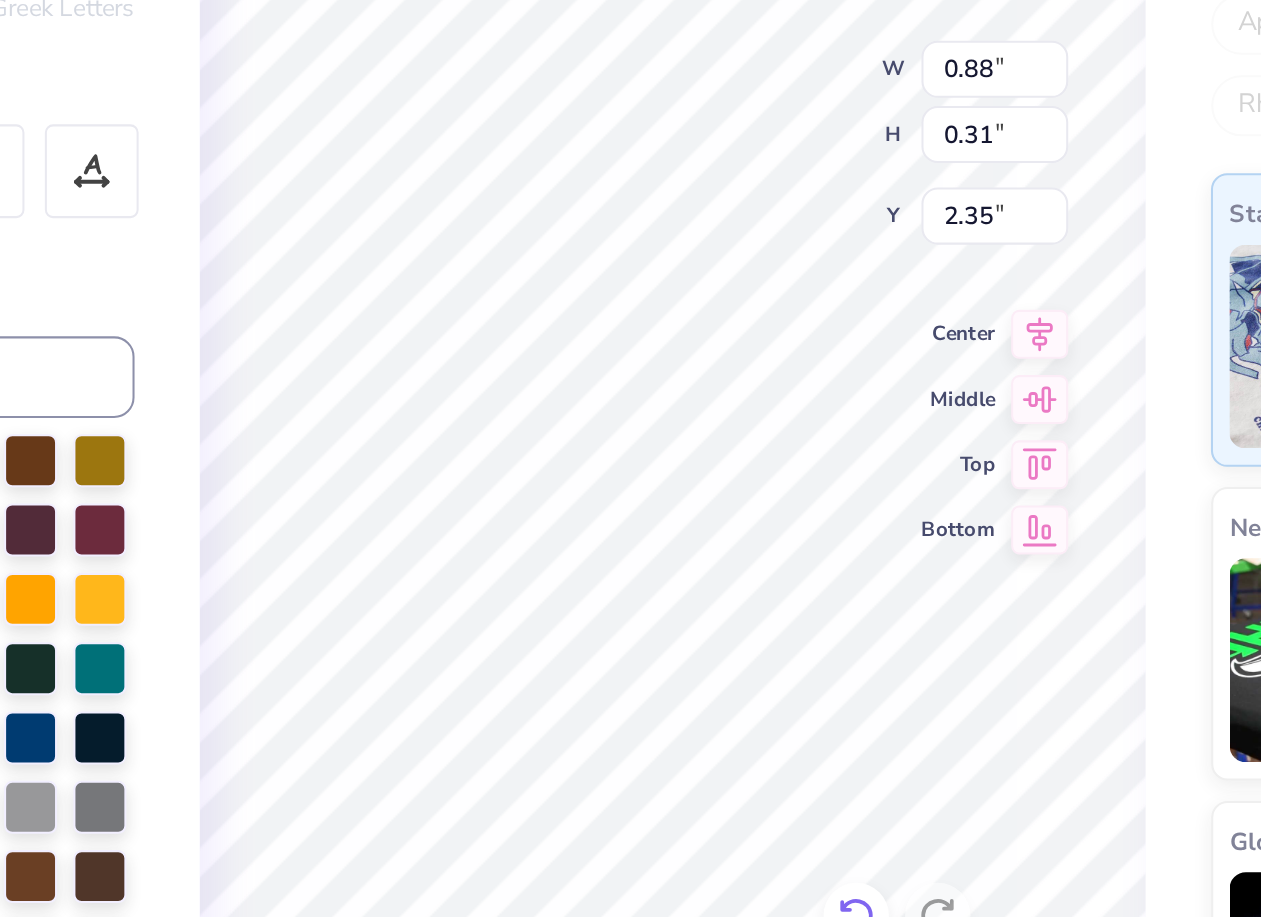 type on "A" 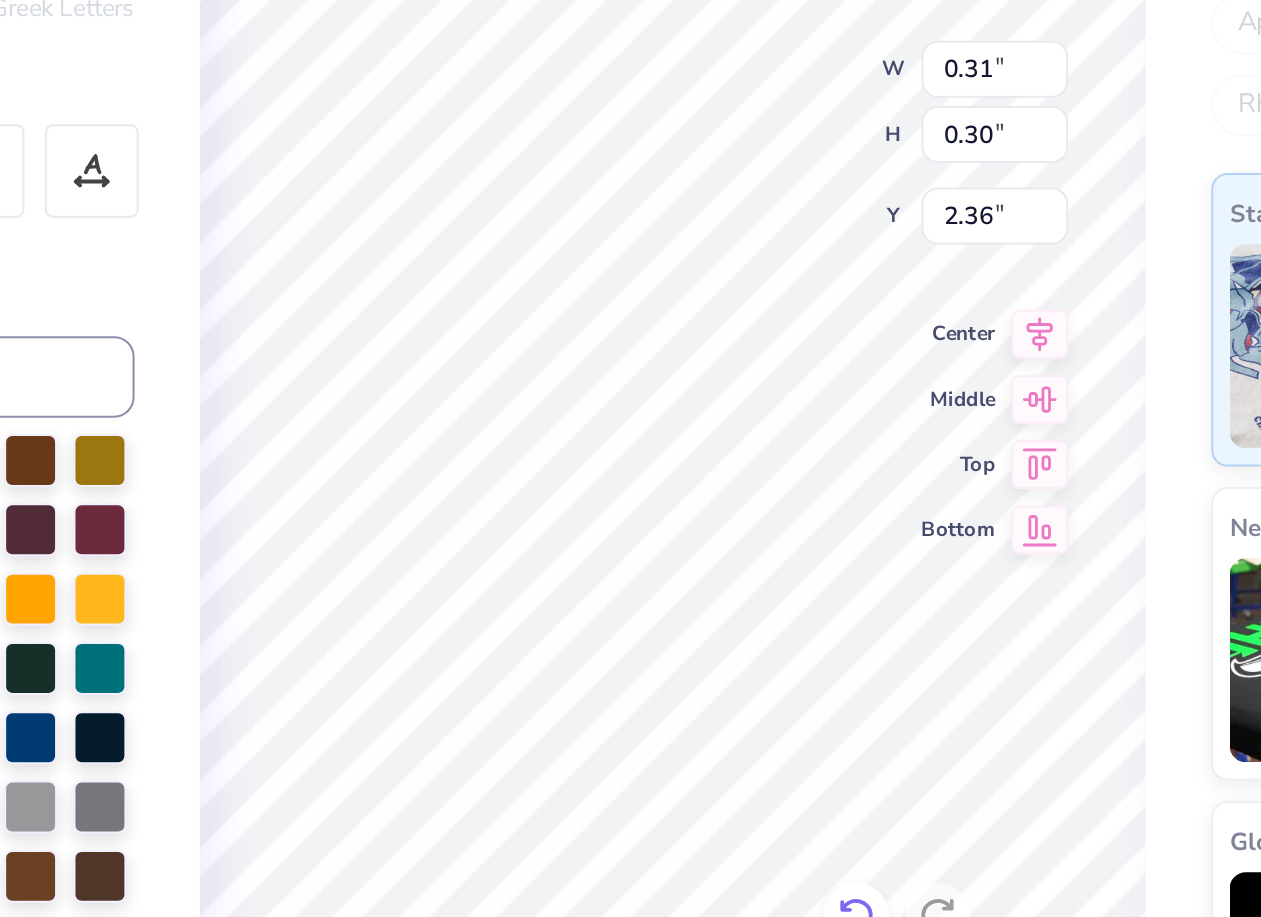 type on "2.36" 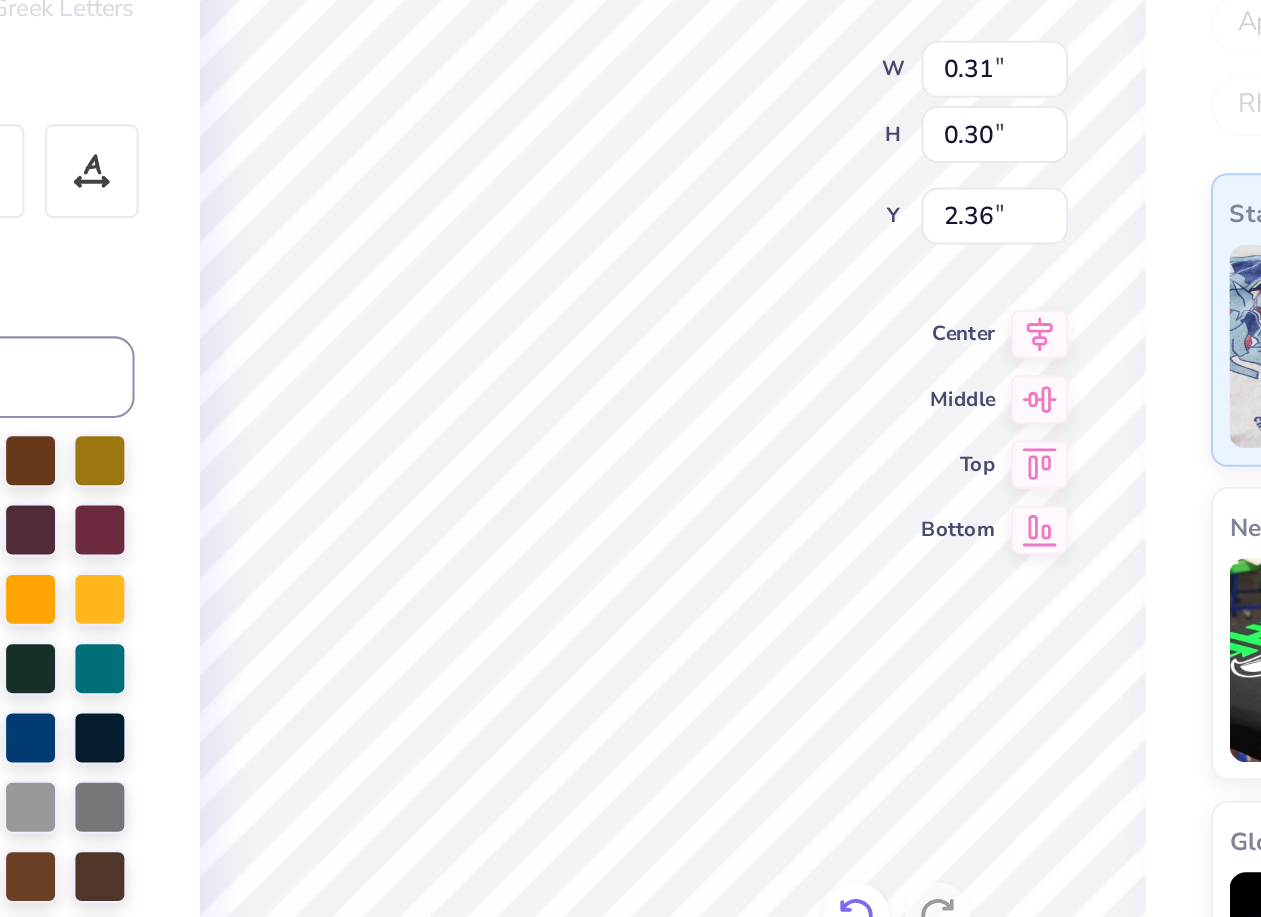 type on "AS" 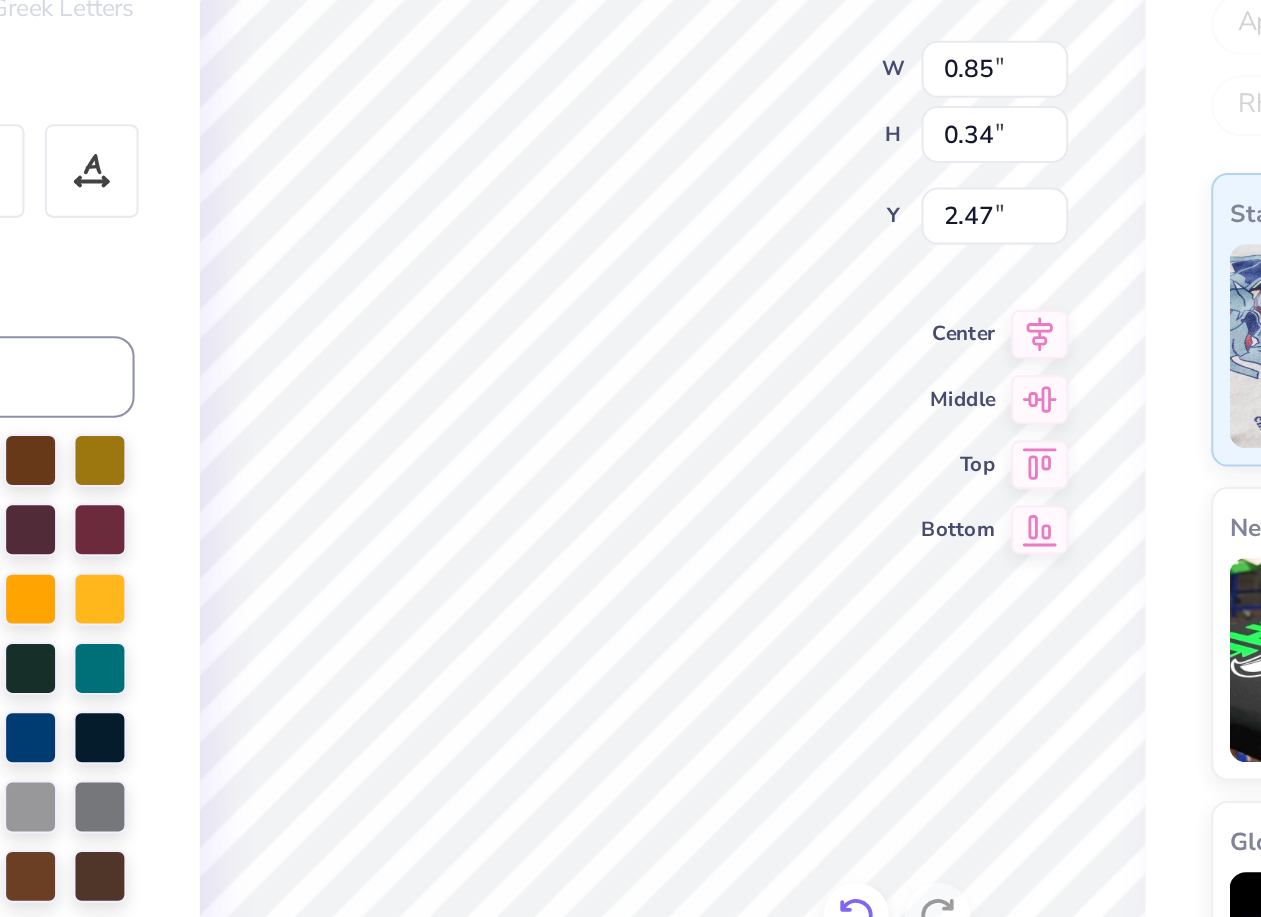 type on "0.85" 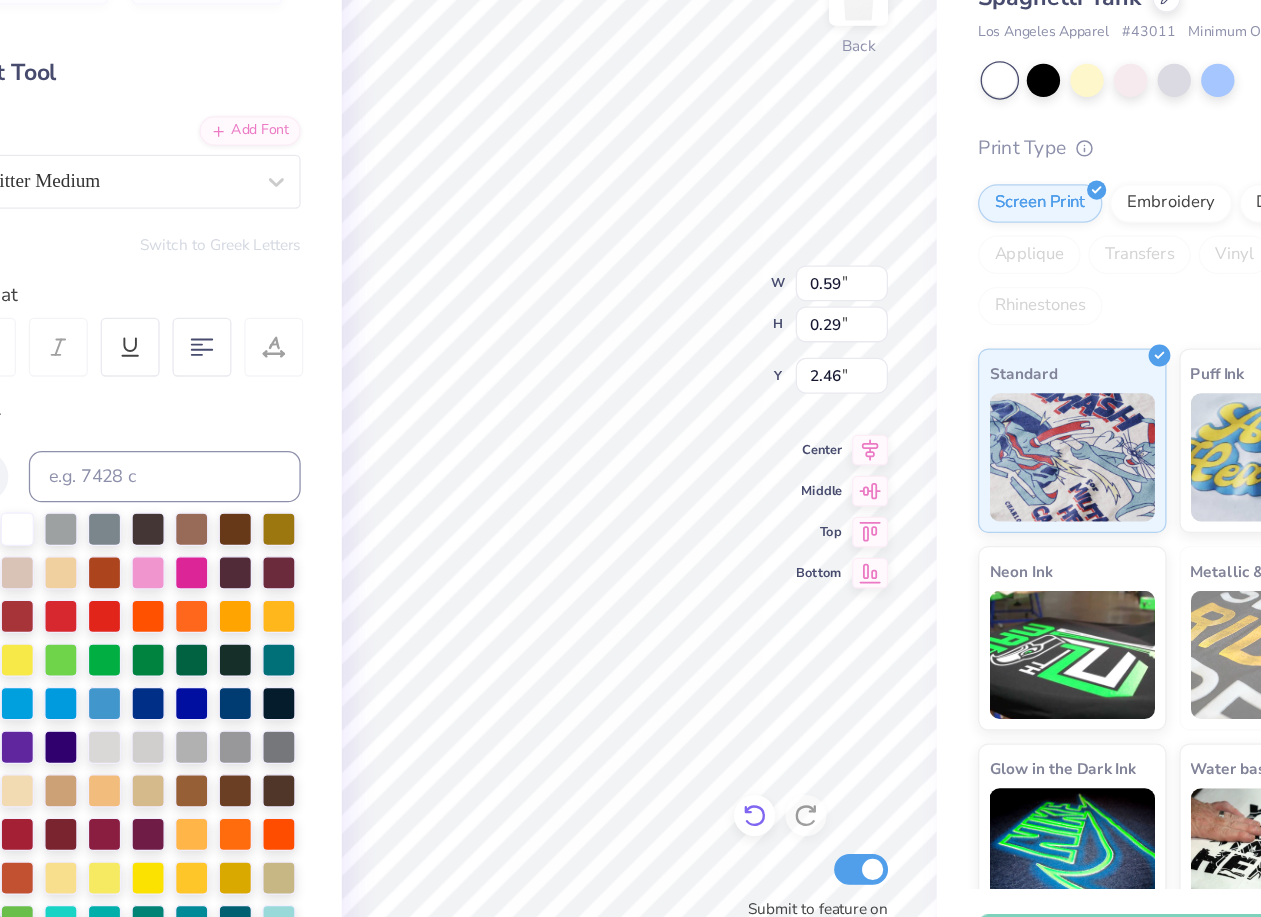 type on "2.46" 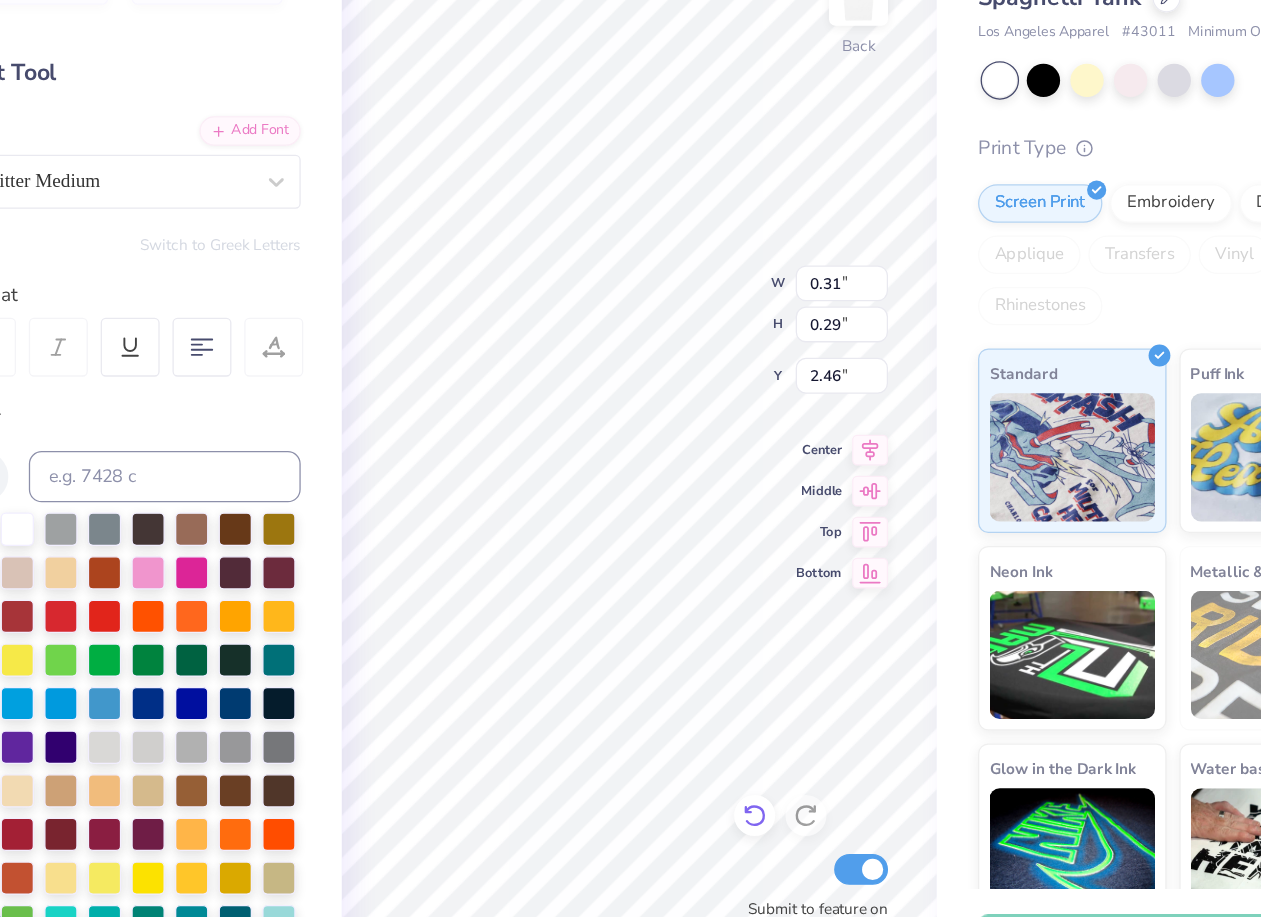 type on "0.31" 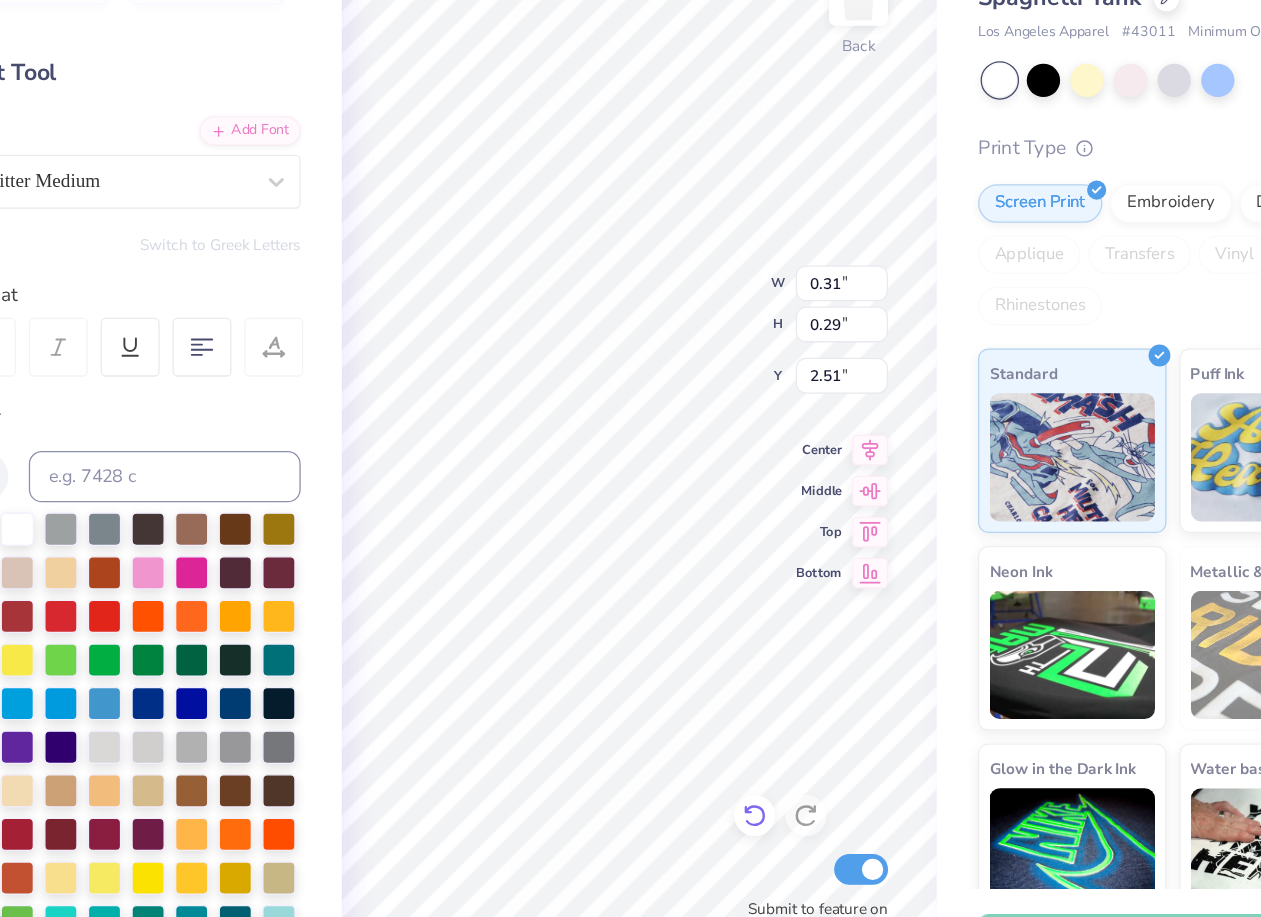 type on "2.49" 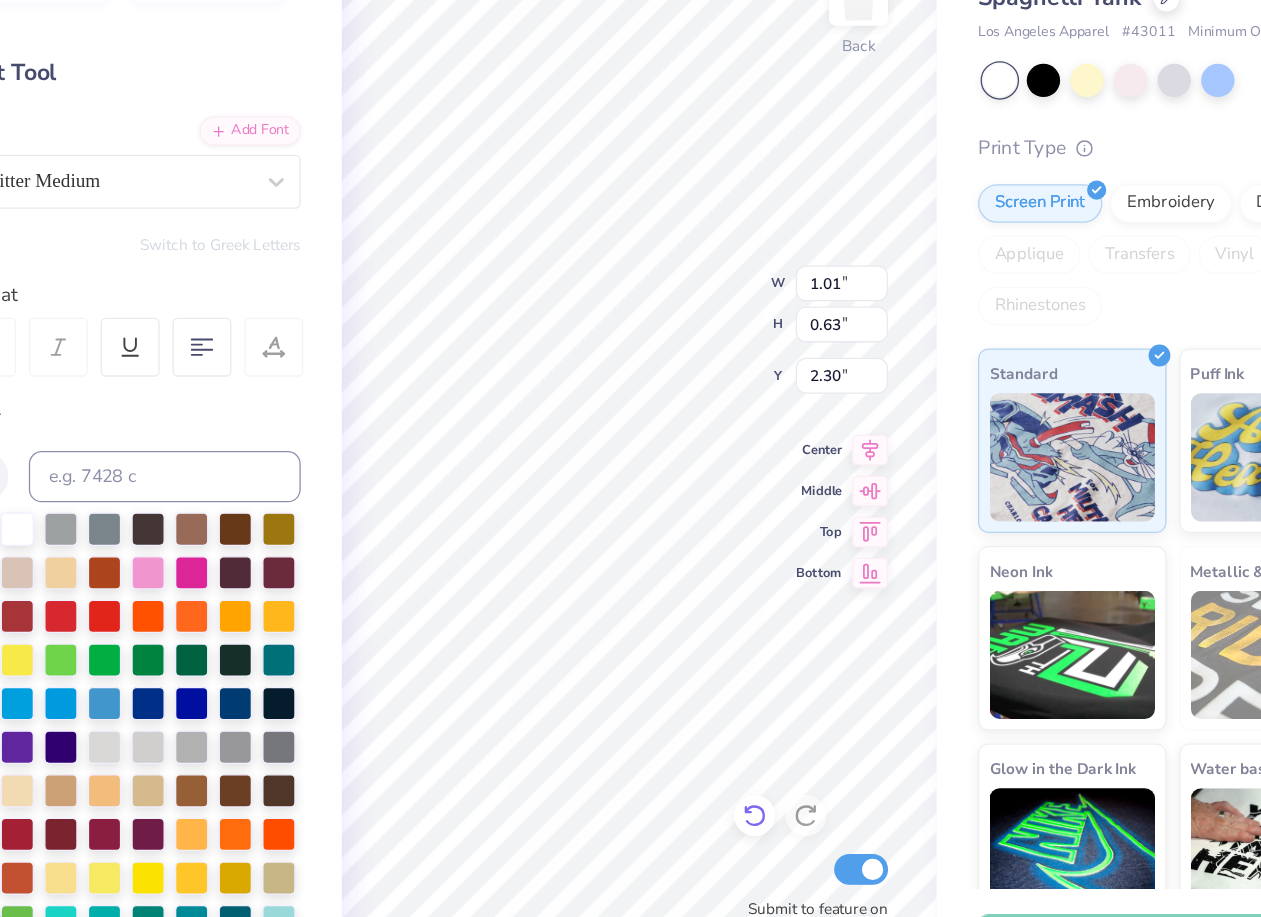 type on "0.59" 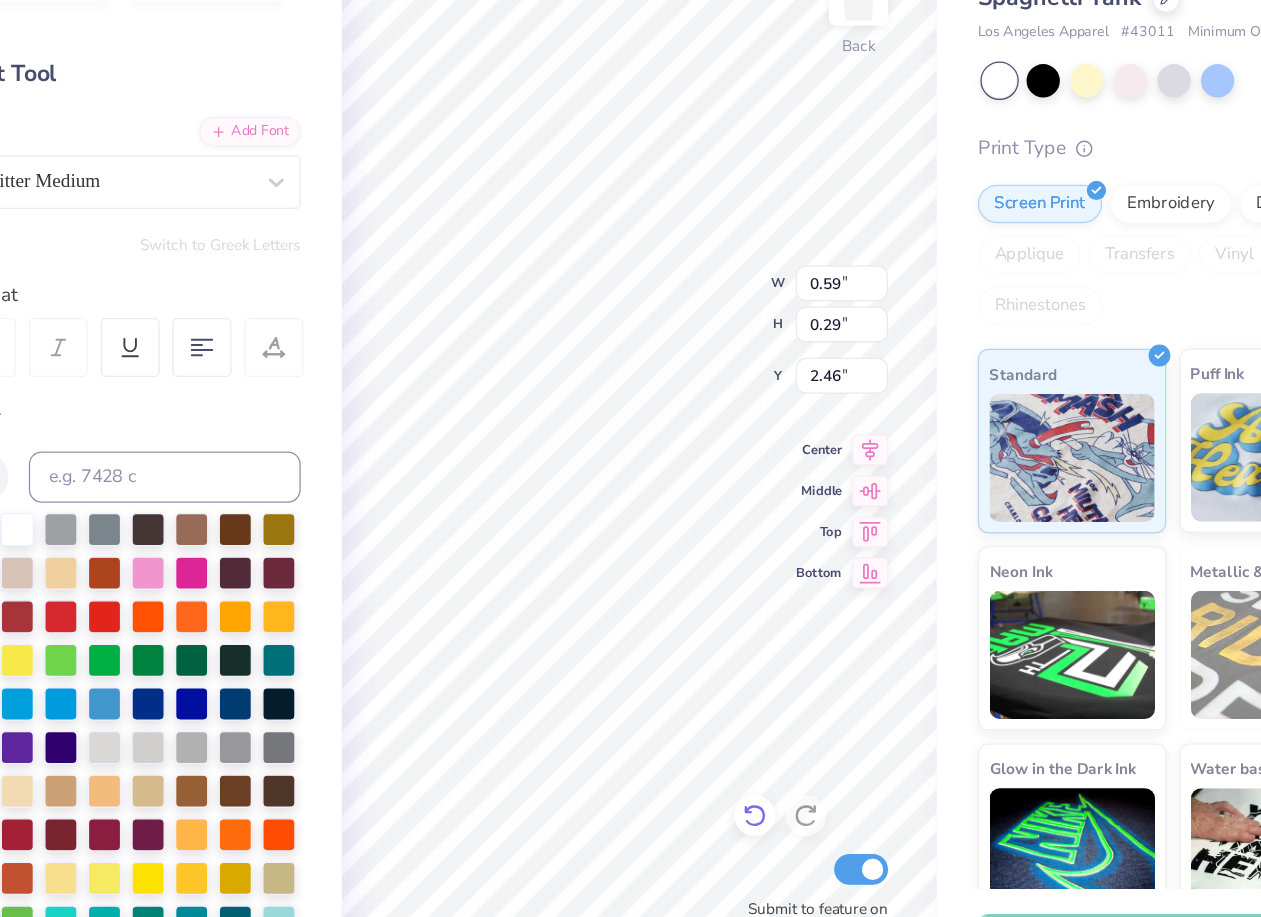 type on "TEX" 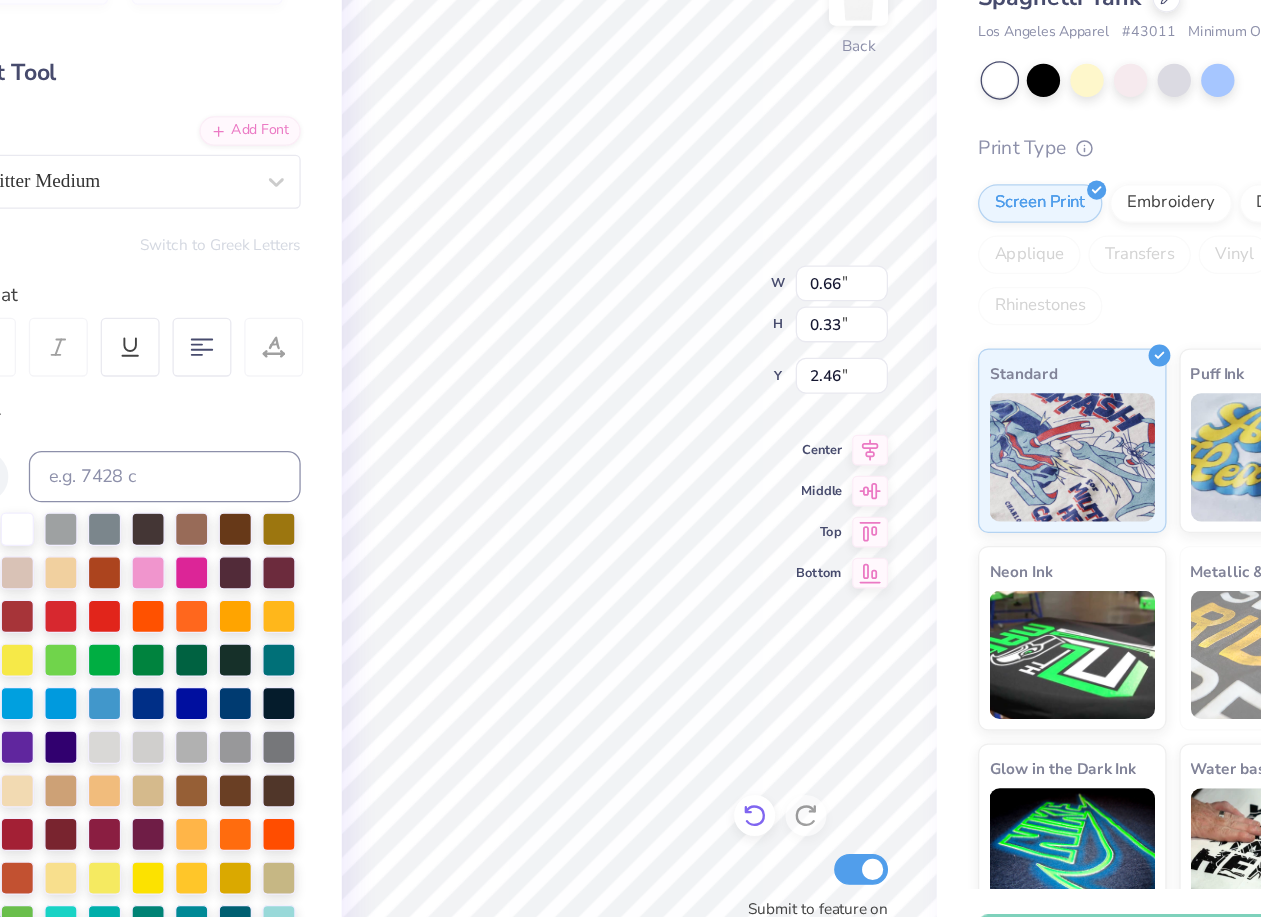 type on "0.66" 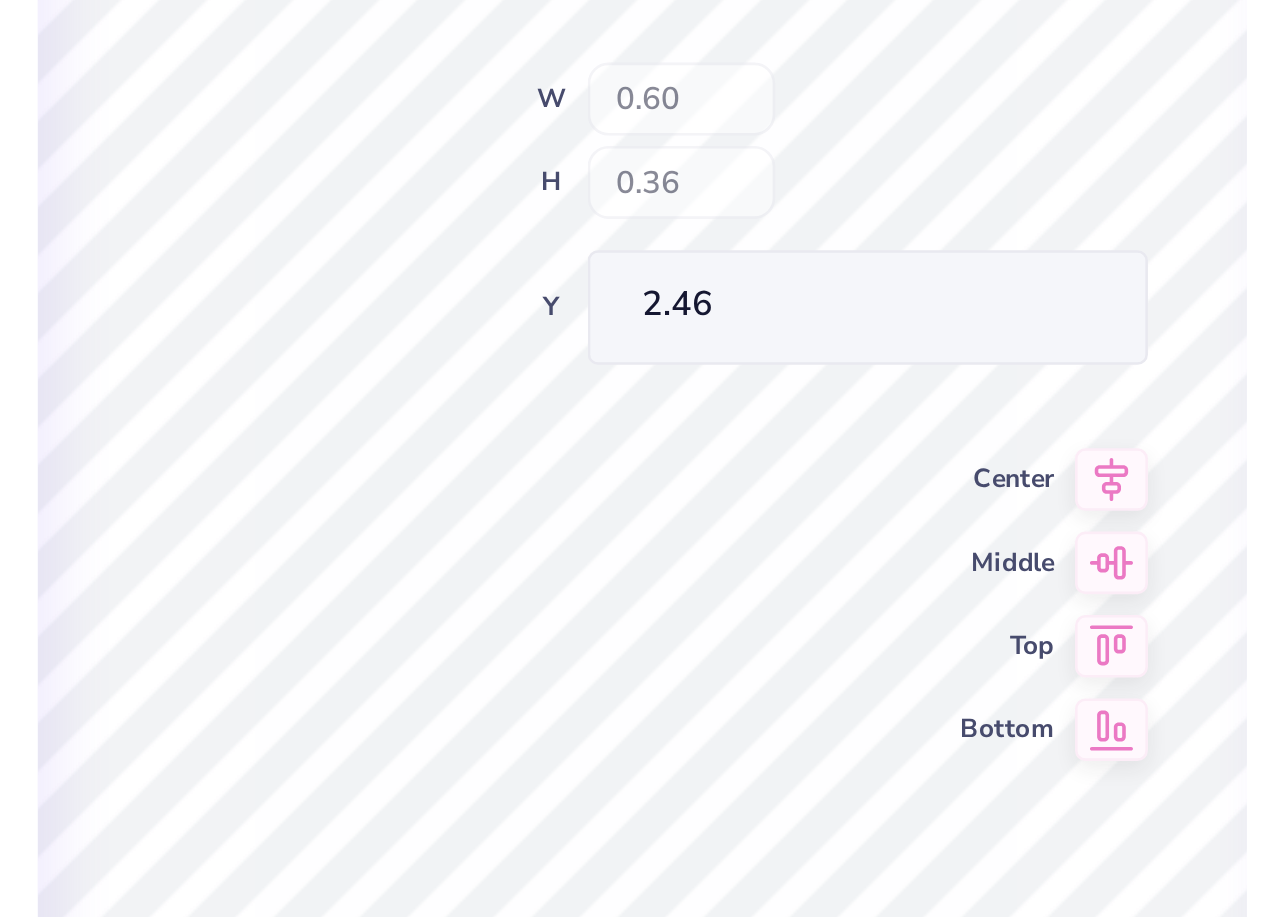 type on "0.60" 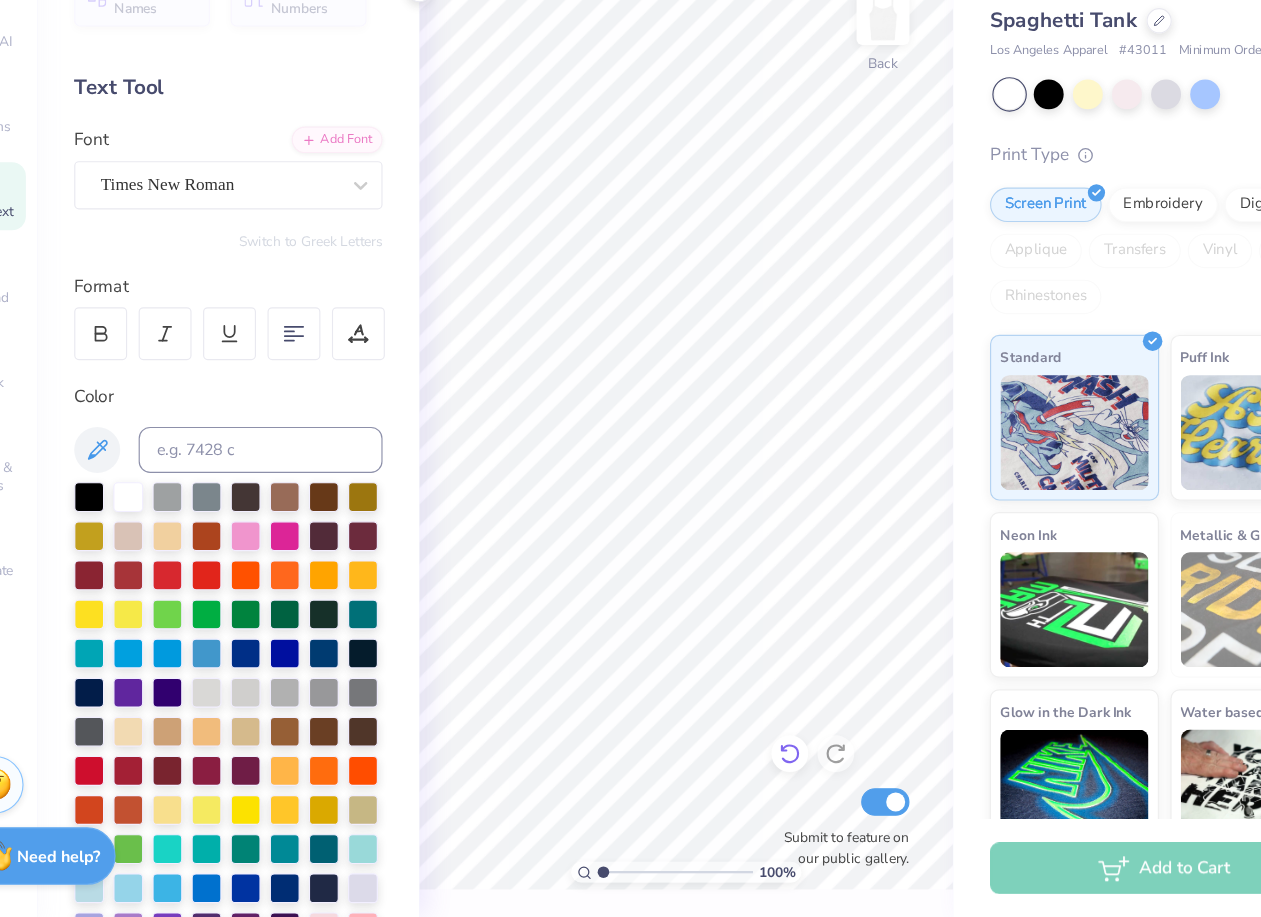 scroll, scrollTop: 0, scrollLeft: 0, axis: both 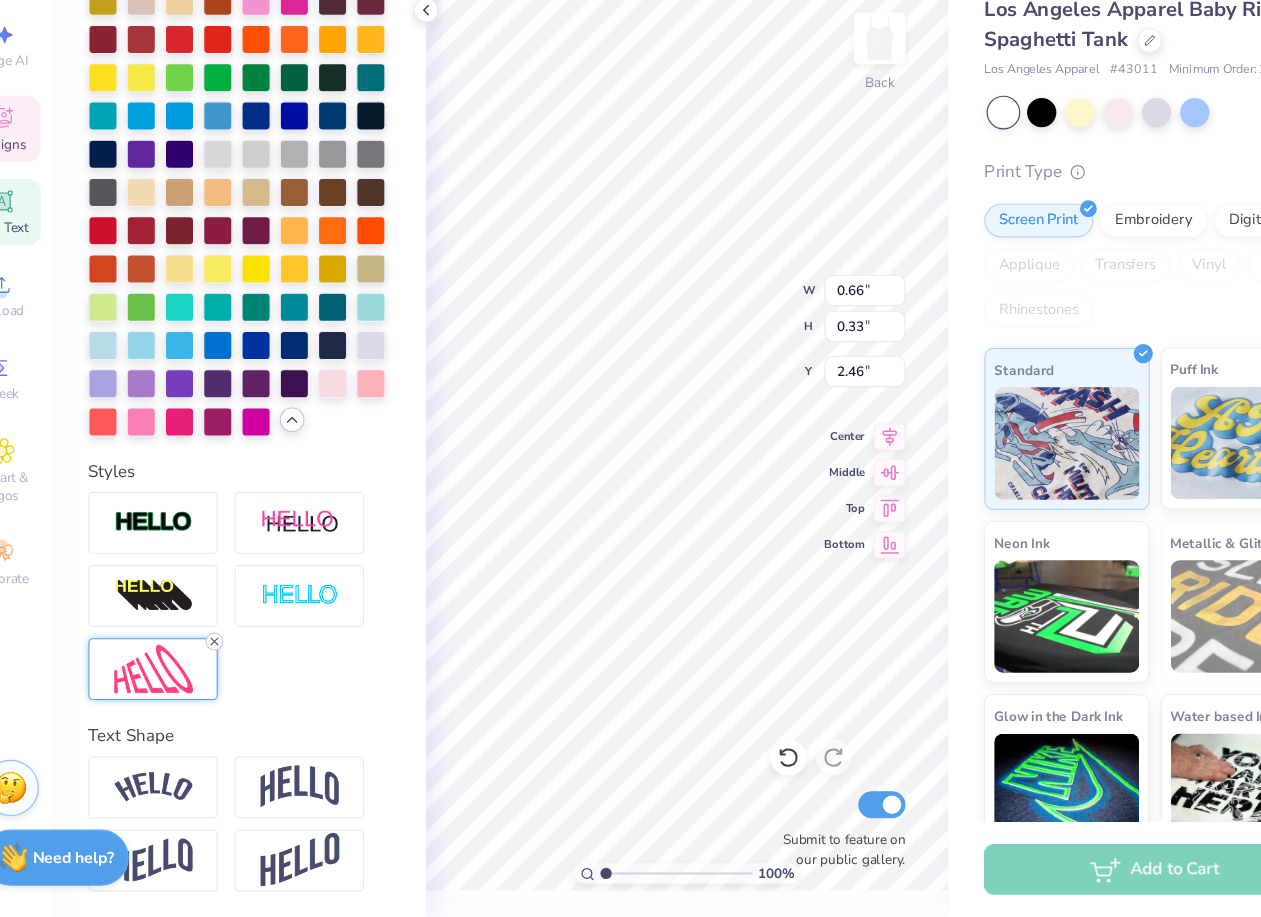 click 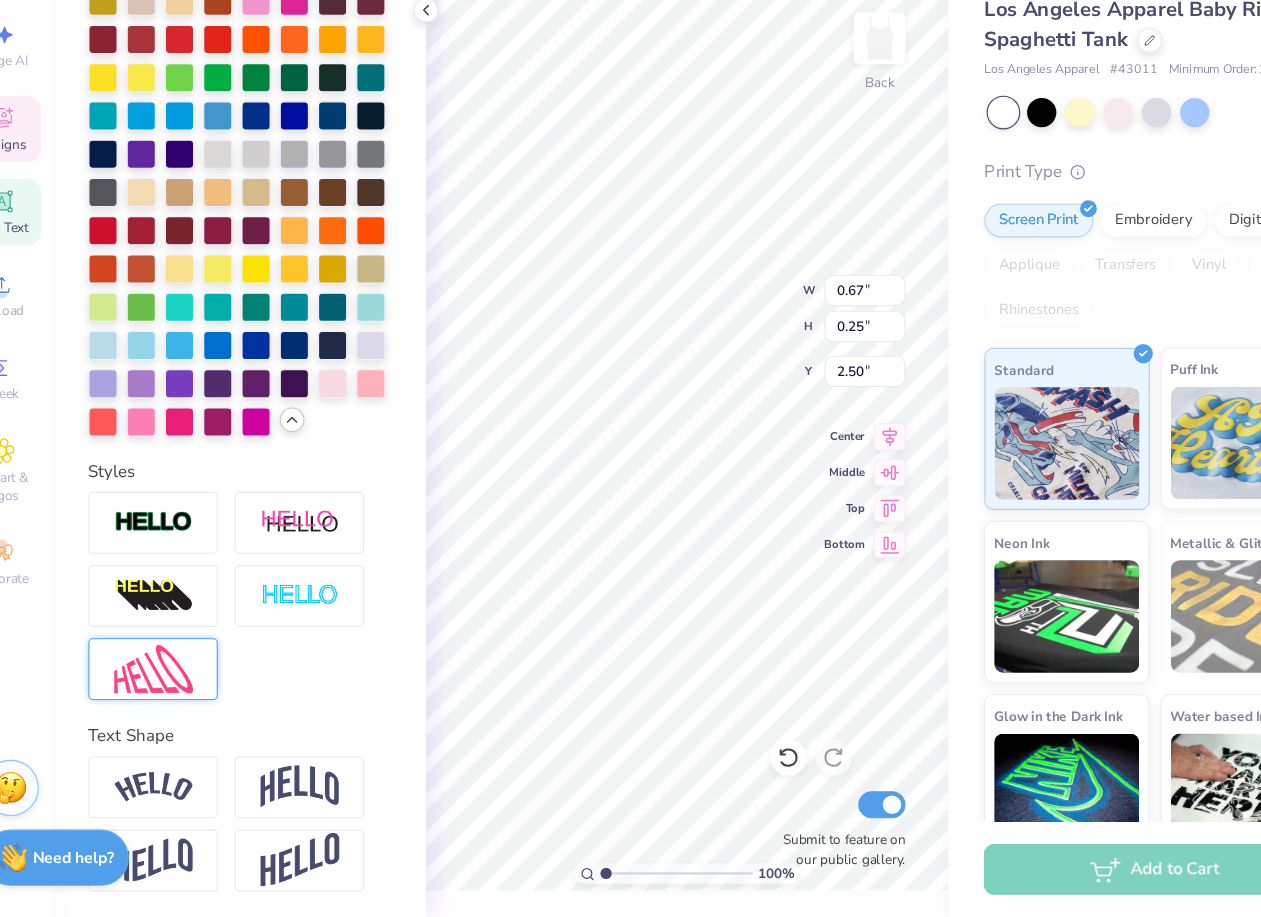 type on "0.67" 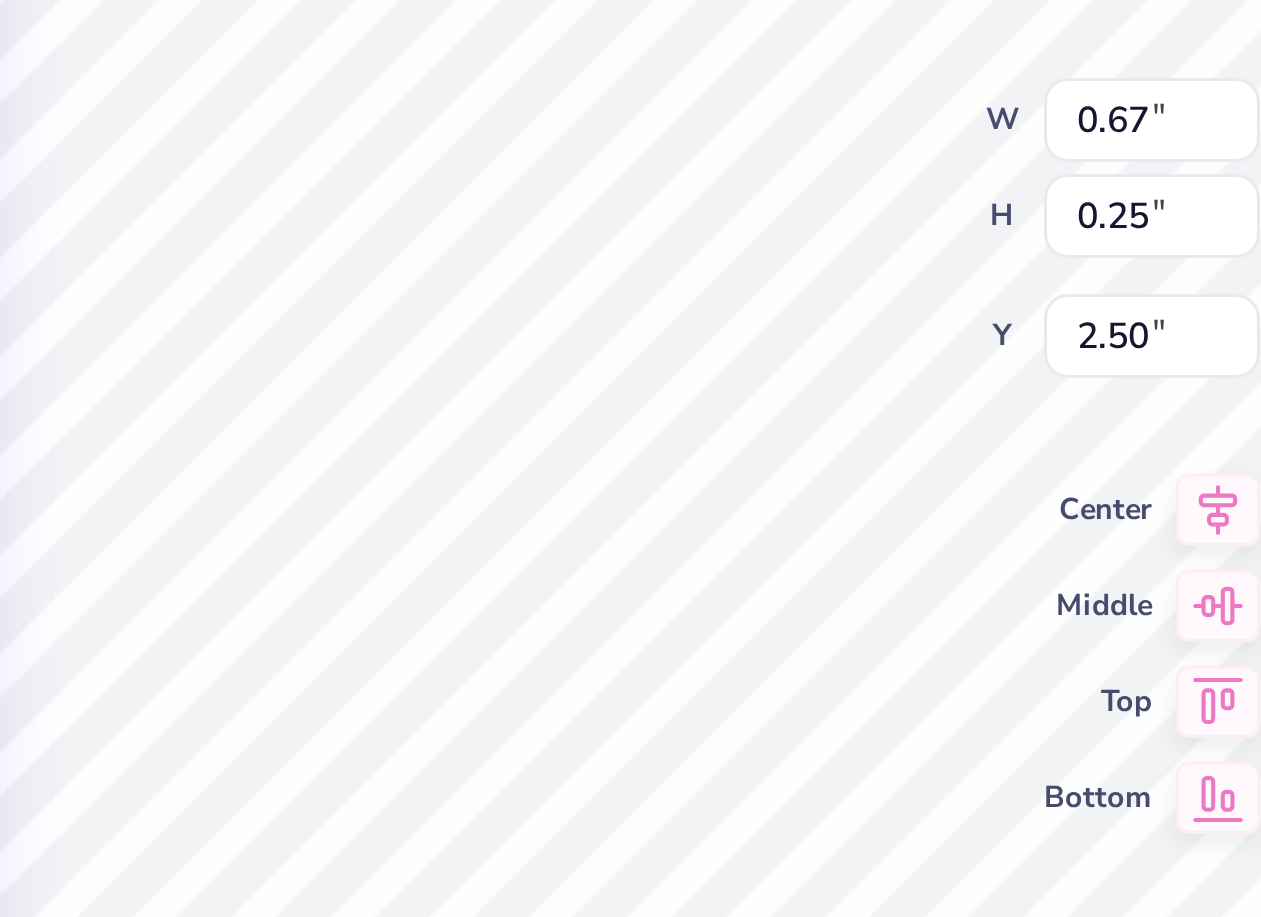 type on "0.60" 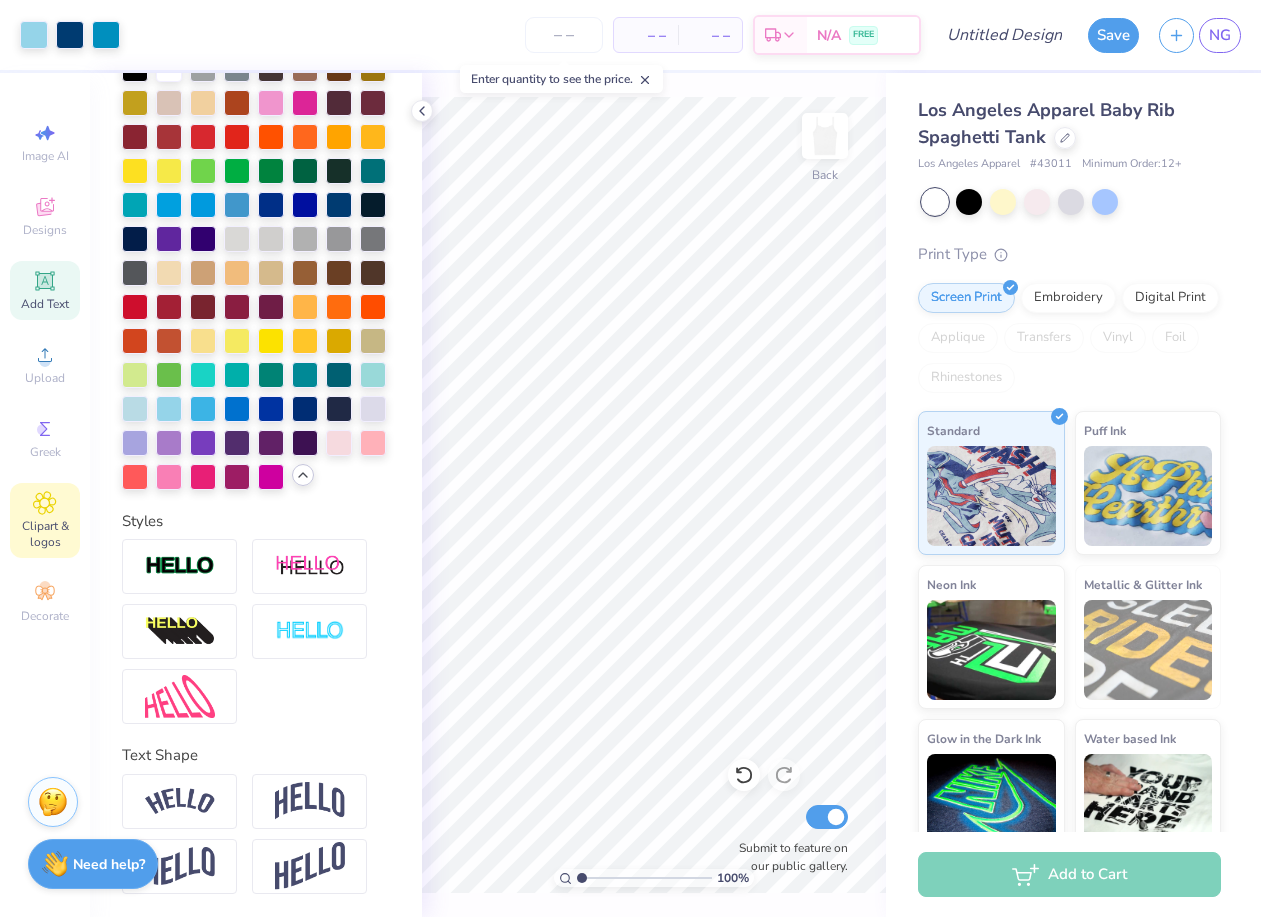 click 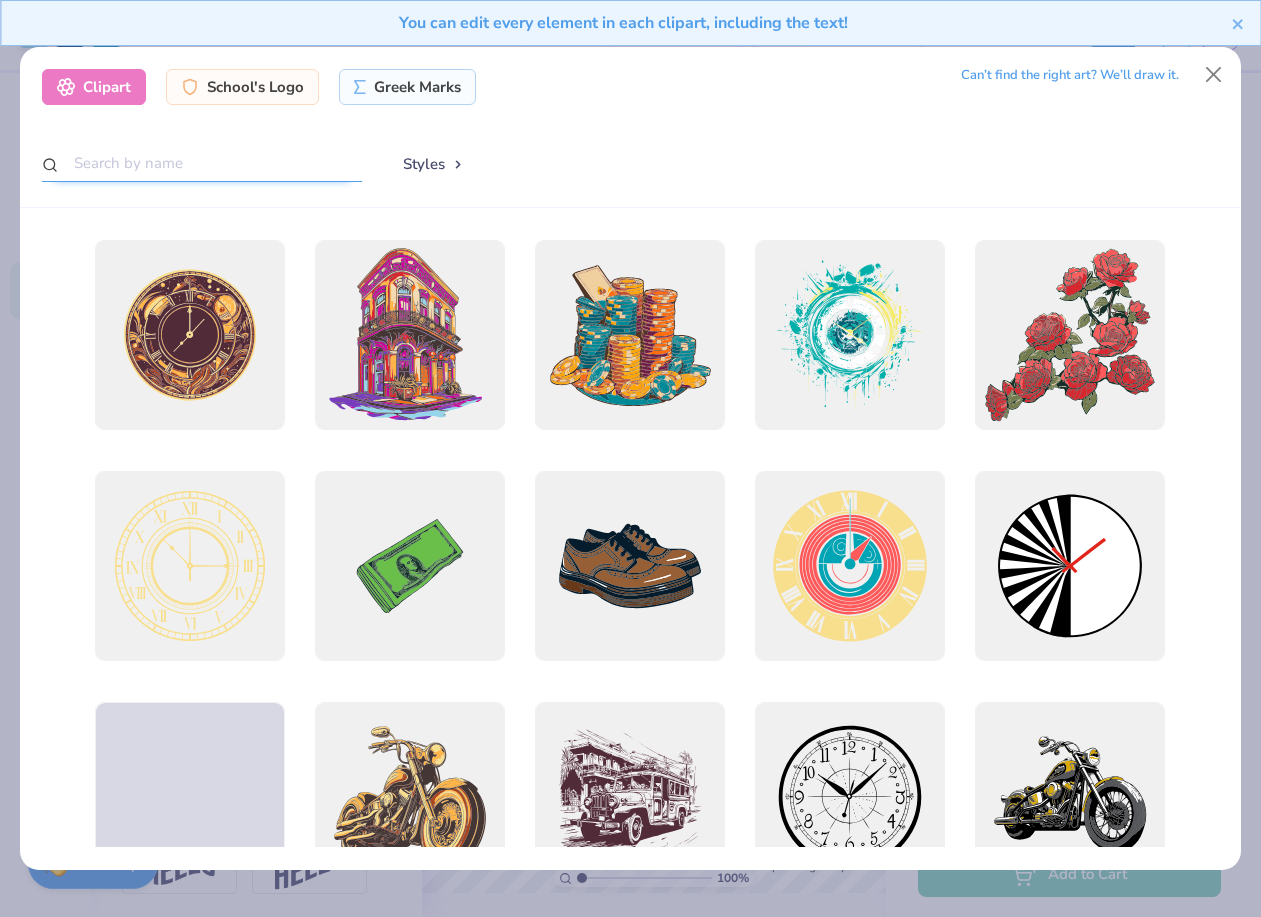 click at bounding box center (202, 163) 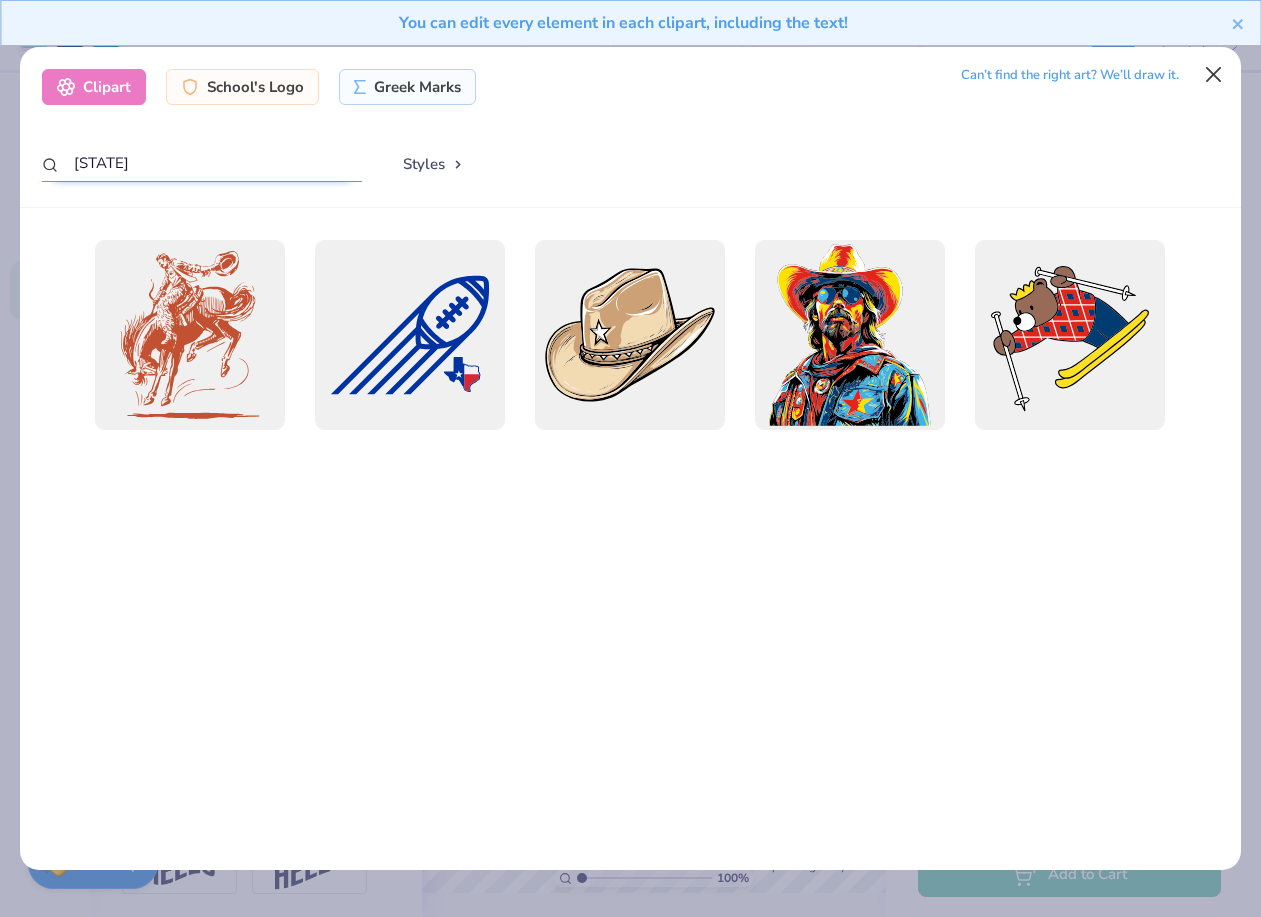 type on "texas" 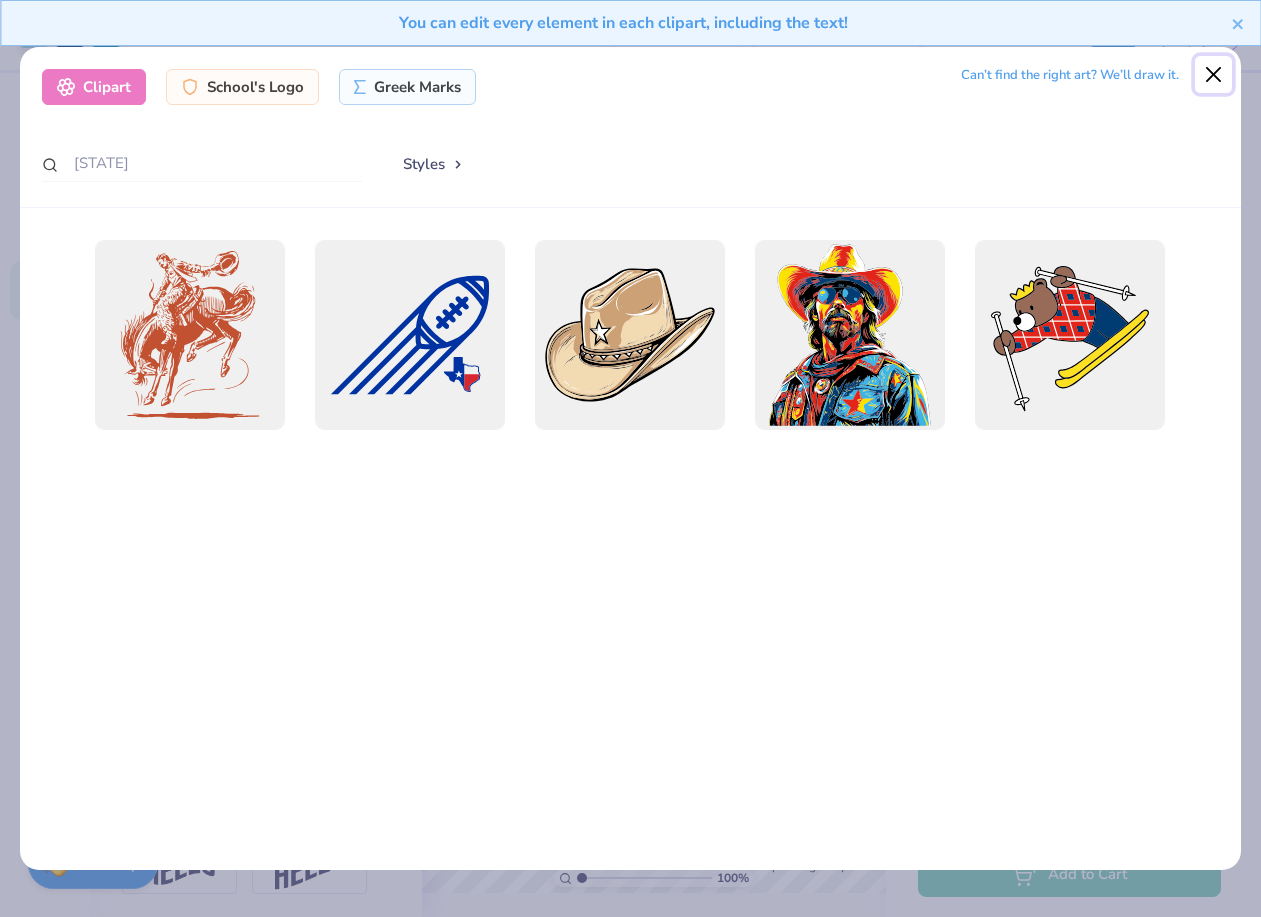 click at bounding box center (1214, 75) 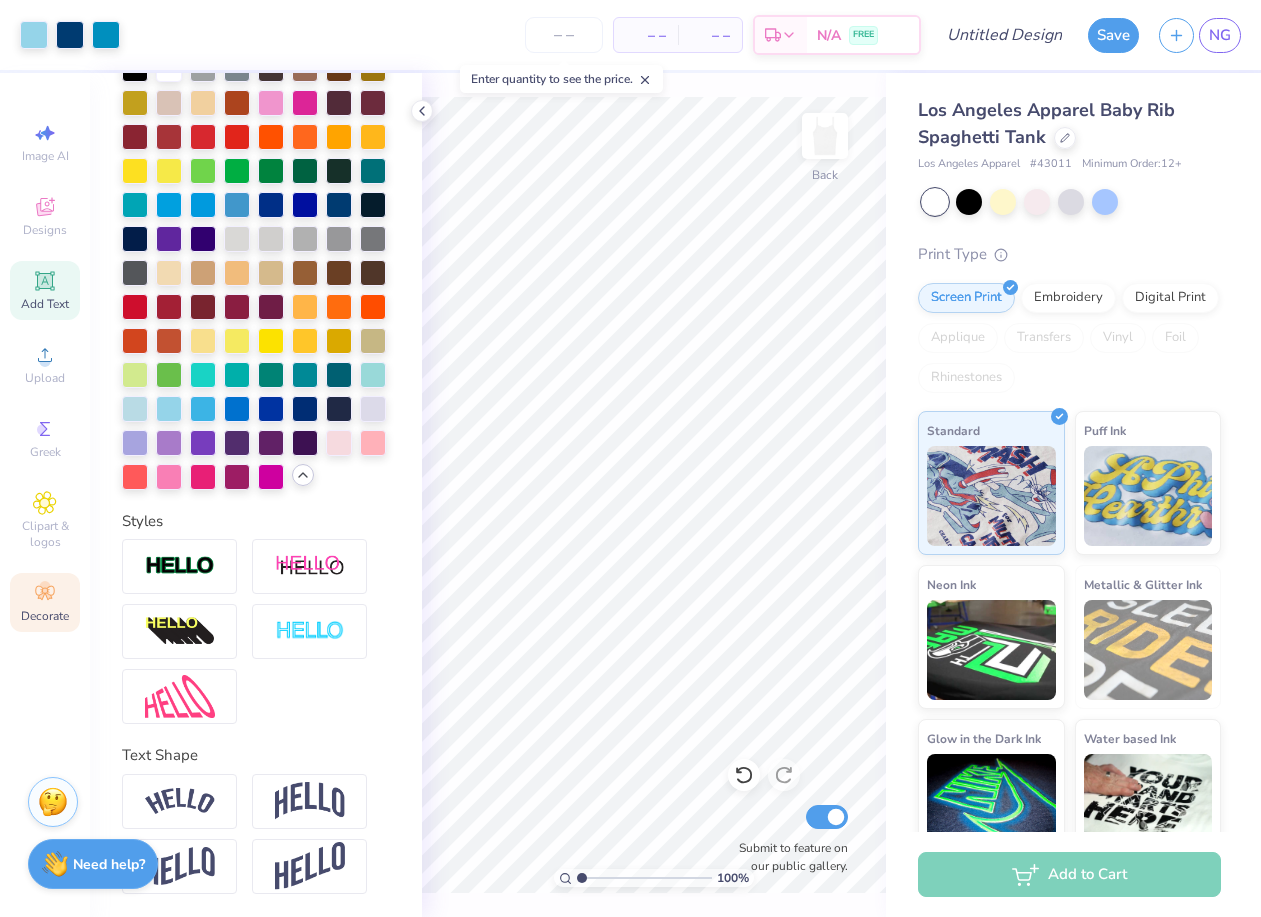 click 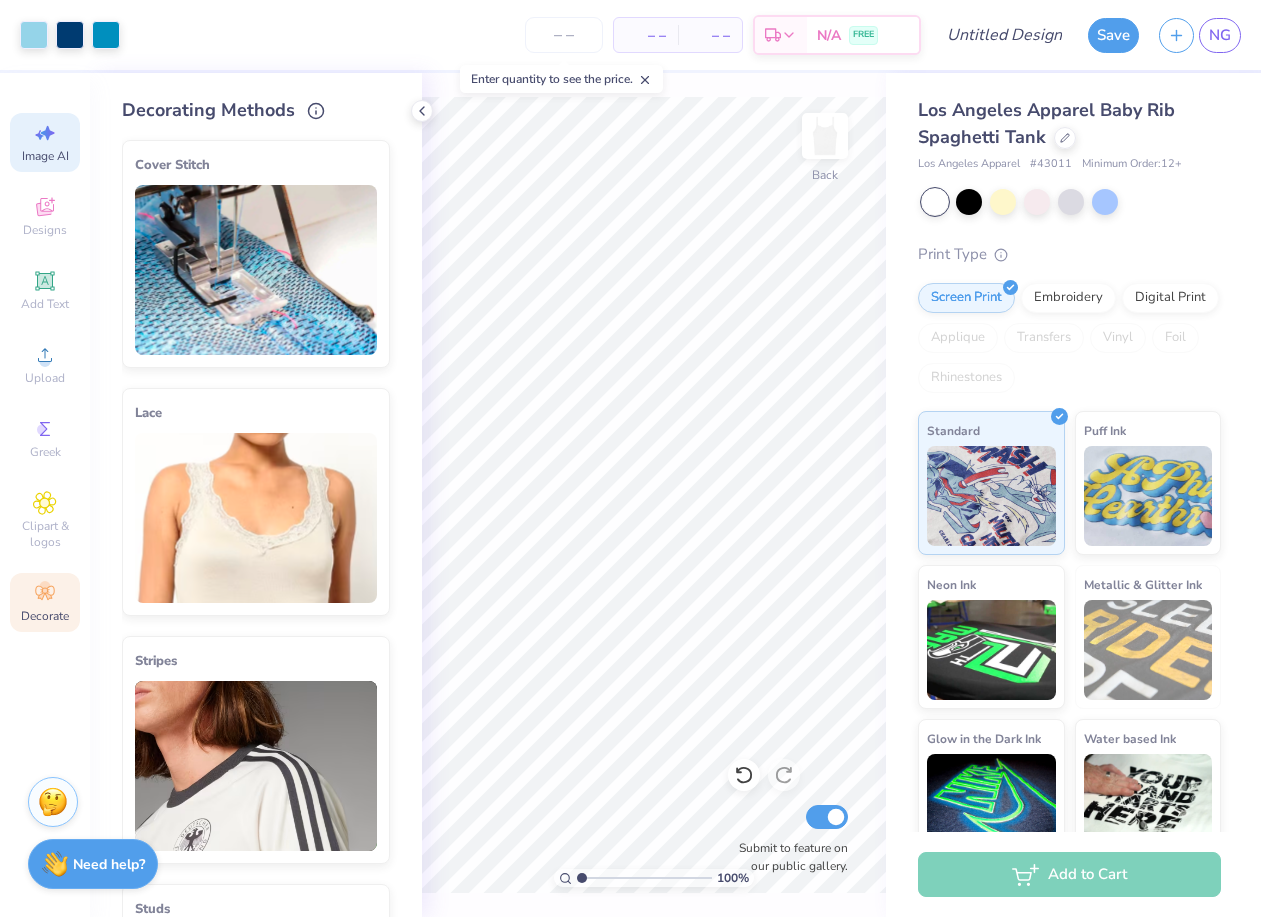 click on "Image AI" at bounding box center [45, 156] 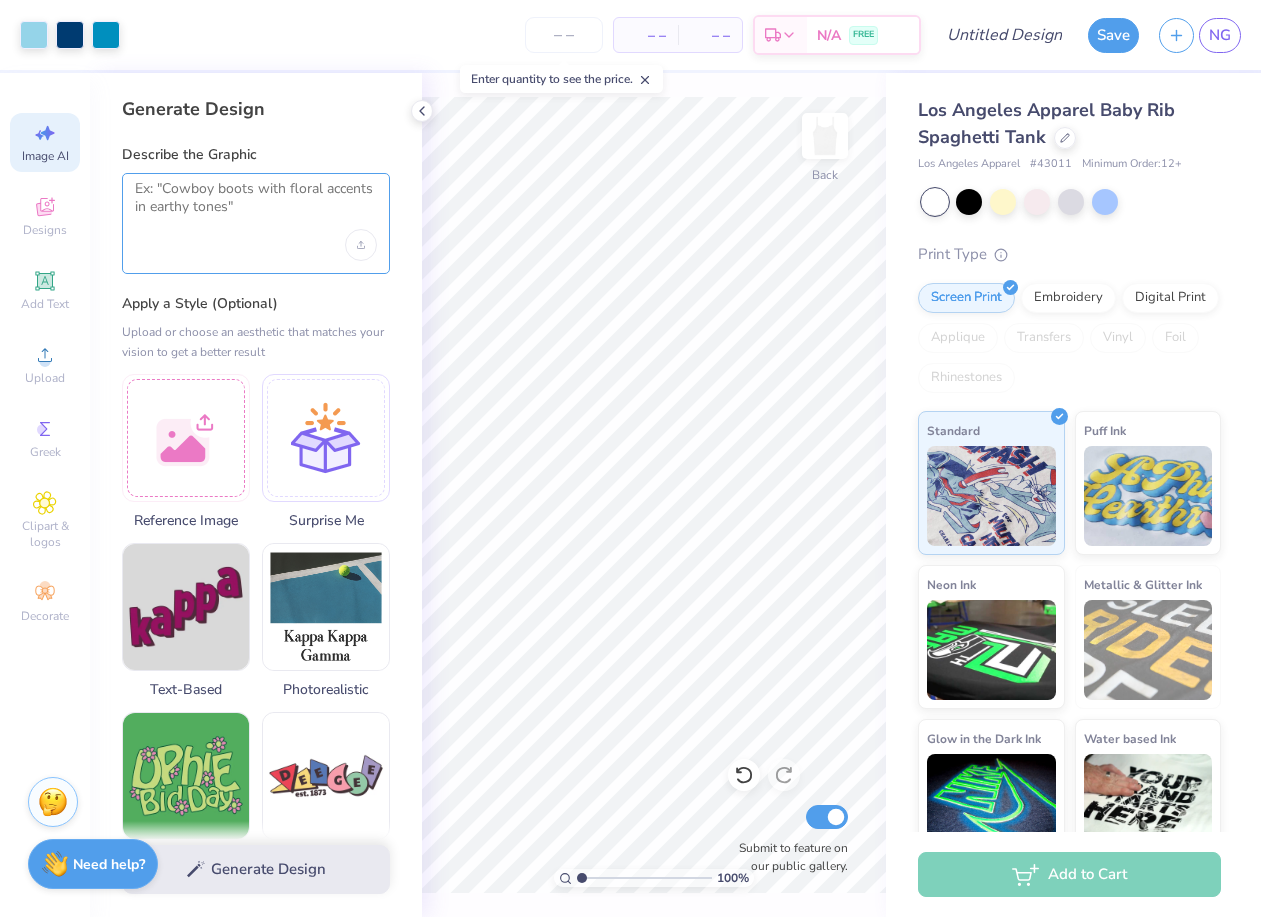 click at bounding box center (256, 205) 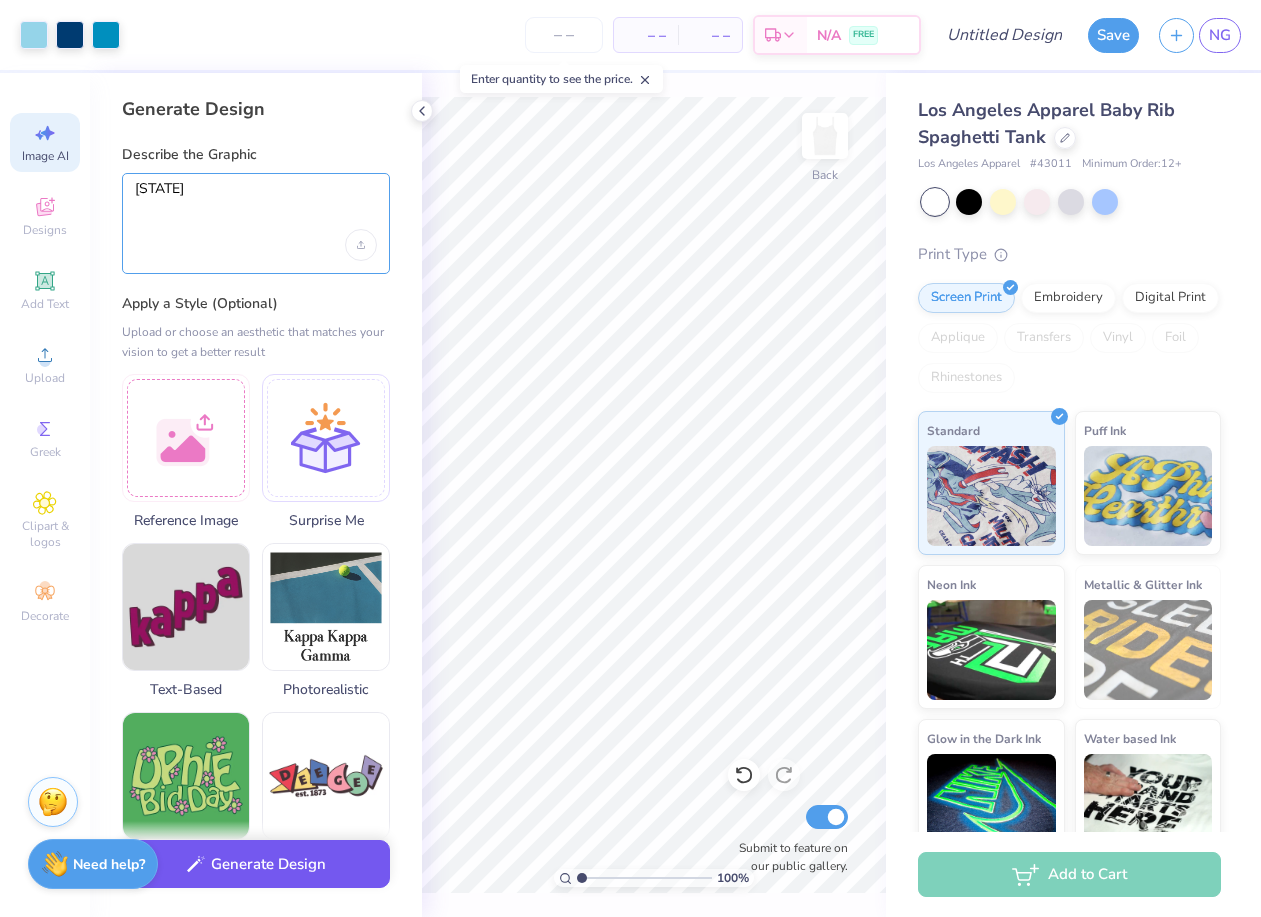 type on "texas" 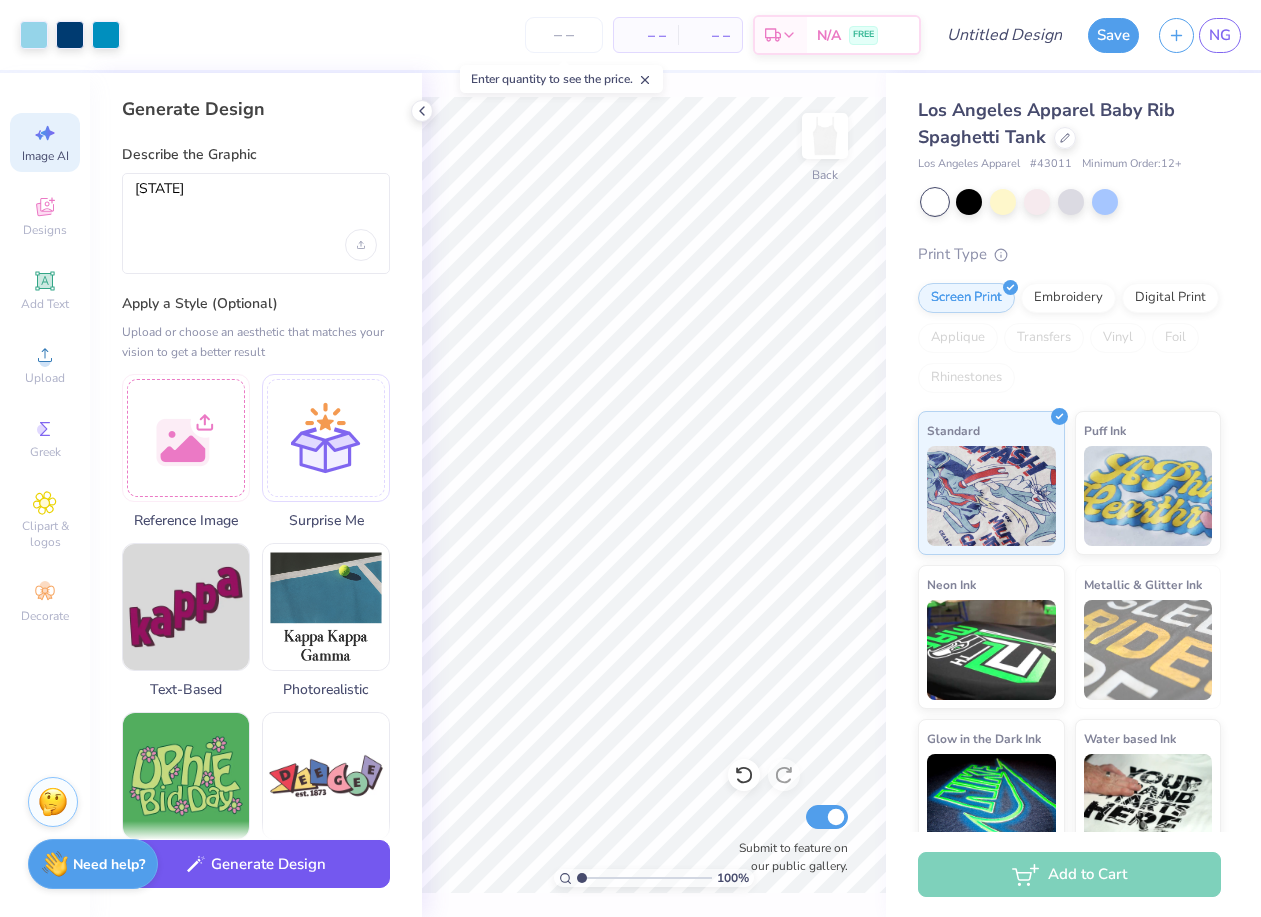 click on "Generate Design" at bounding box center [256, 864] 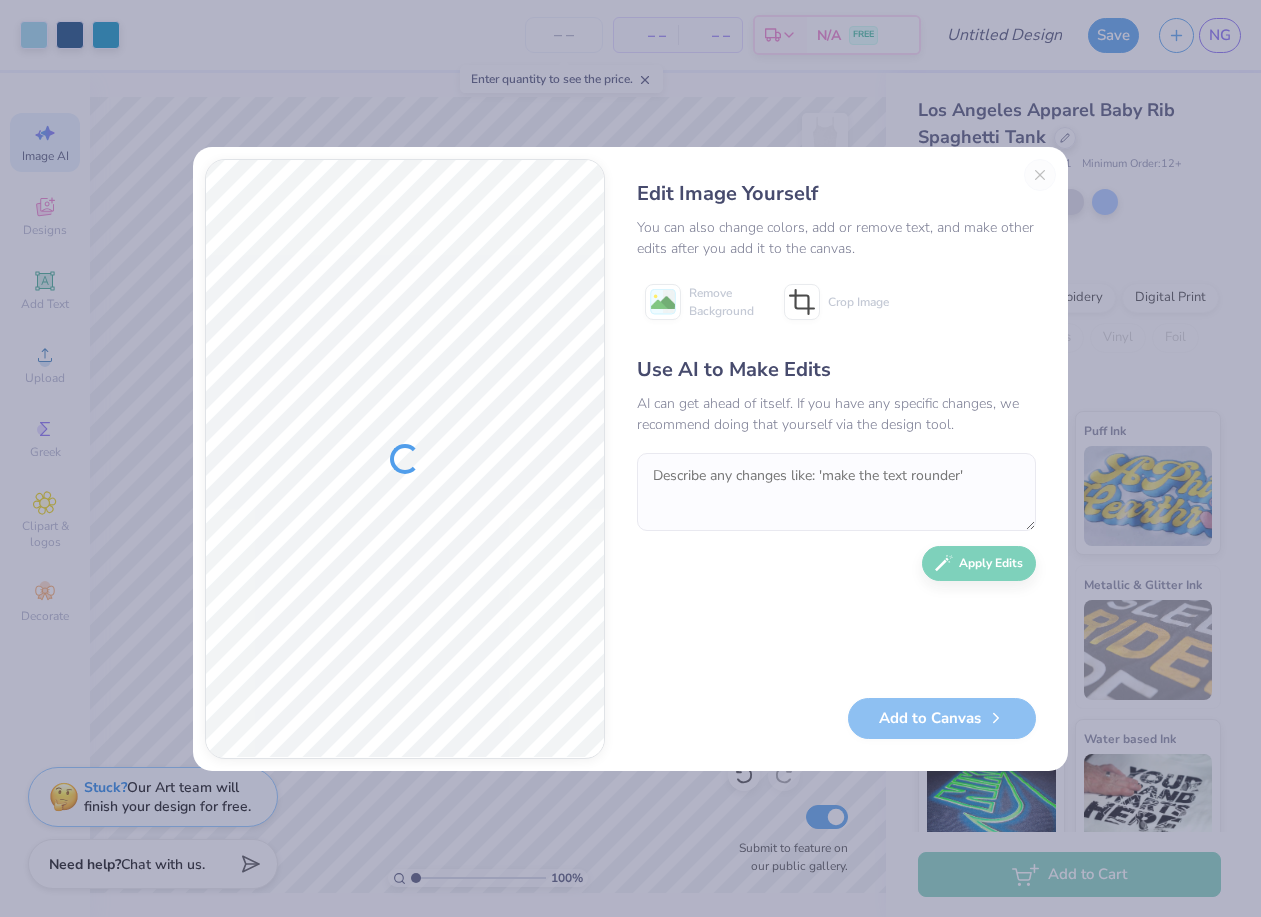 scroll, scrollTop: 0, scrollLeft: 0, axis: both 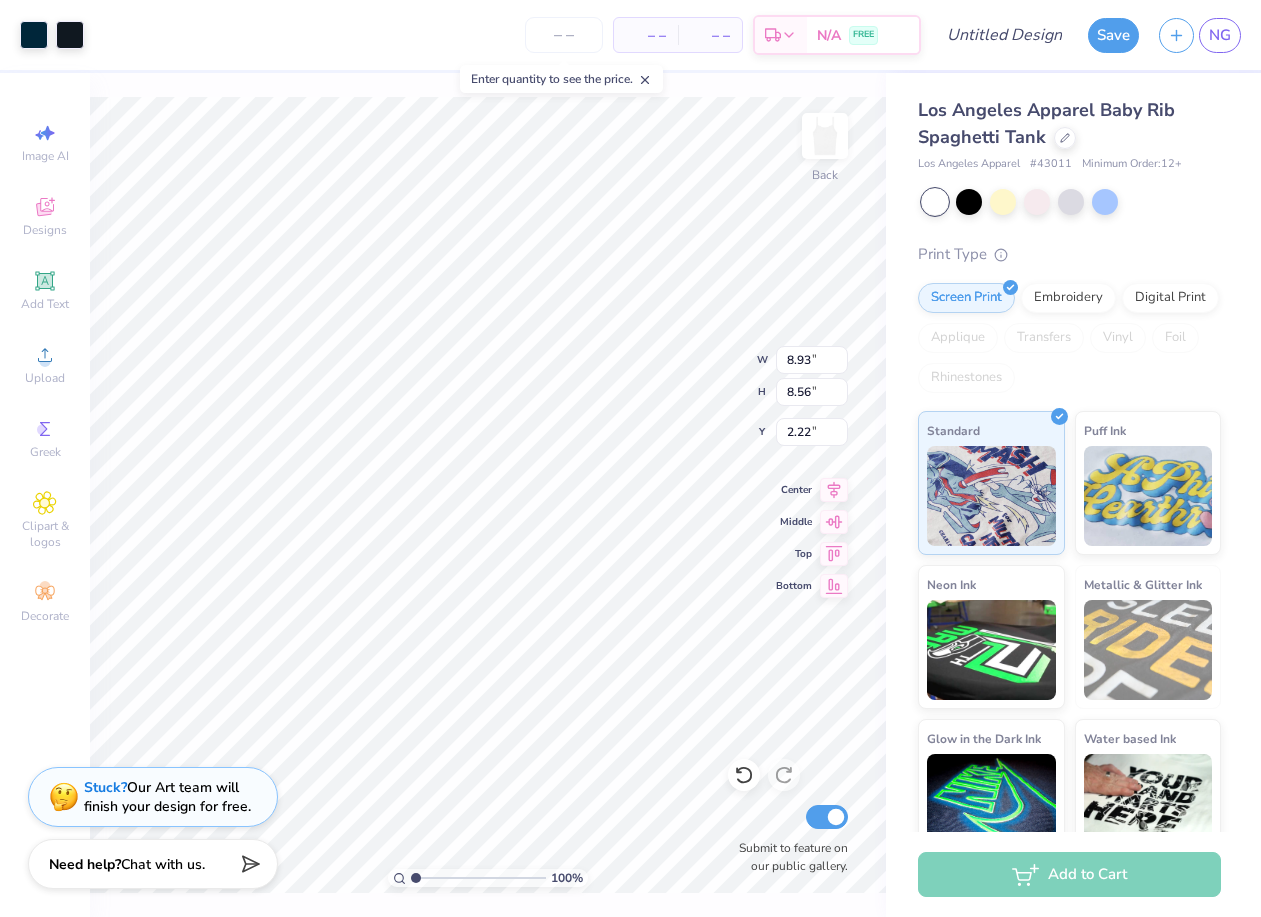 type on "1.92" 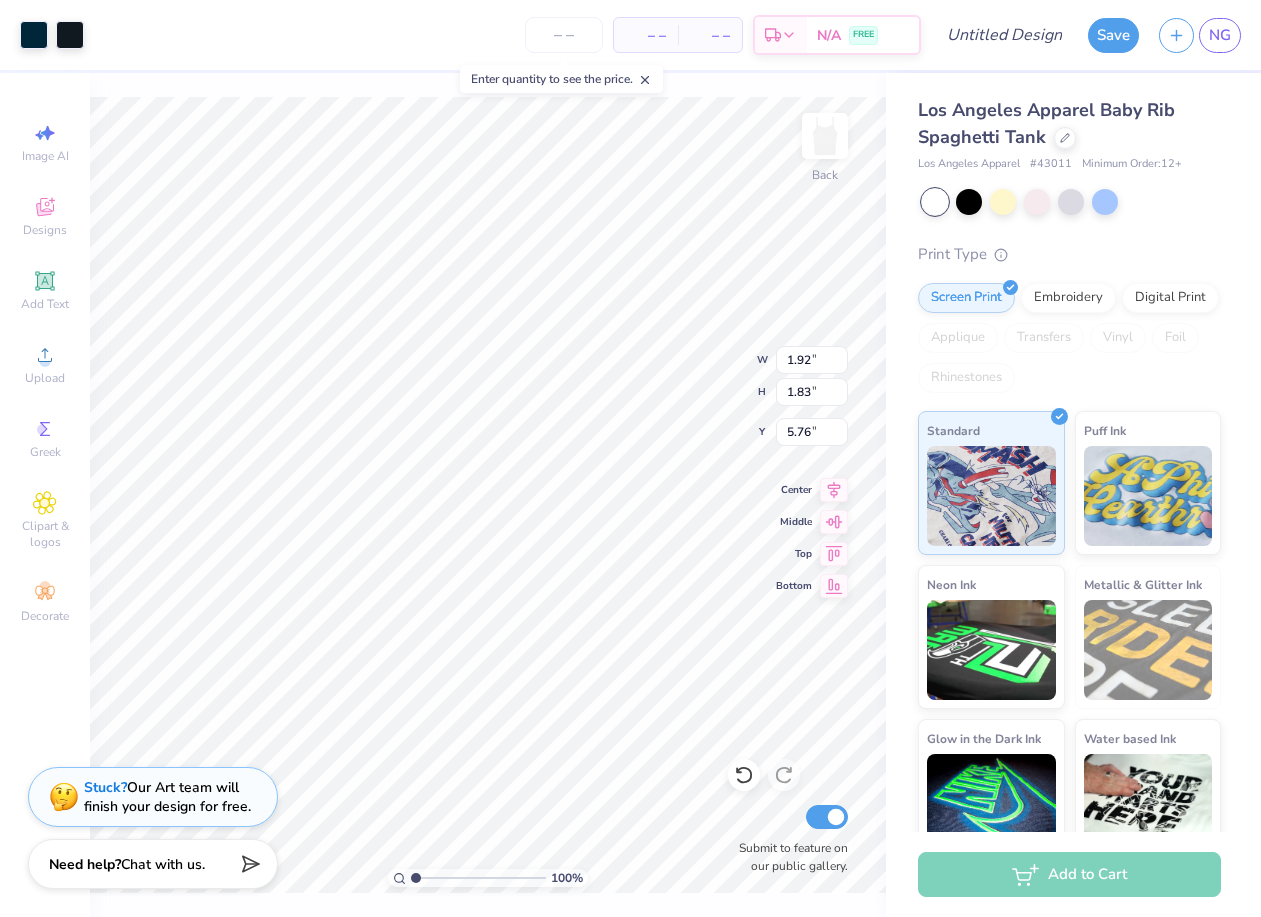 type on "5.76" 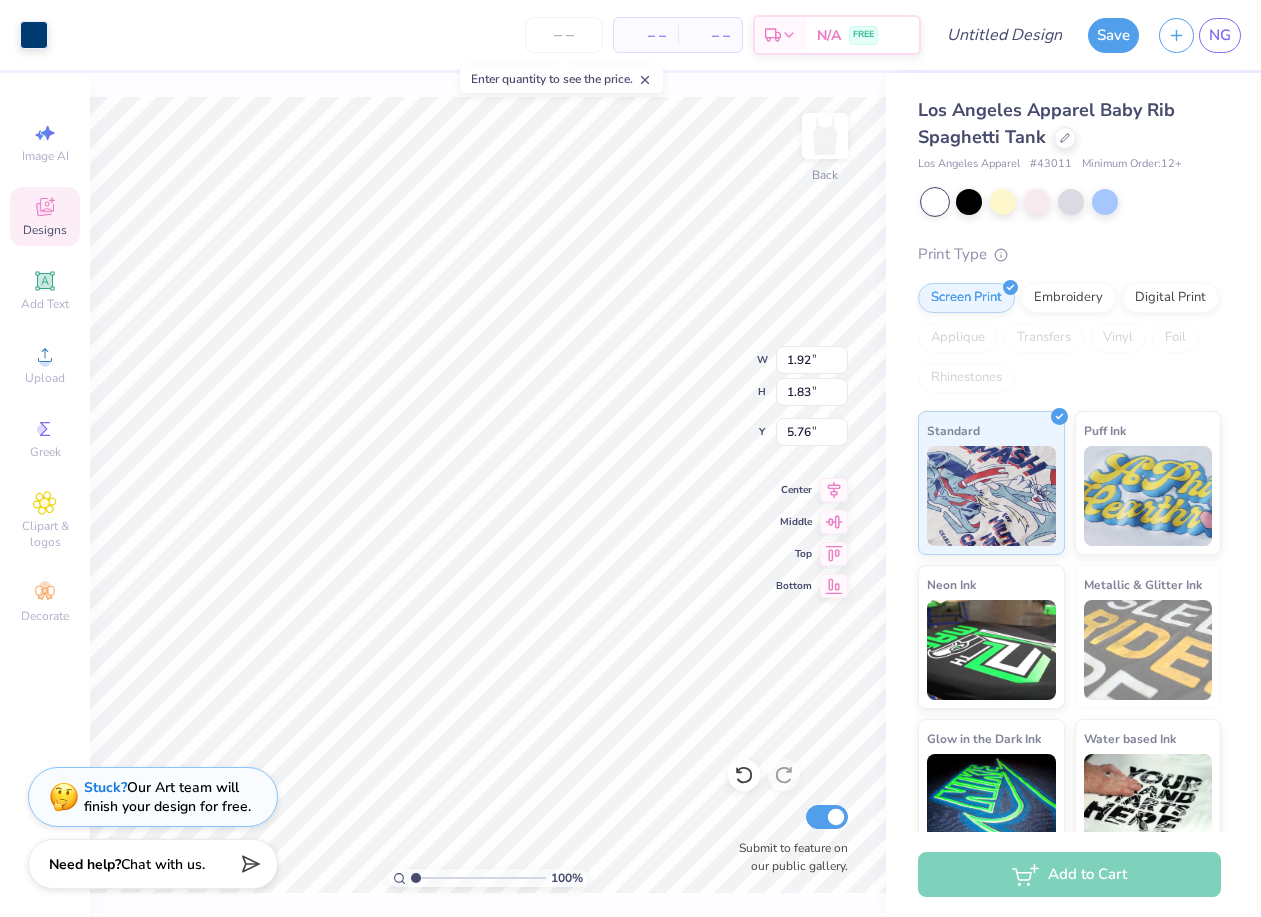 type on "0.65" 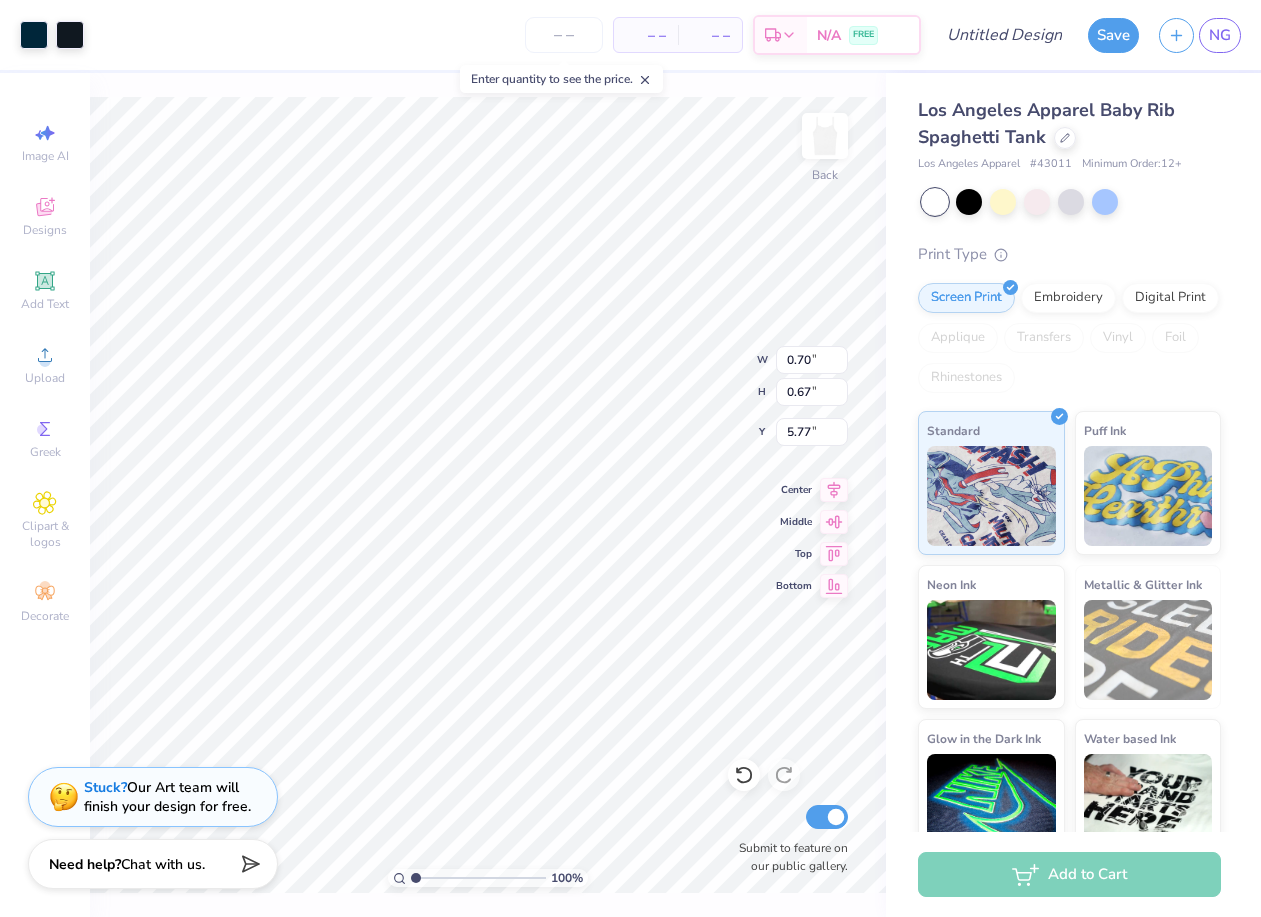 type on "0.70" 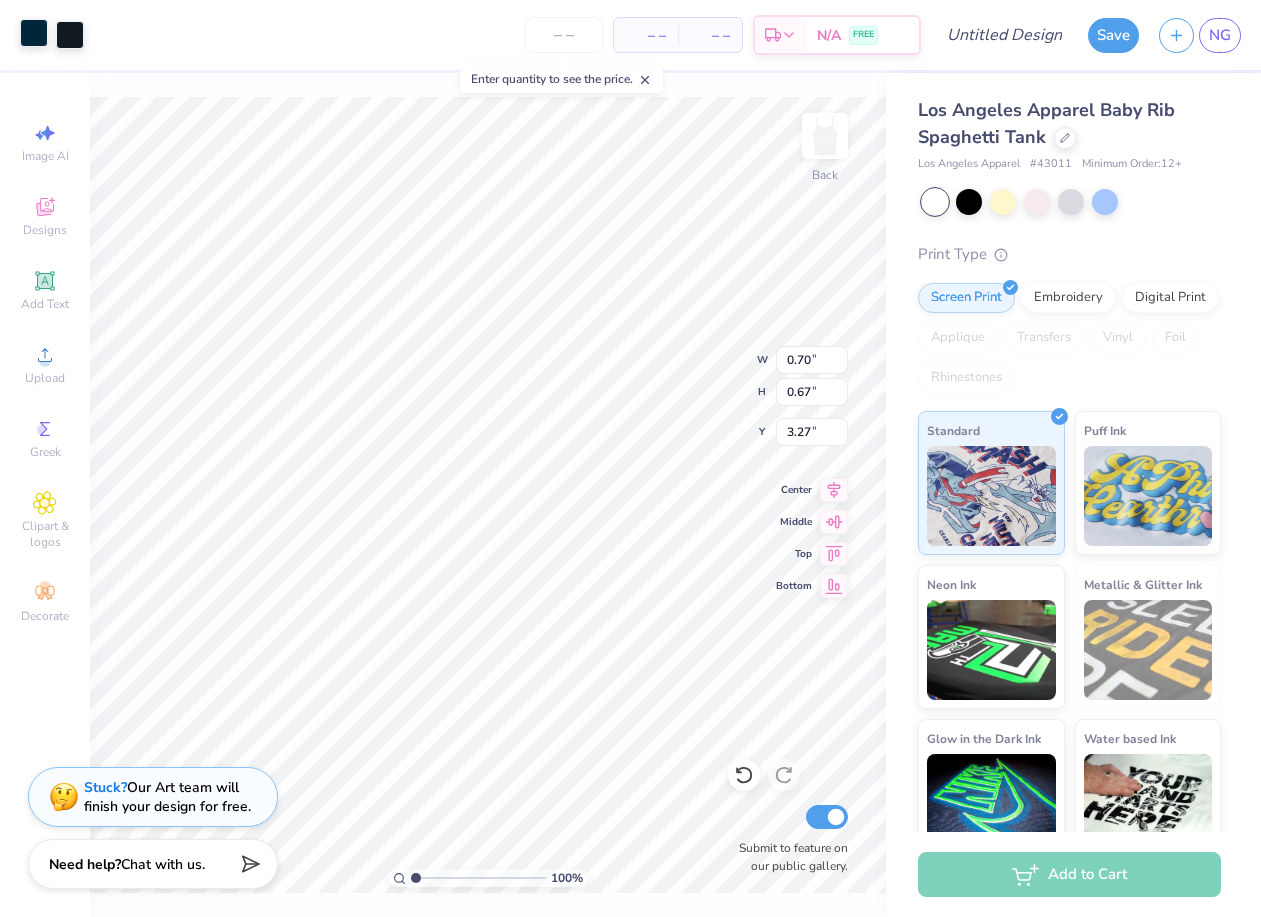 click at bounding box center (34, 33) 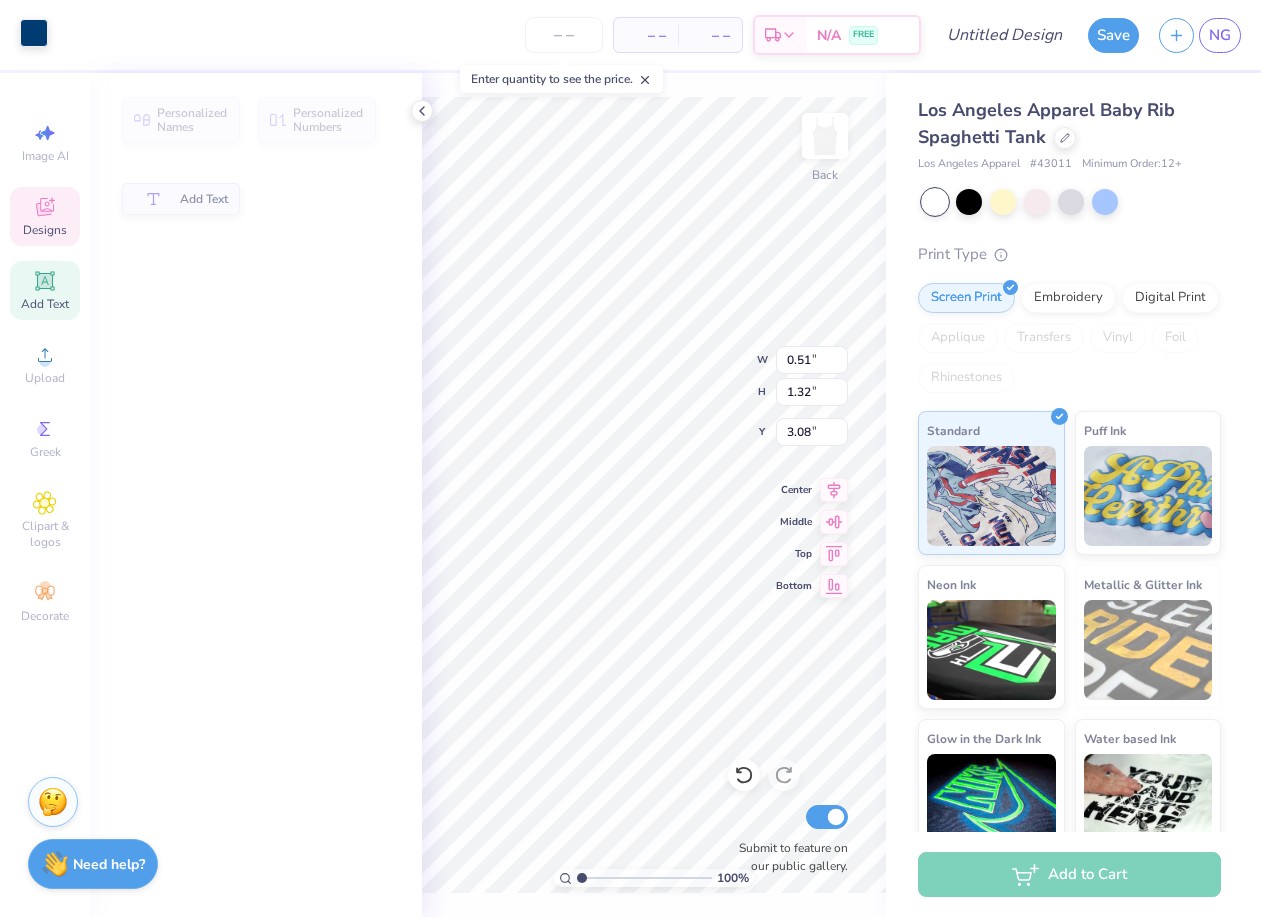 type on "0.51" 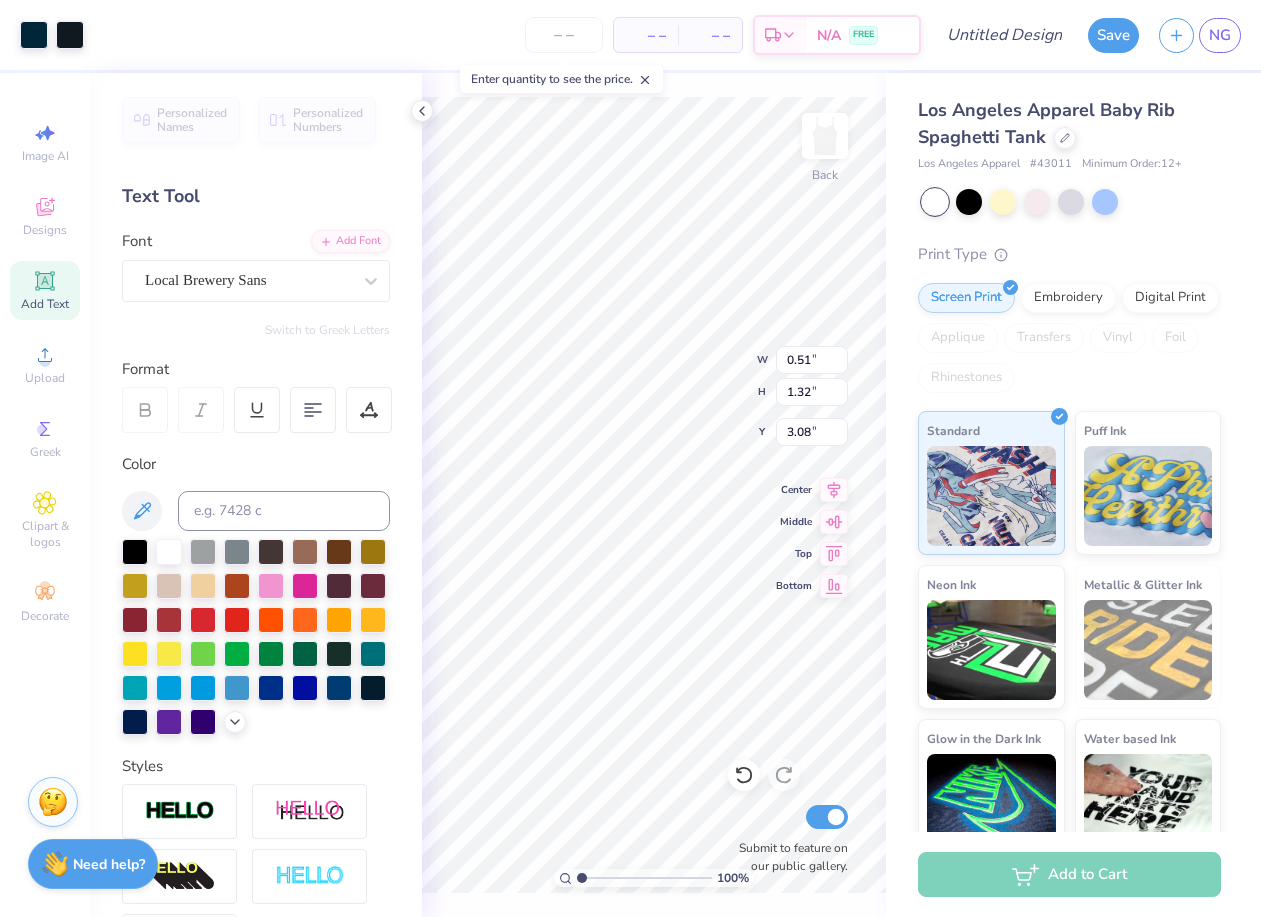 type on "0.70" 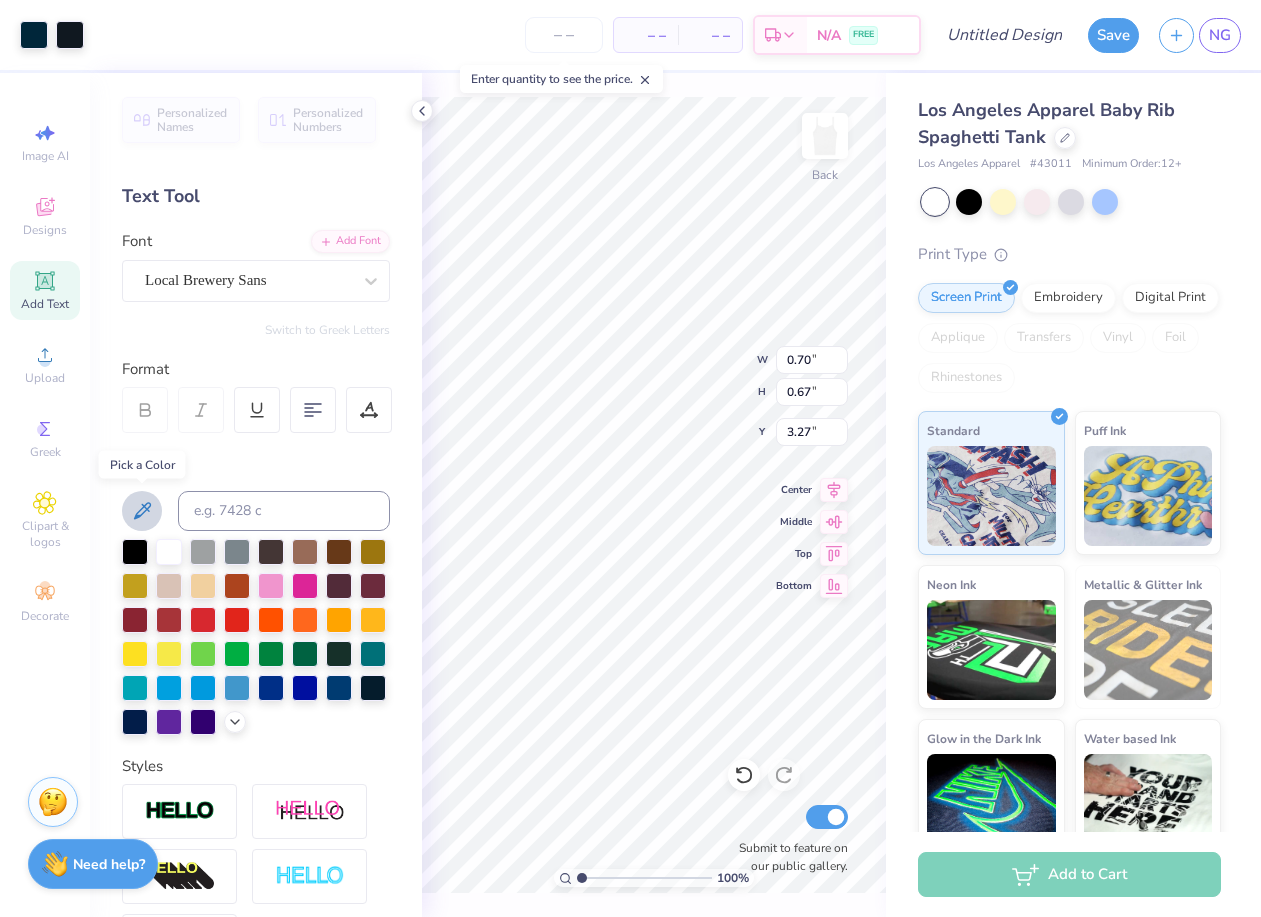 click 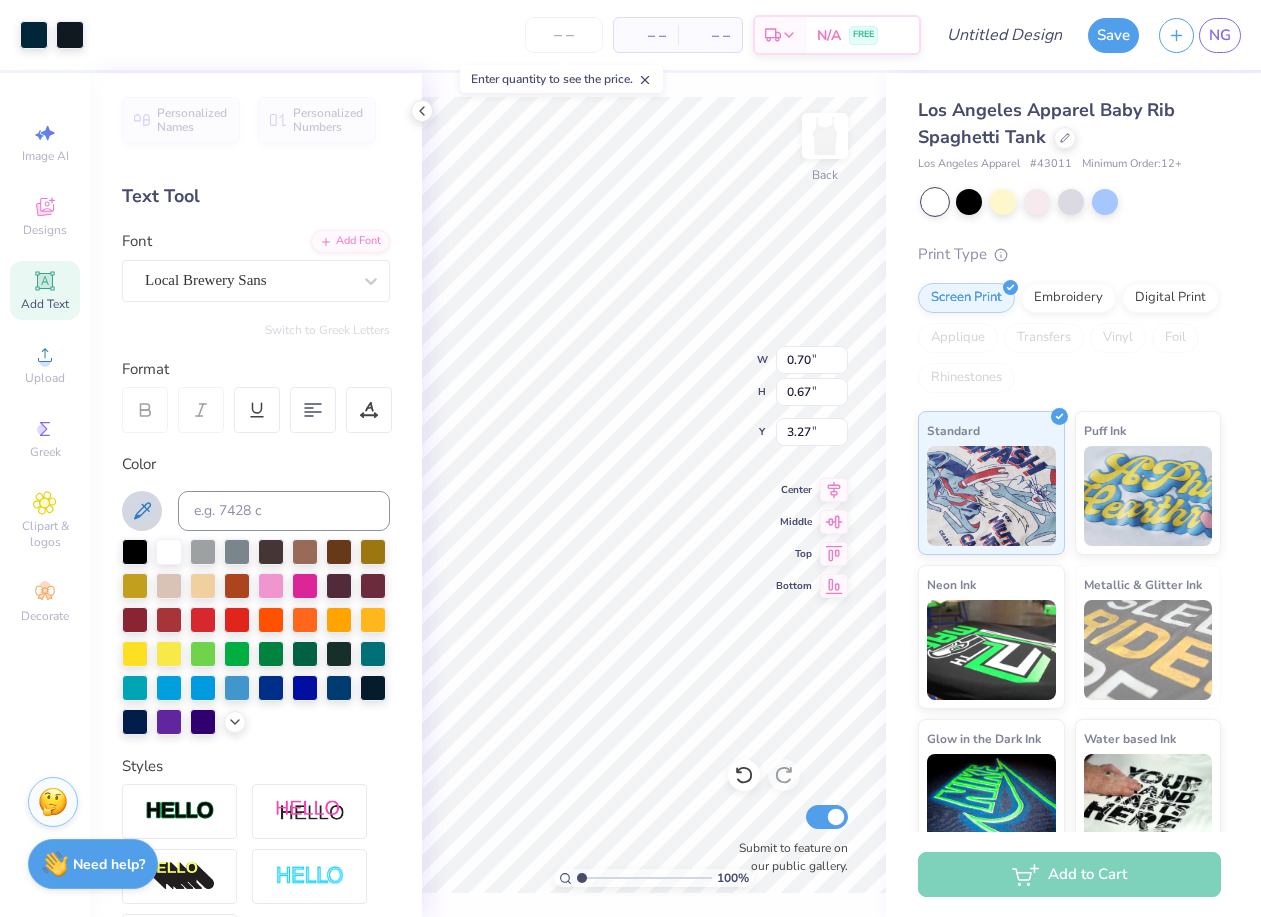 click 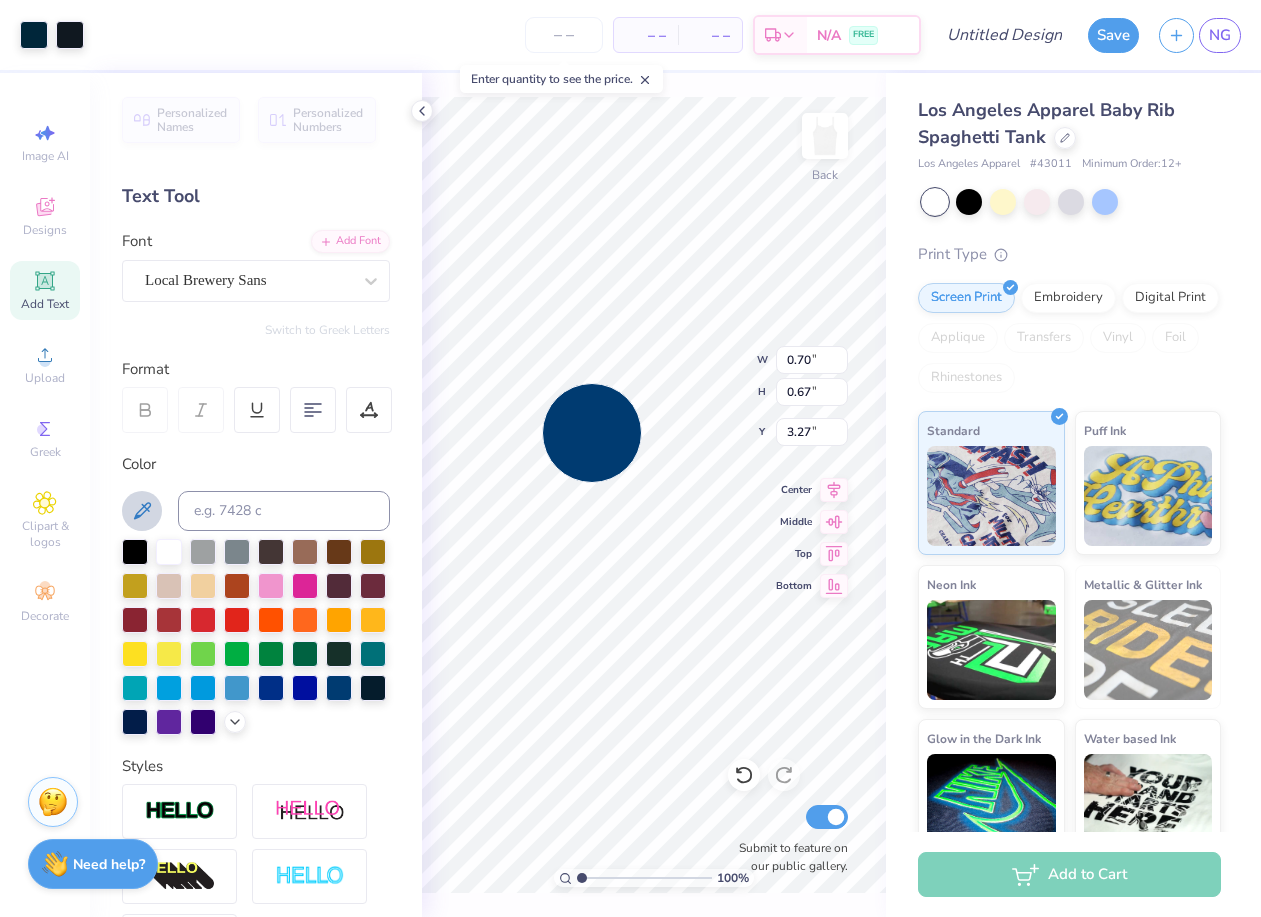 scroll, scrollTop: 0, scrollLeft: 0, axis: both 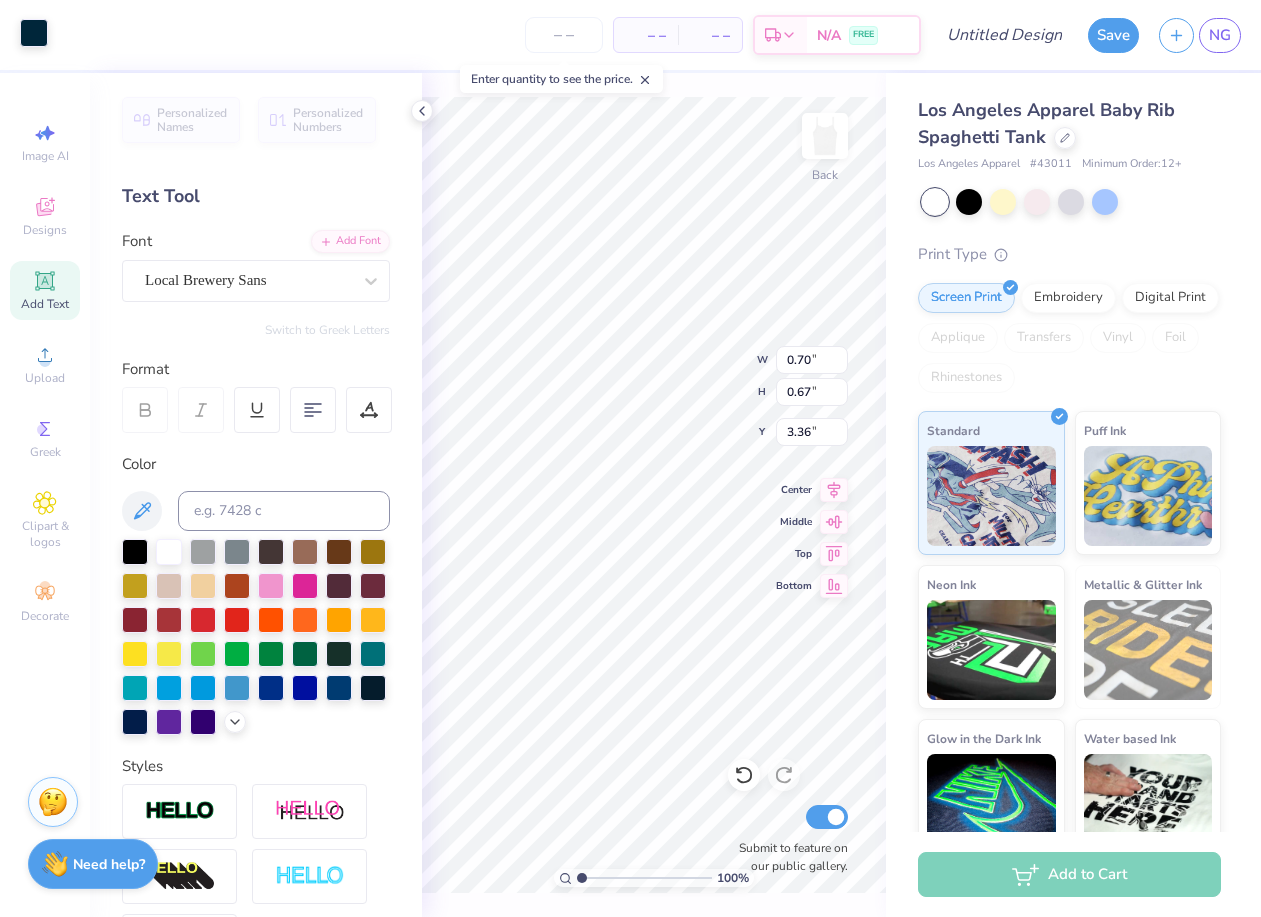 click at bounding box center (34, 33) 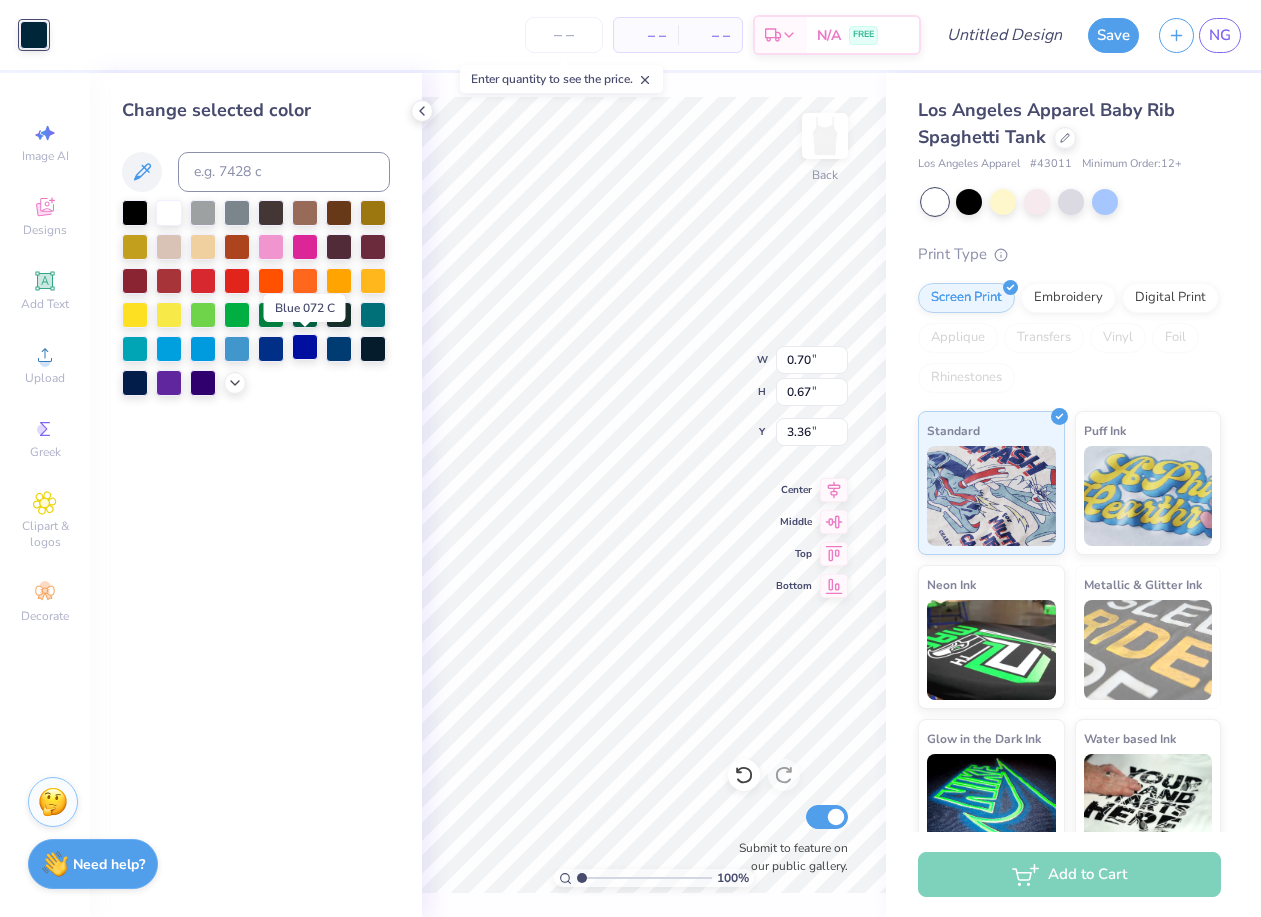 click at bounding box center [305, 347] 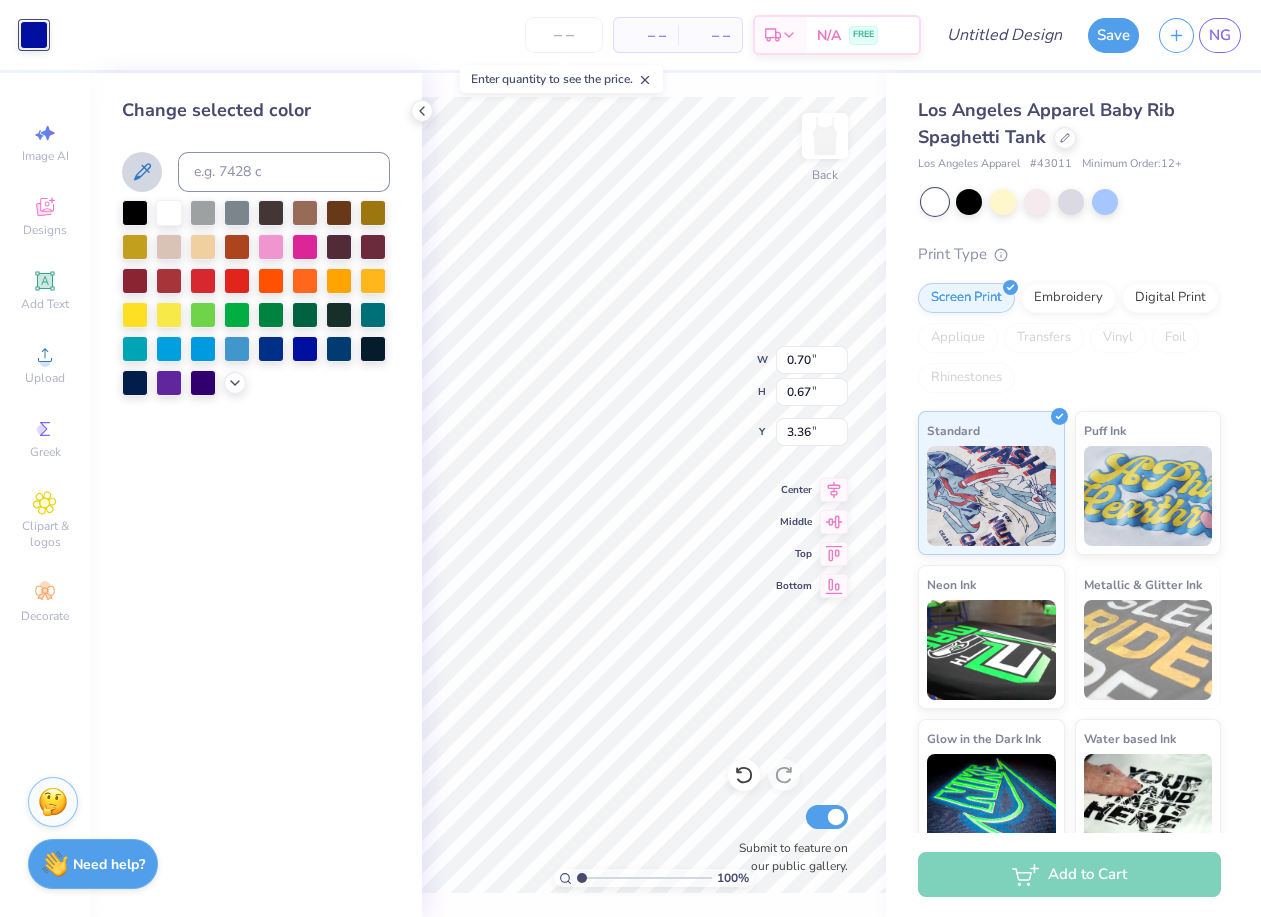 click 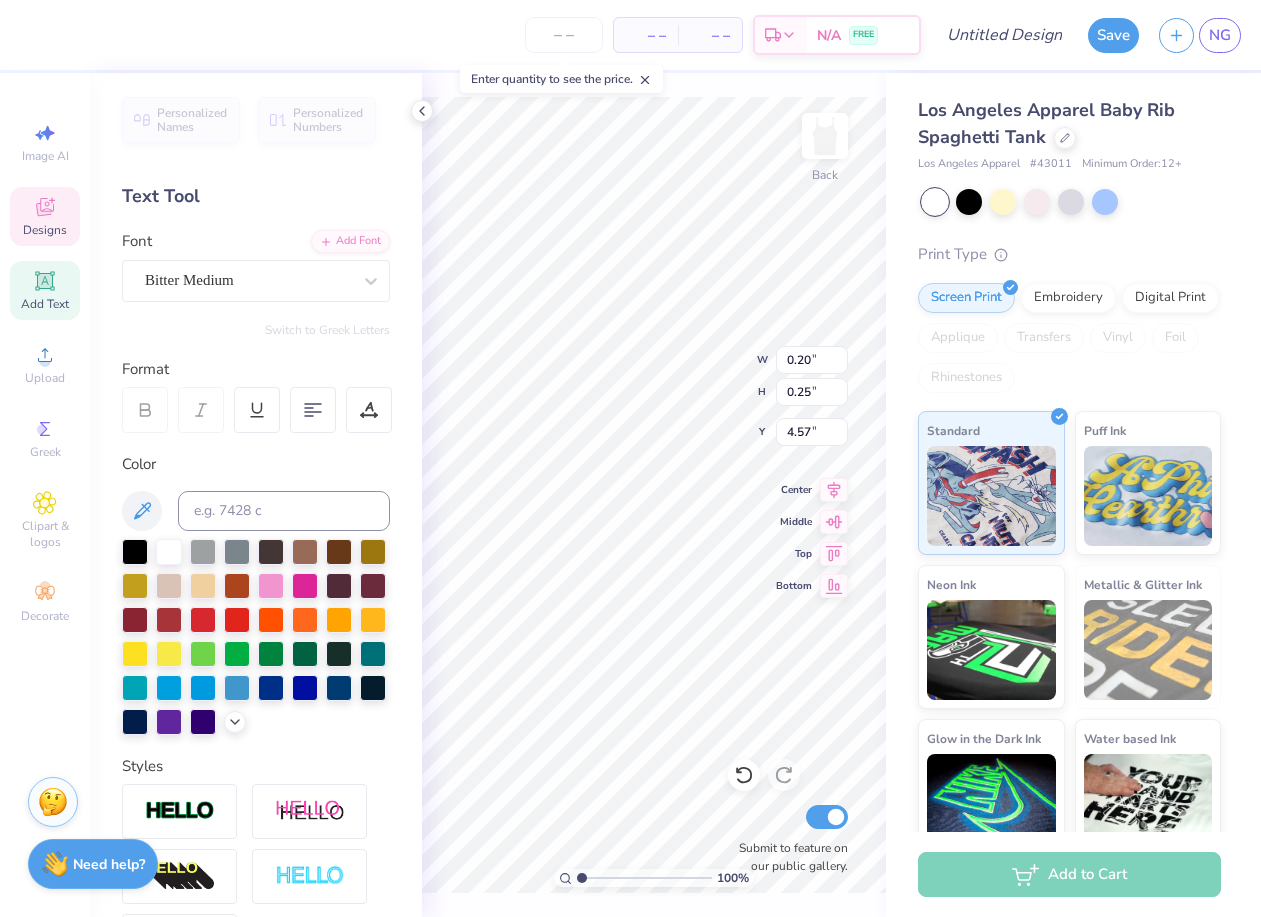 scroll, scrollTop: 0, scrollLeft: 0, axis: both 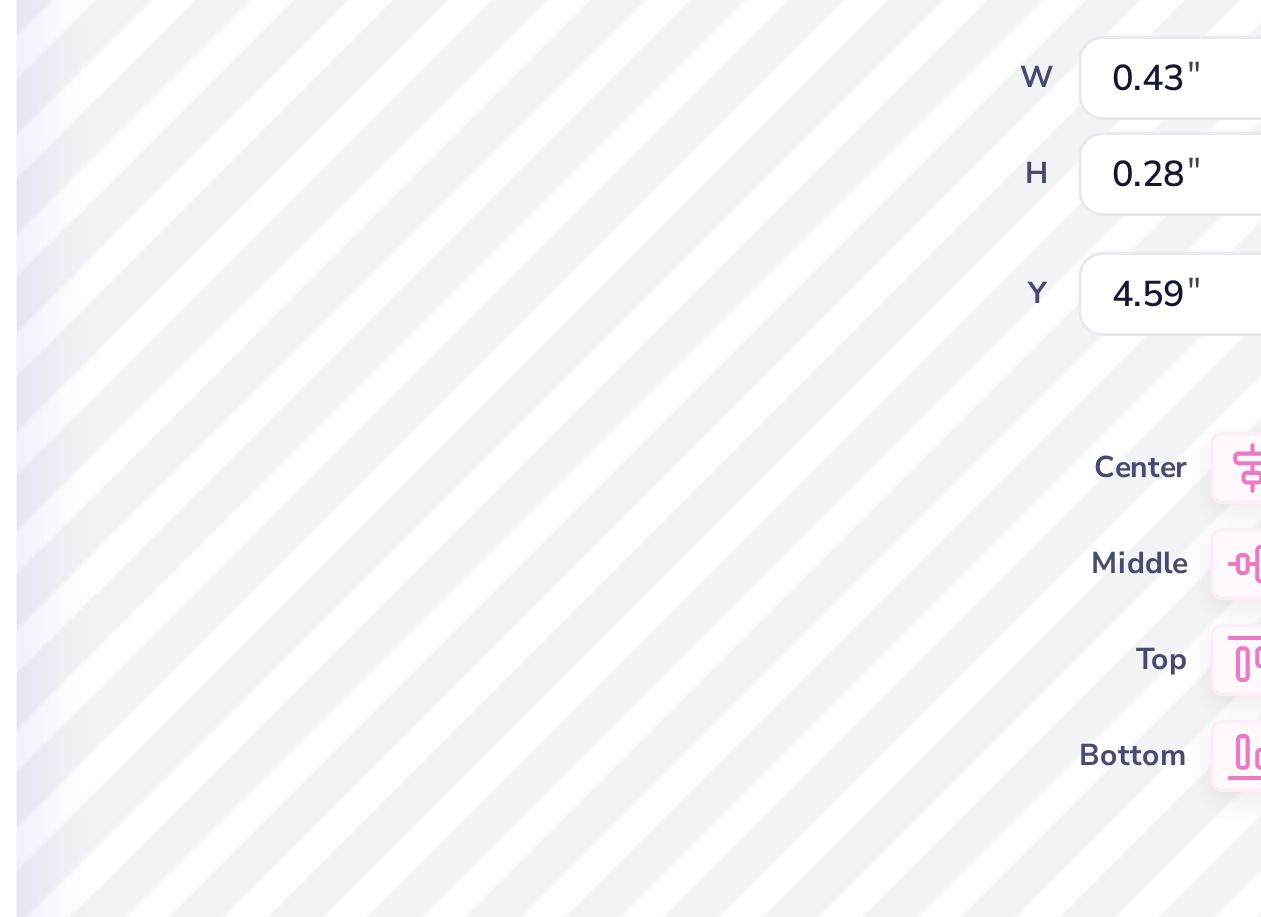 type on "0.43" 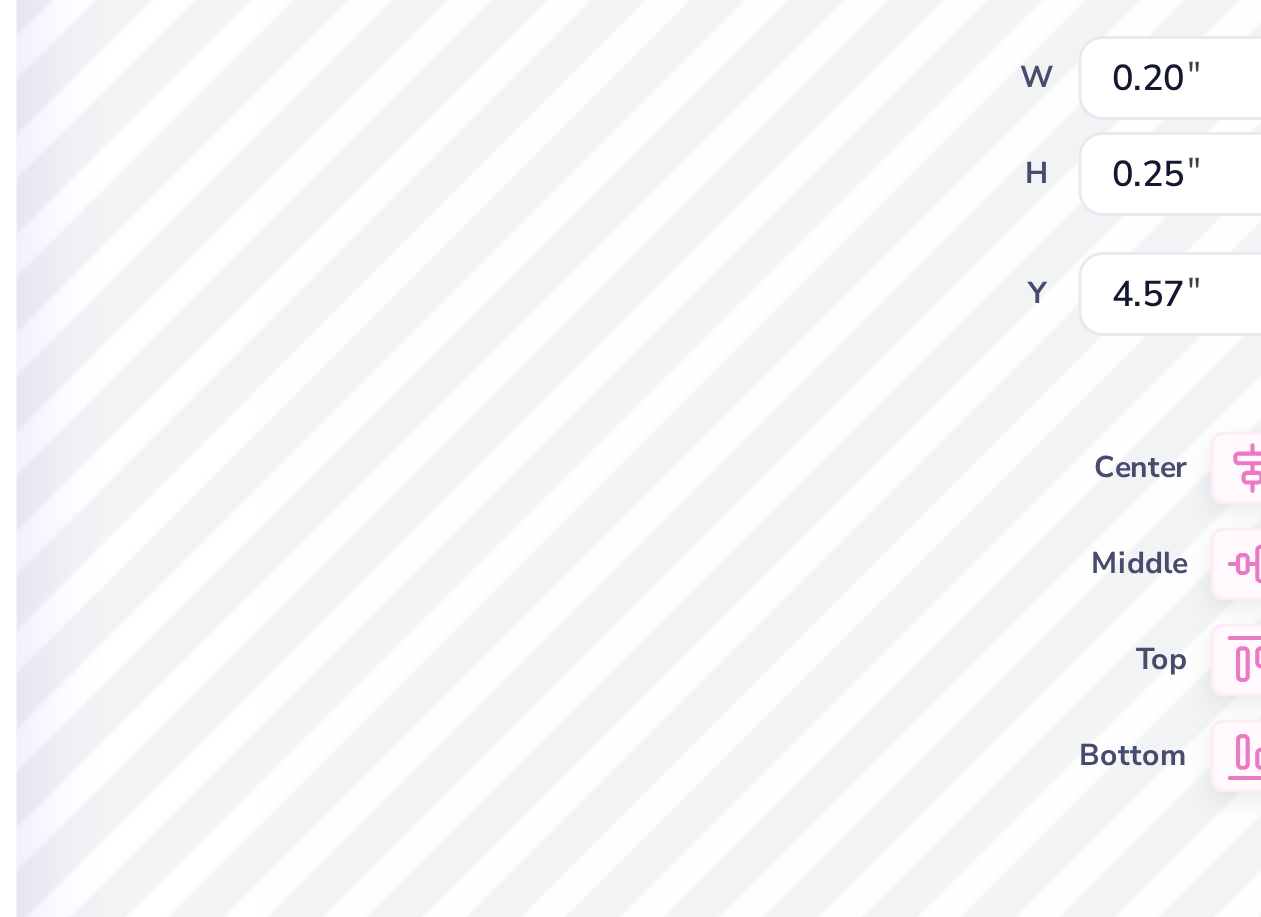 type on "0.12" 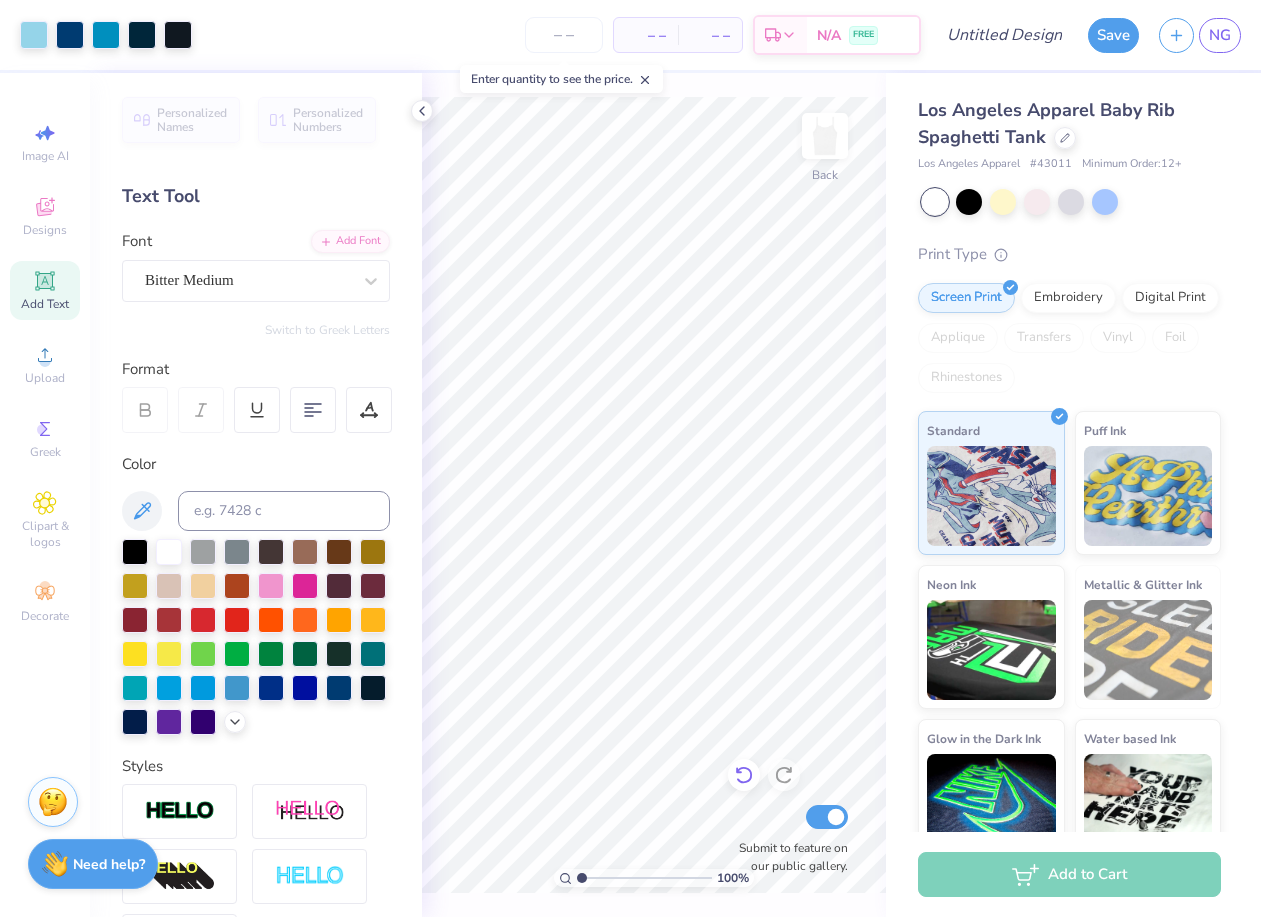 click 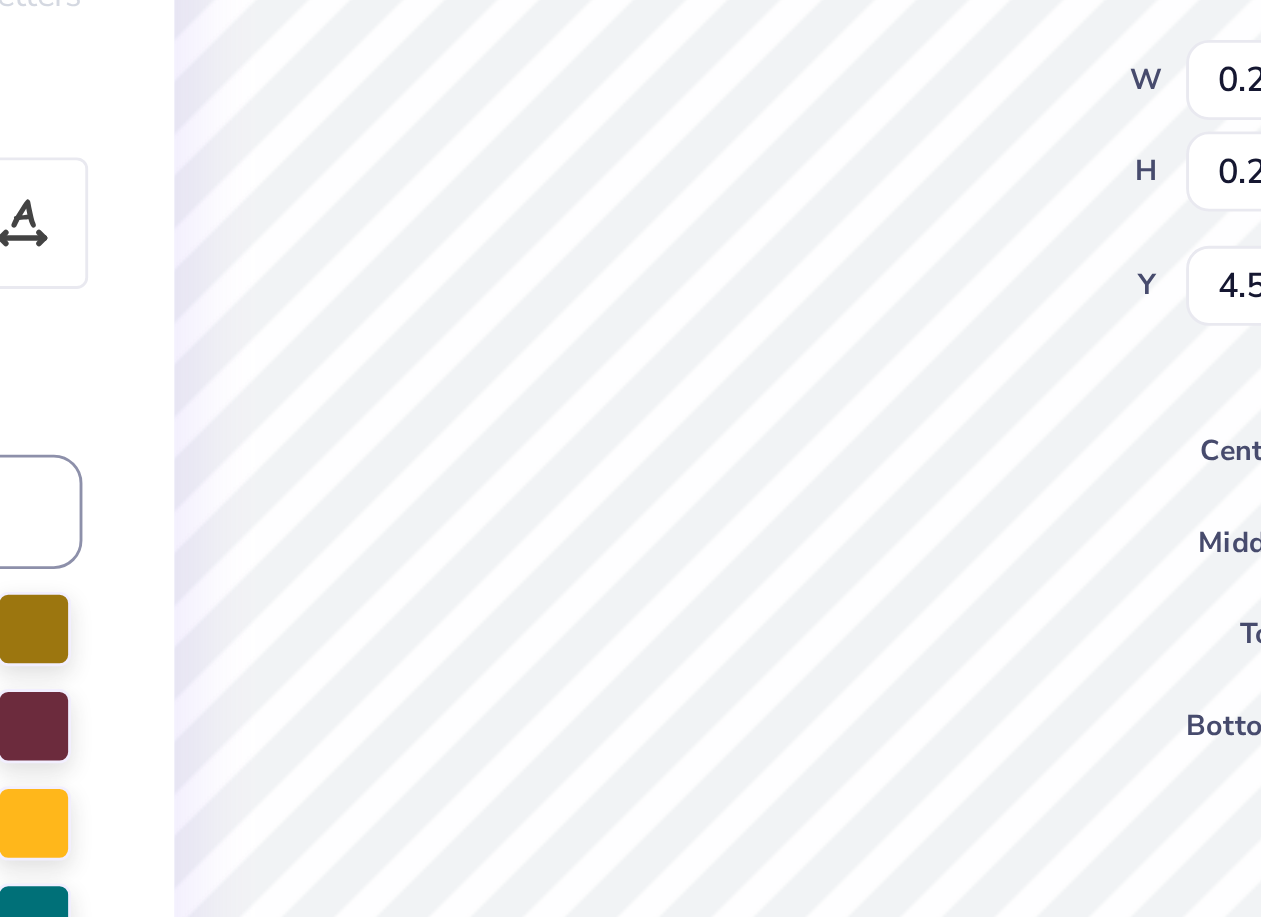 type on "0.43" 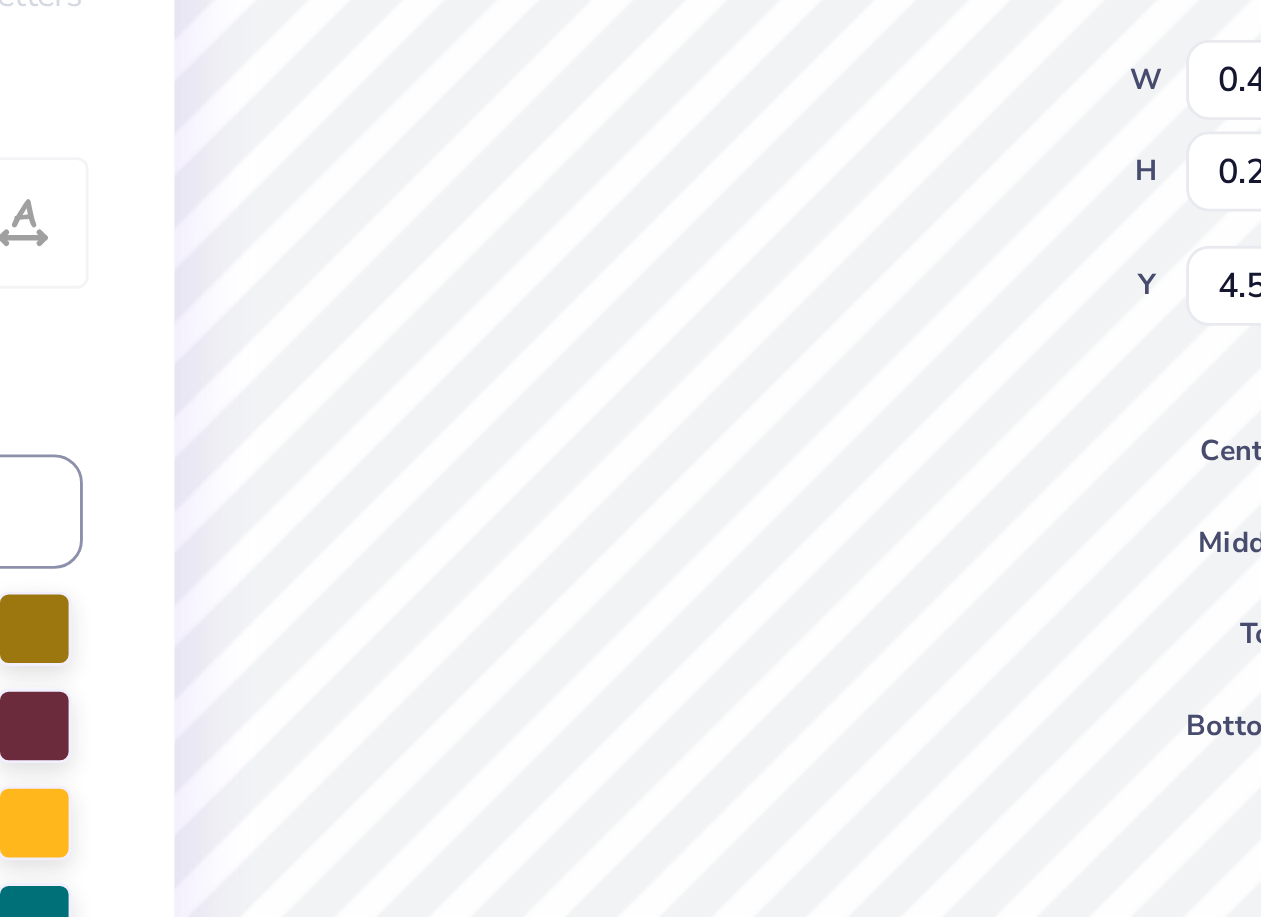 type on "H" 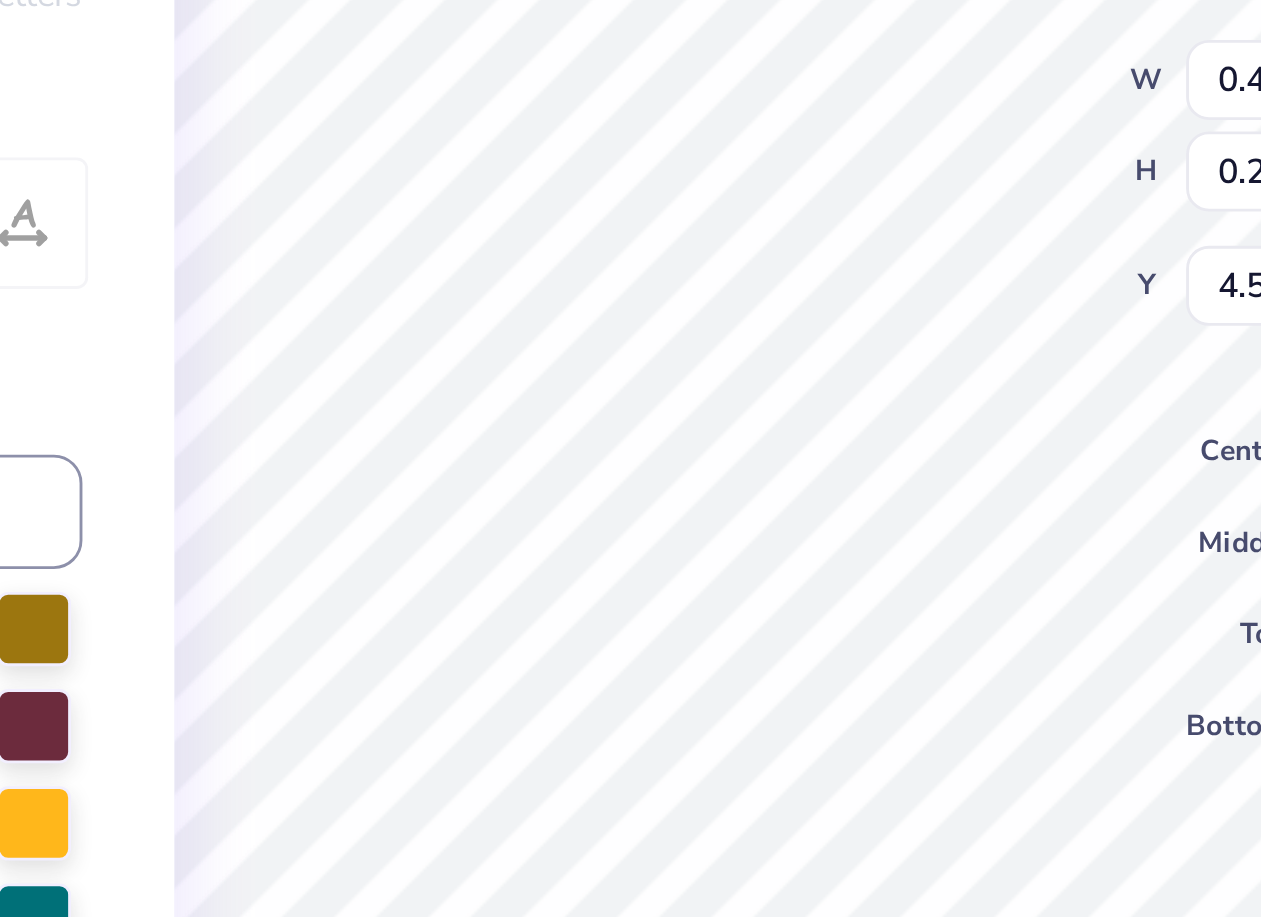 type on "sc" 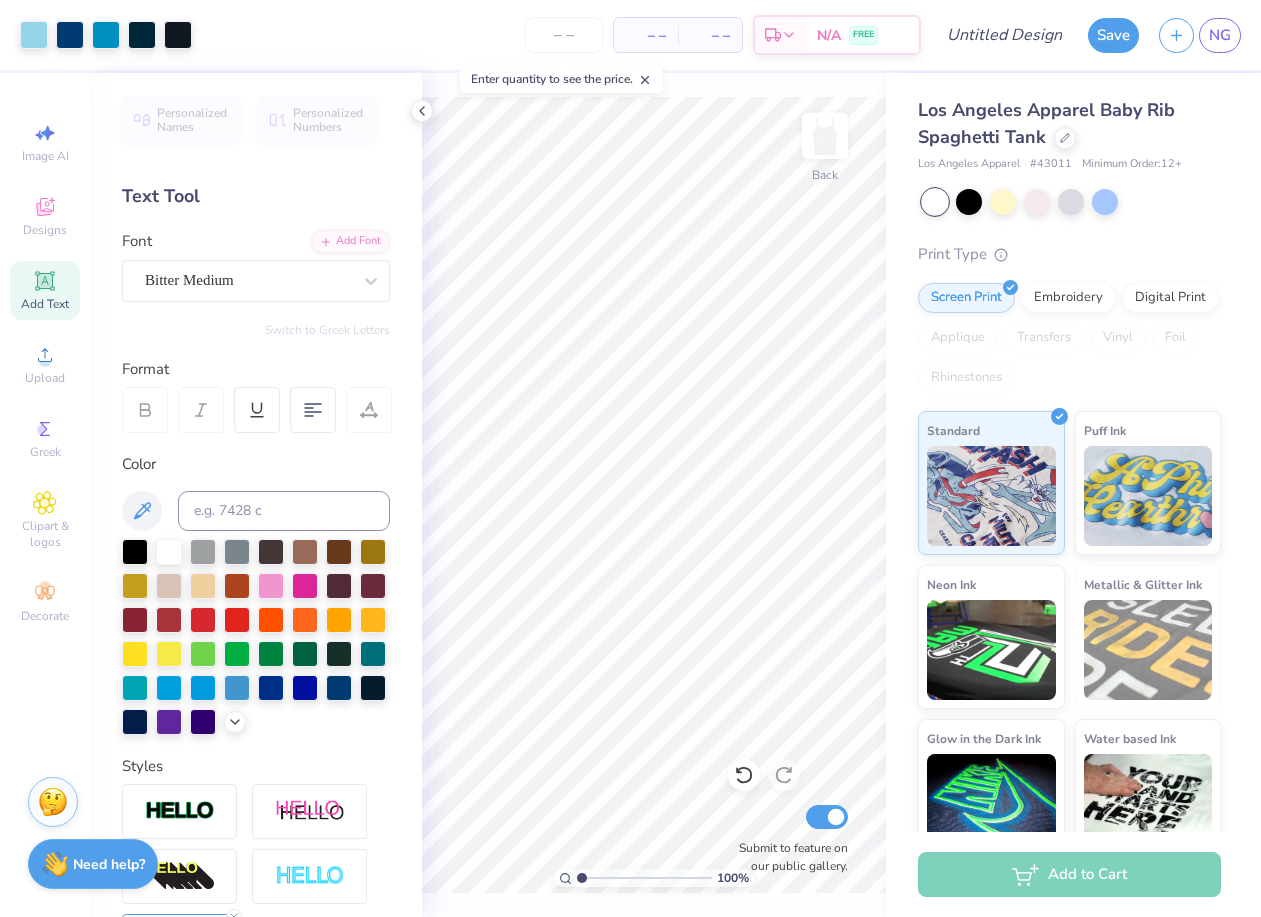 scroll, scrollTop: 0, scrollLeft: 0, axis: both 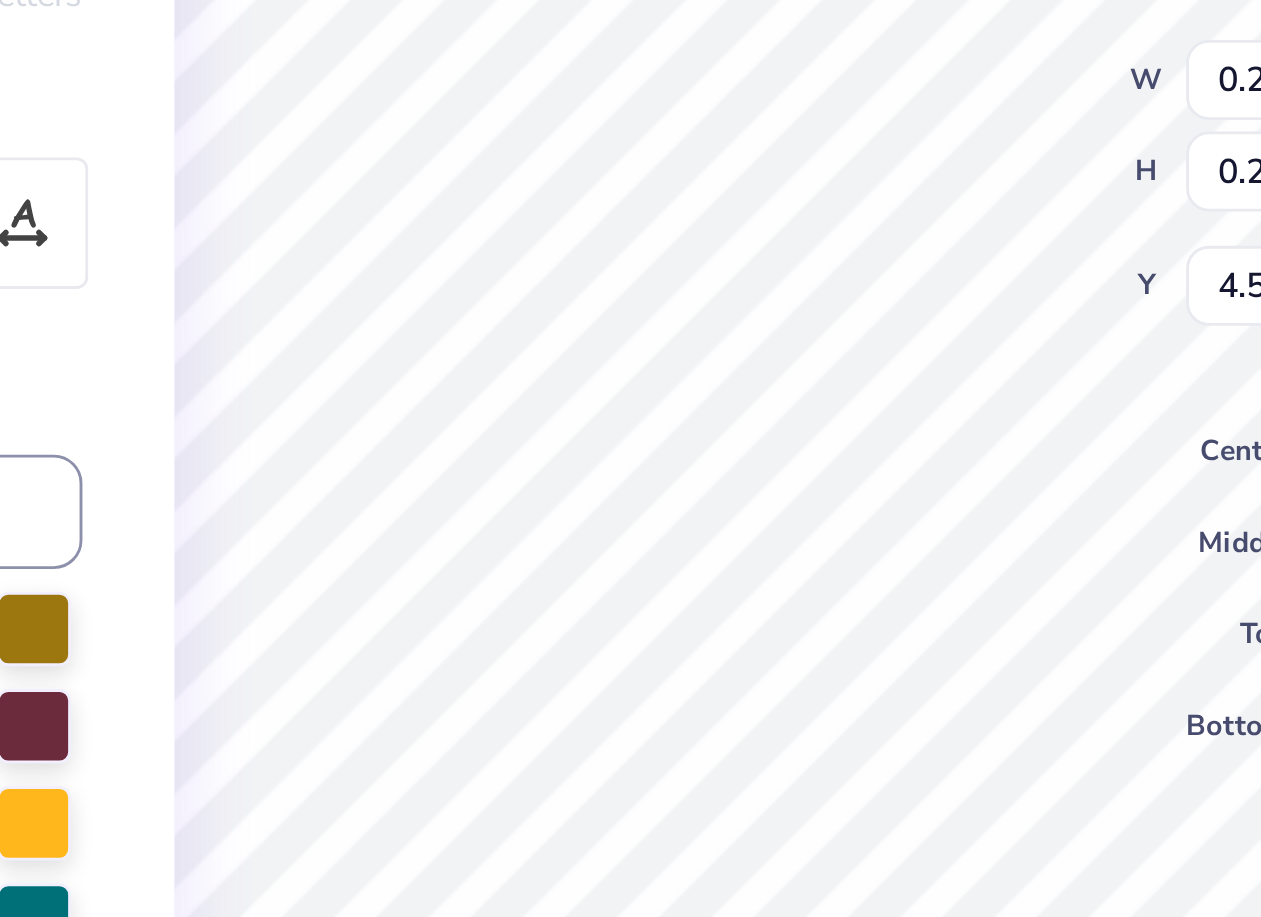 type on "0.20" 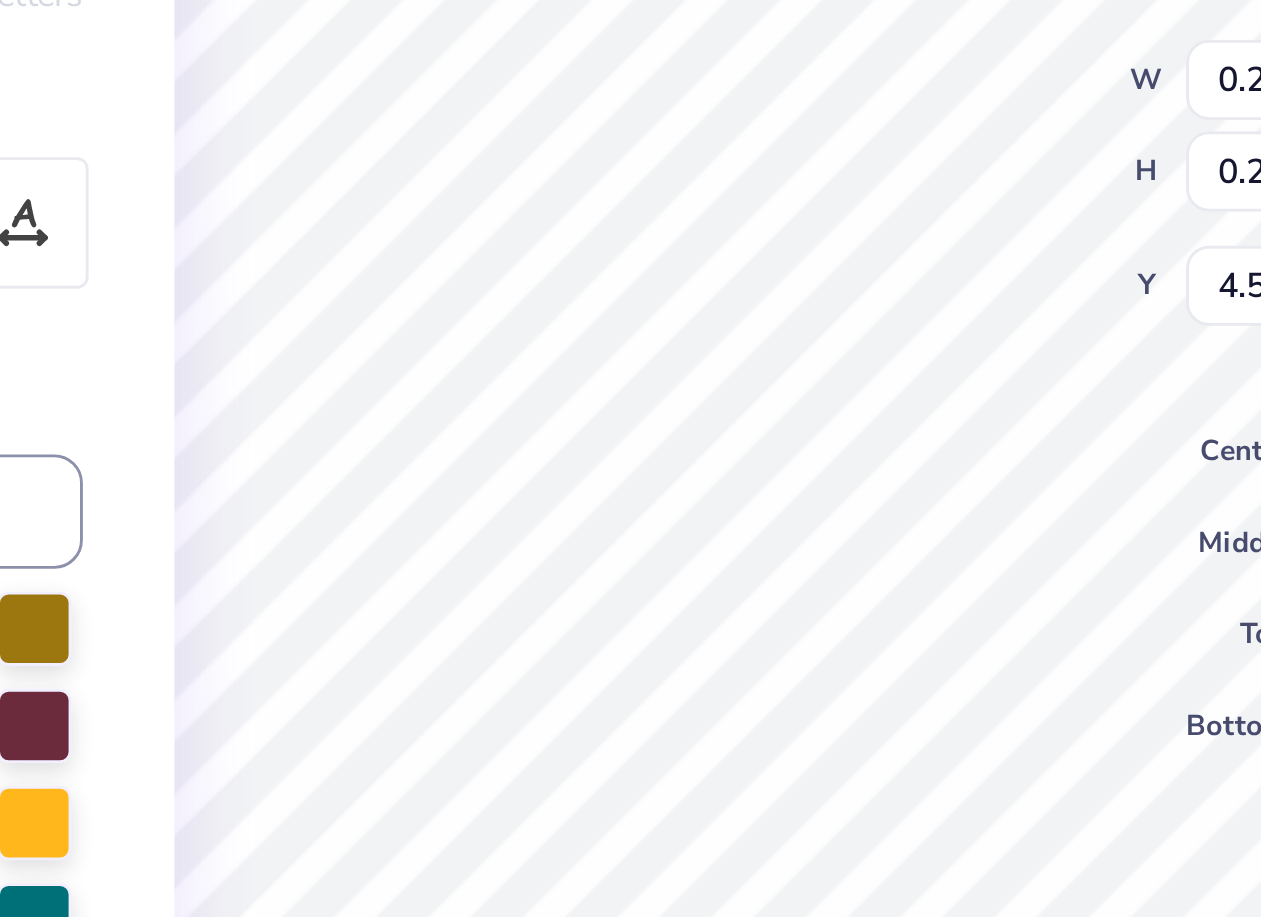 type on "0.45" 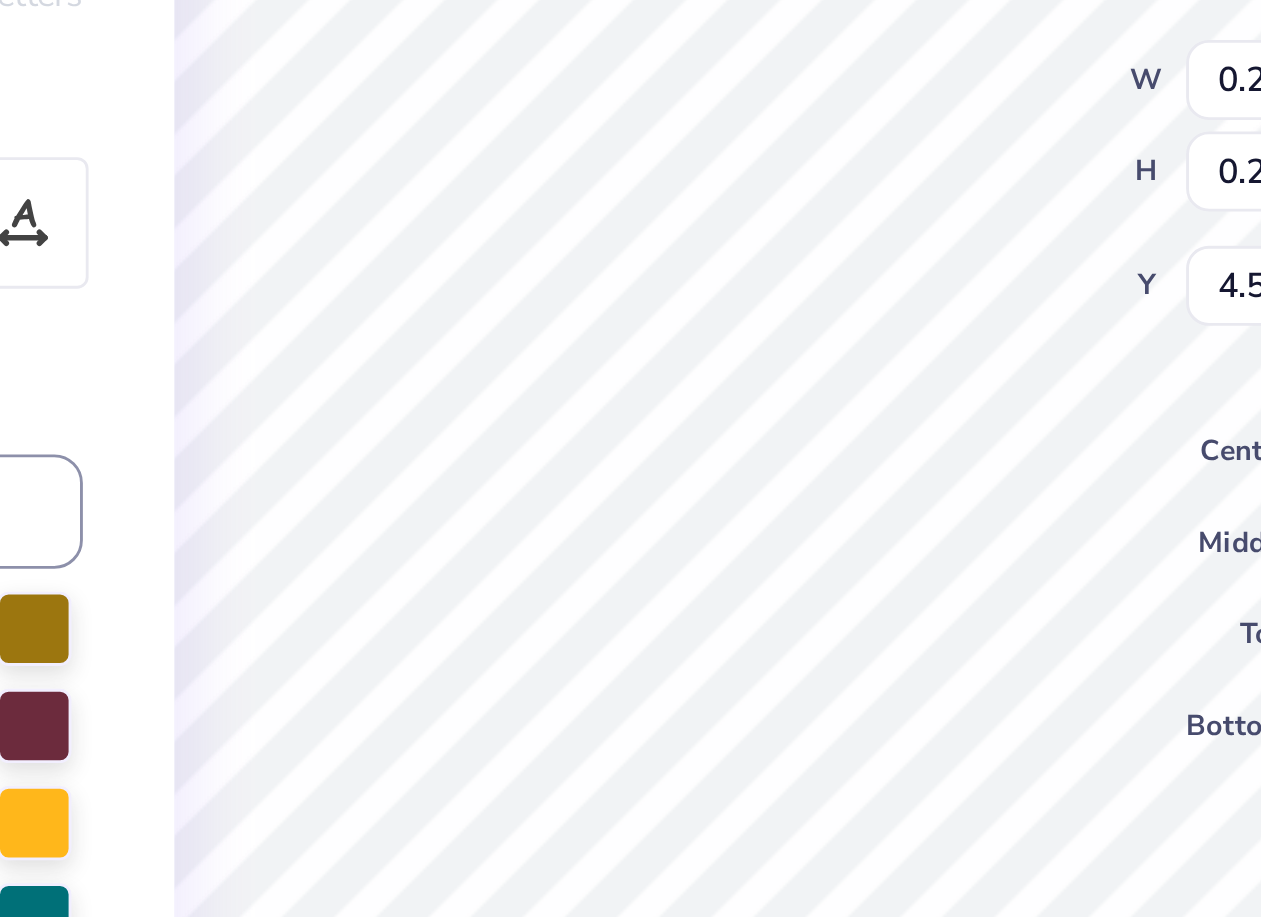 type on "0.58" 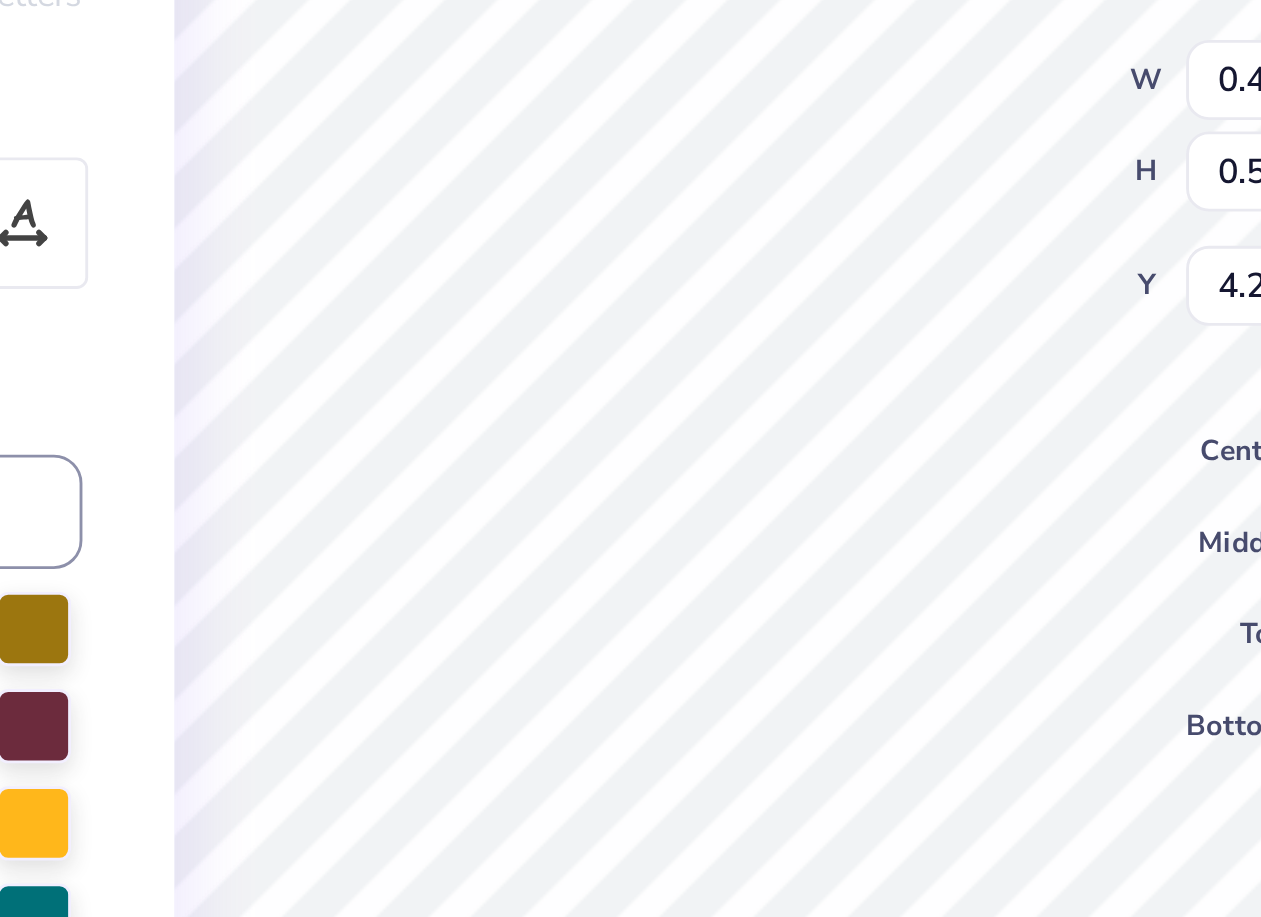 type on "SC" 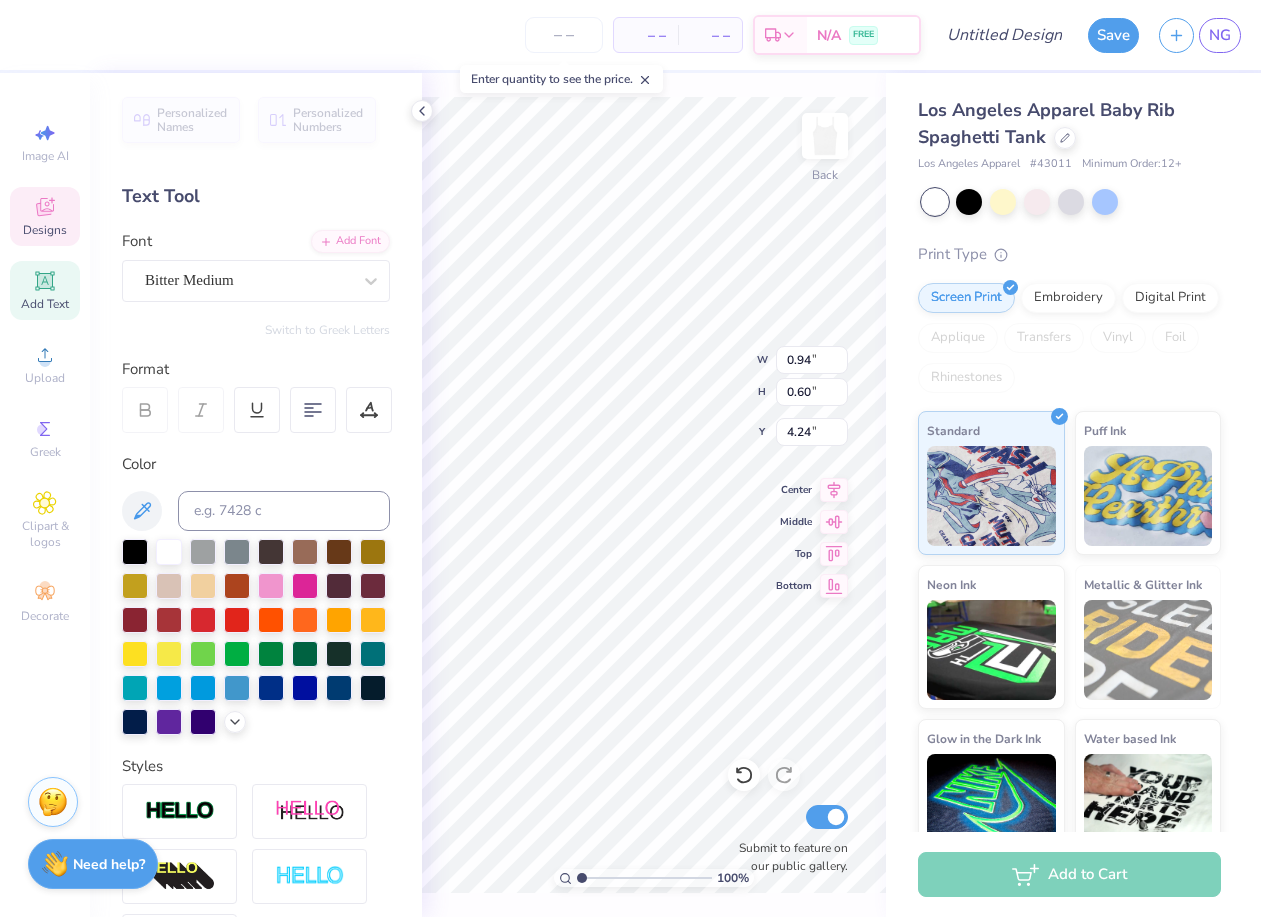 scroll, scrollTop: 0, scrollLeft: 0, axis: both 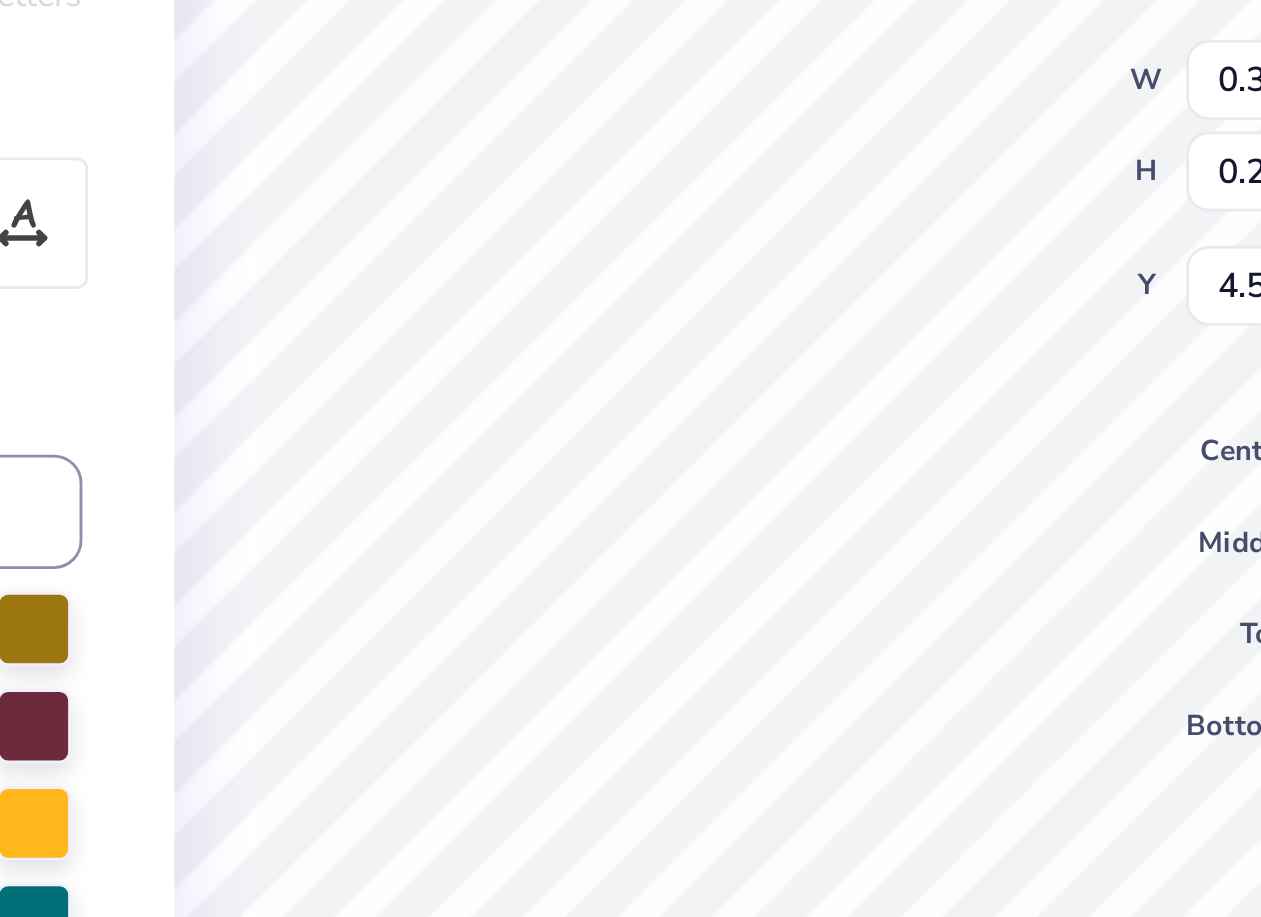 type on "0.38" 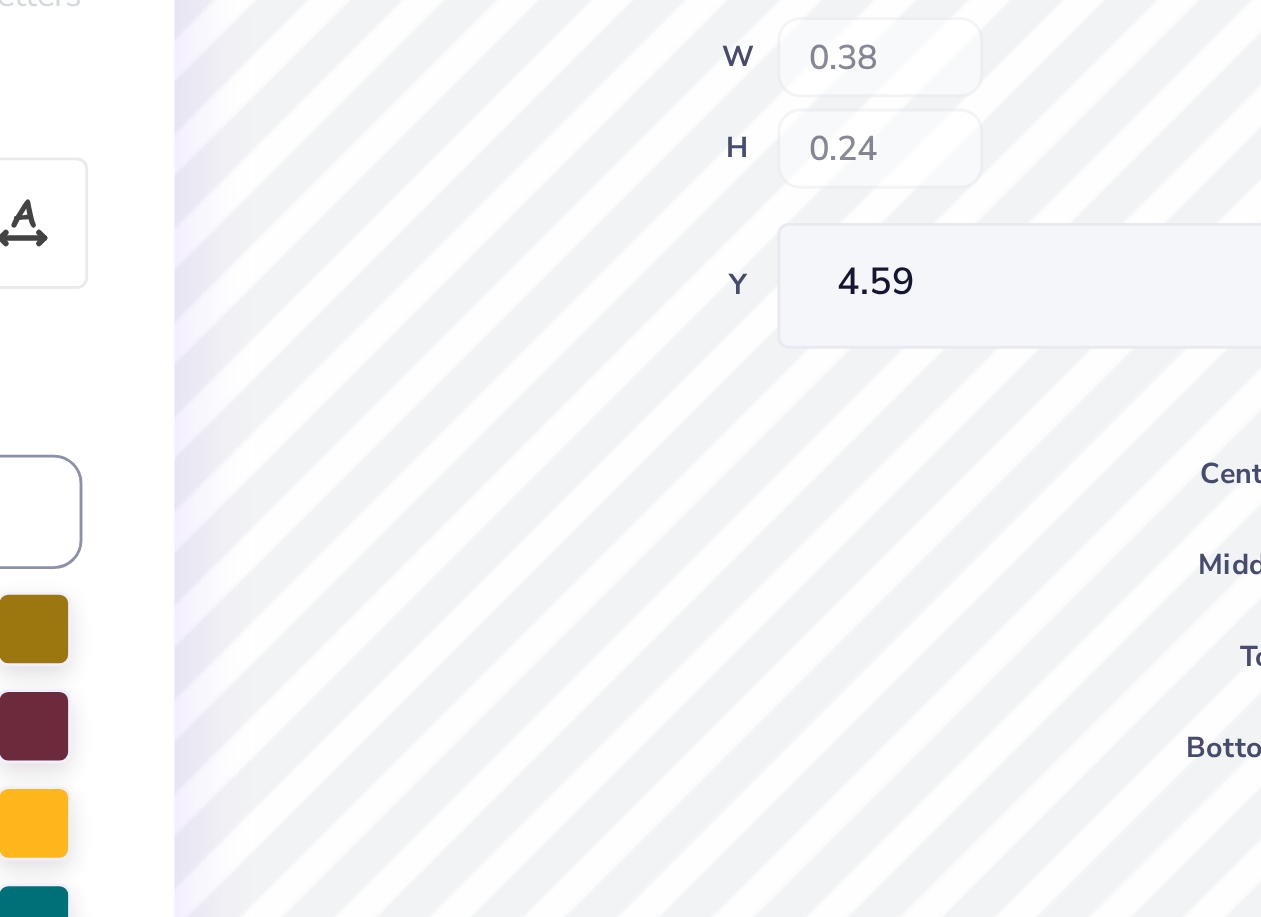 type on "0.25" 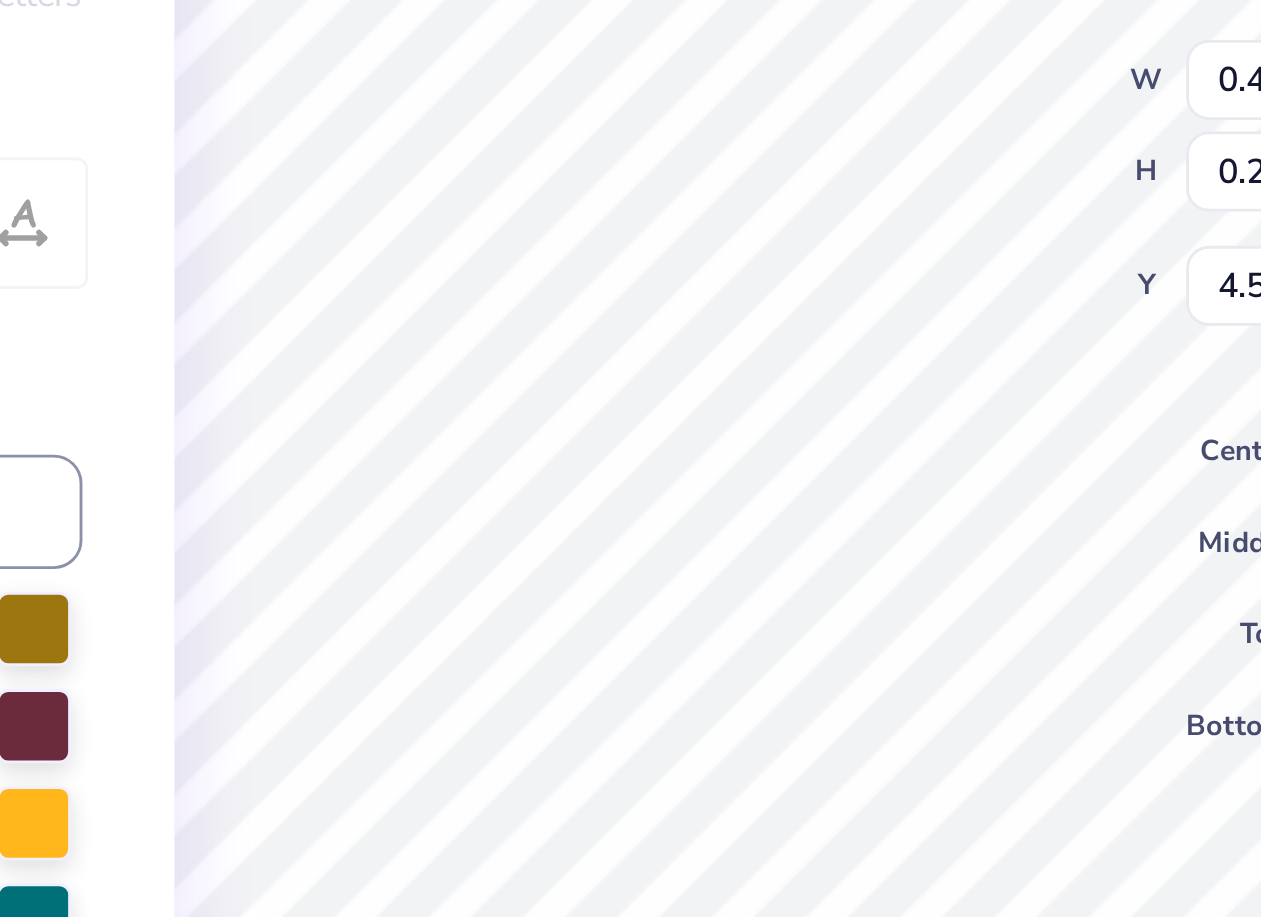 type on "s" 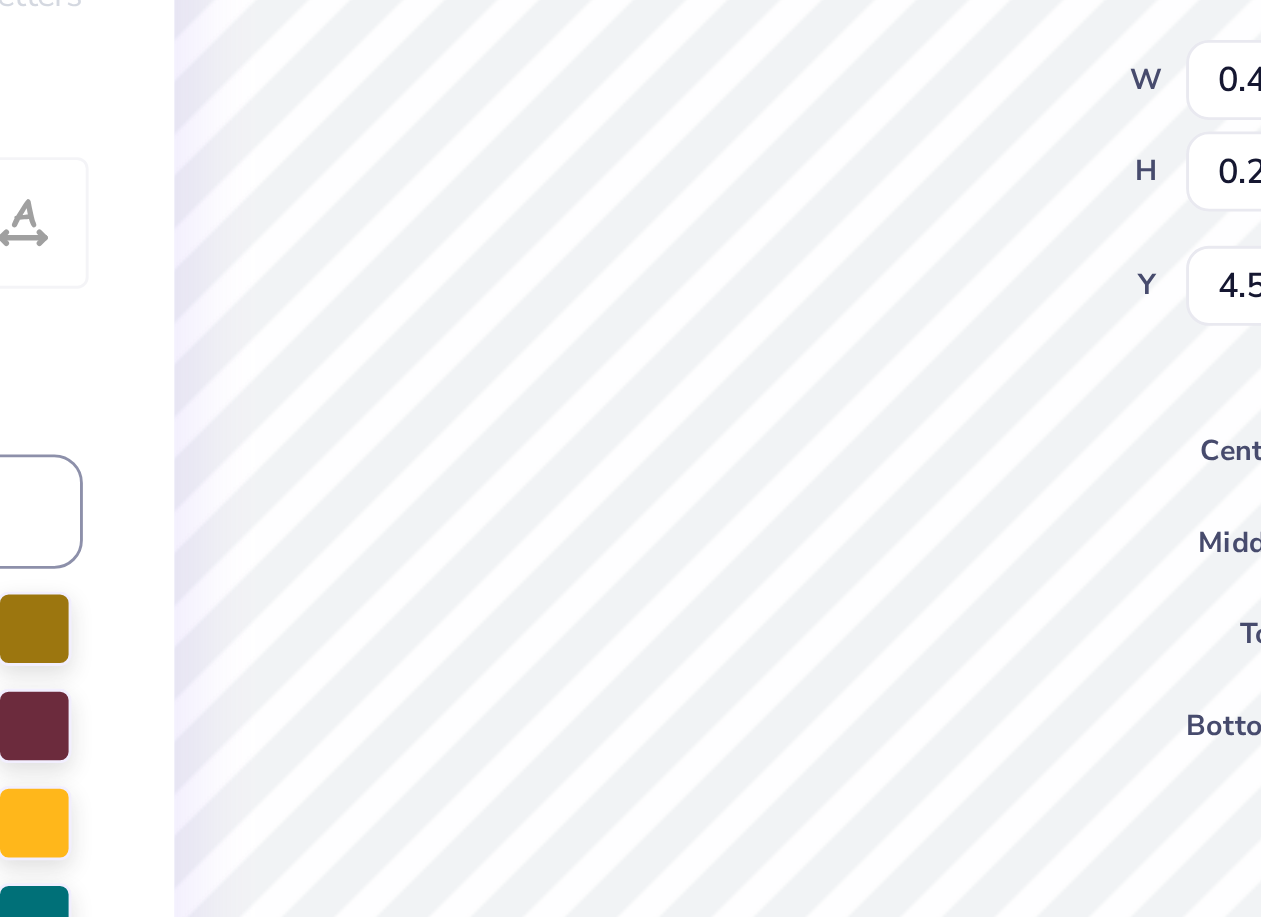 scroll, scrollTop: 0, scrollLeft: 0, axis: both 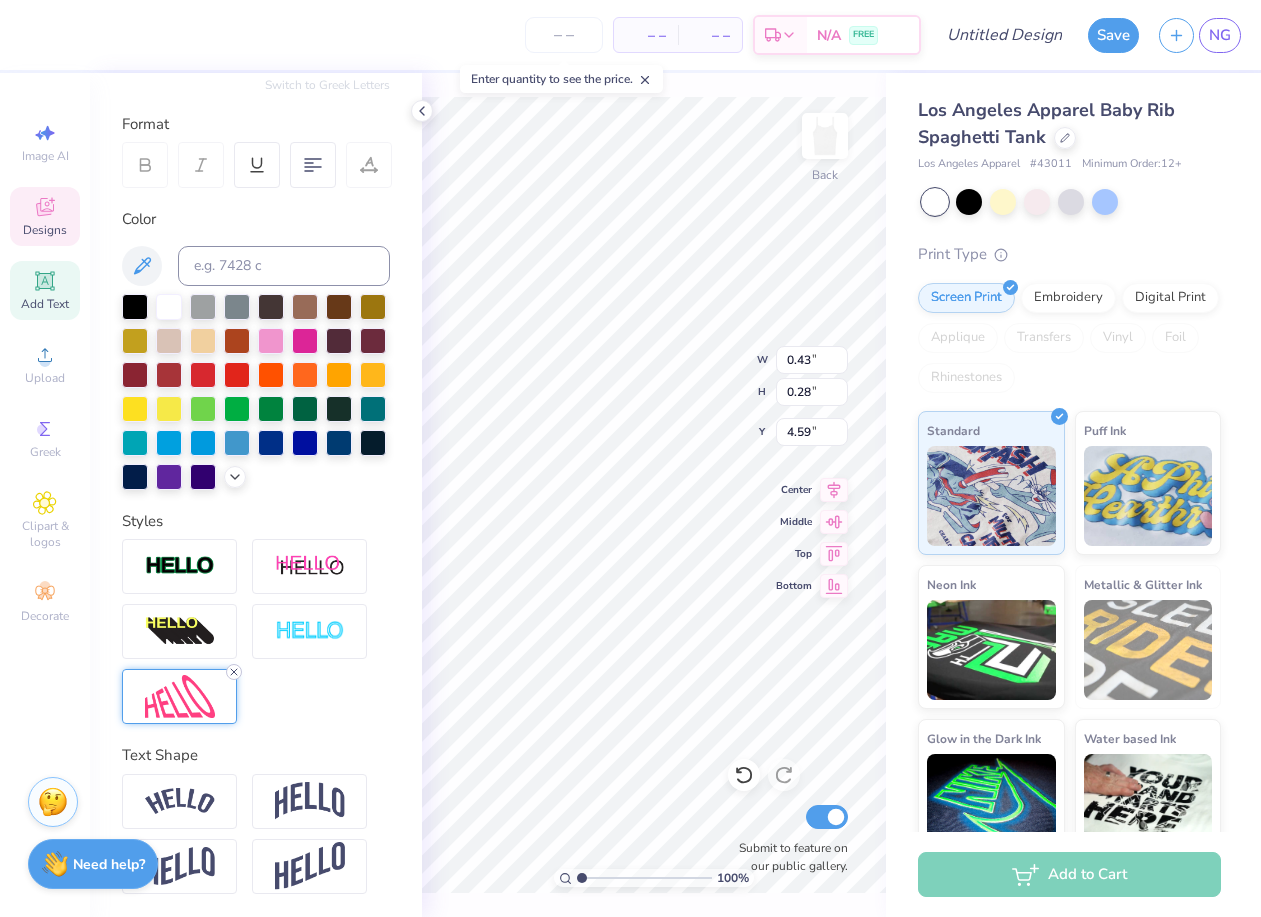 click 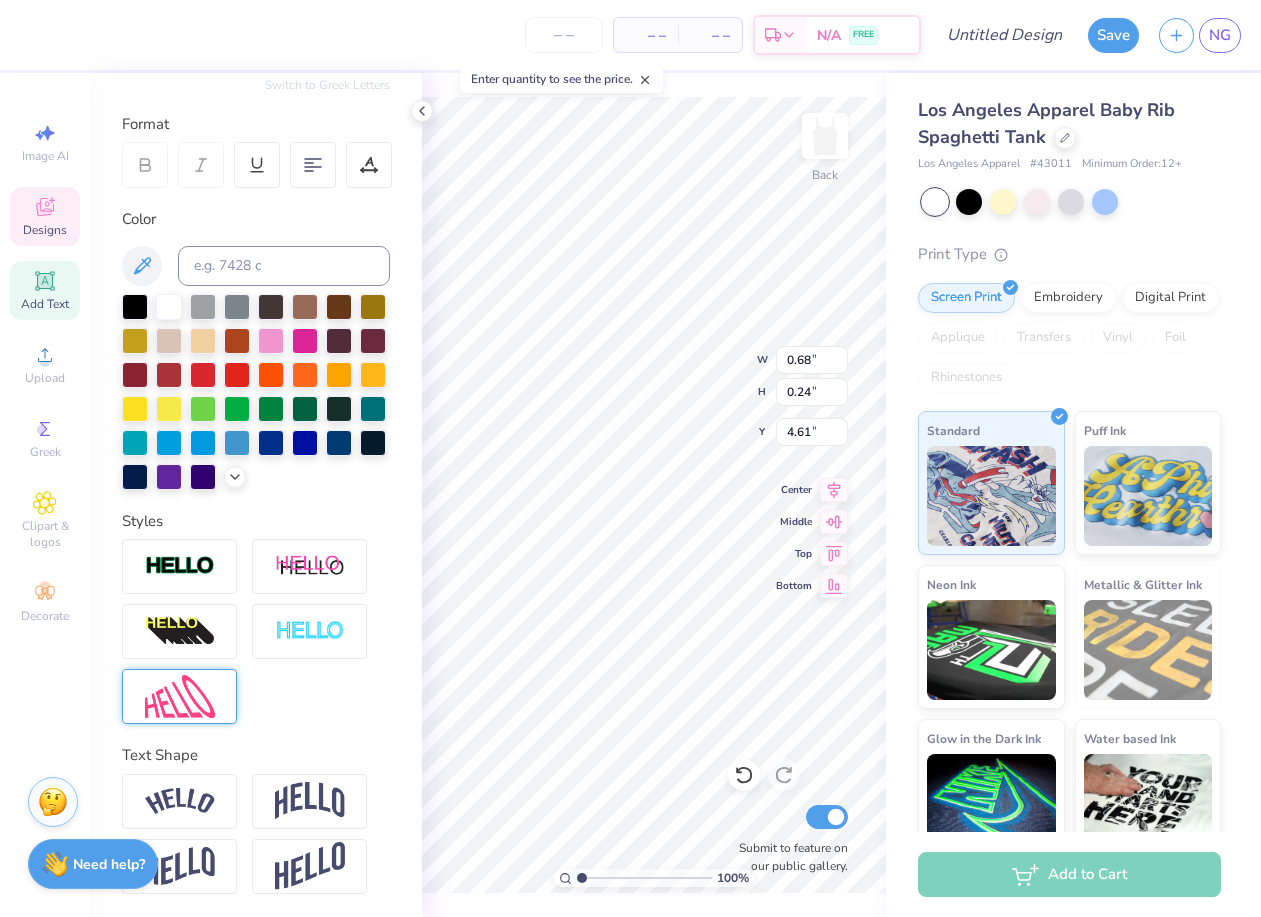 type on "0.68" 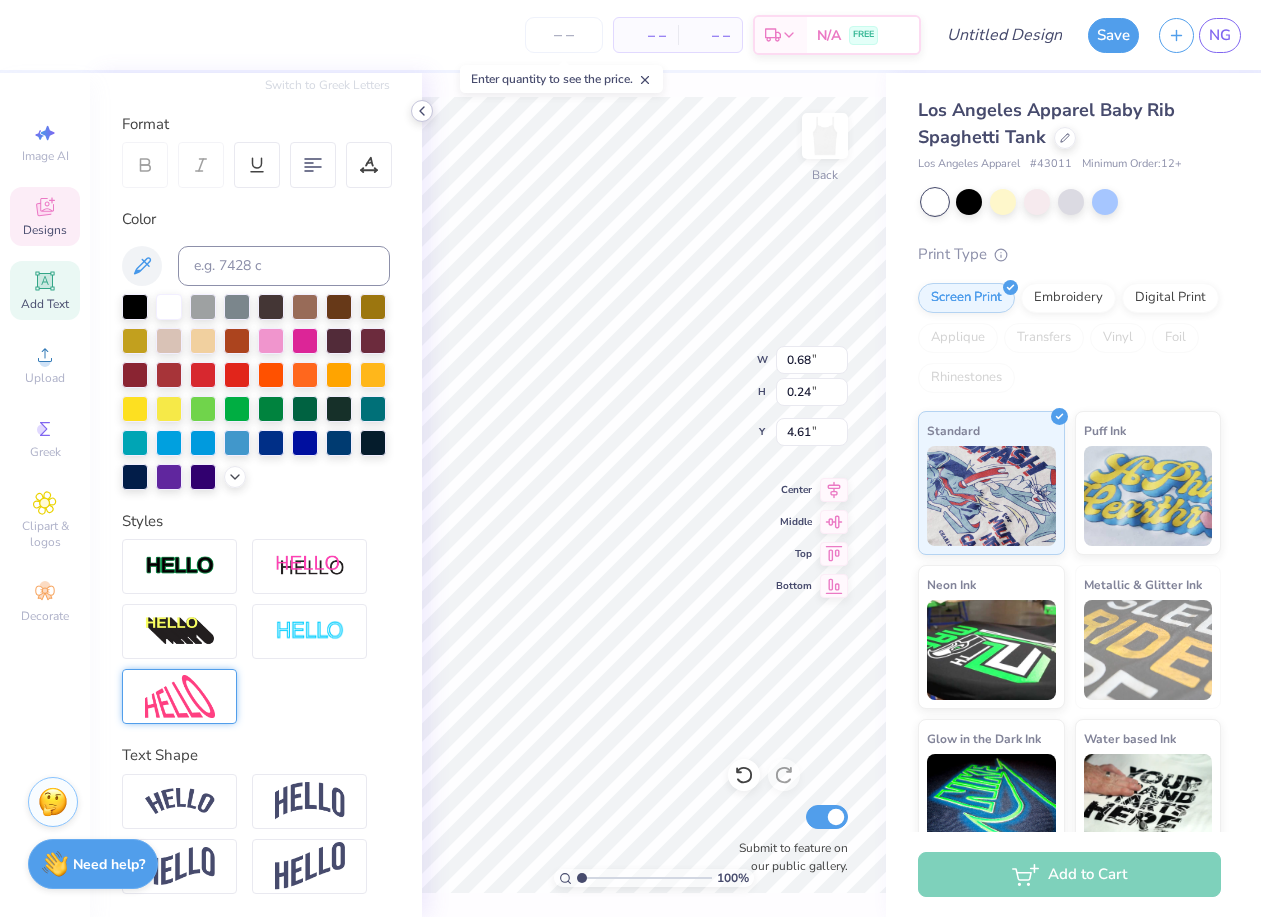 click 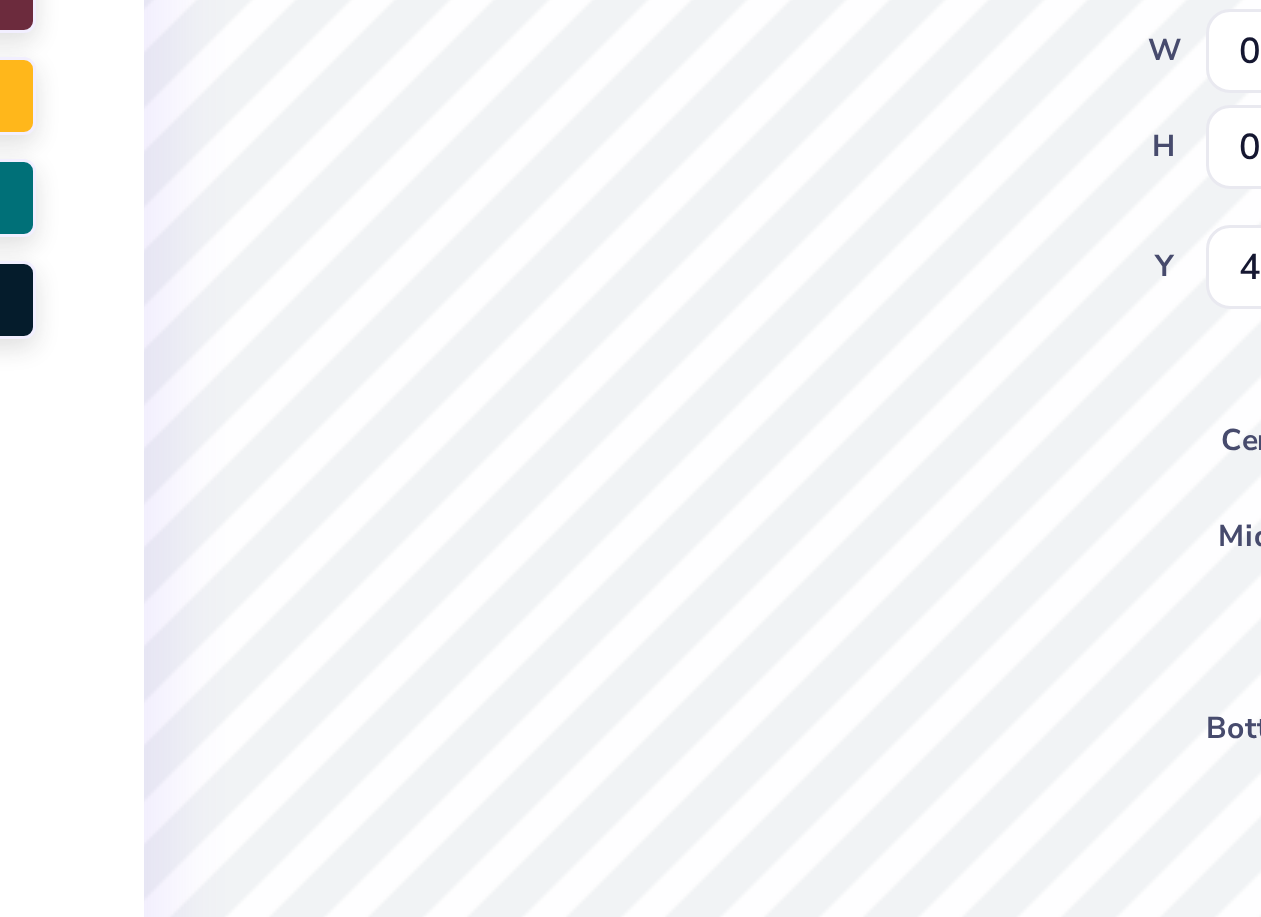 type on "4.59" 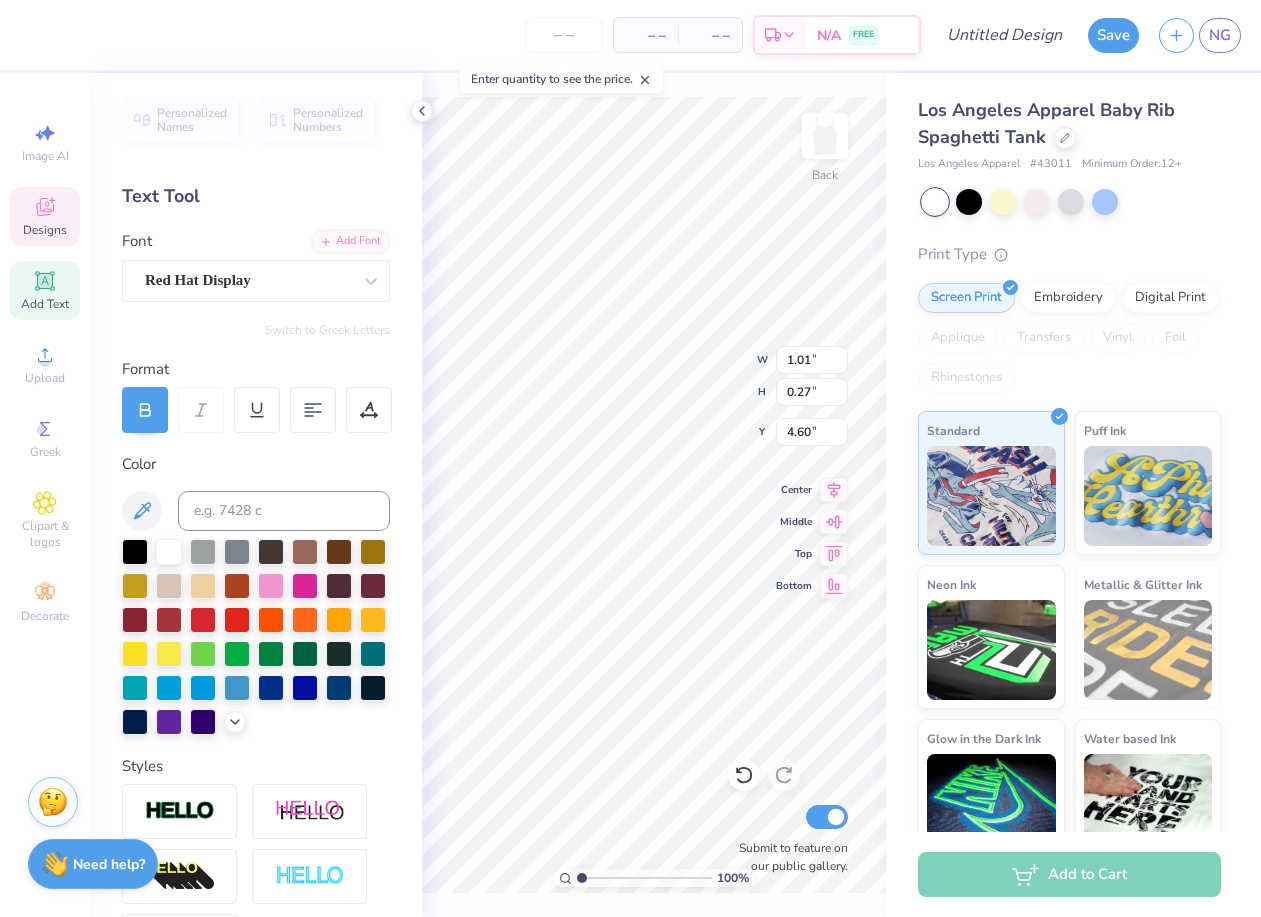 scroll, scrollTop: 0, scrollLeft: 0, axis: both 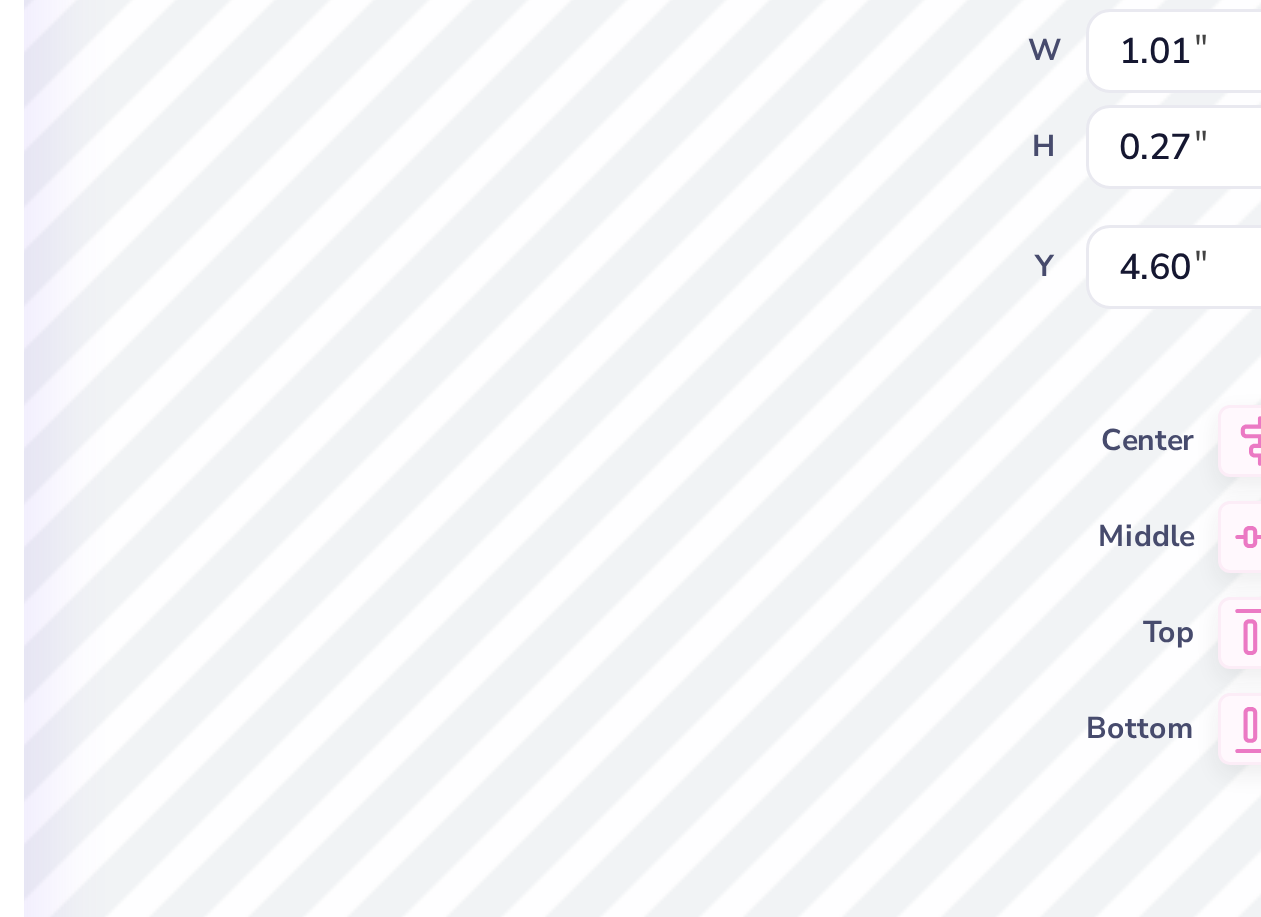 type on "O" 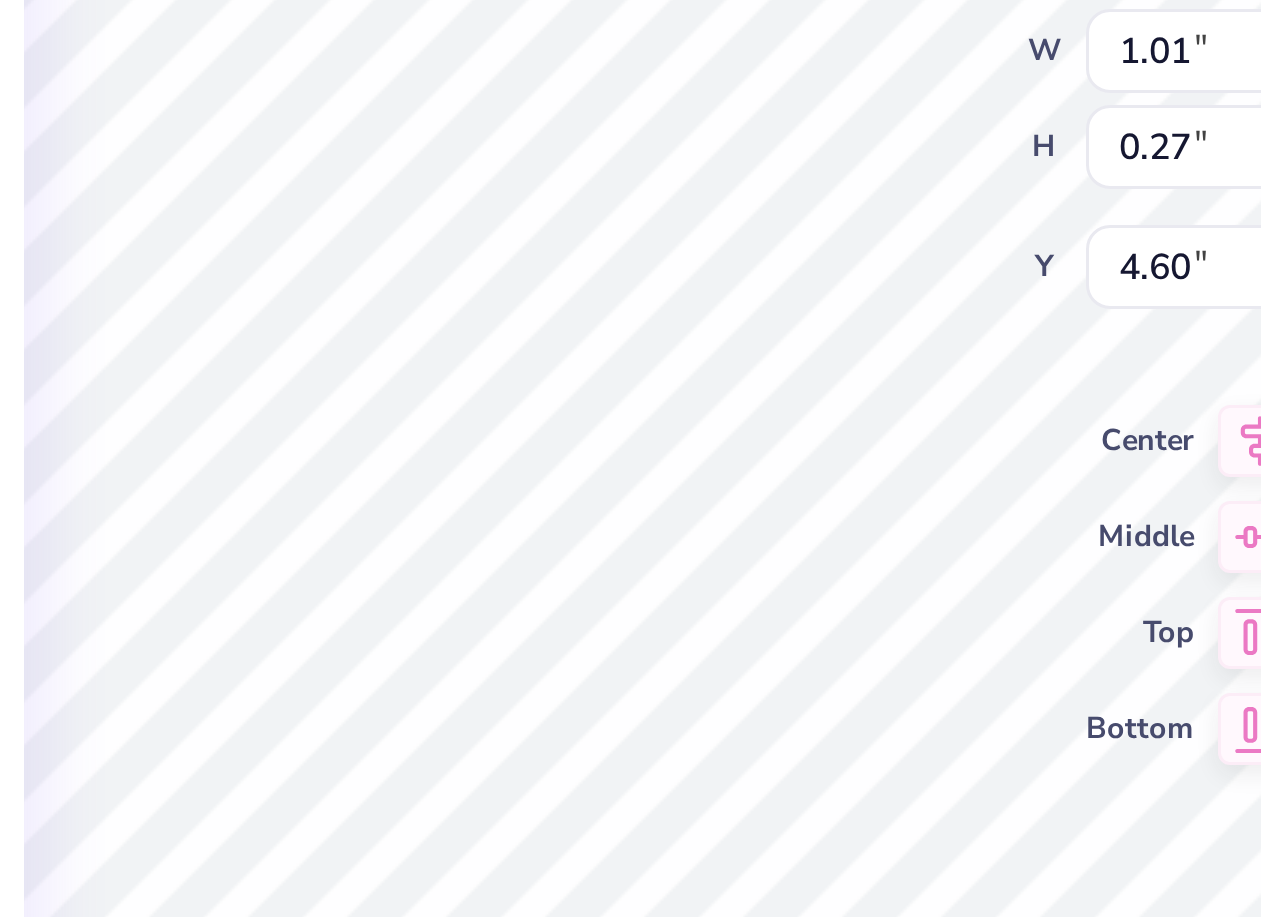 type on "a" 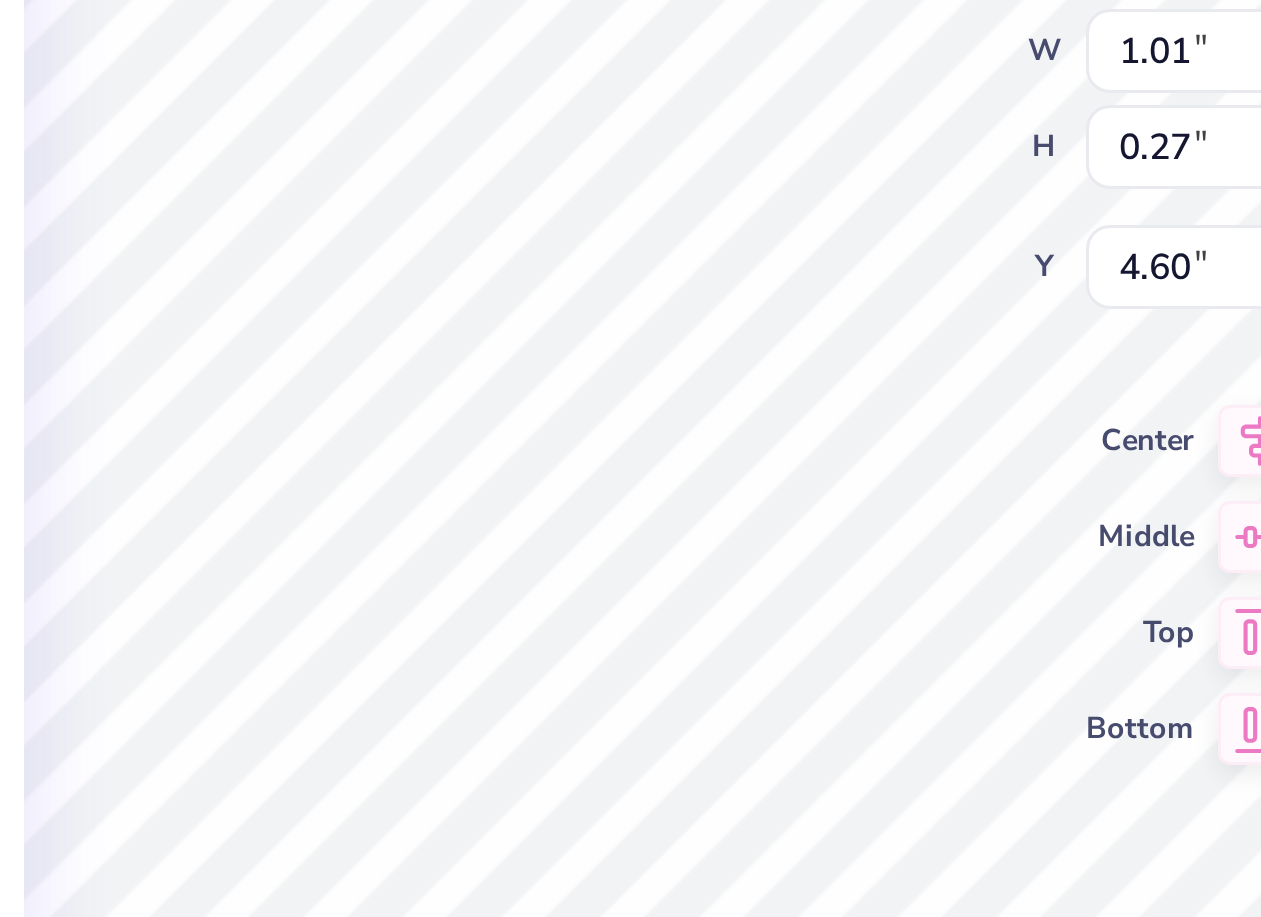 type on "ARS" 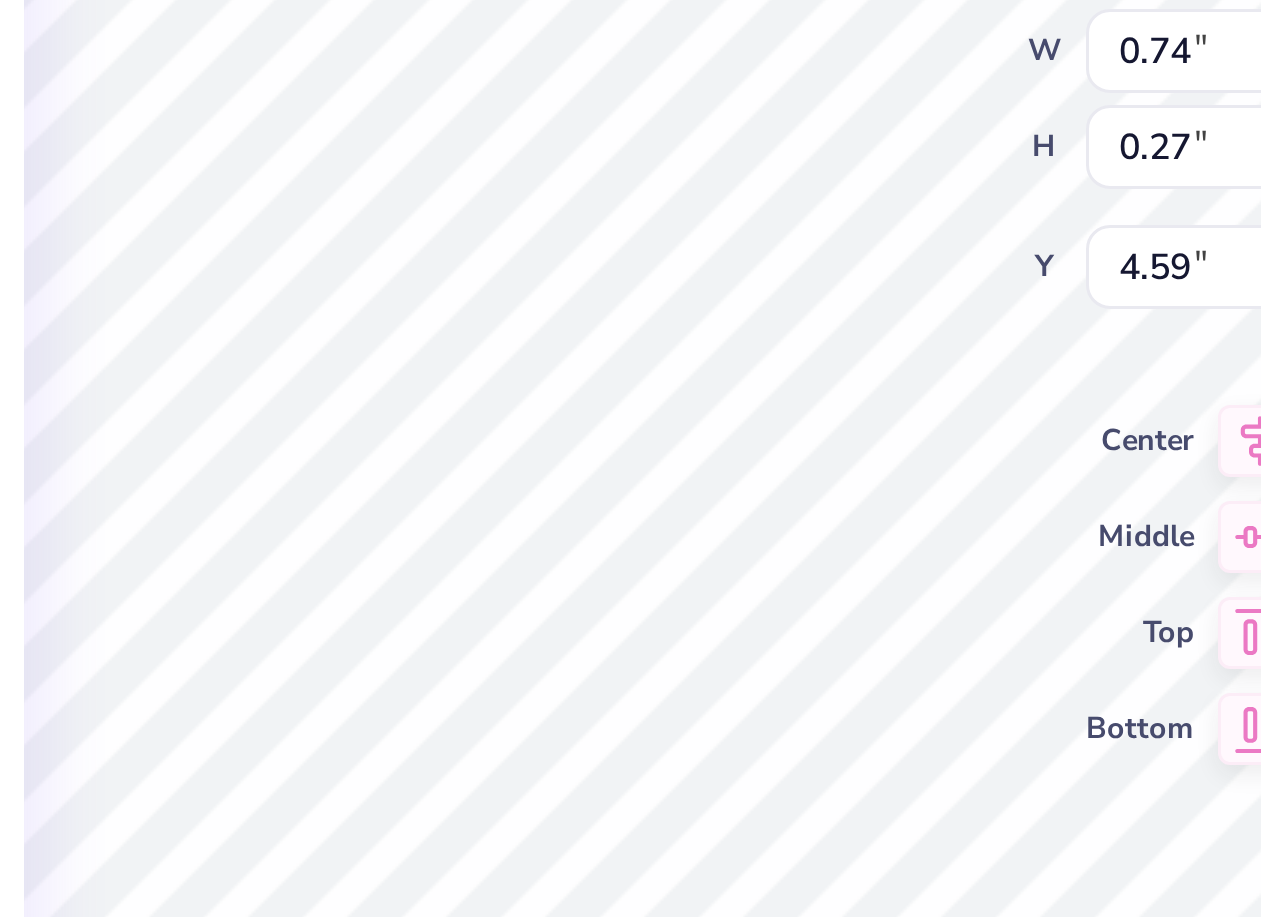 type on "4.59" 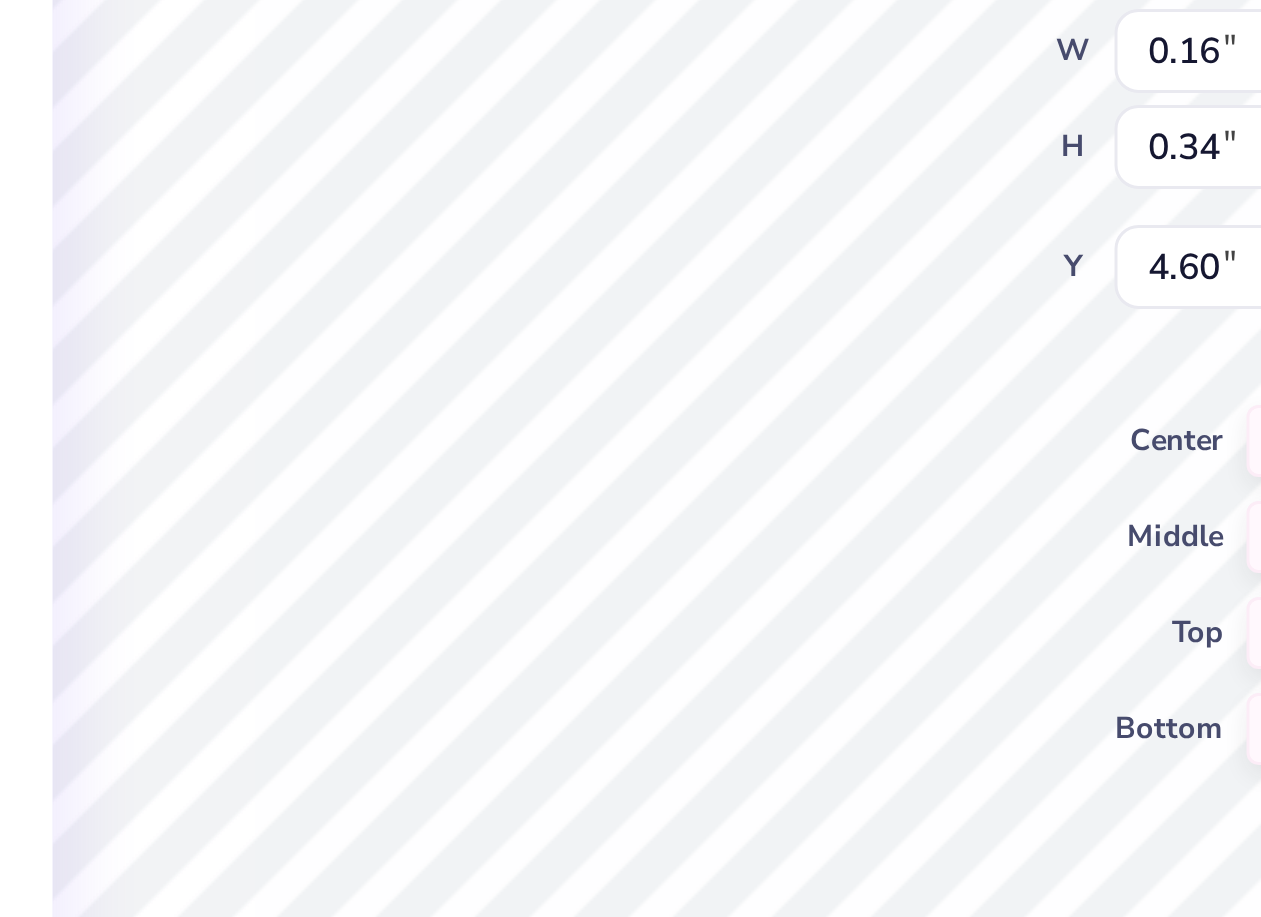 type on "N" 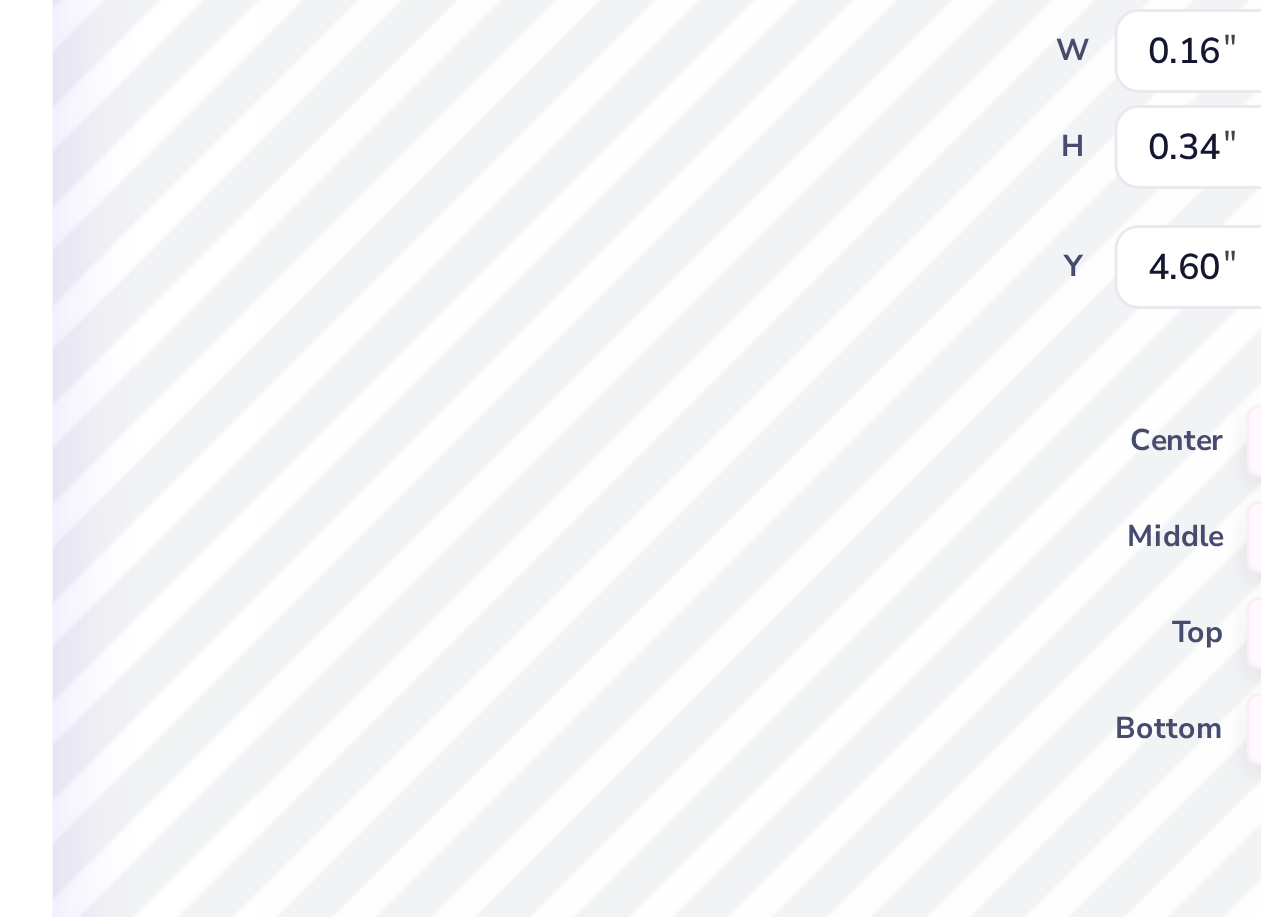 type on "At" 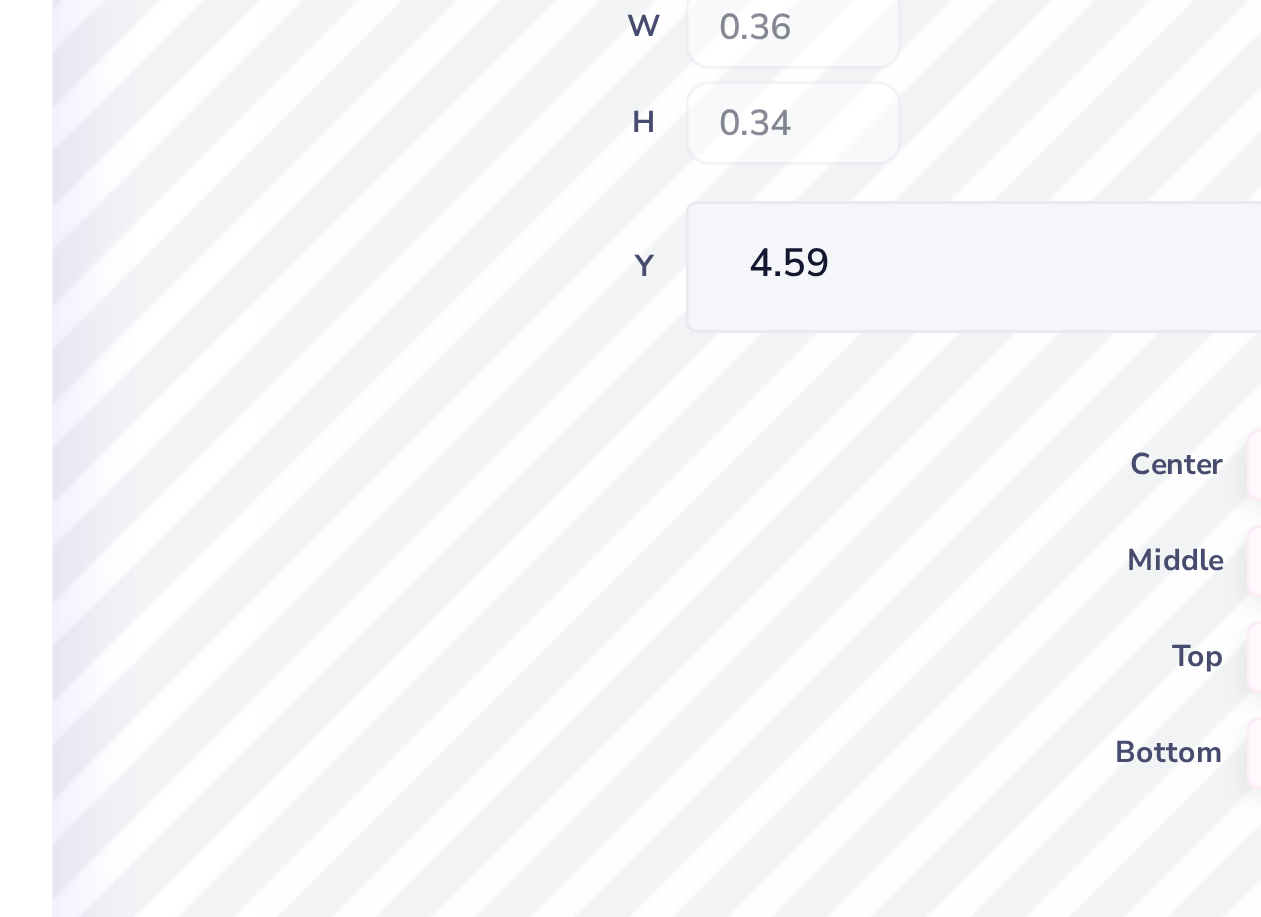 type on "4.59" 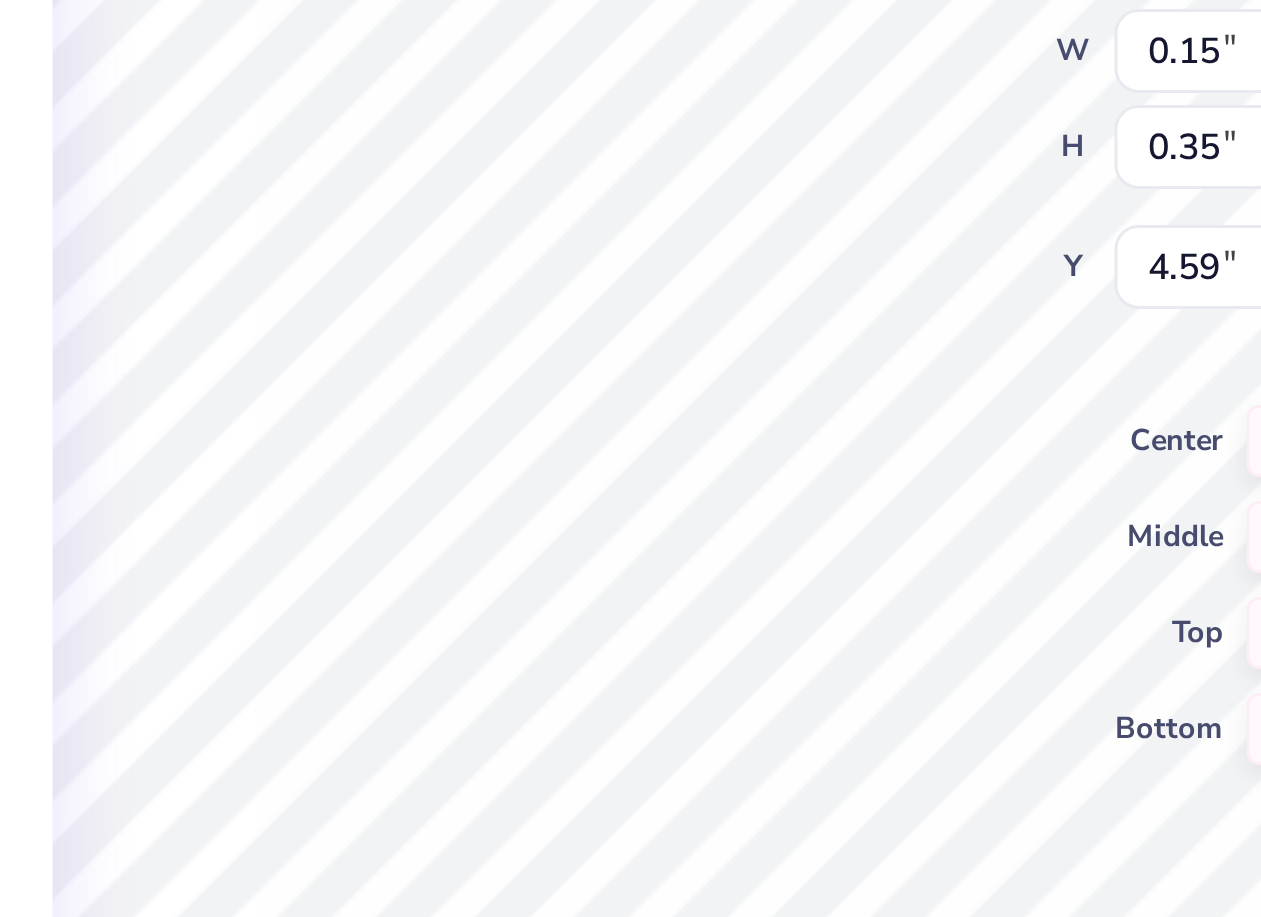 type on "a" 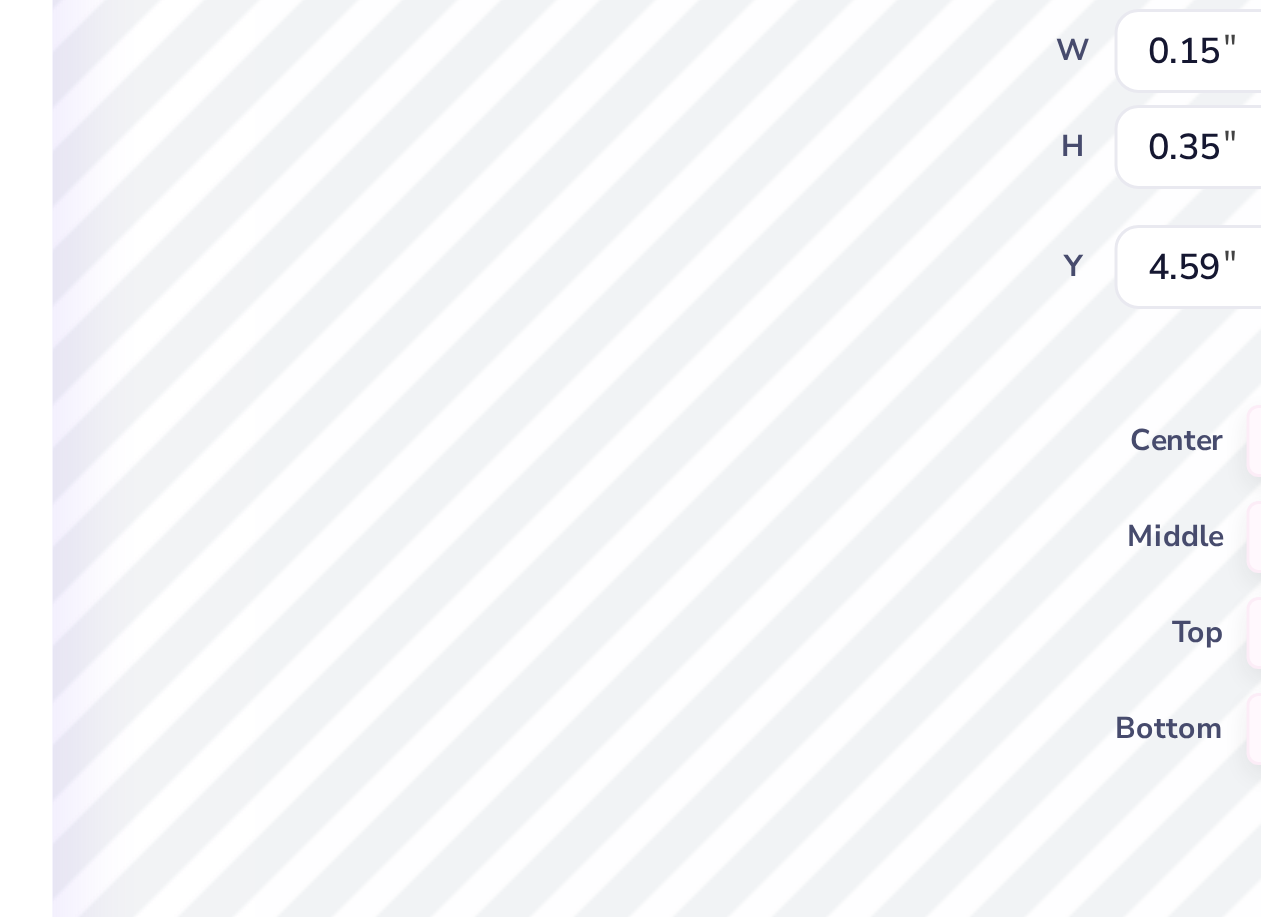 type on "T" 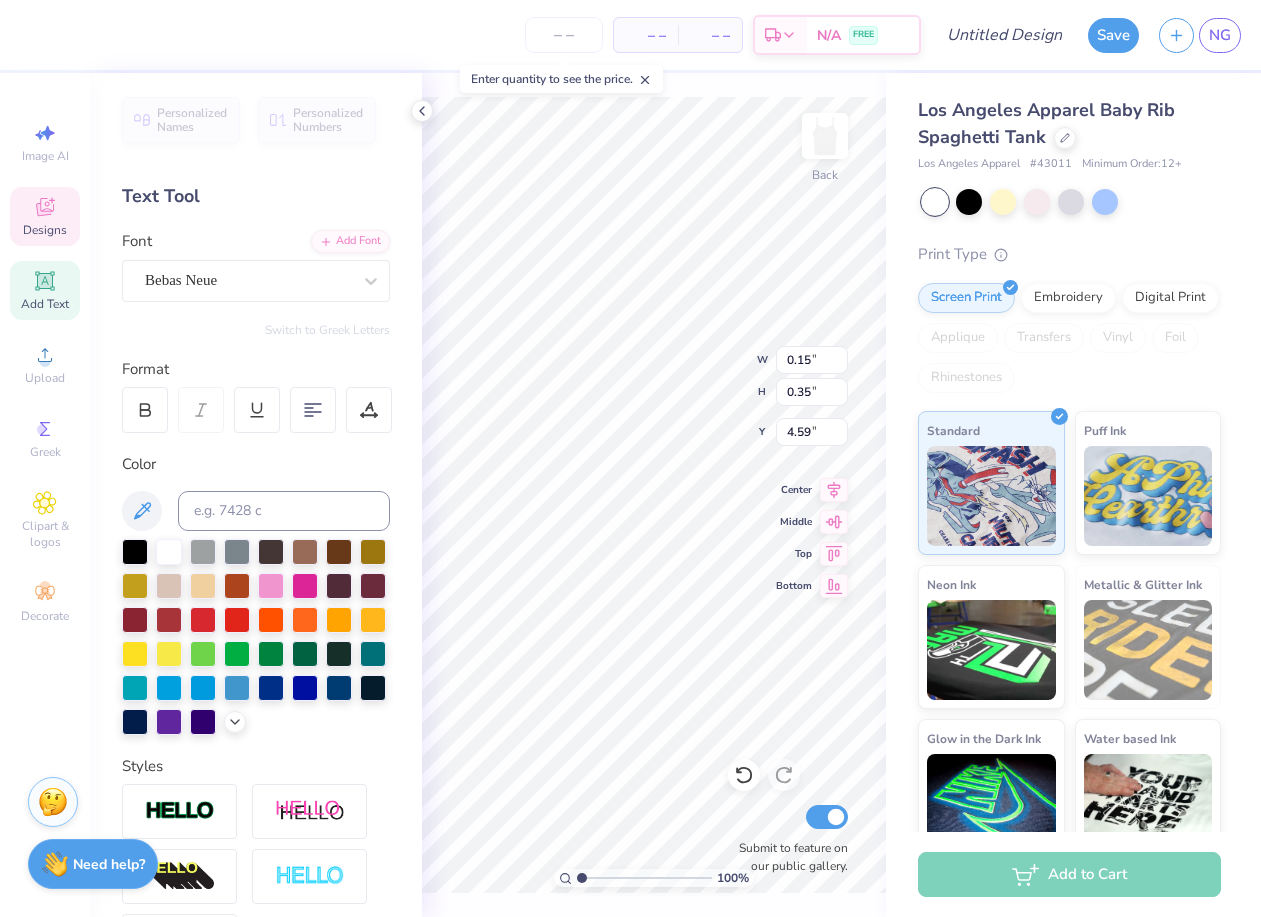 scroll, scrollTop: 0, scrollLeft: 0, axis: both 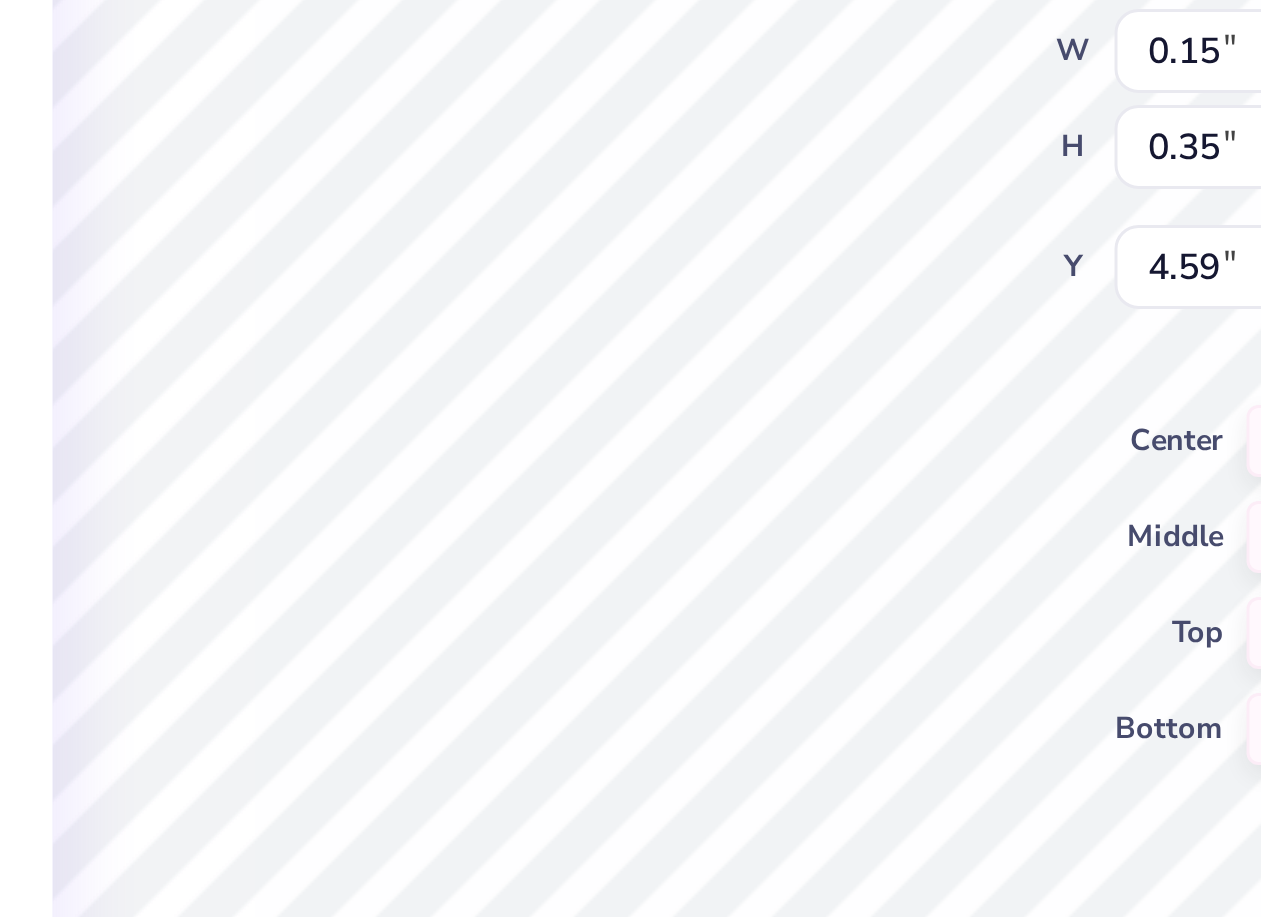 type on "Te" 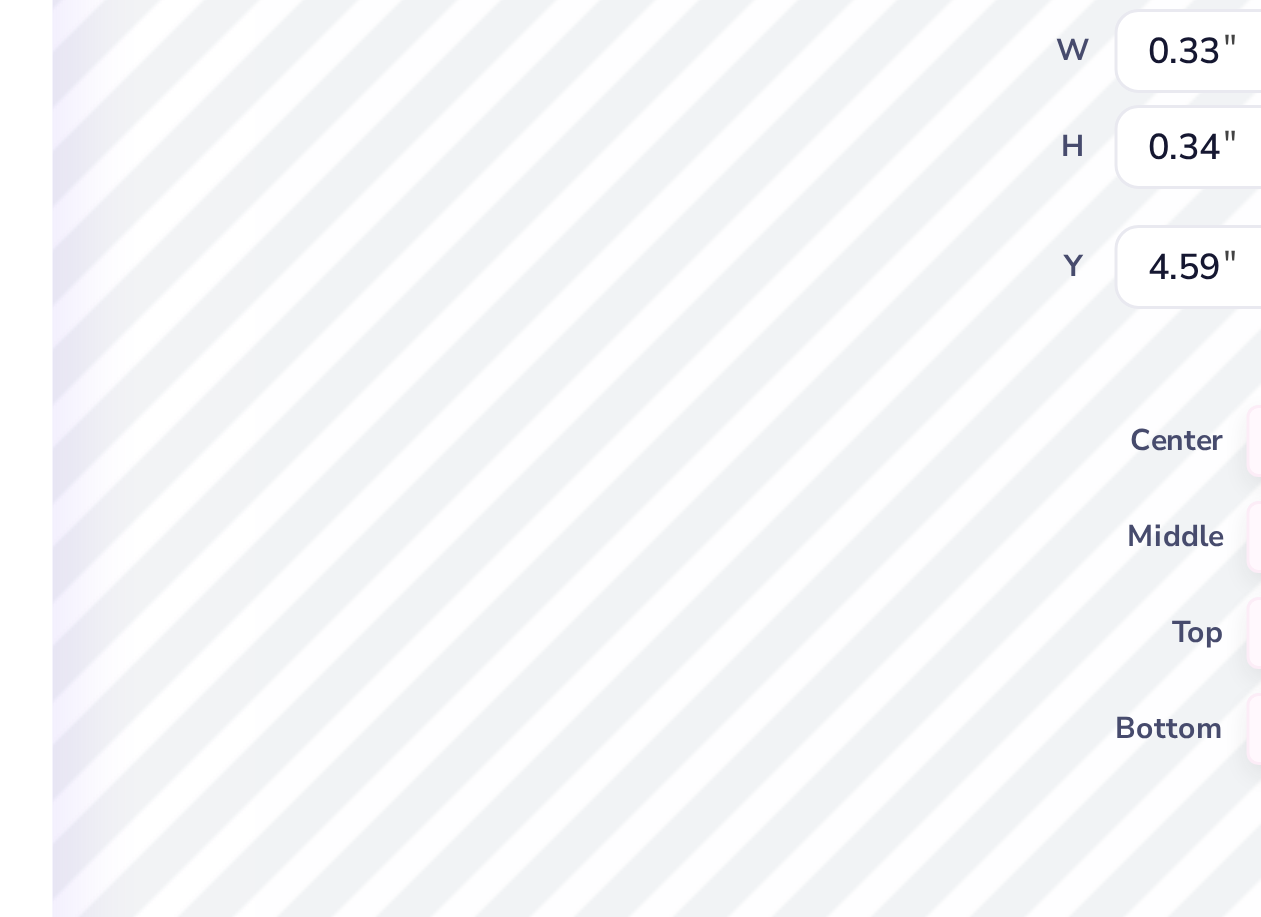 type on "4.59" 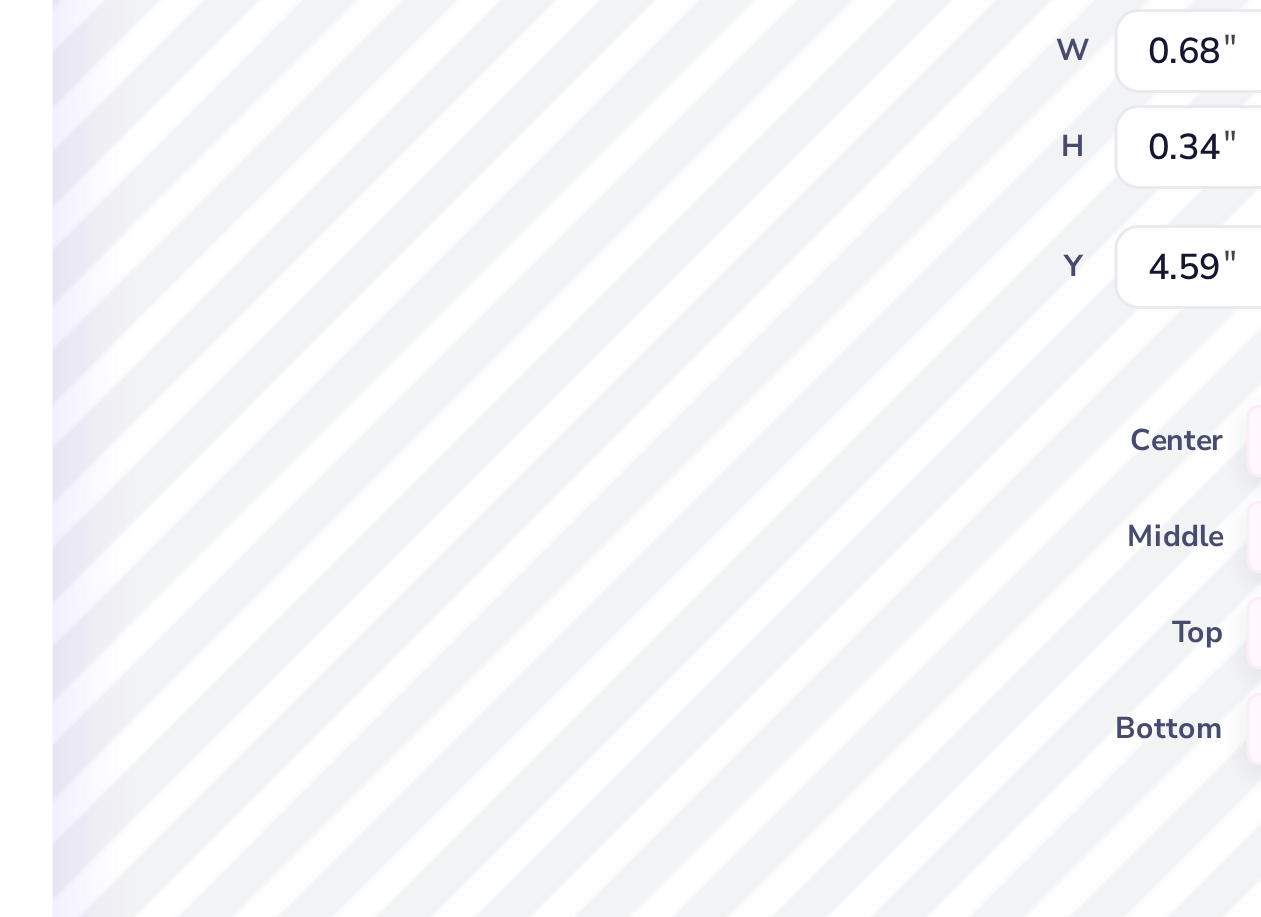 type on "T" 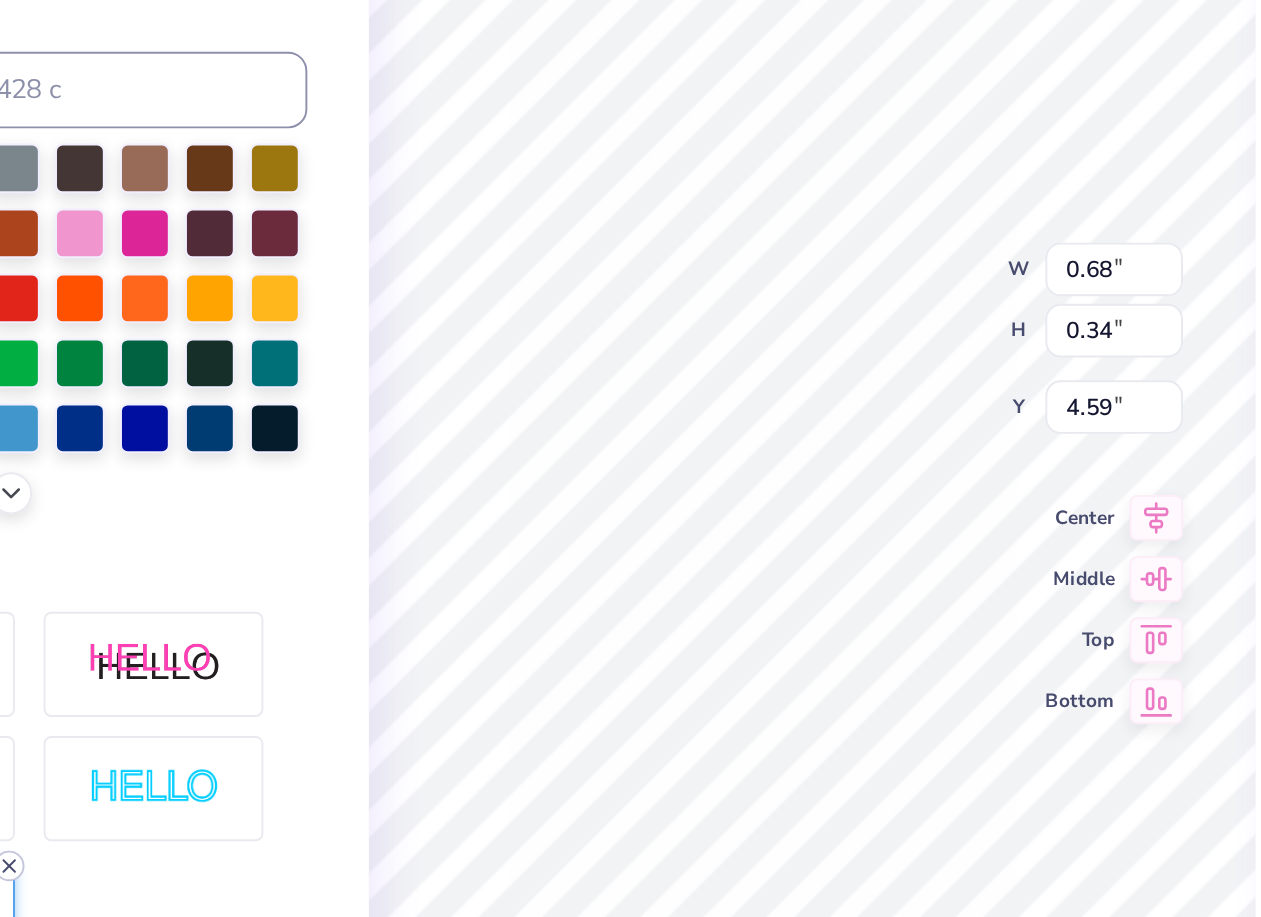 click 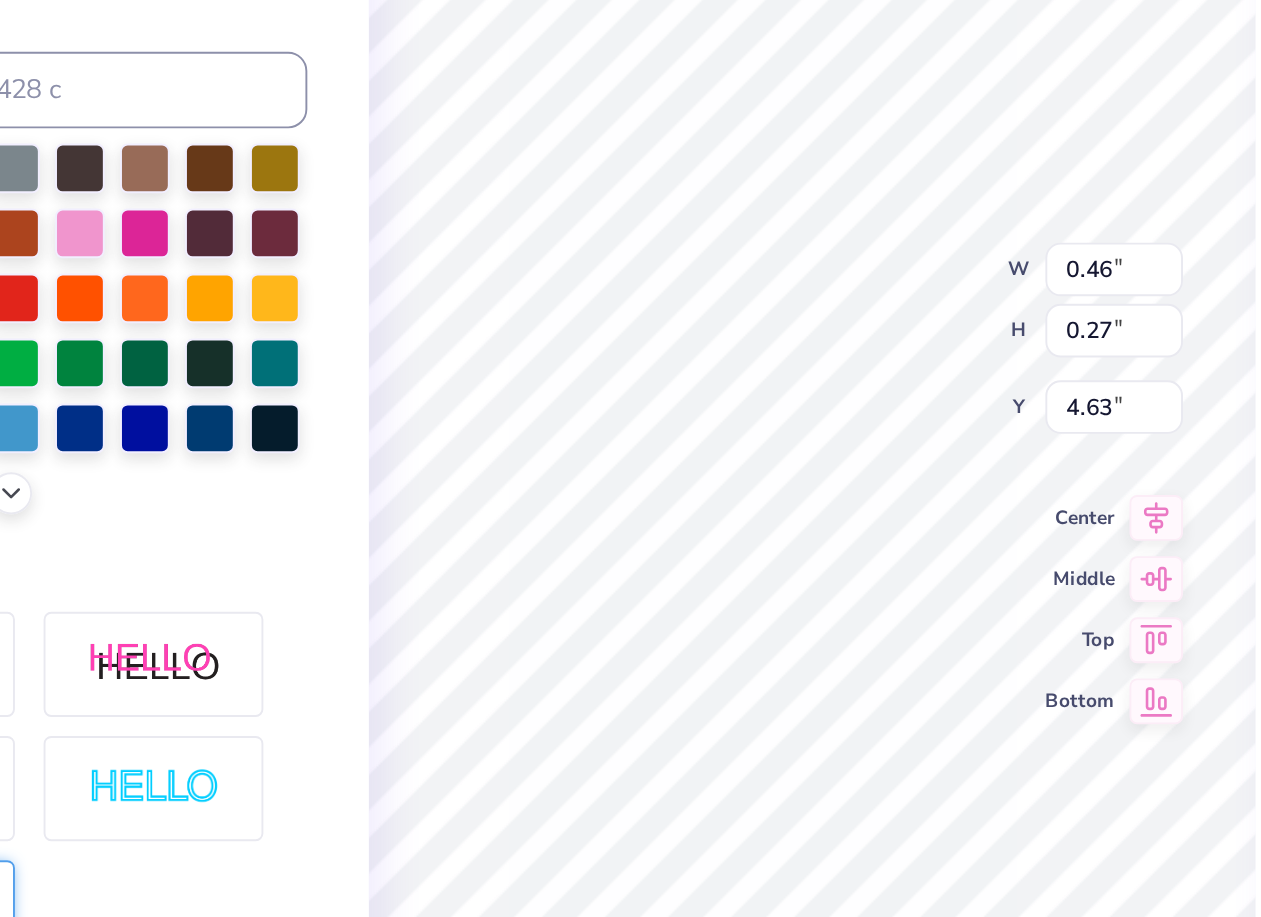type on "0.46" 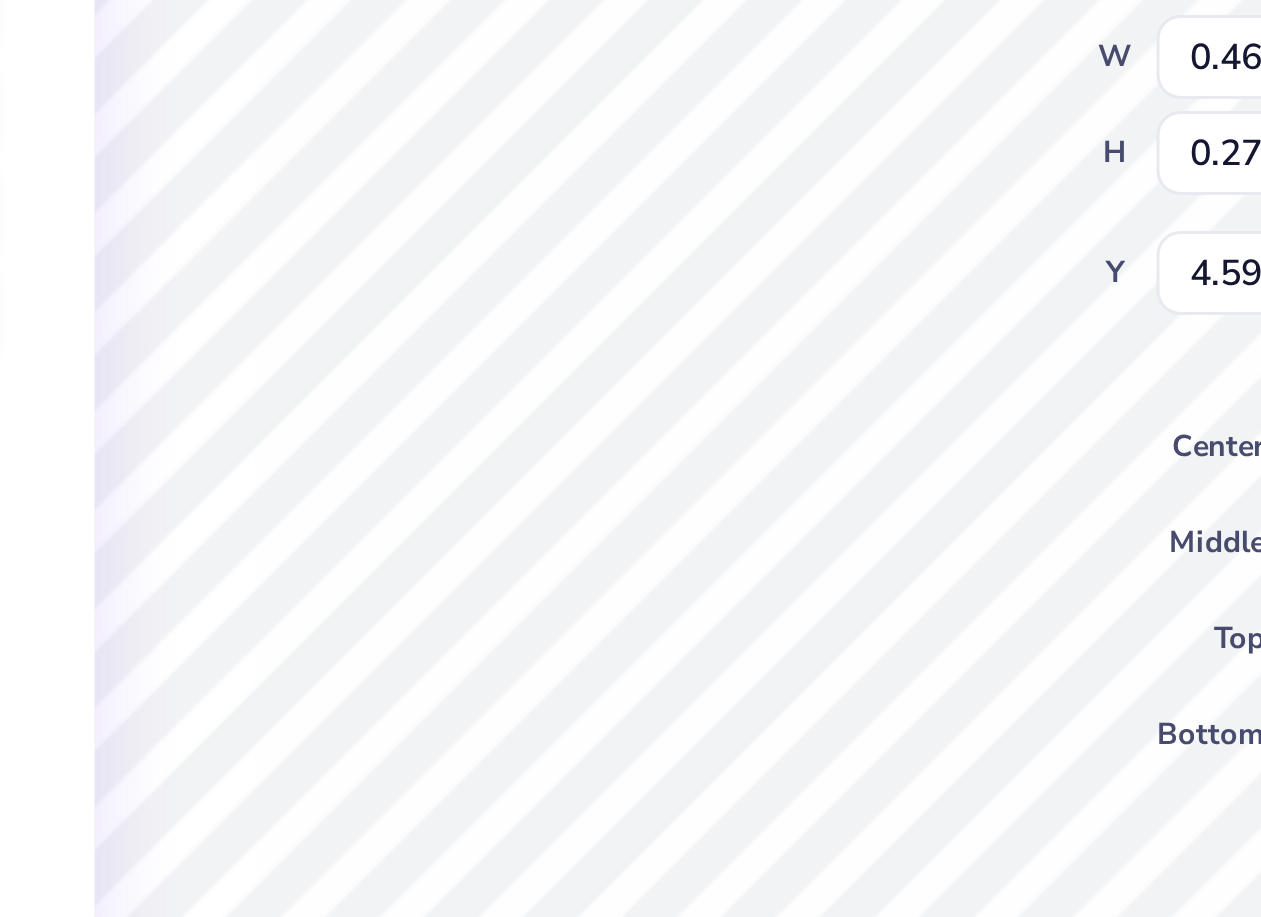 type on "4.59" 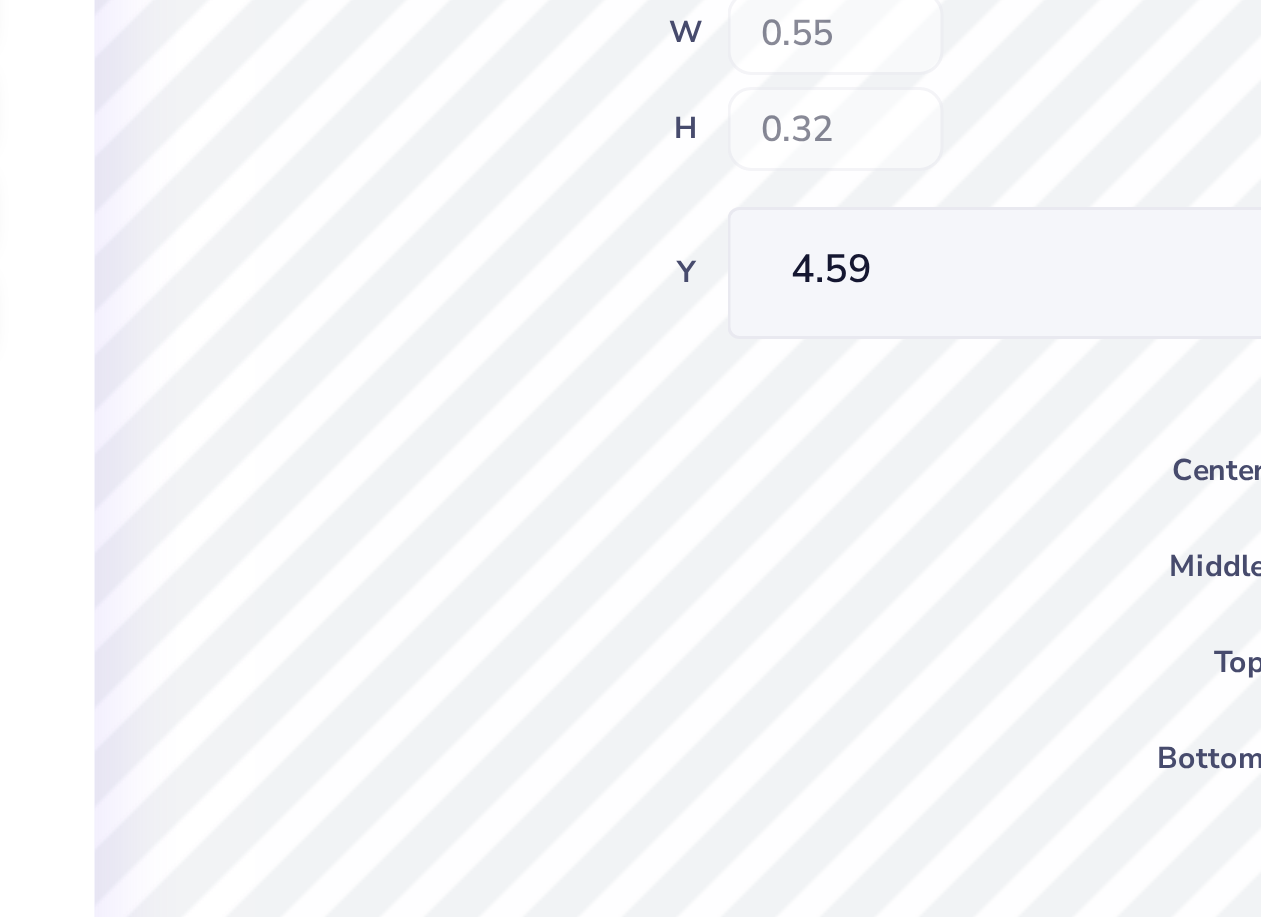 type on "0.55" 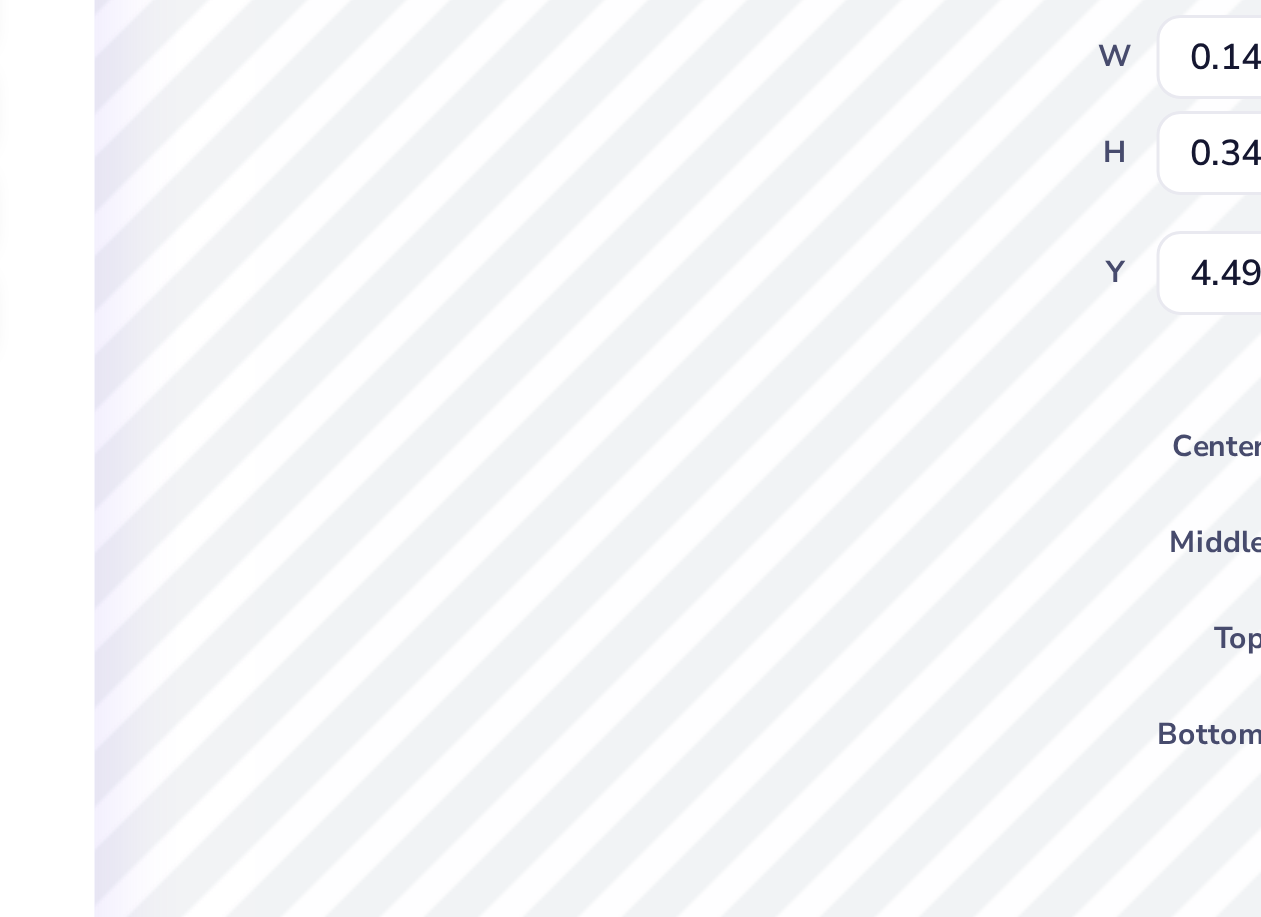 type on "a&M" 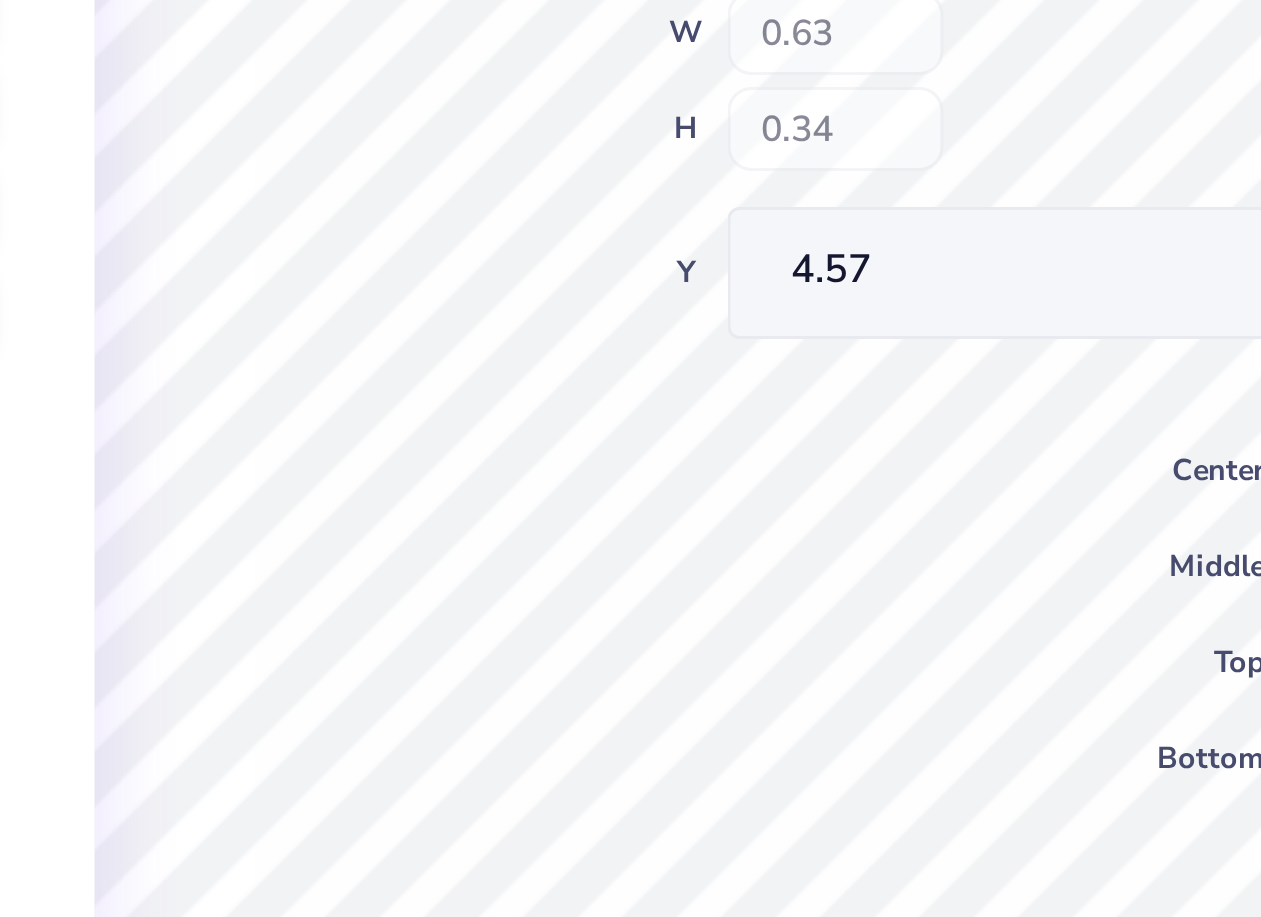 type on "4.57" 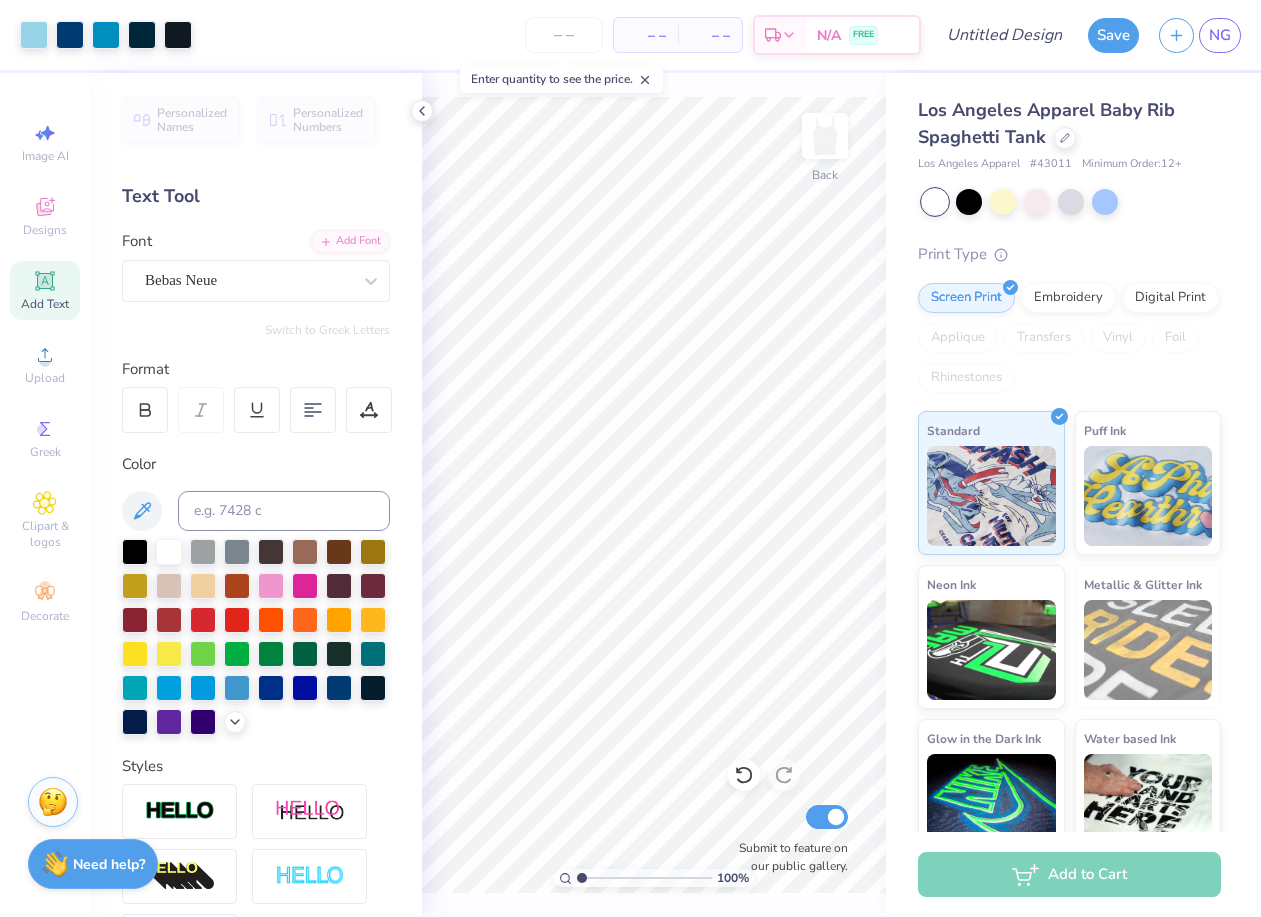 scroll, scrollTop: 0, scrollLeft: 0, axis: both 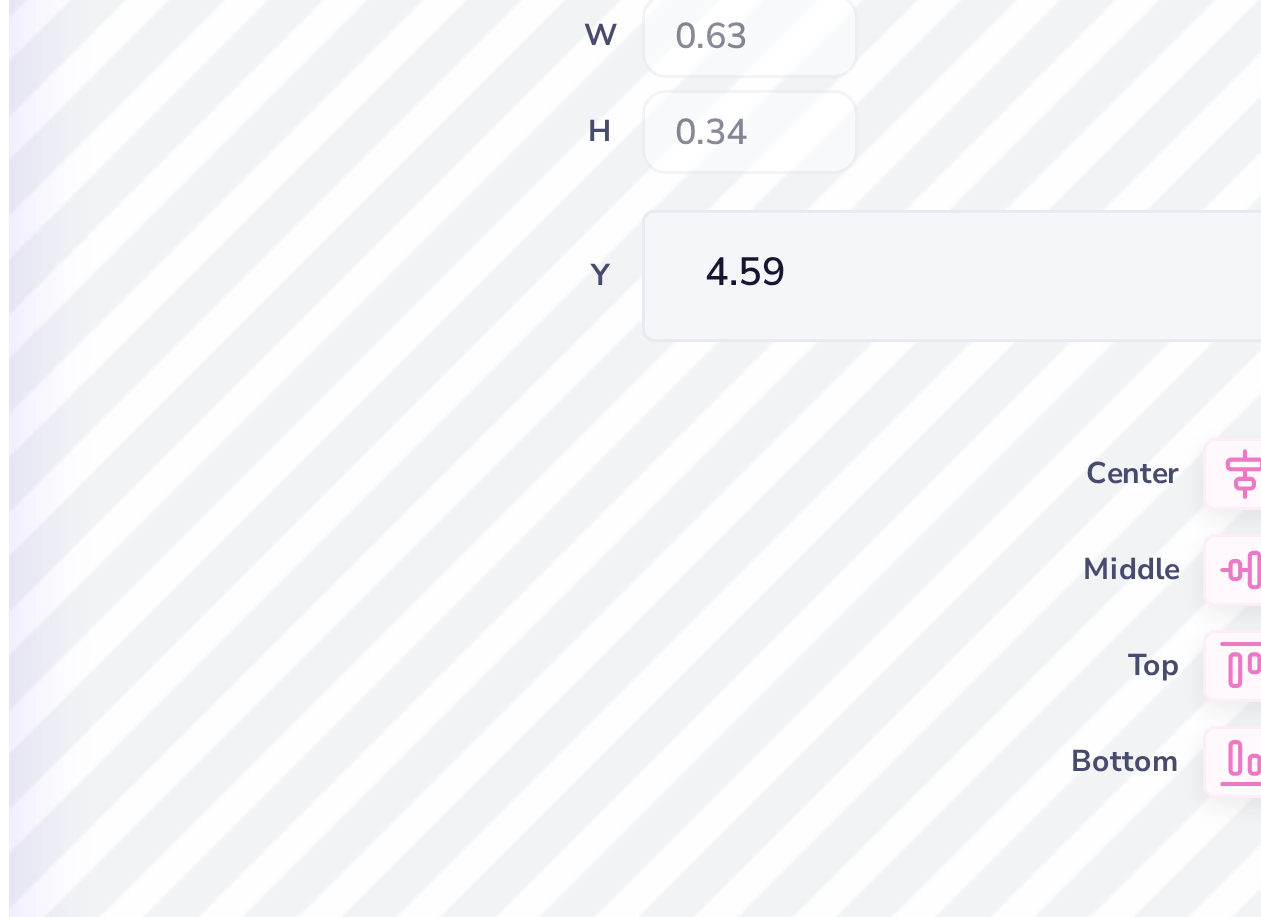 type on "4.59" 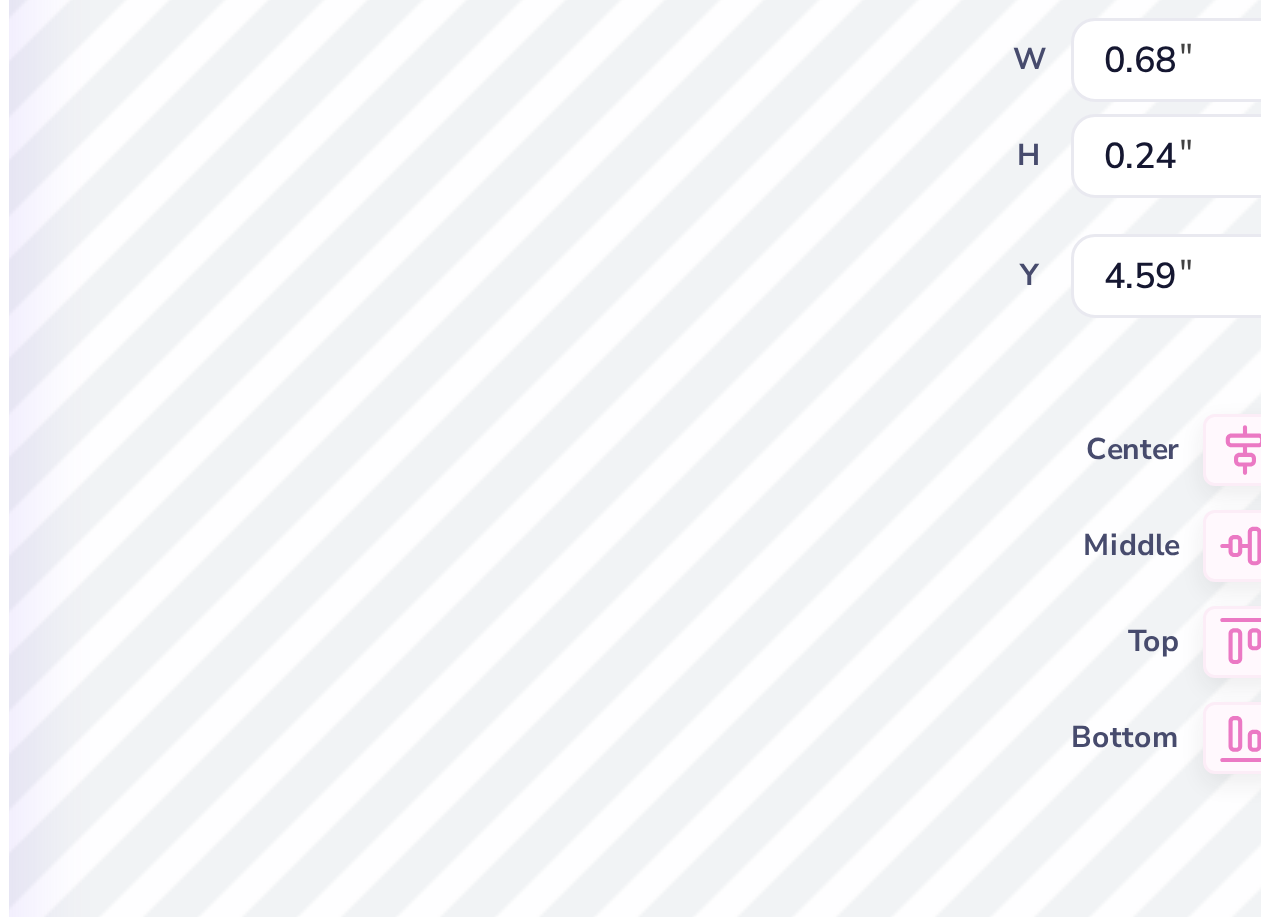 type on "4.61" 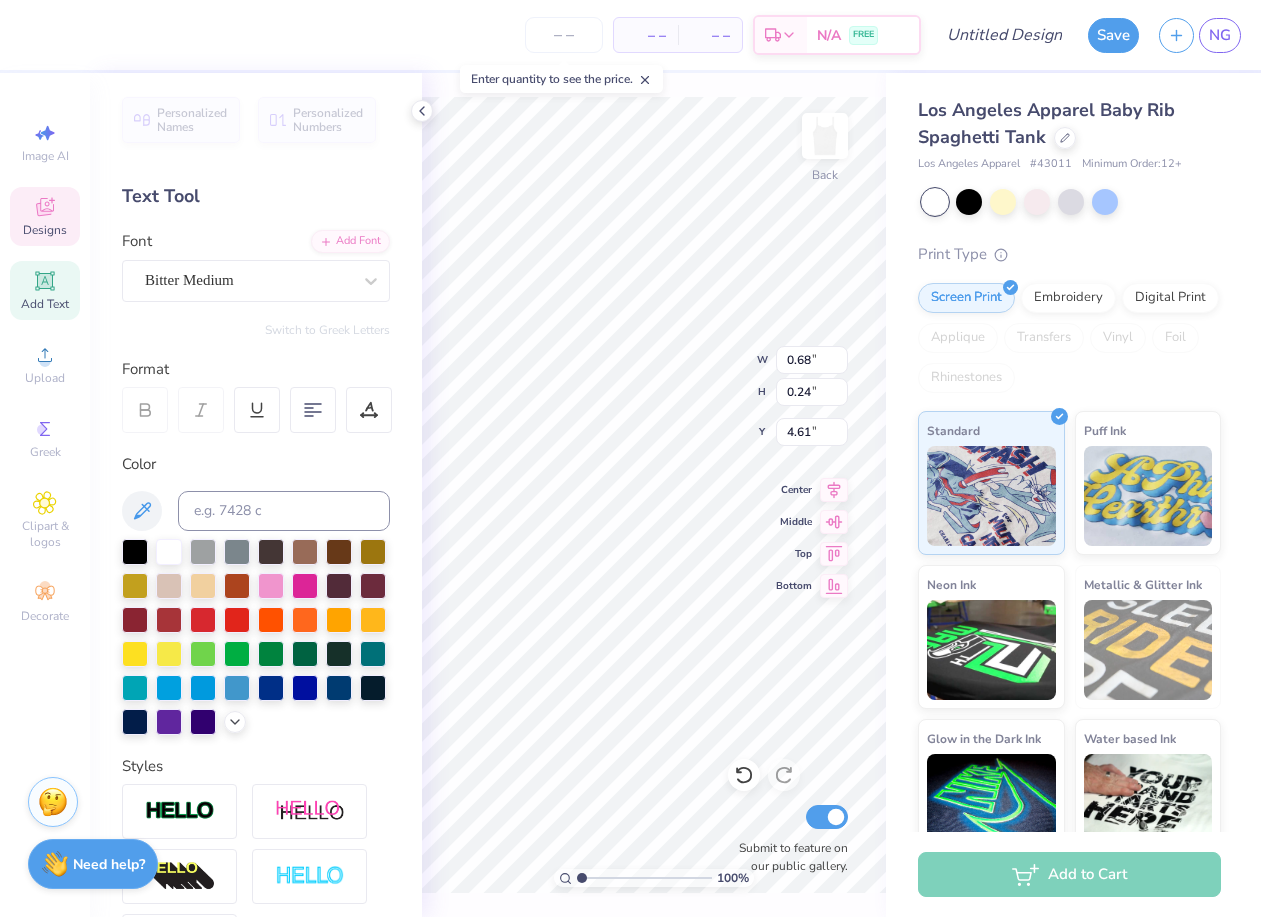 scroll, scrollTop: 0, scrollLeft: 0, axis: both 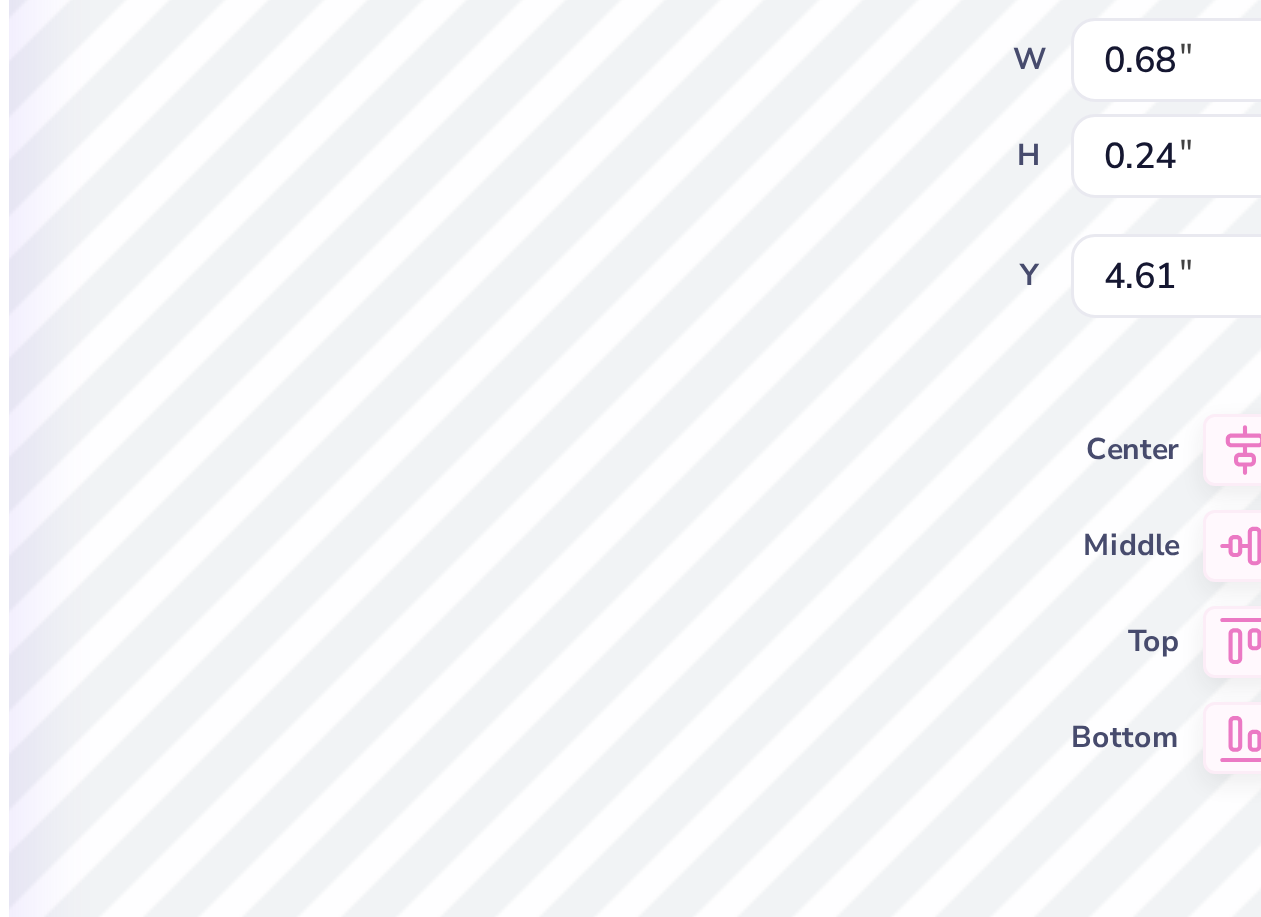 type on "0.74" 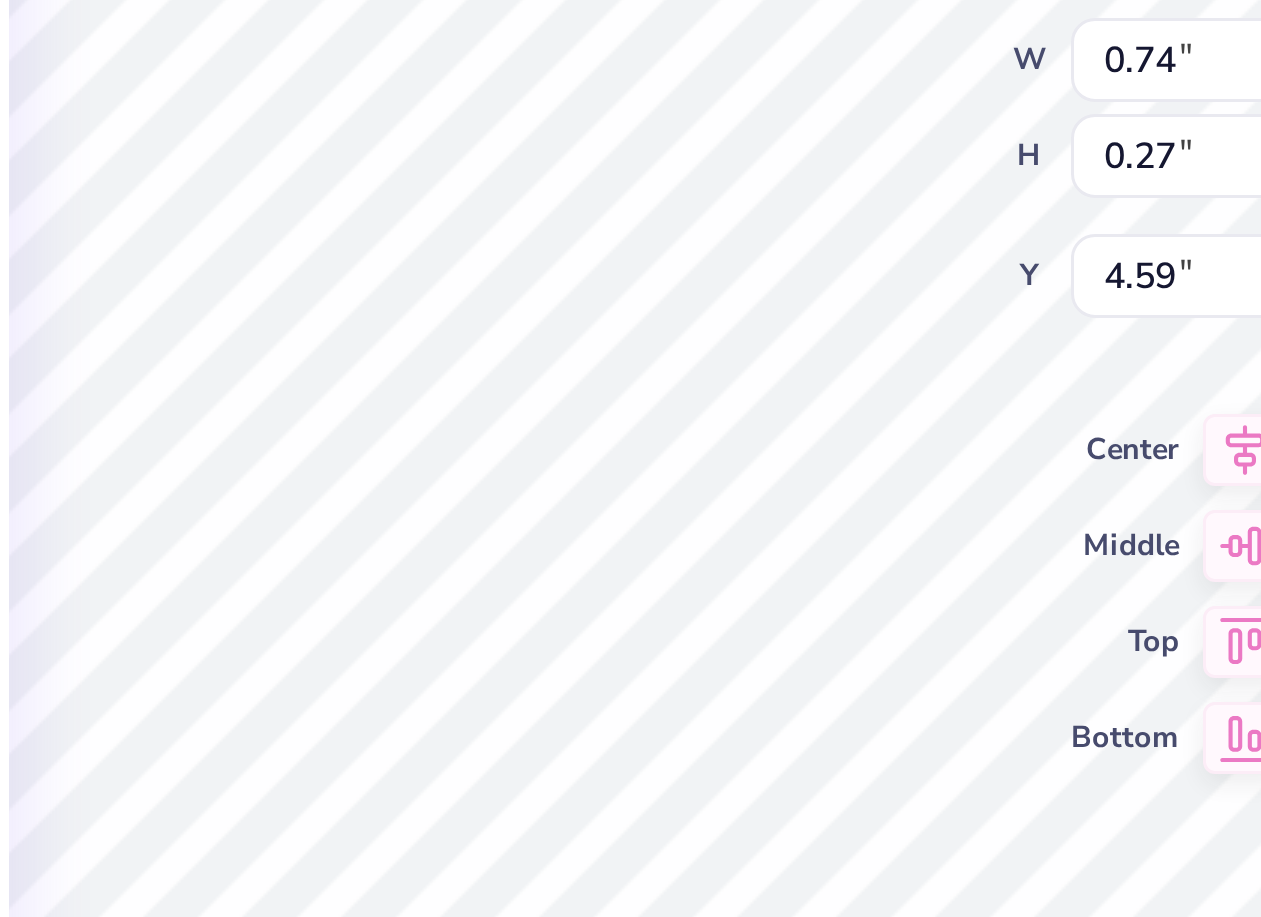type on "LARS" 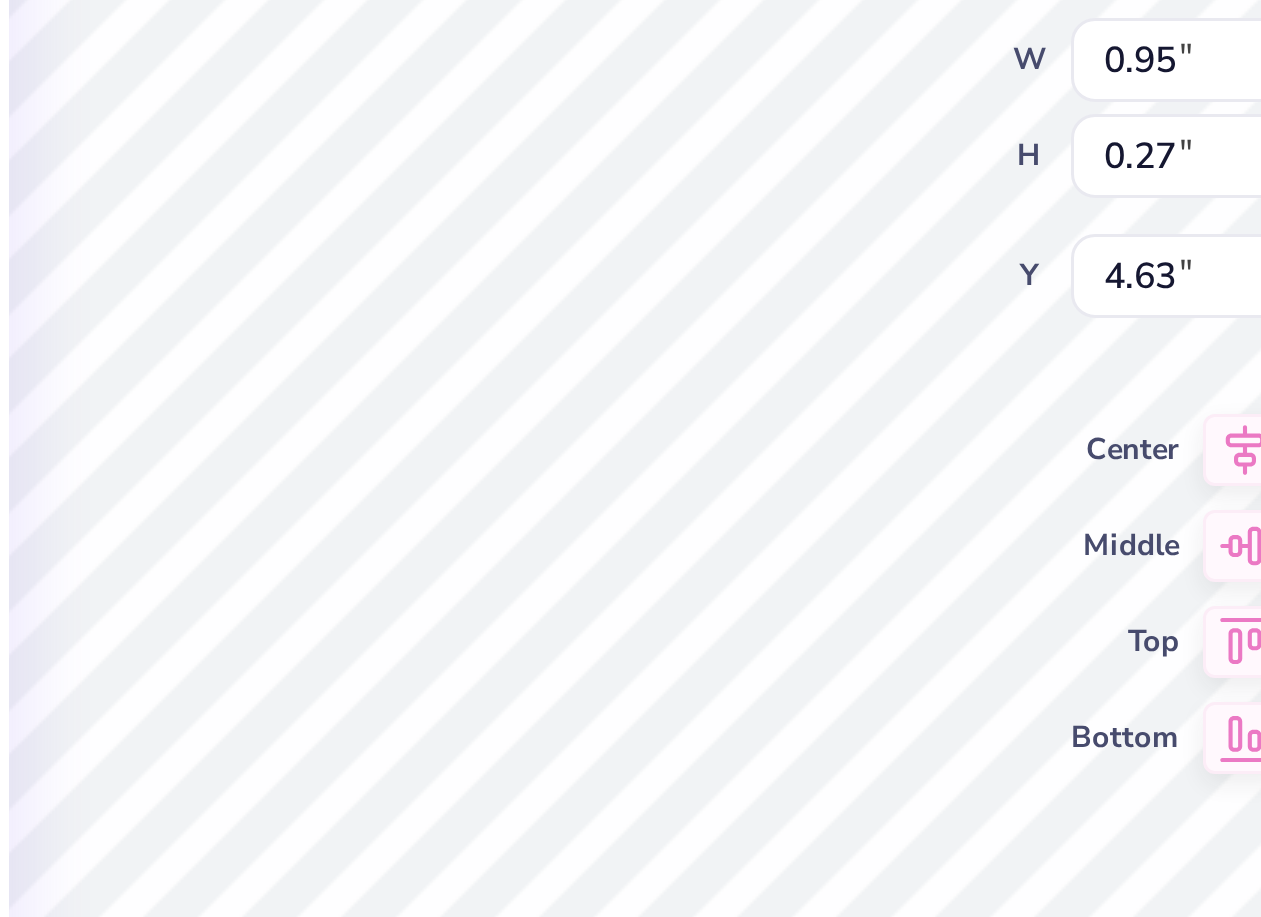 type on "4.63" 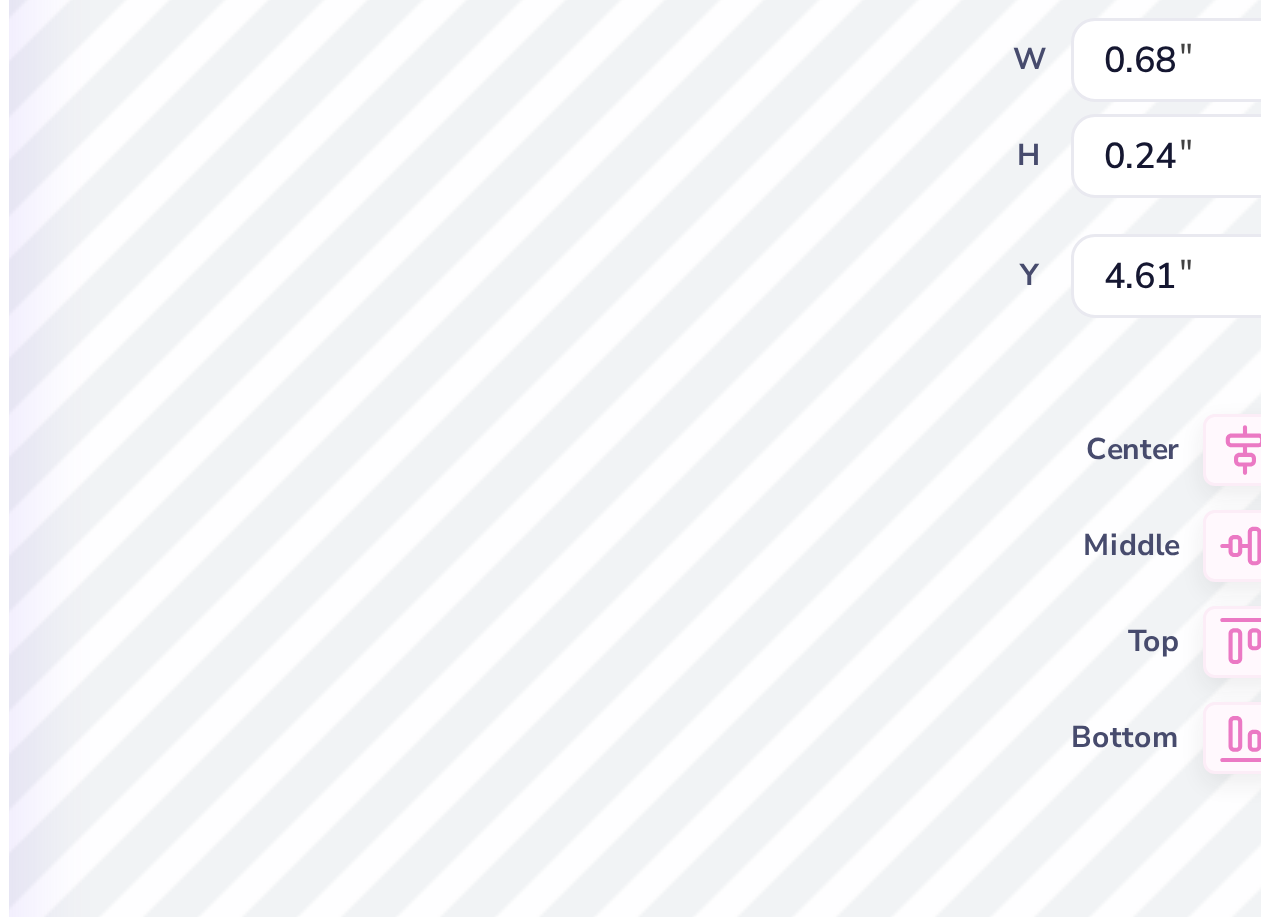 type on "CHO" 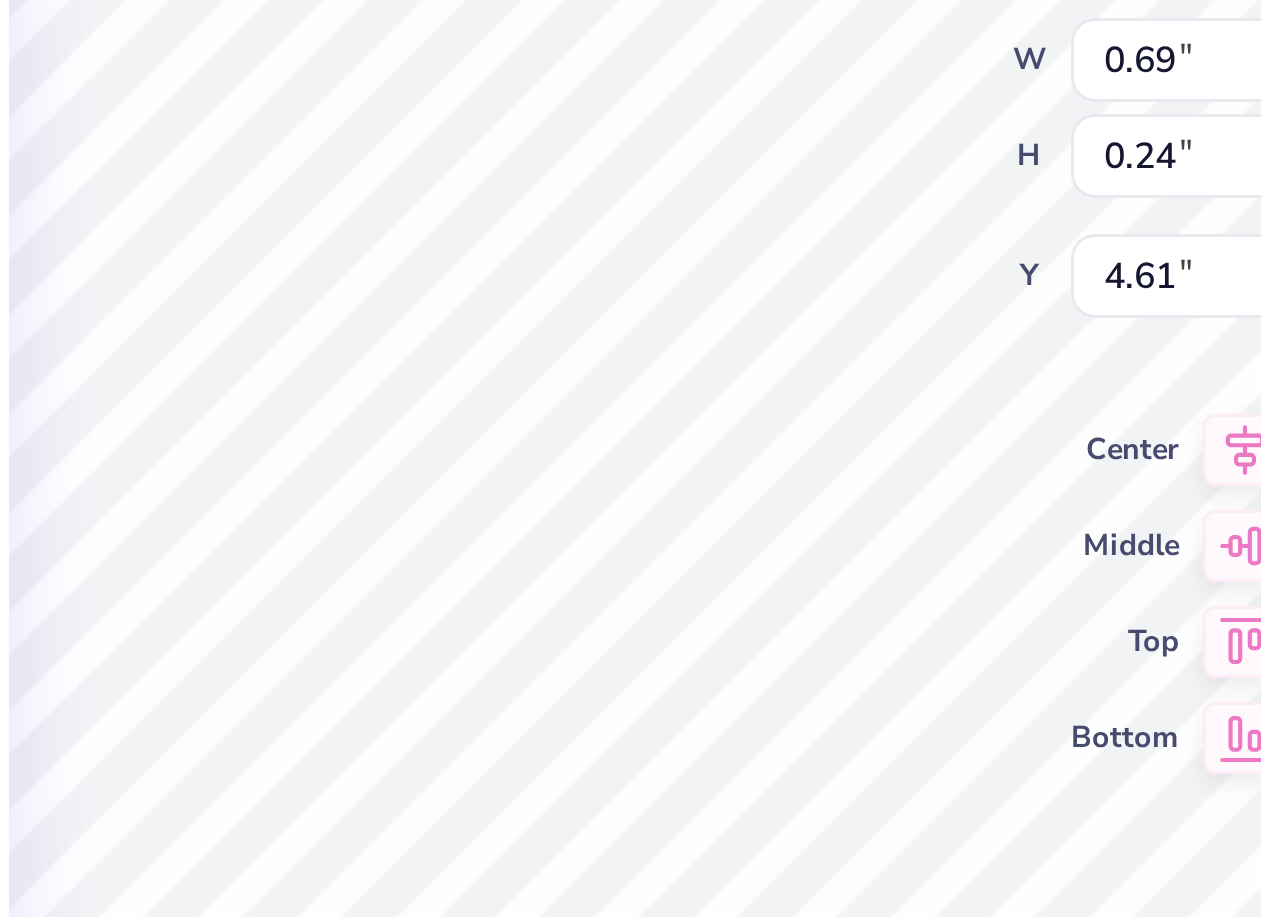 type on "4.63" 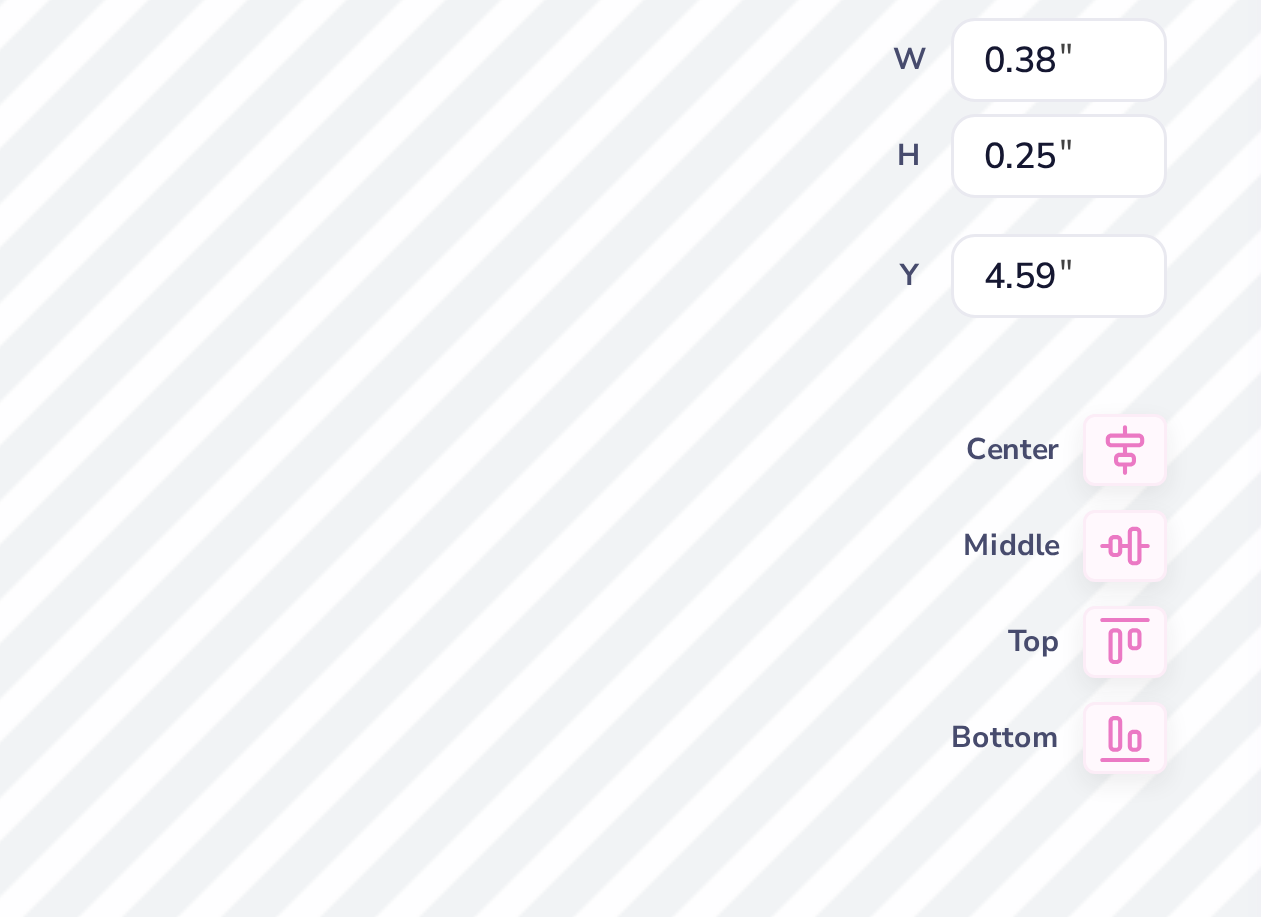 type on "S" 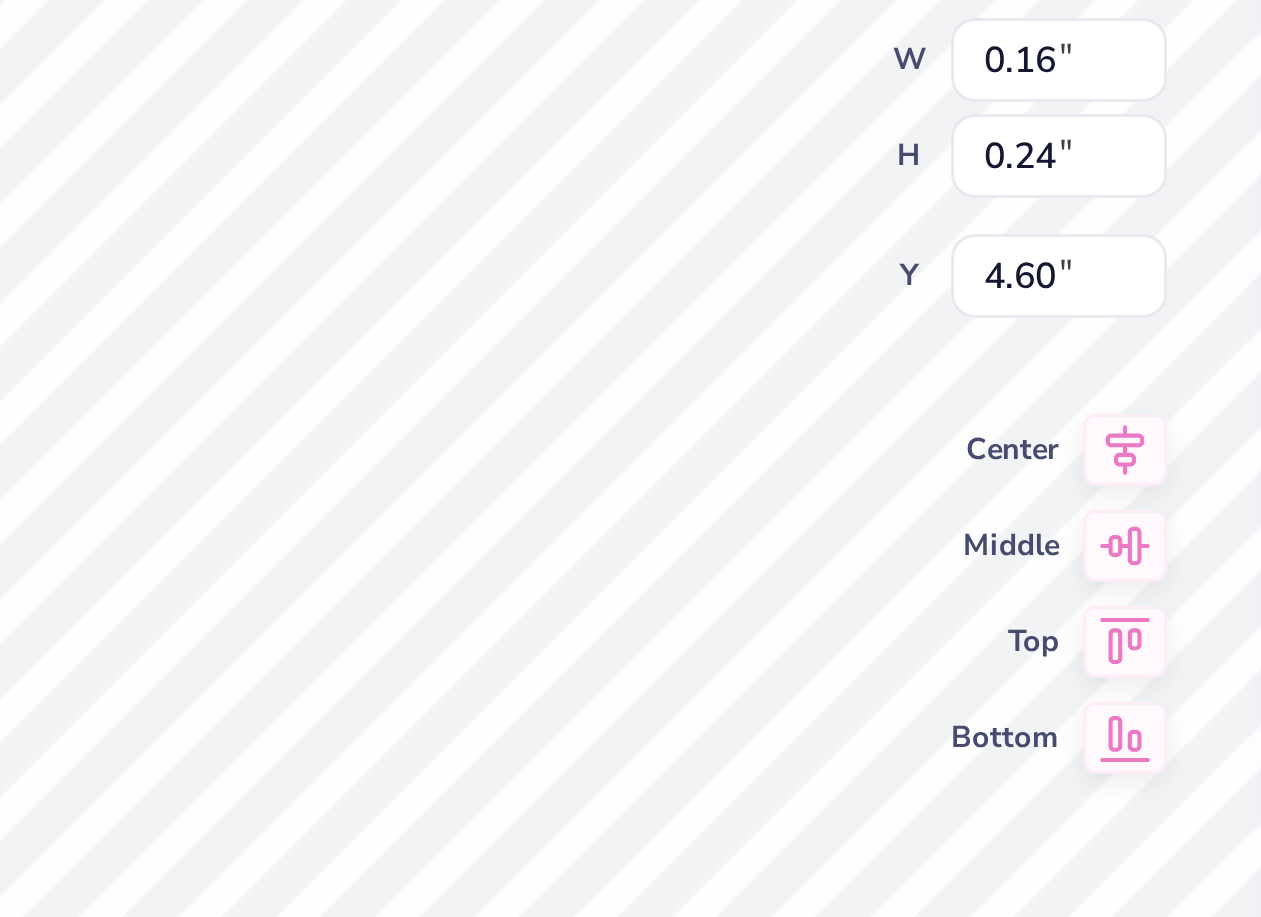 type on "4.63" 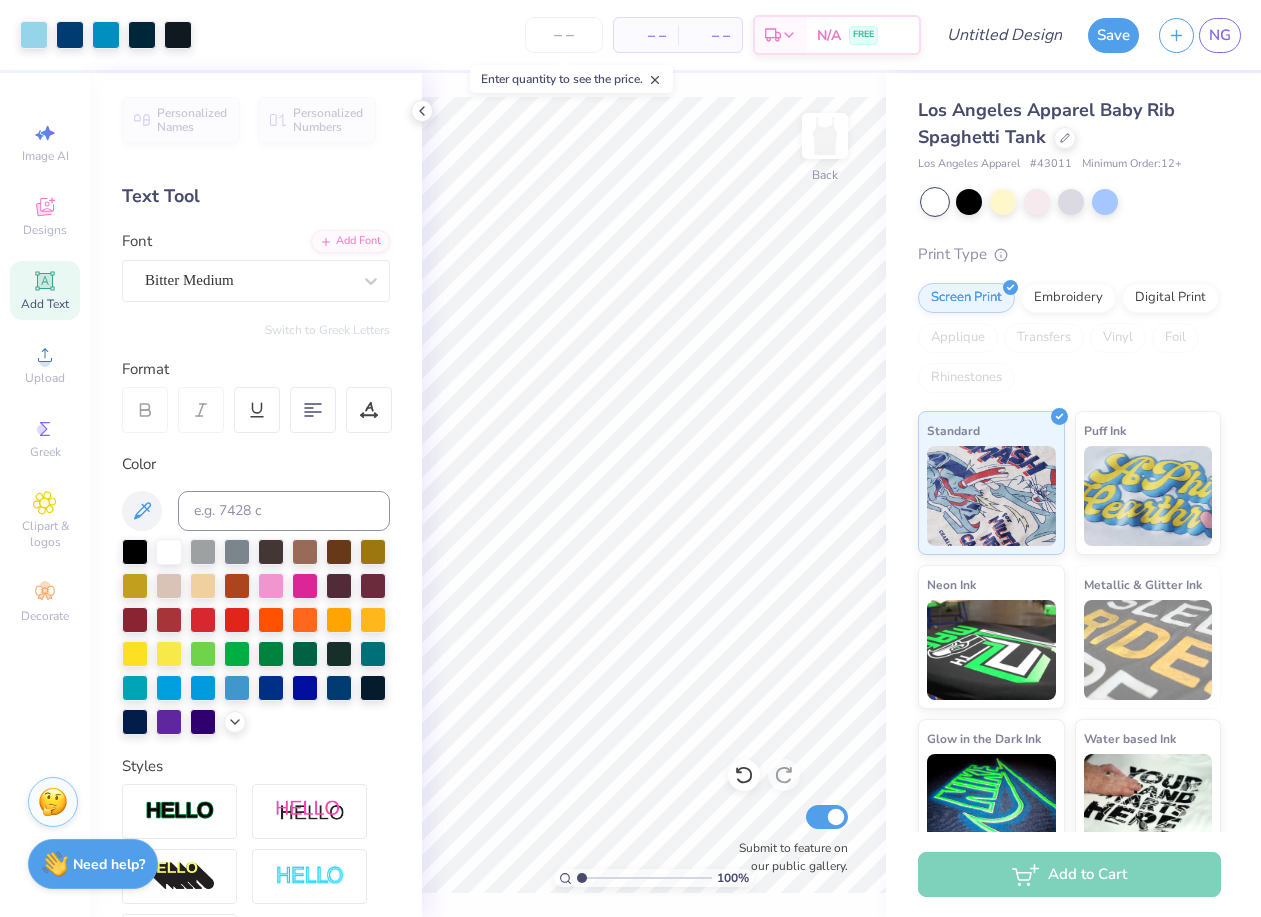 scroll, scrollTop: 0, scrollLeft: 0, axis: both 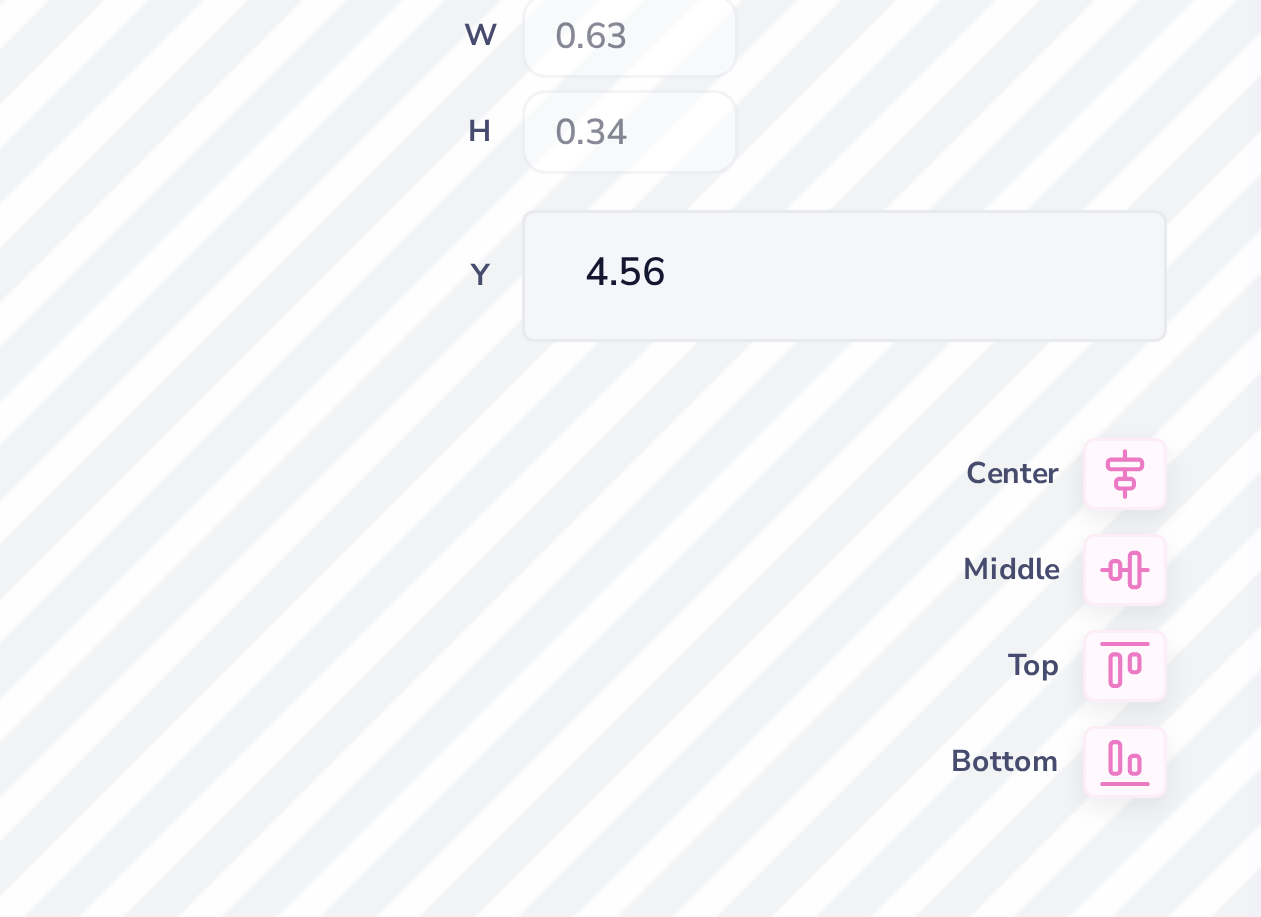 type on "4.56" 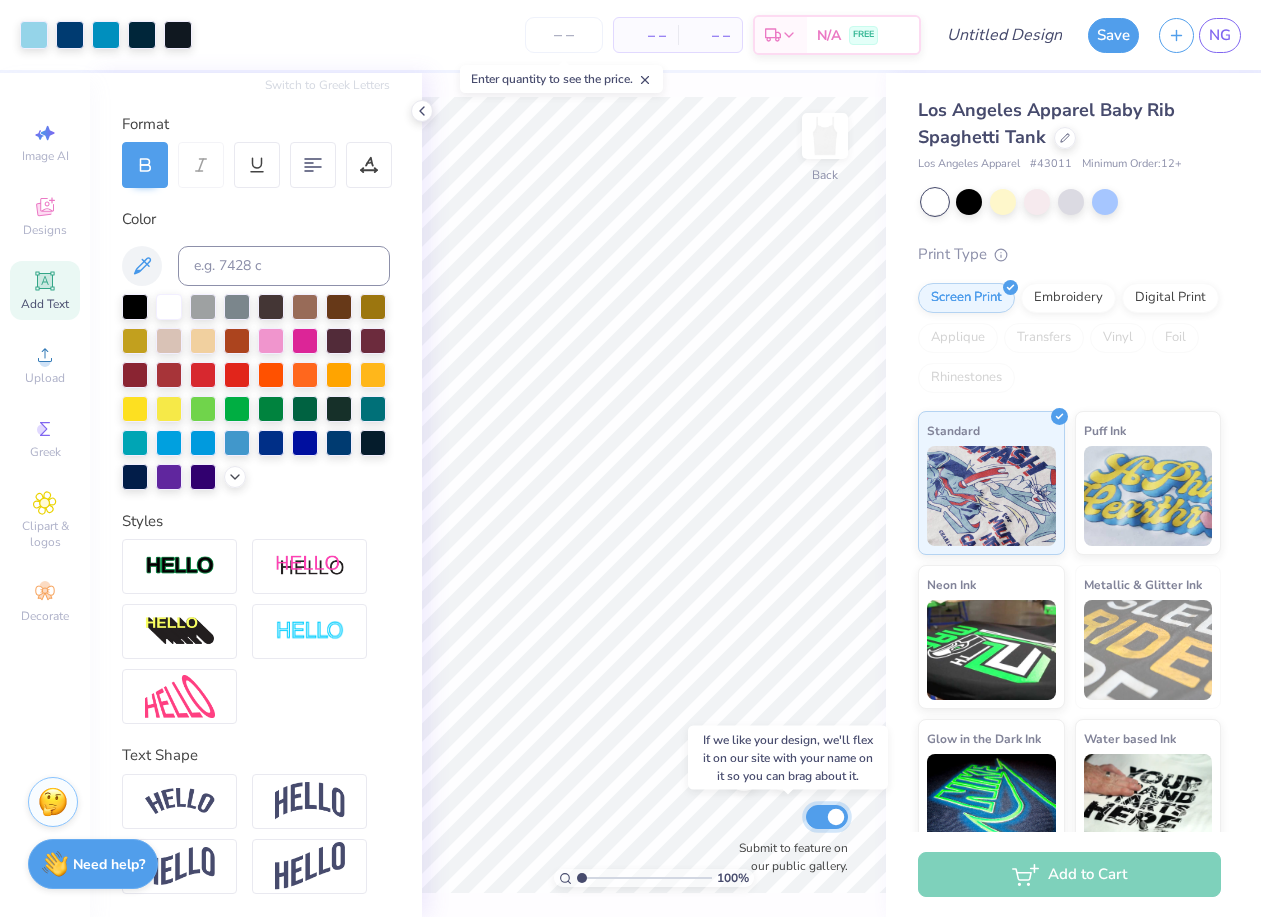 click on "Submit to feature on our public gallery." at bounding box center (827, 817) 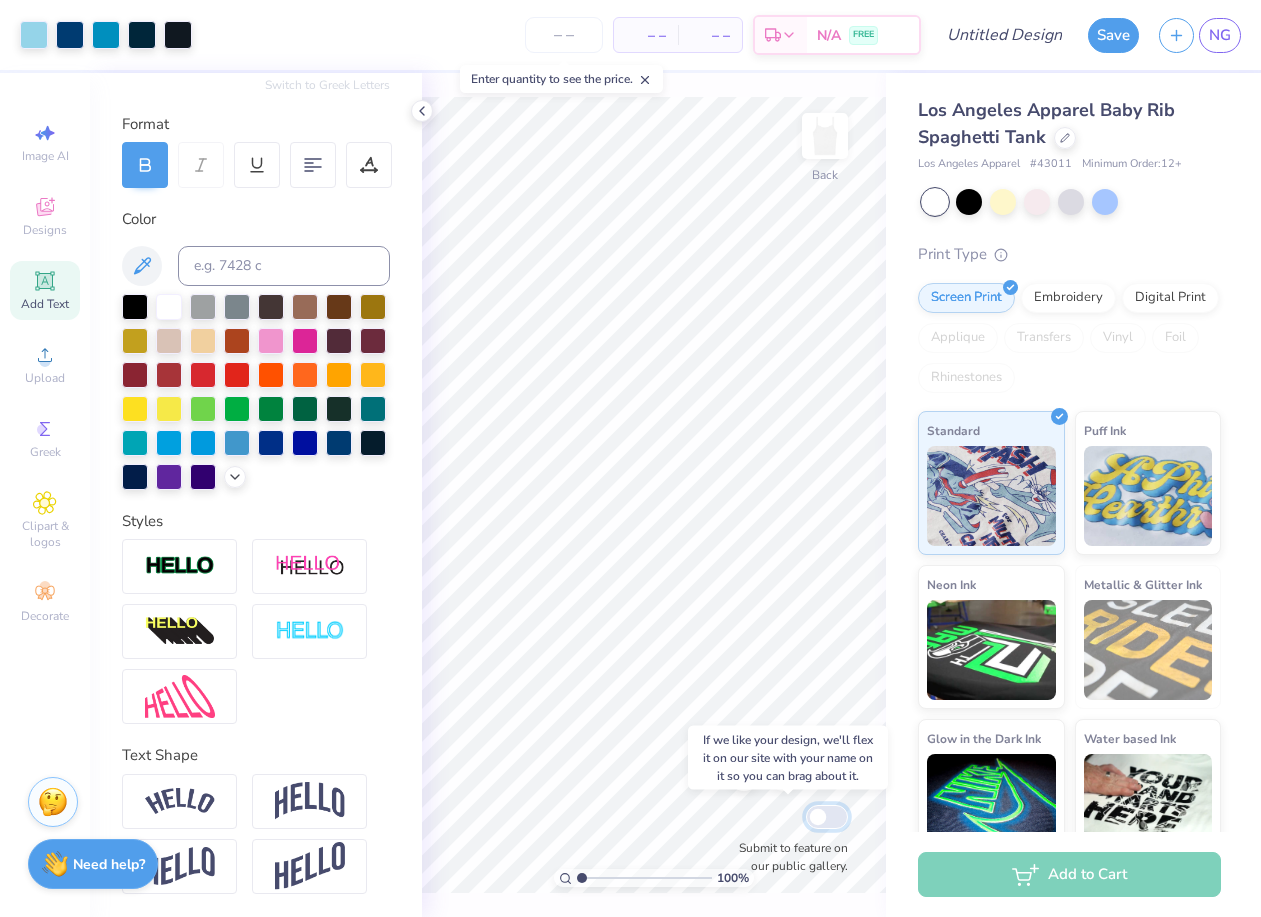 checkbox on "false" 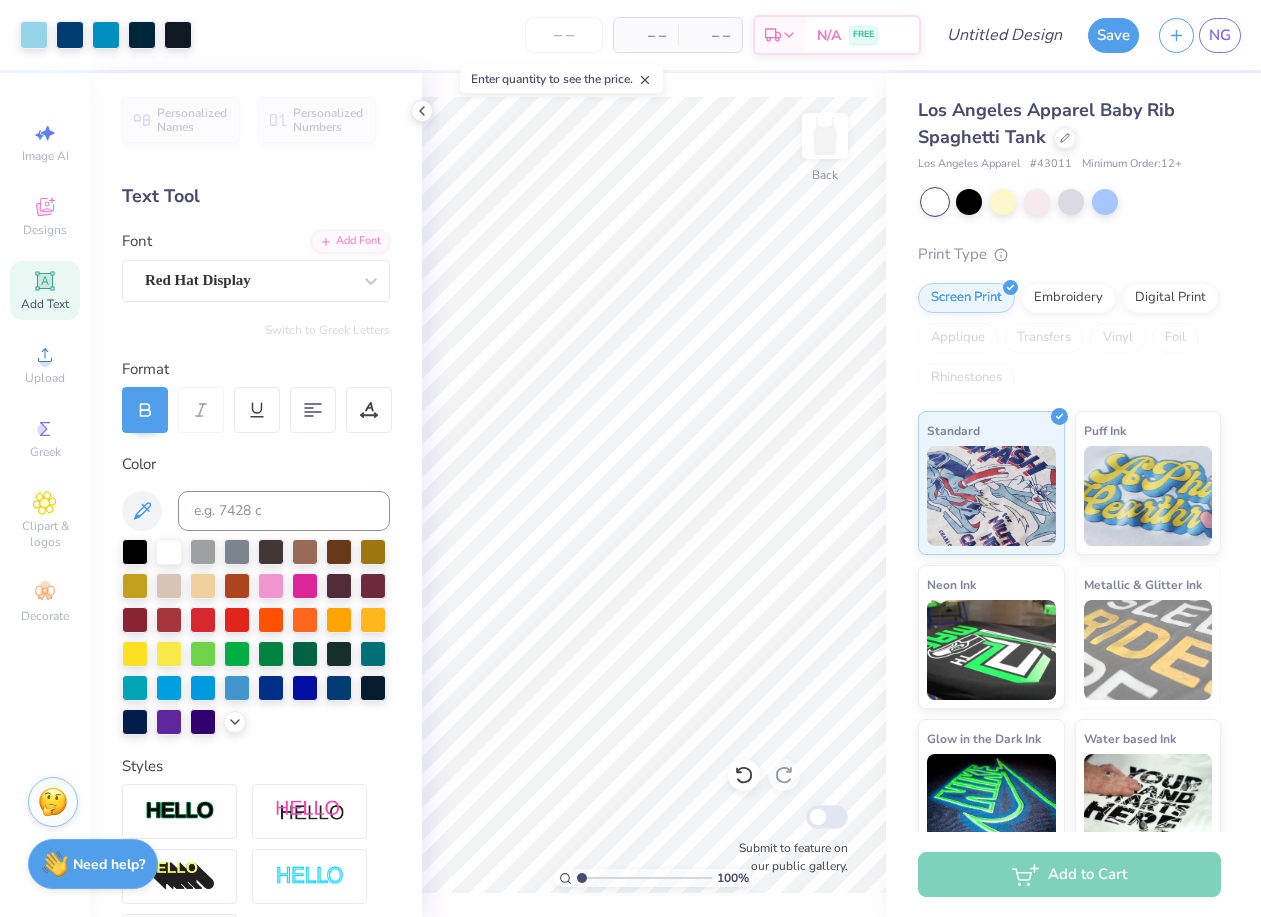 scroll, scrollTop: 0, scrollLeft: 0, axis: both 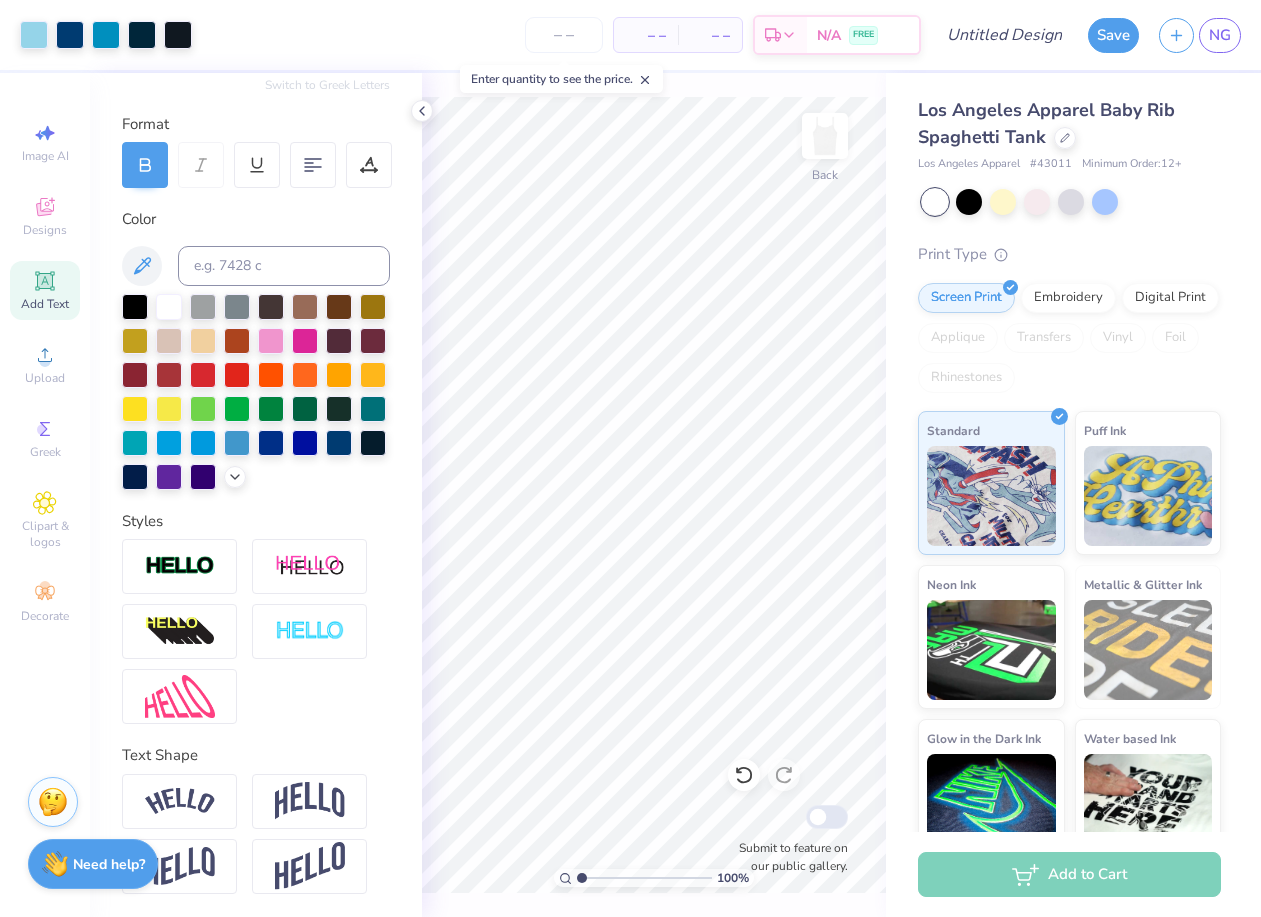 click on "Save NG" at bounding box center (1174, 35) 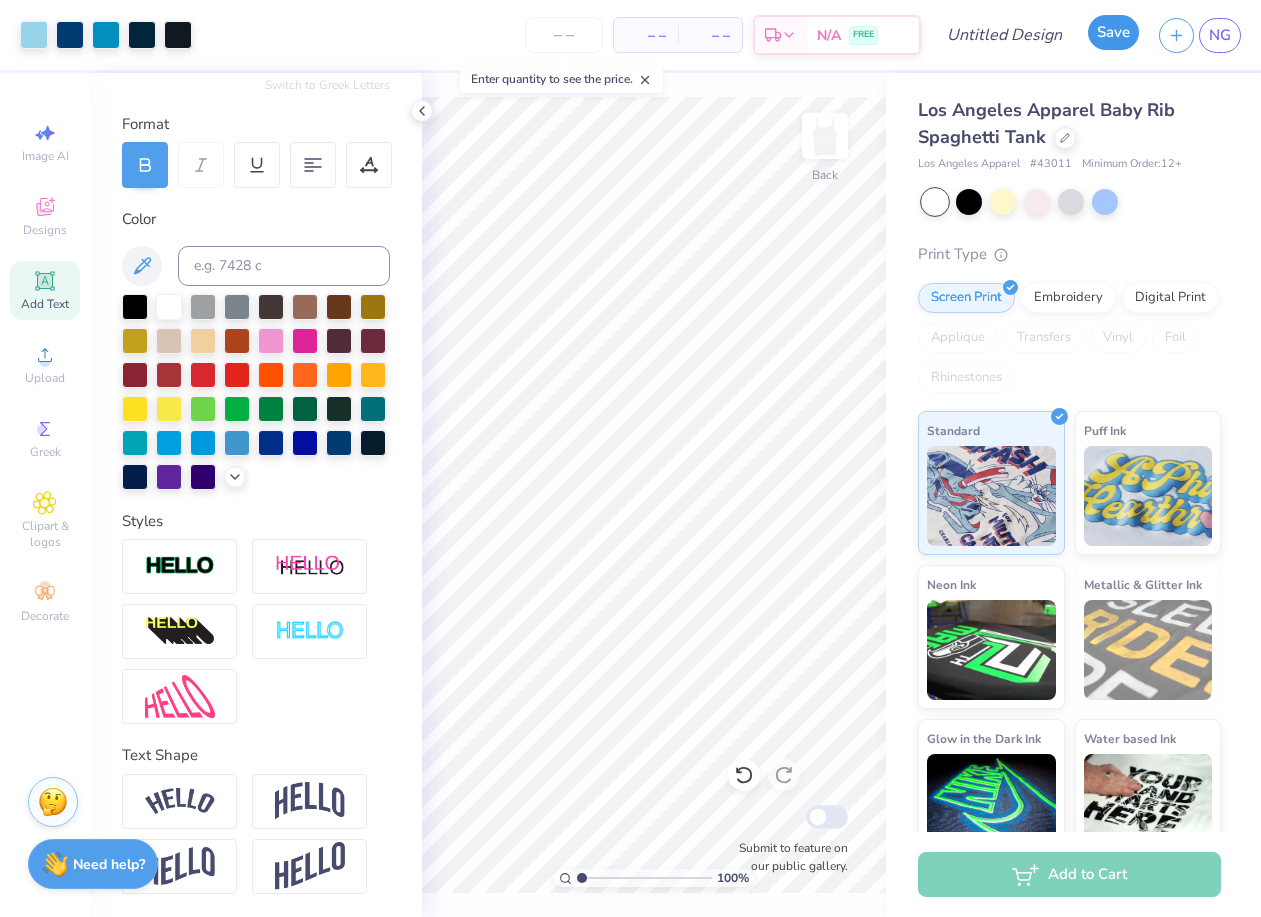 click on "Save" at bounding box center [1113, 32] 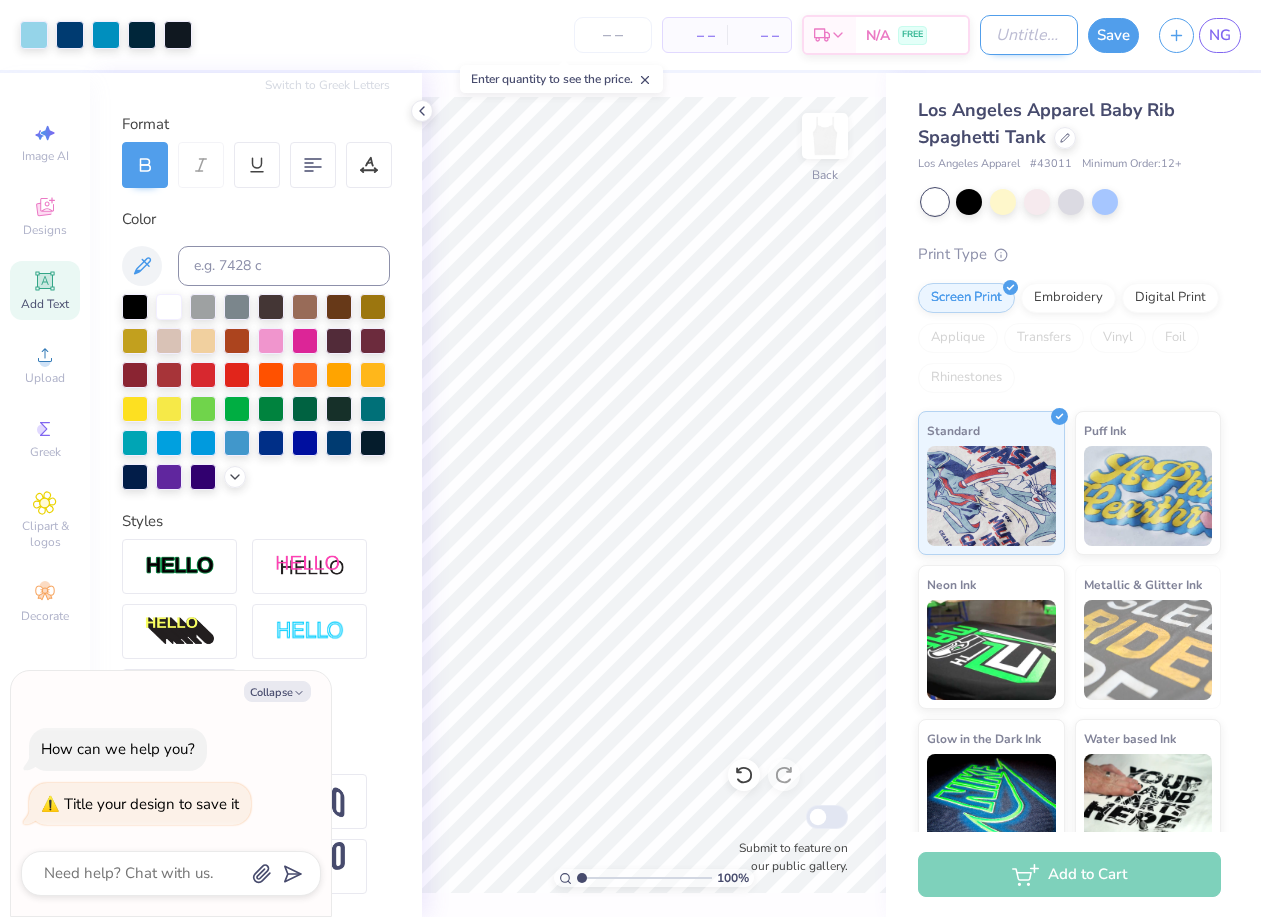 type on "x" 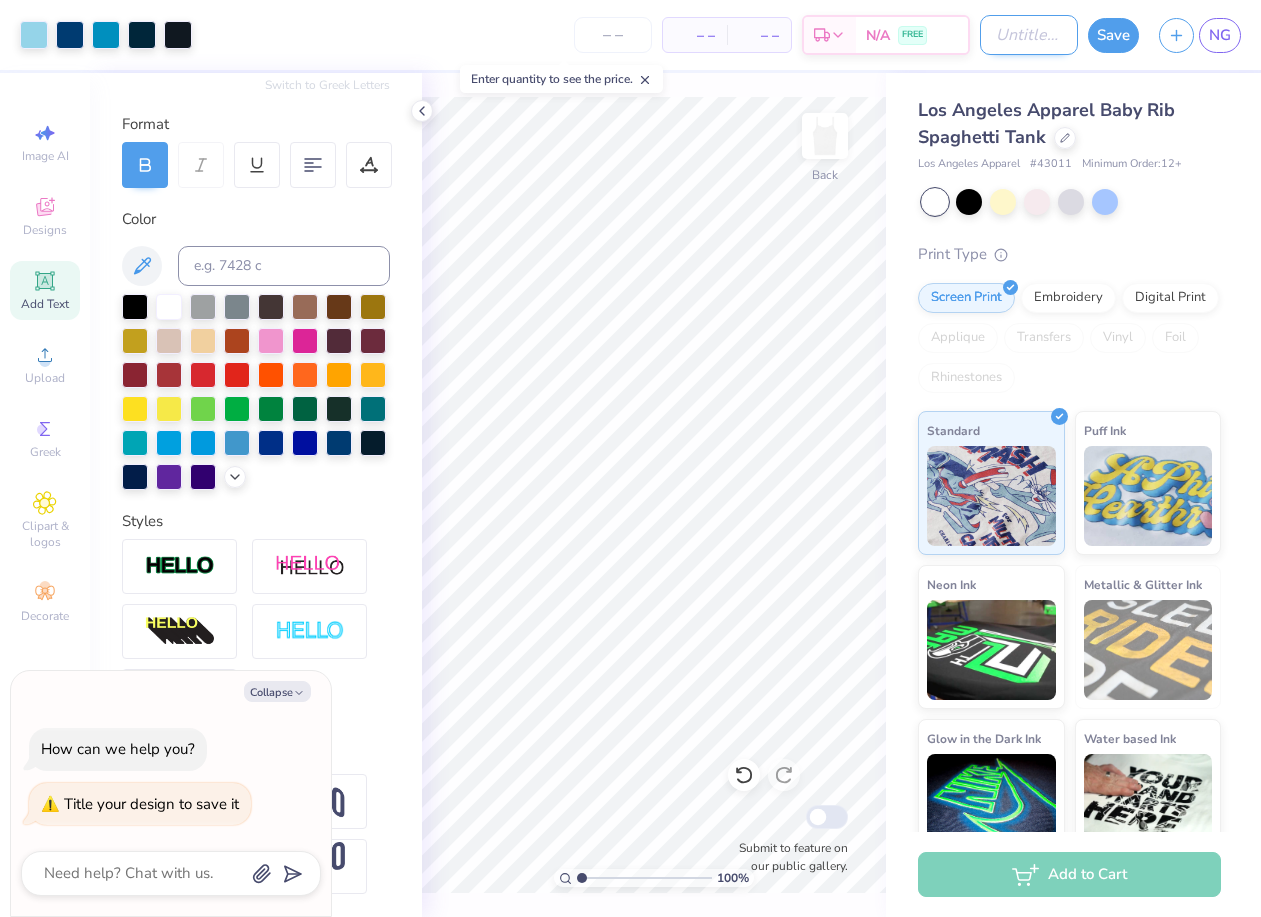 click on "Design Title" at bounding box center (1029, 35) 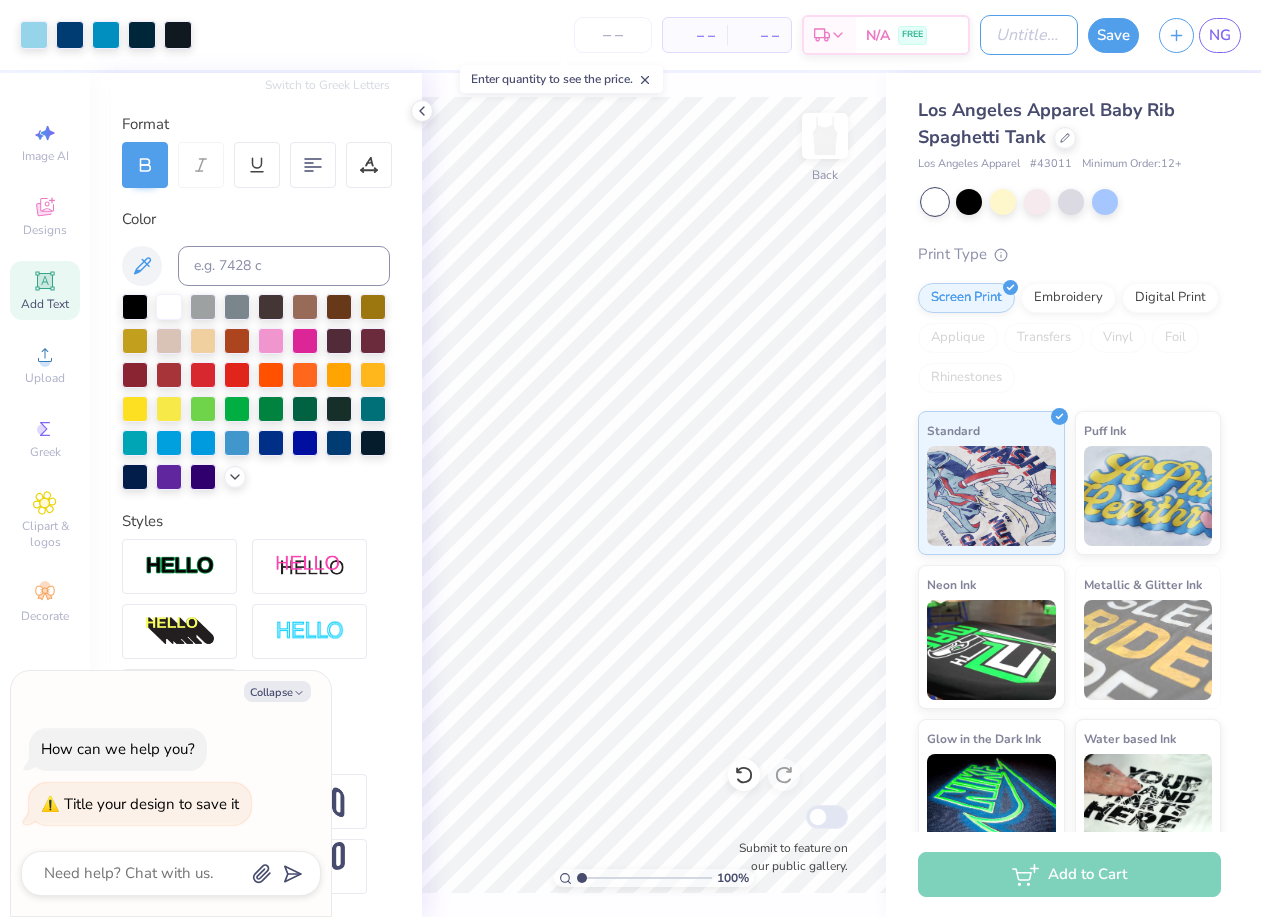 type on "l" 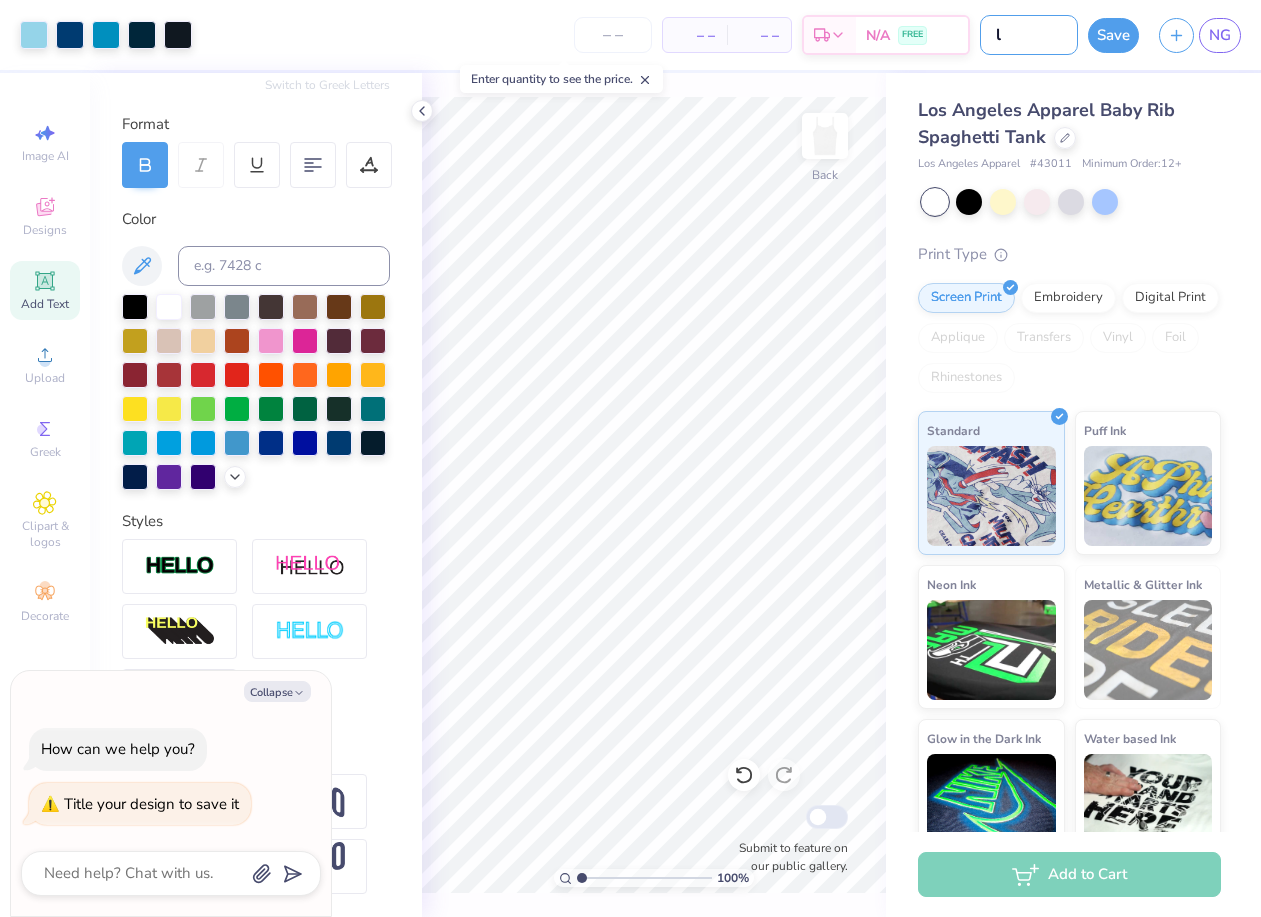 type on "li" 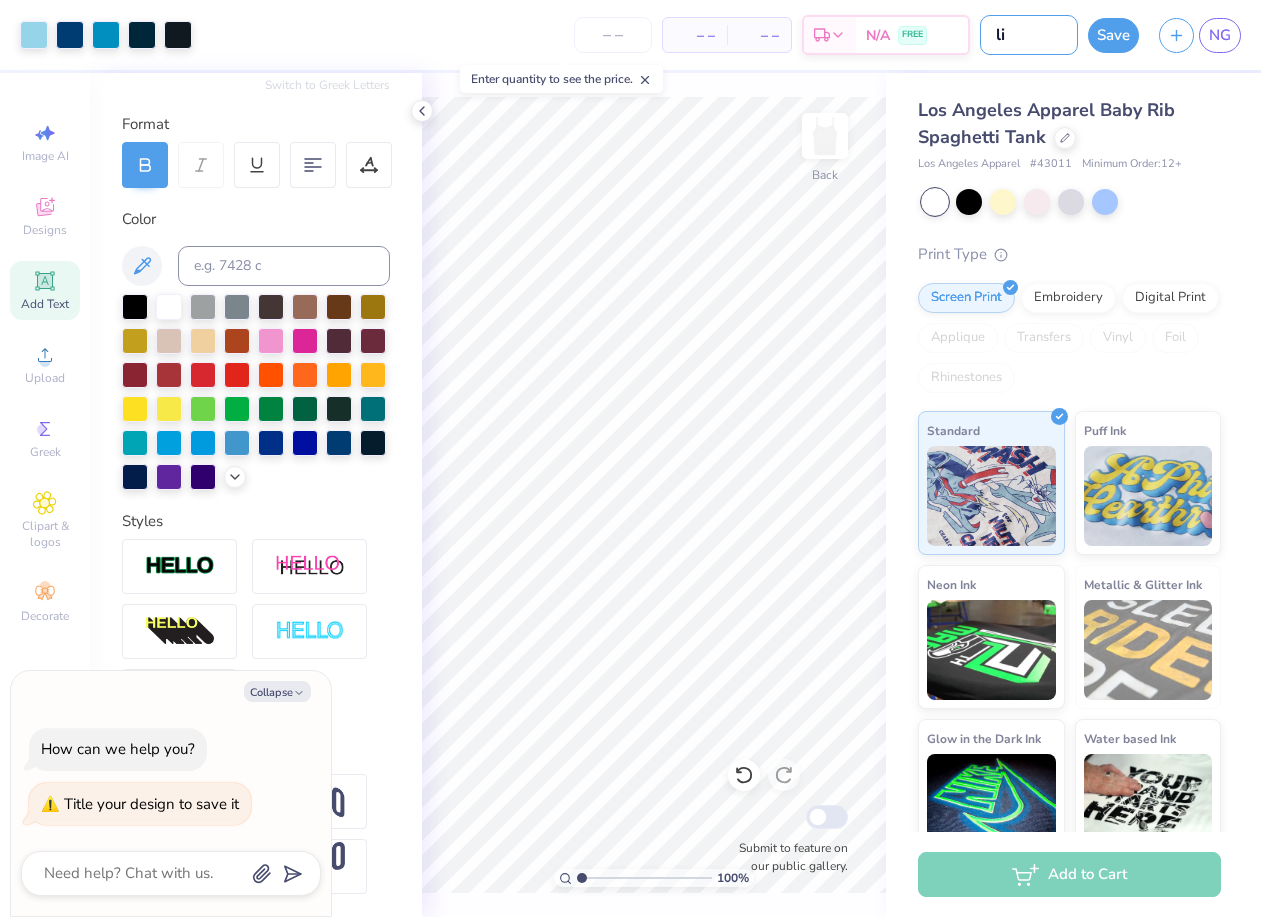 type on "lic" 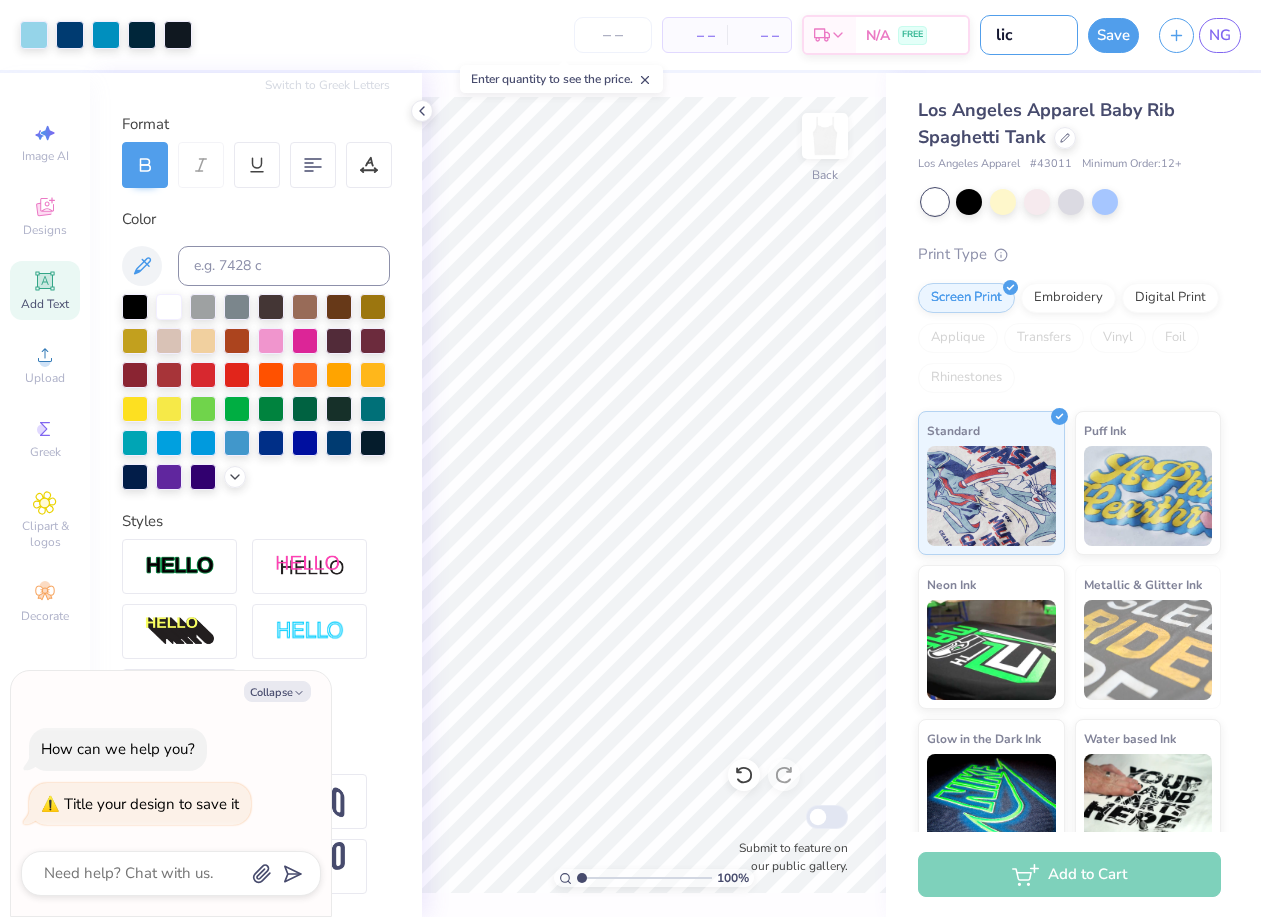type on "lice" 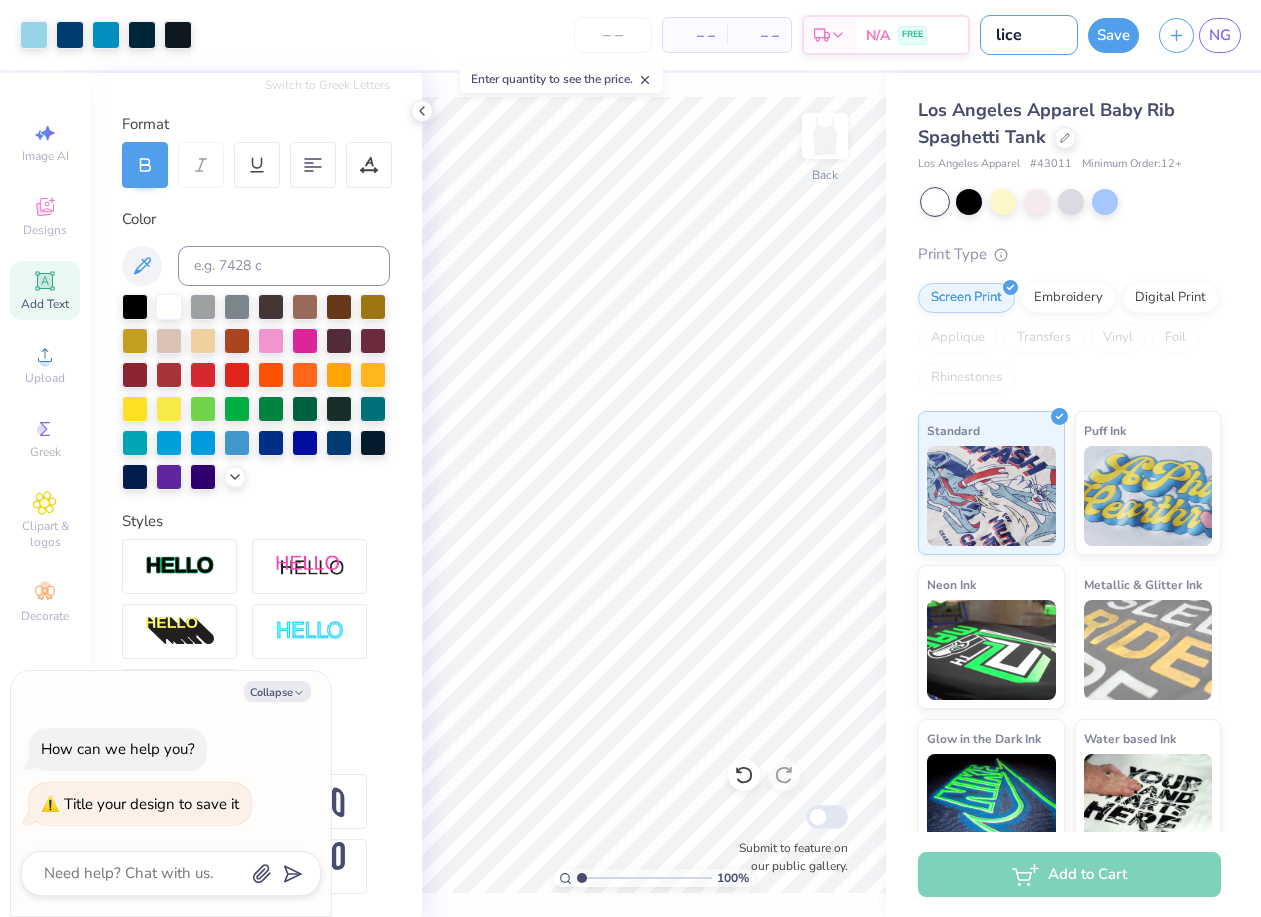 type on "x" 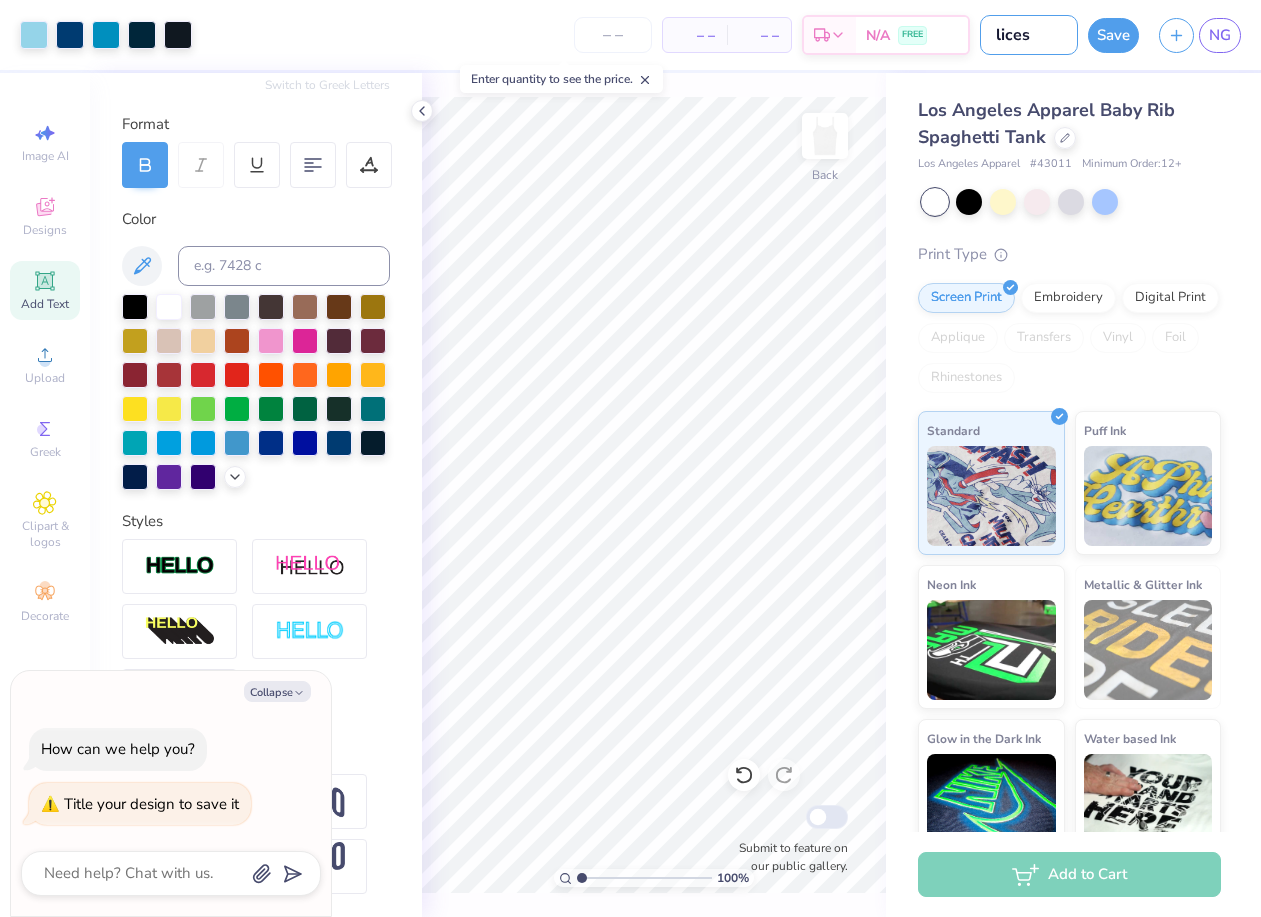 type on "lice" 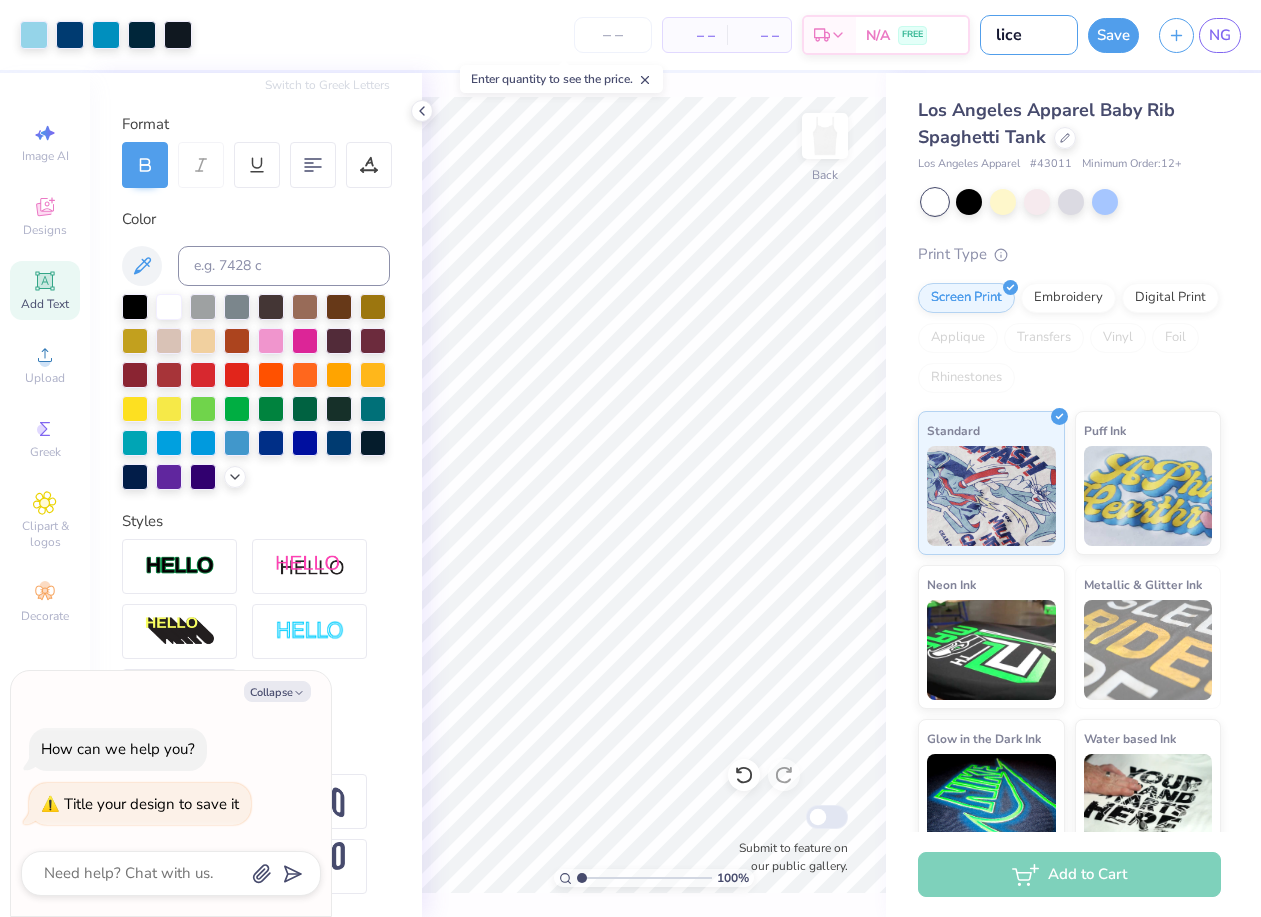 type on "licen" 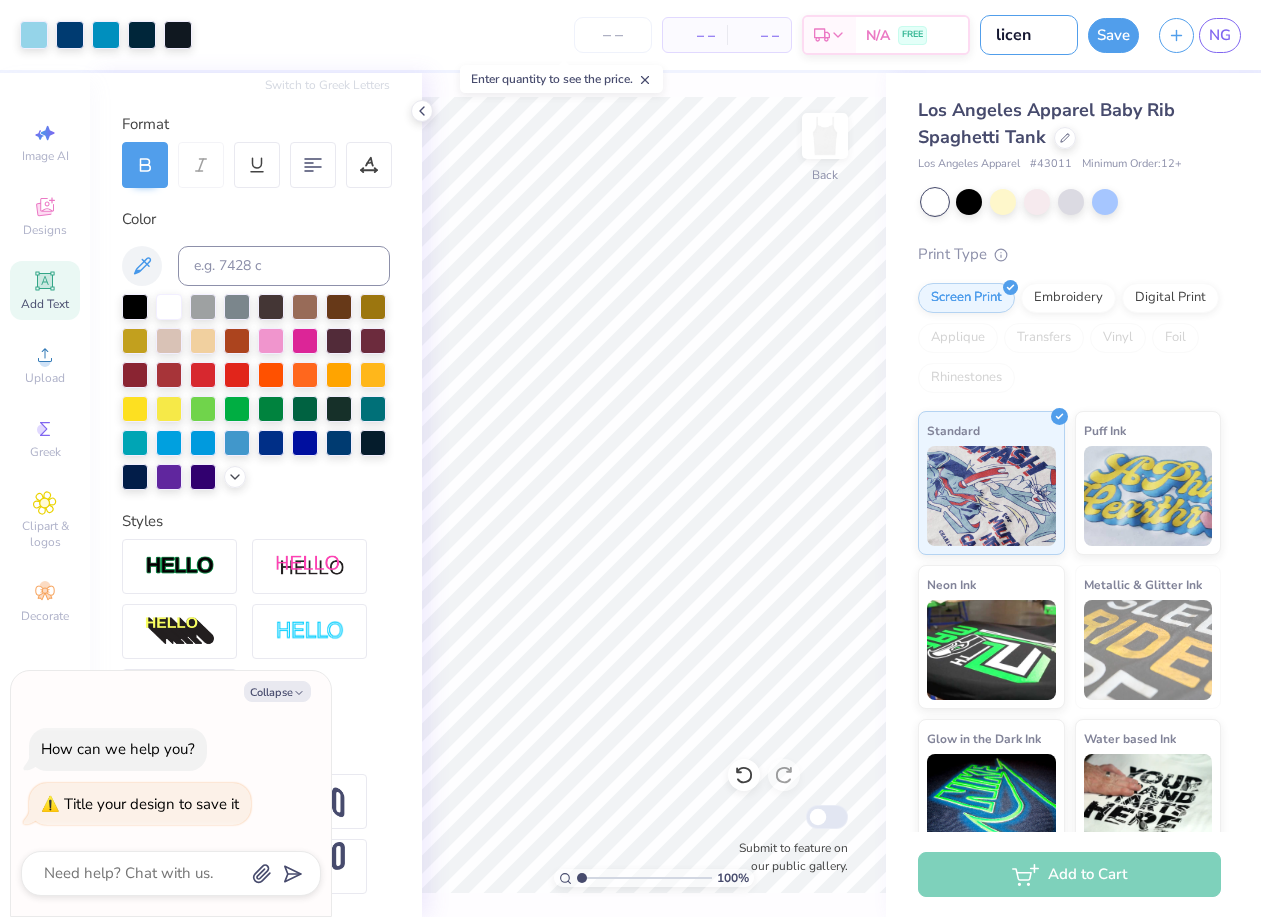 type on "licens" 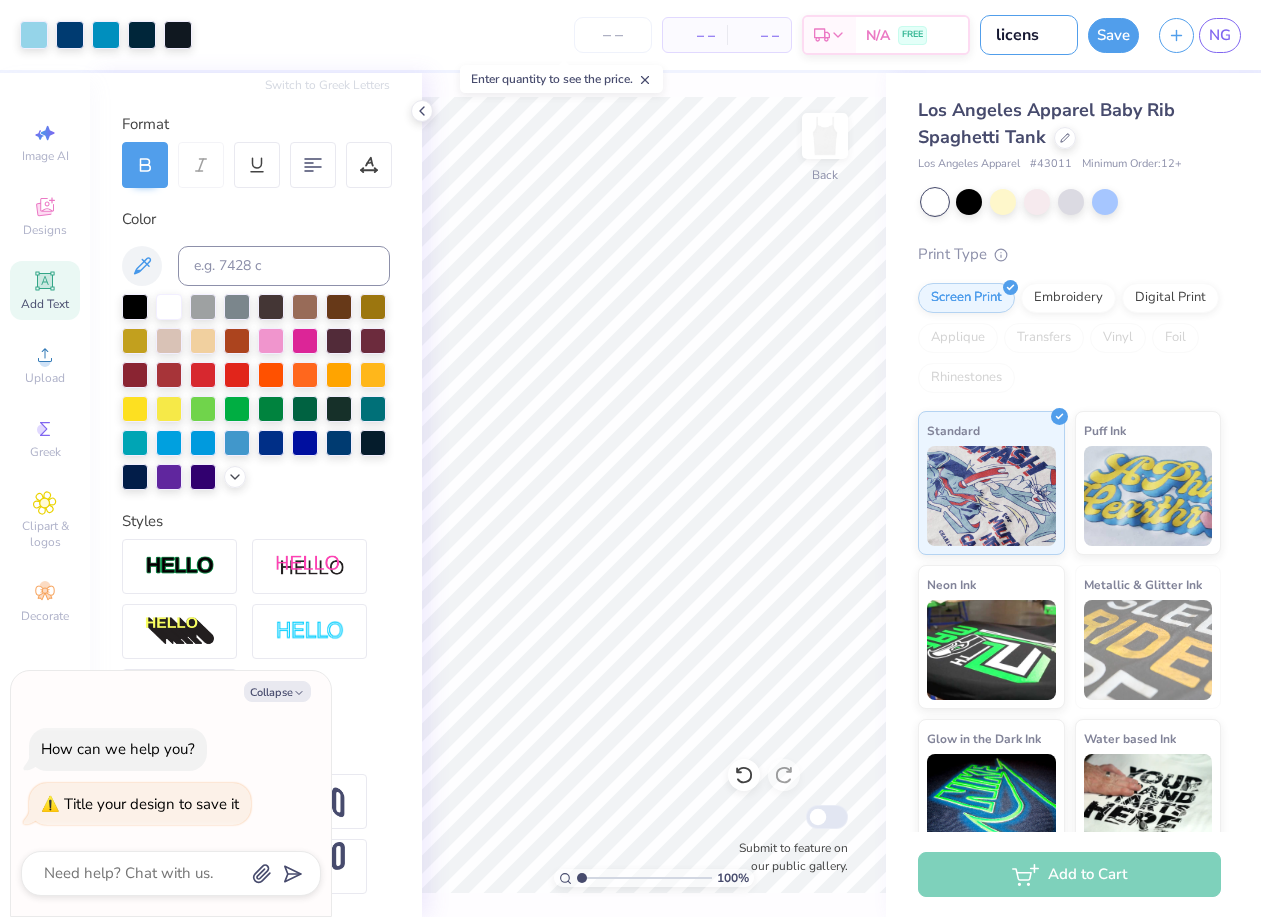type on "license" 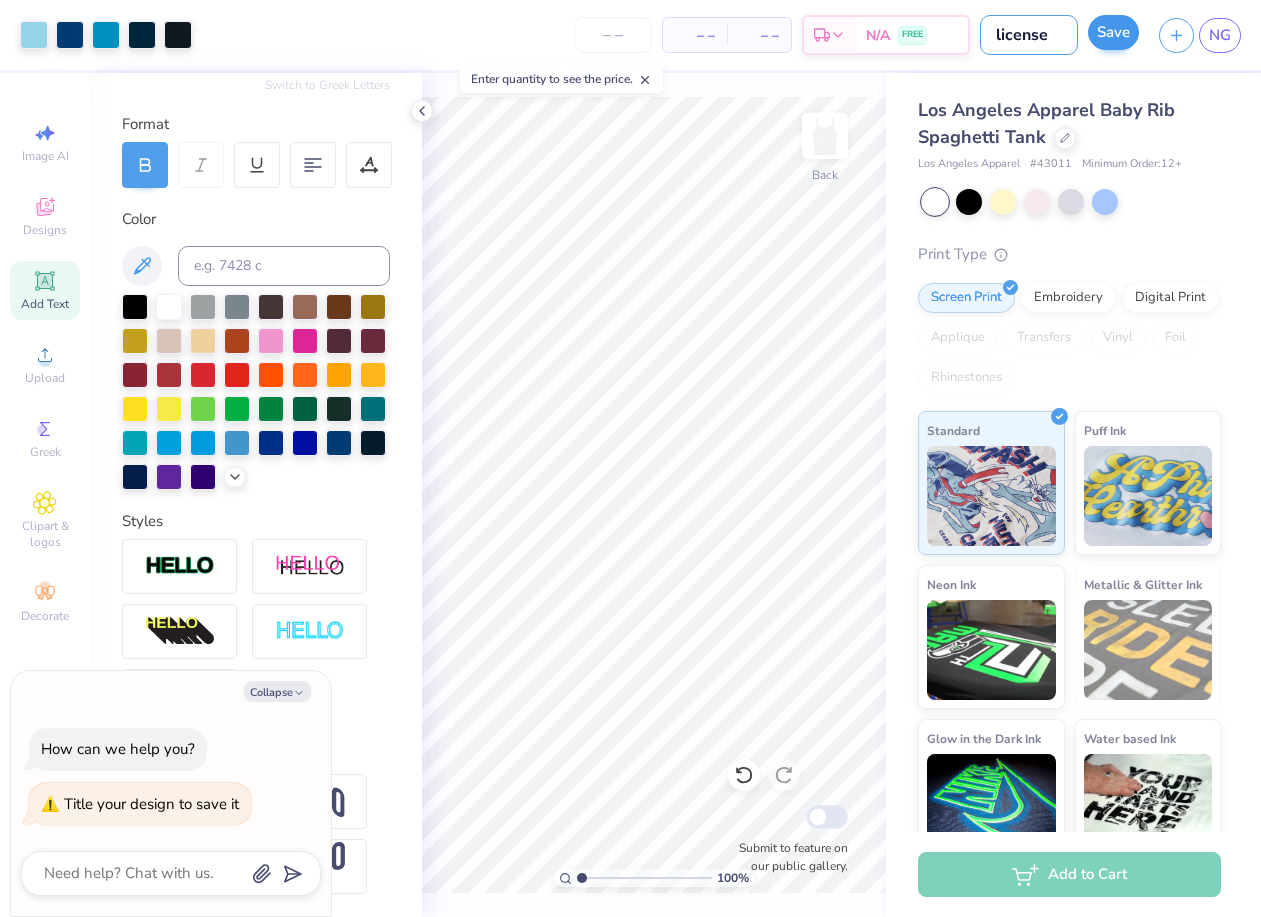 type on "license" 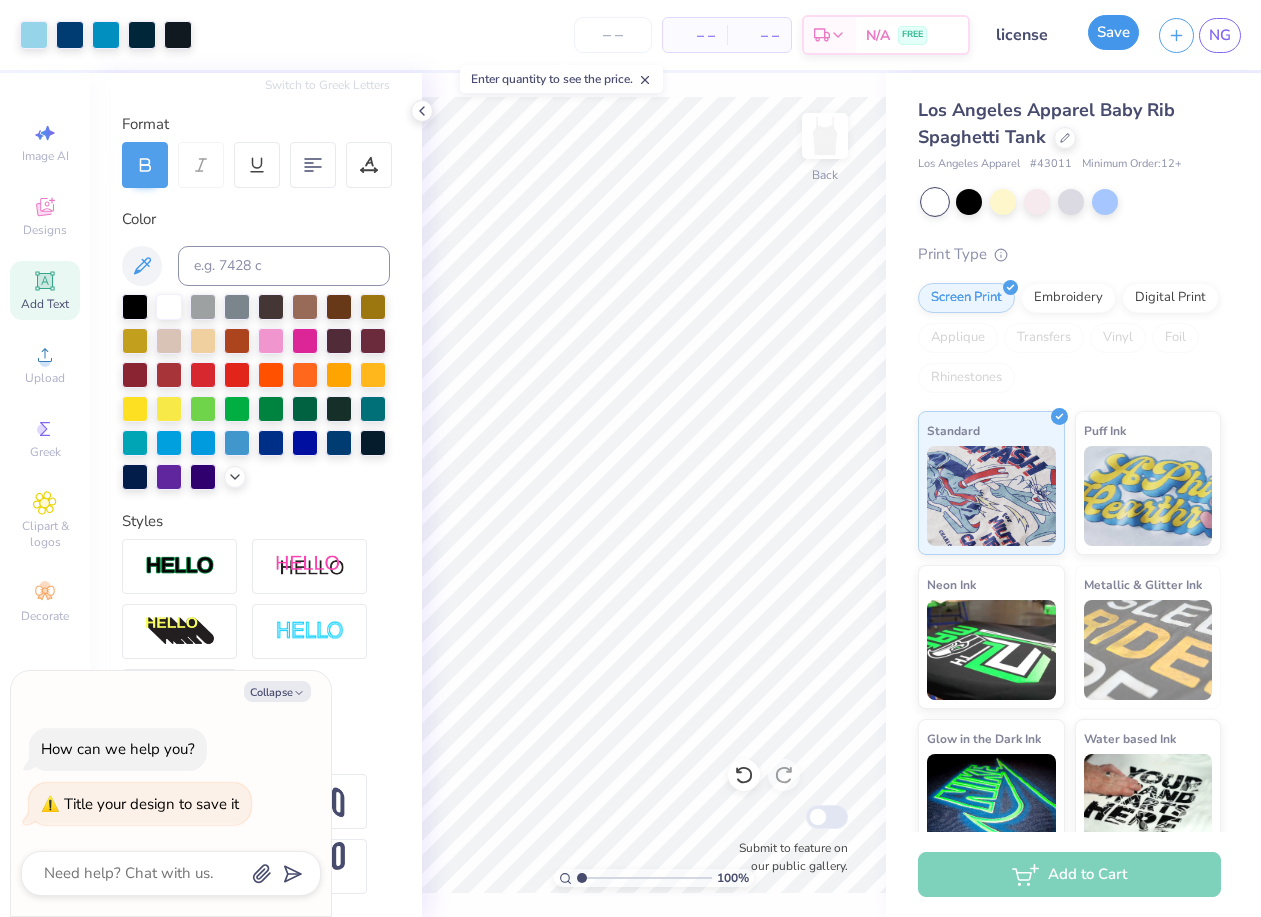 click on "Save" at bounding box center [1113, 32] 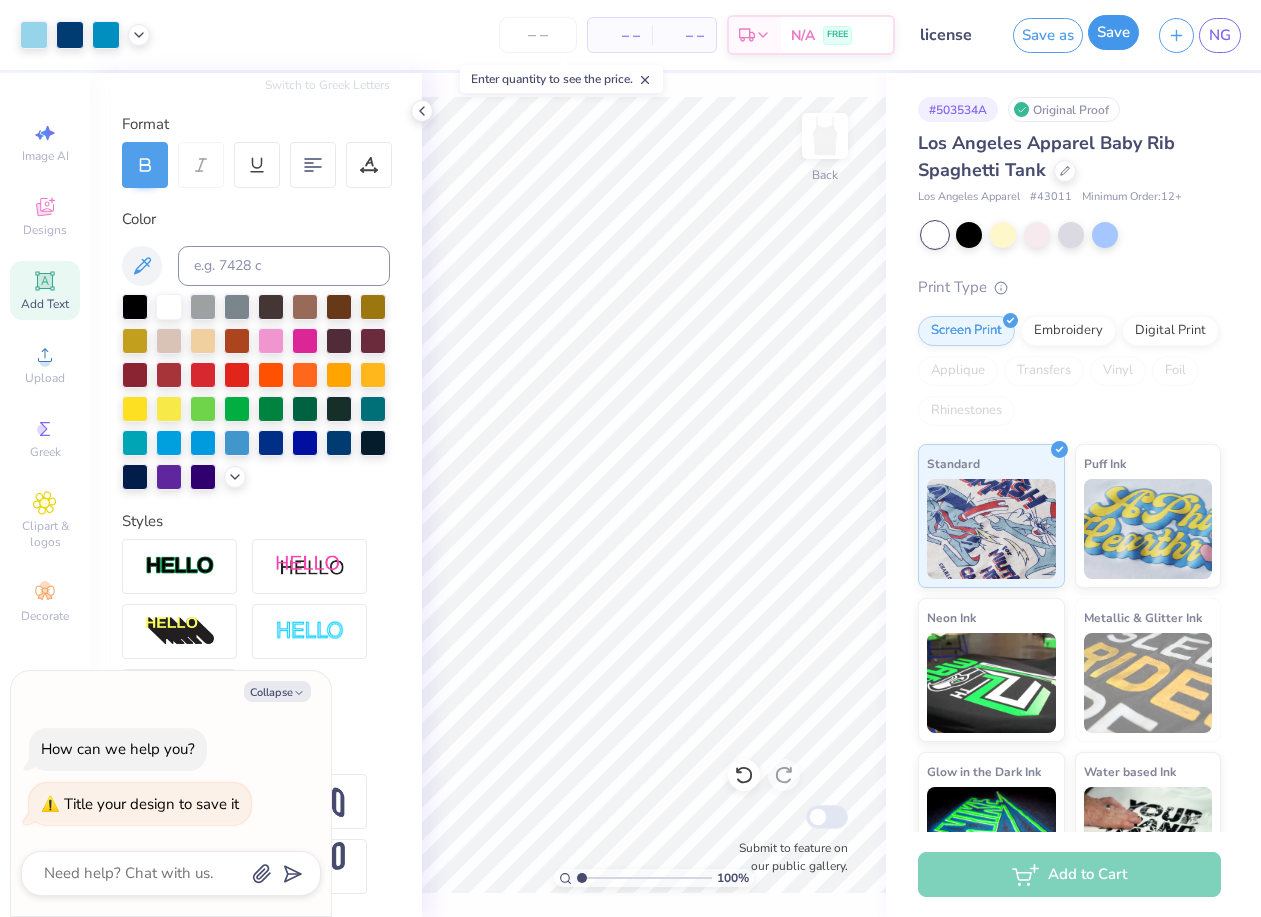 click on "Save" at bounding box center [1113, 32] 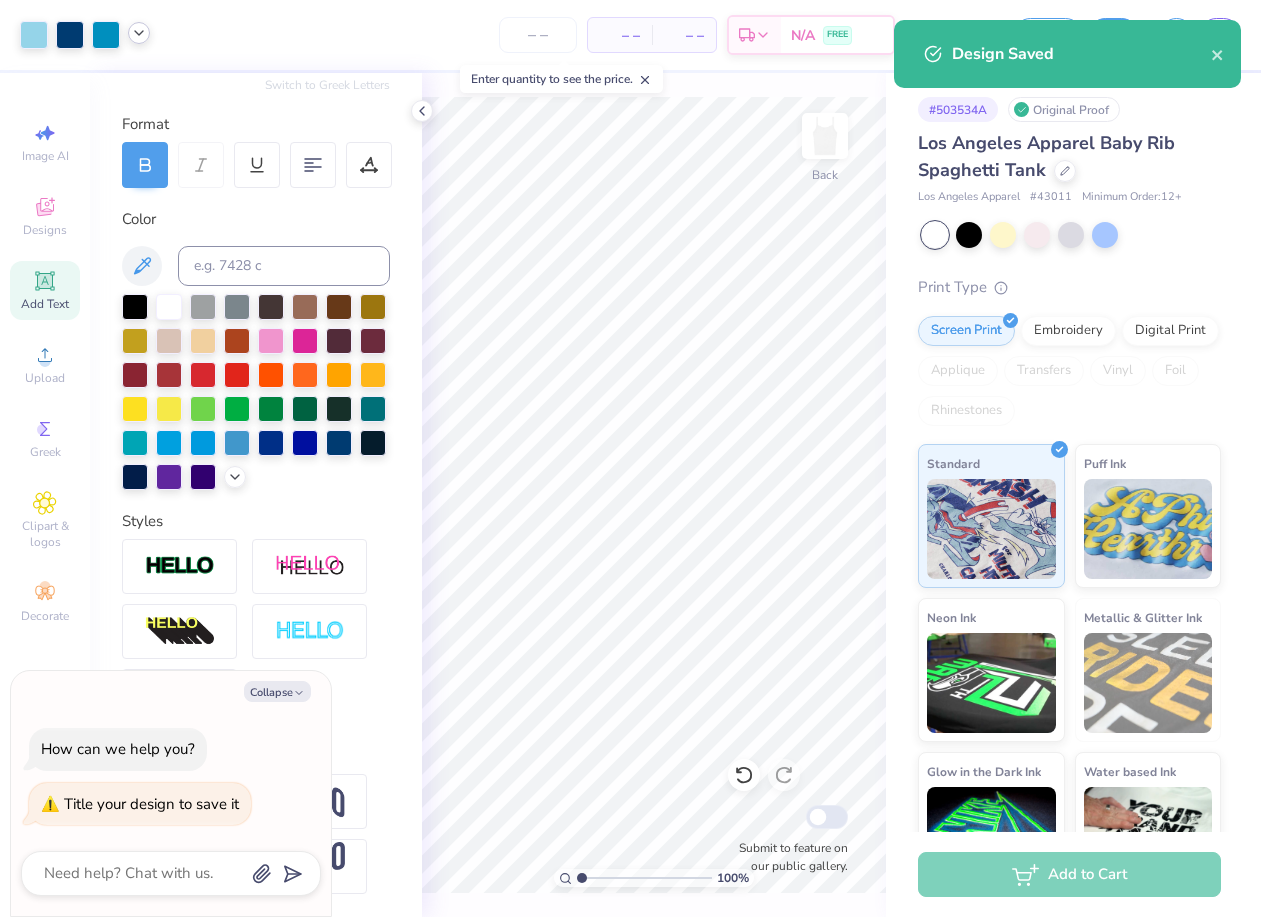 click 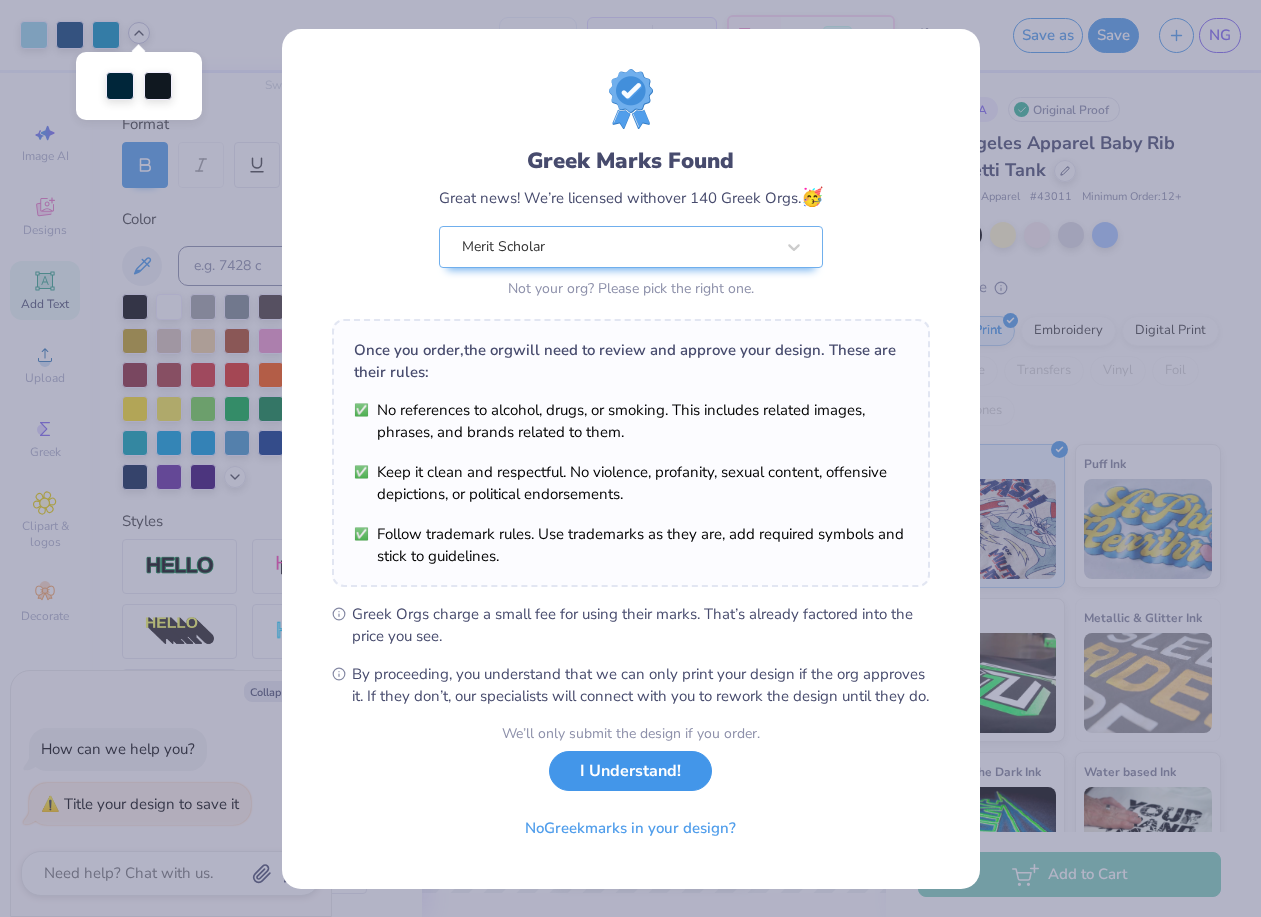 click on "I Understand!" at bounding box center (630, 771) 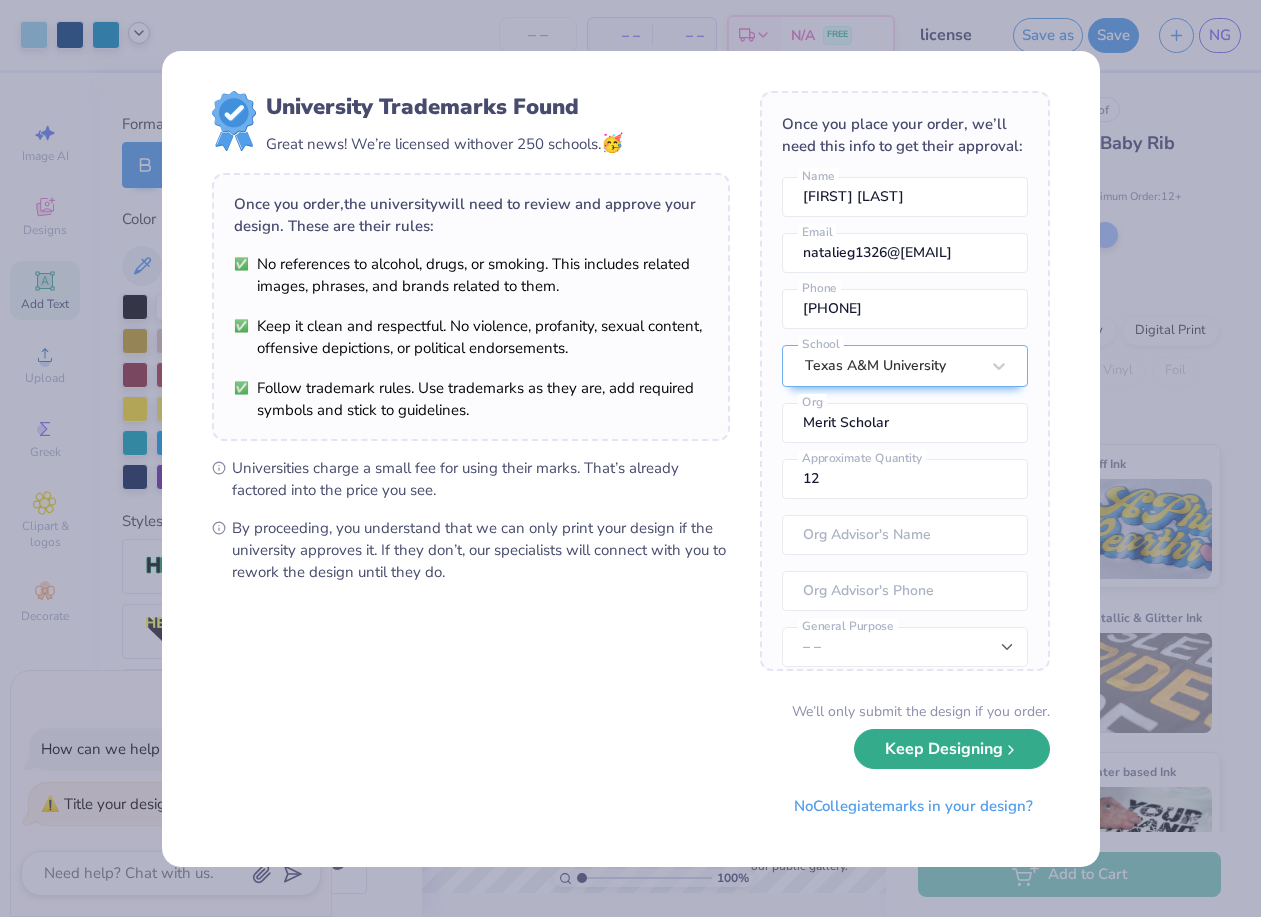 click on "Keep Designing" at bounding box center [952, 749] 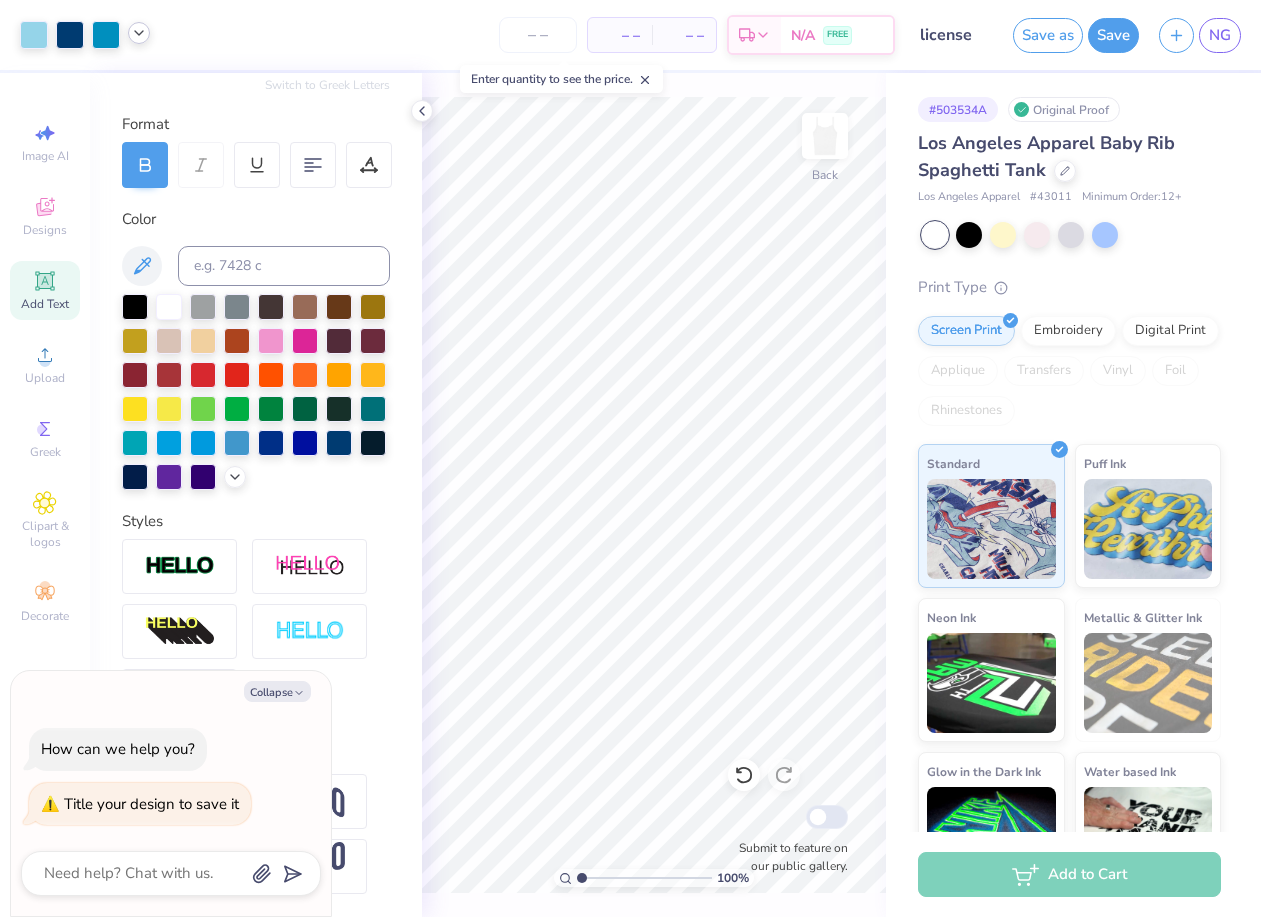 type on "x" 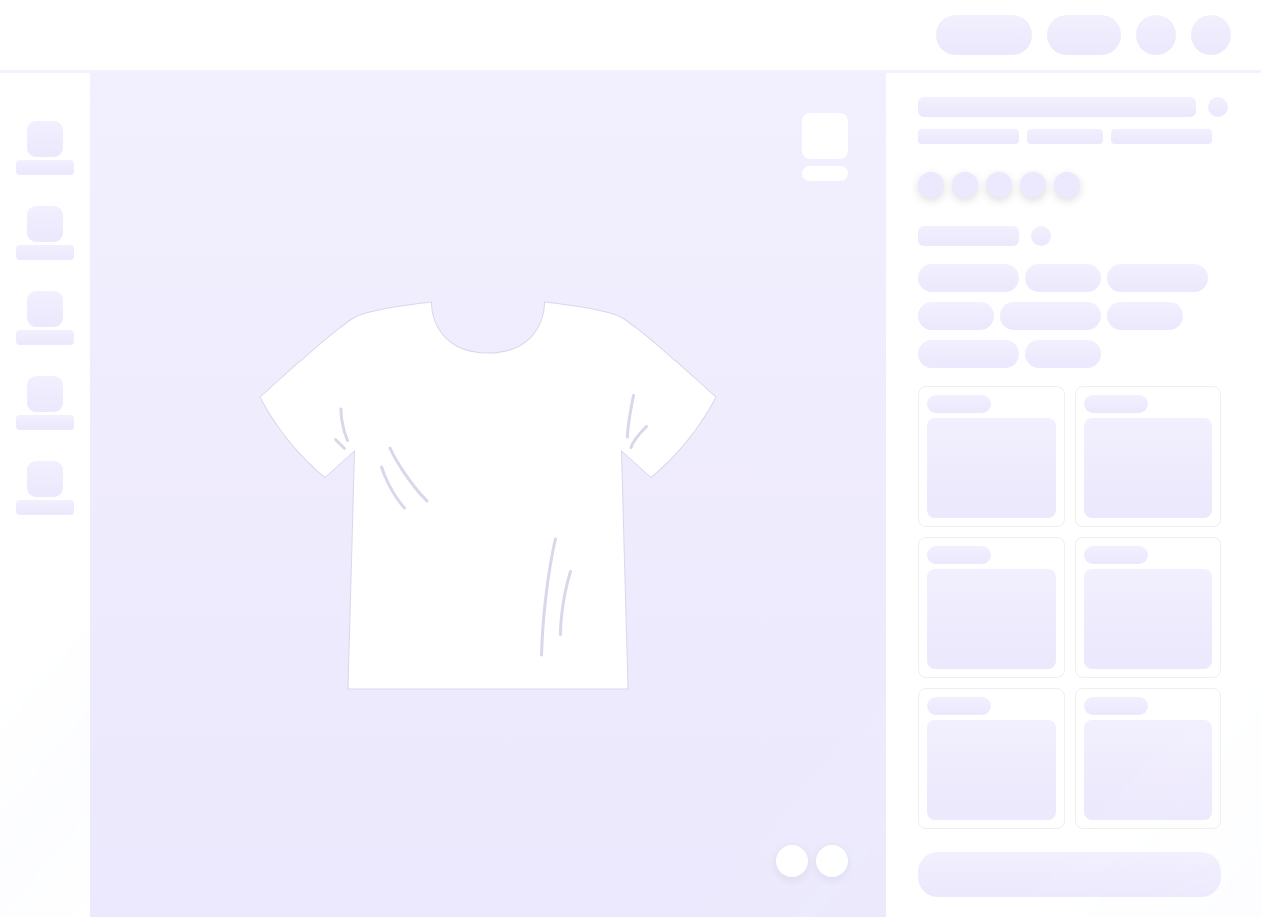 scroll, scrollTop: 0, scrollLeft: 0, axis: both 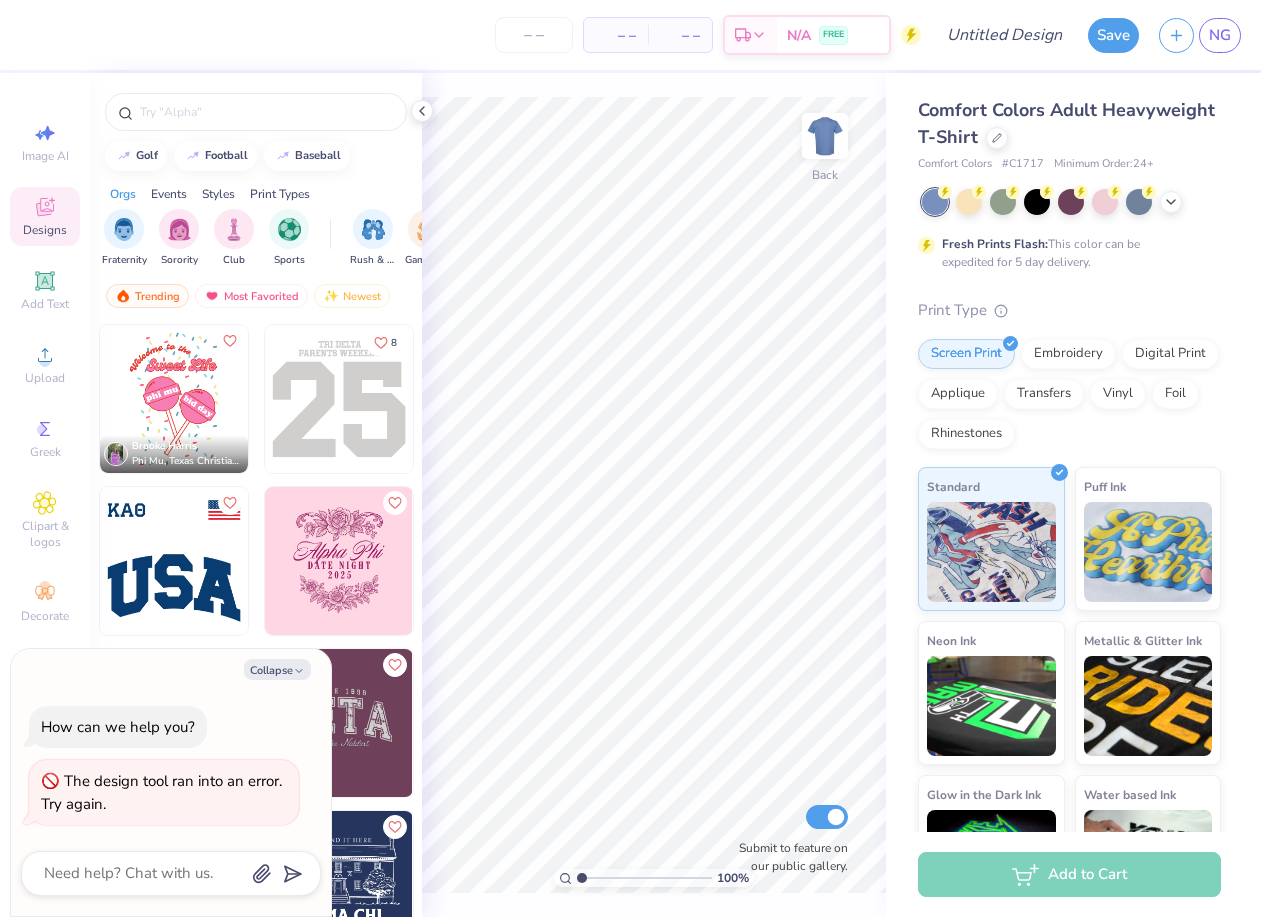 type on "x" 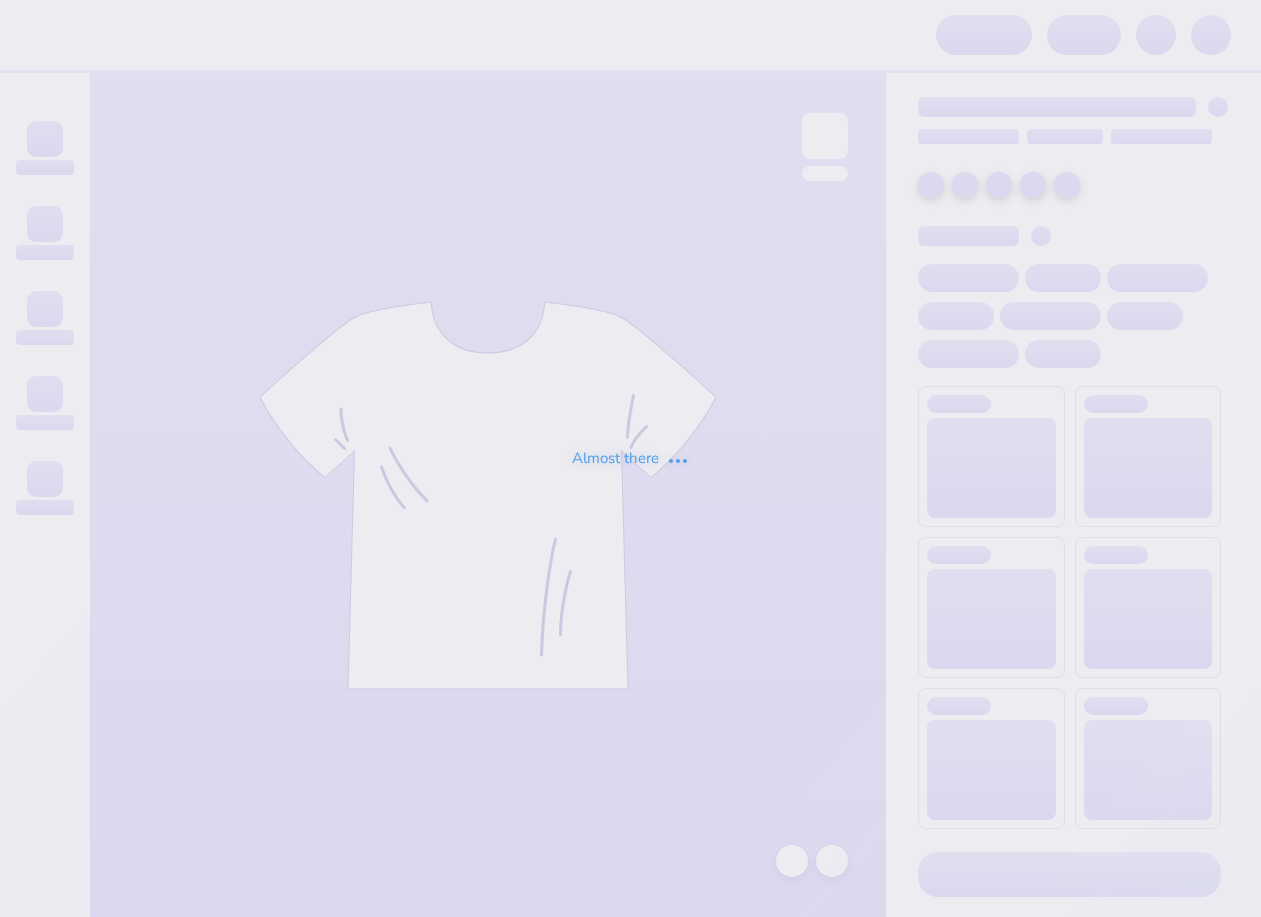 scroll, scrollTop: 0, scrollLeft: 0, axis: both 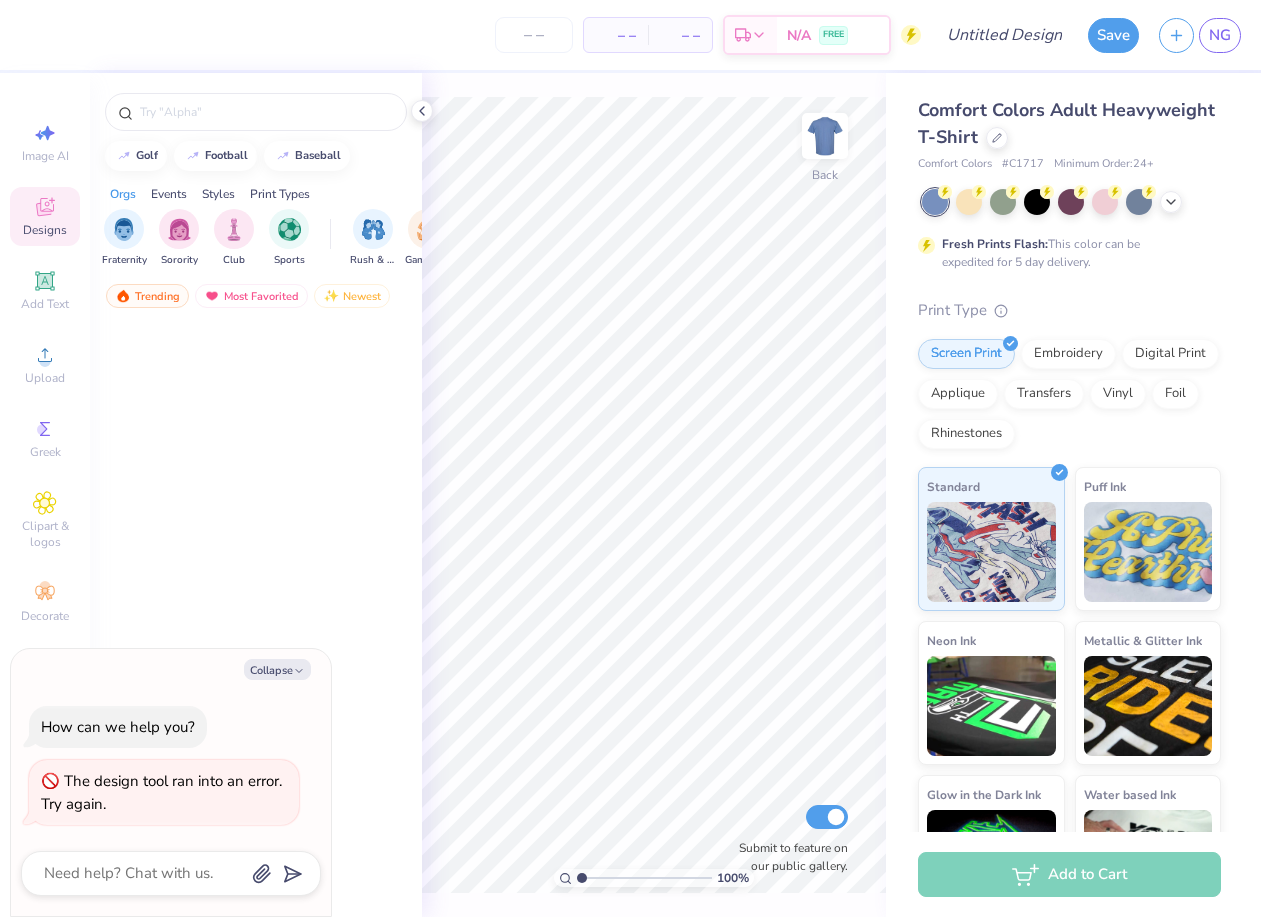 type on "x" 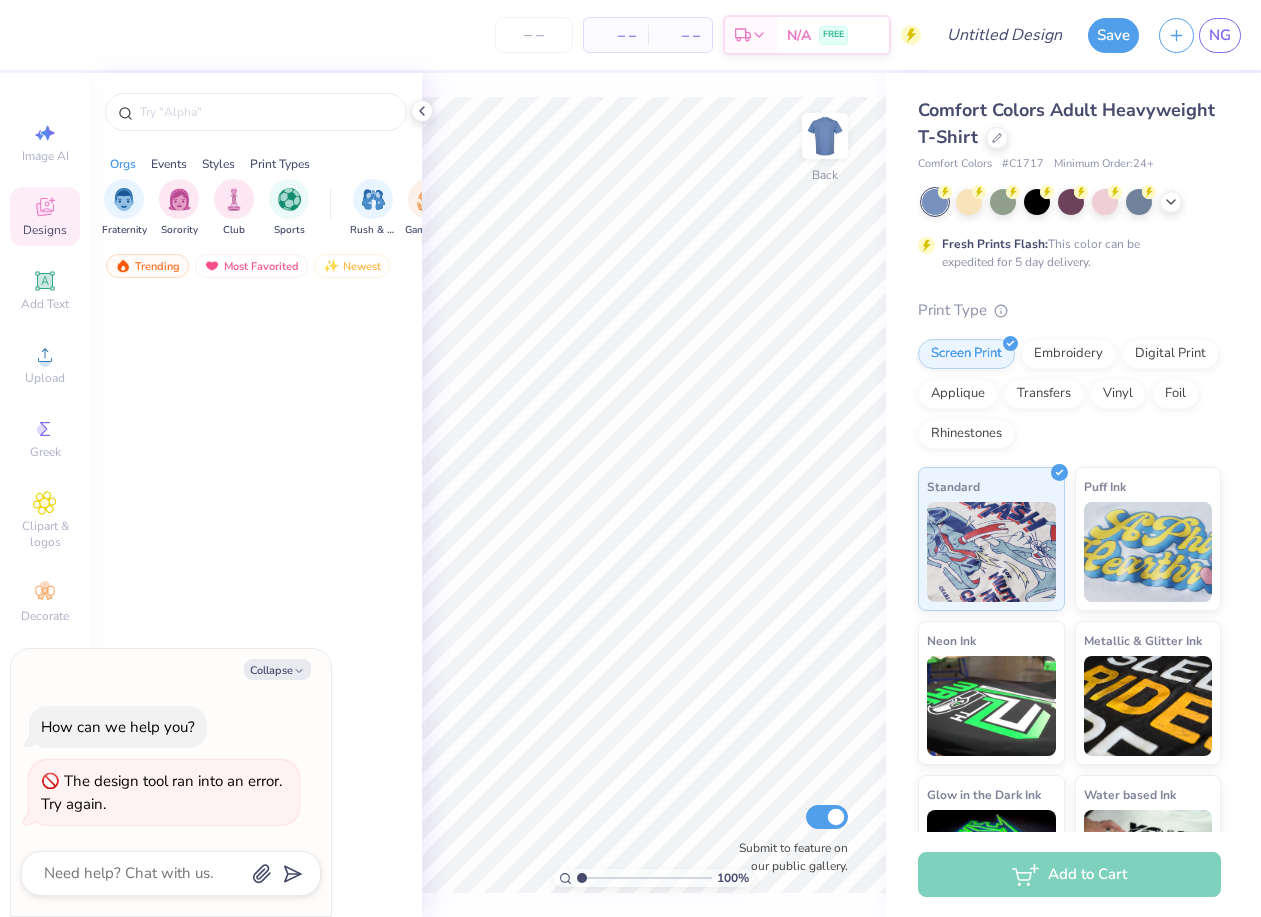 type on "x" 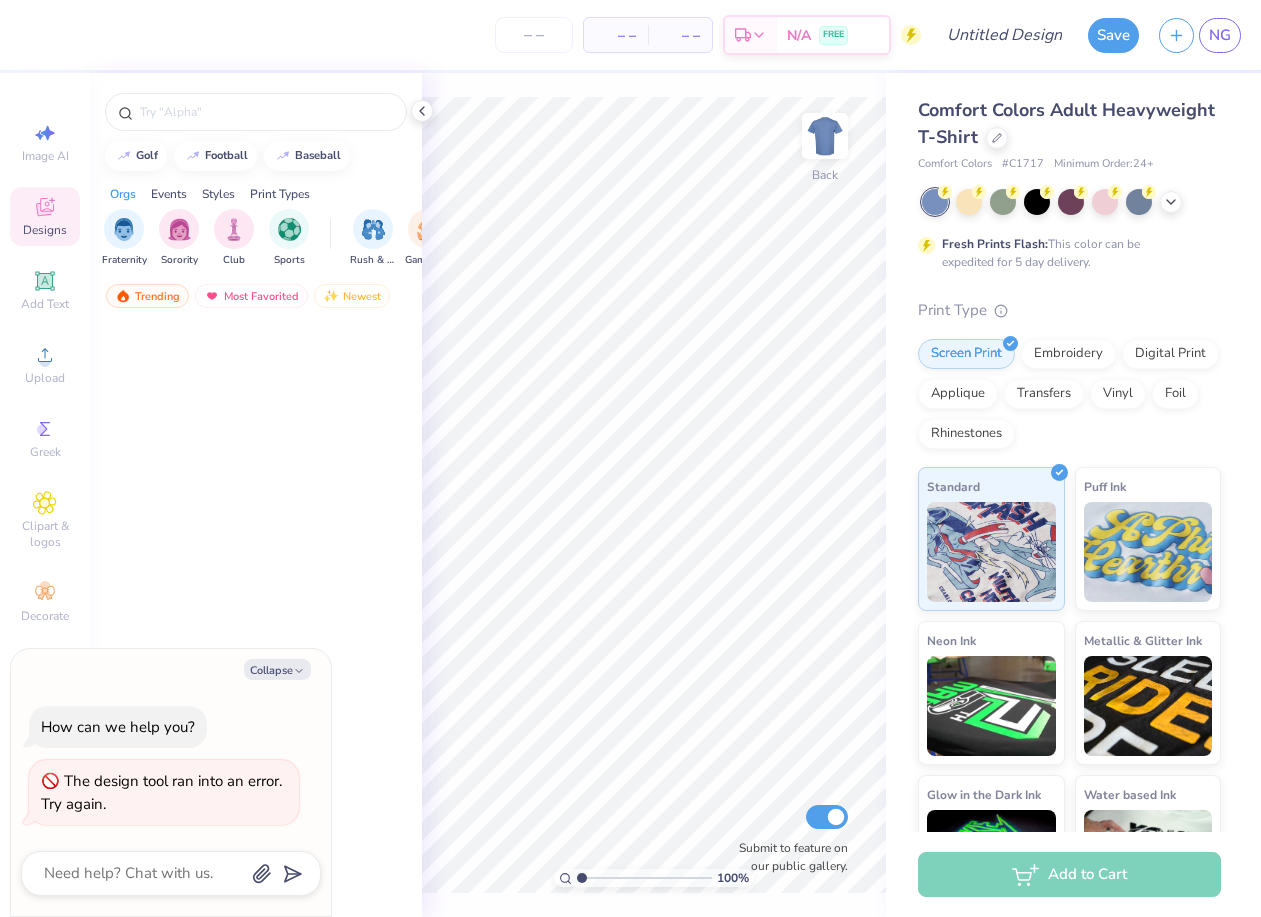 scroll, scrollTop: 0, scrollLeft: 0, axis: both 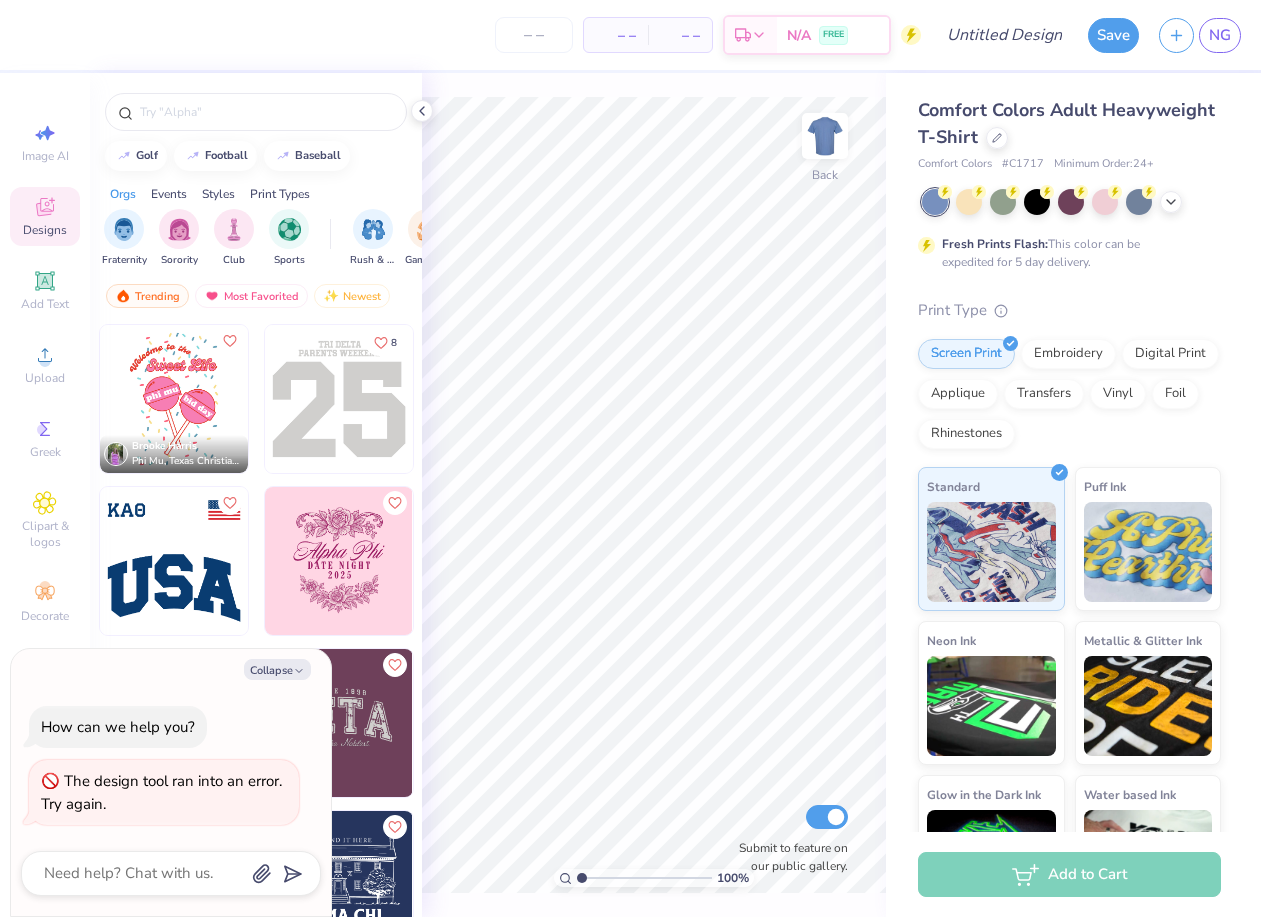 type on "x" 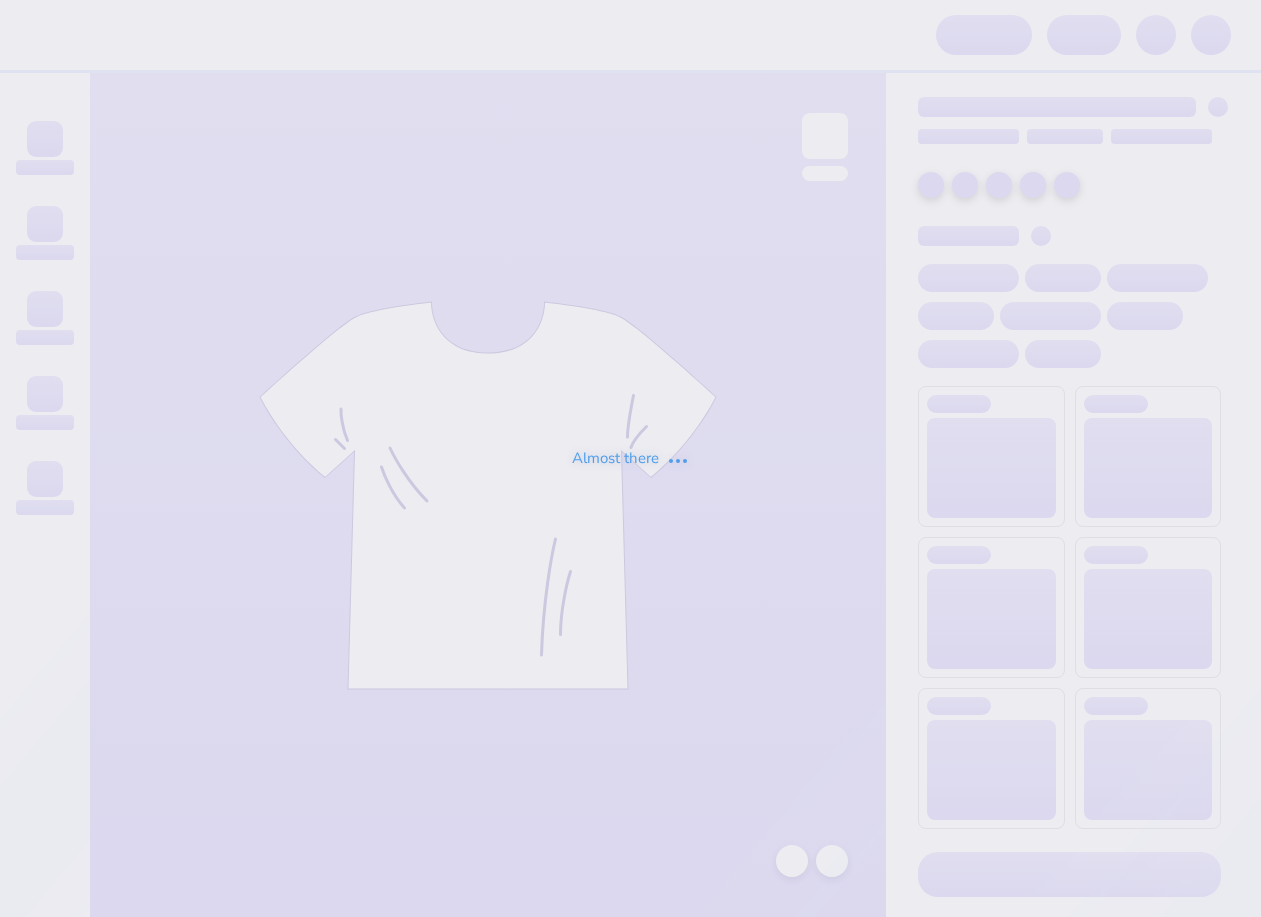 scroll, scrollTop: 0, scrollLeft: 0, axis: both 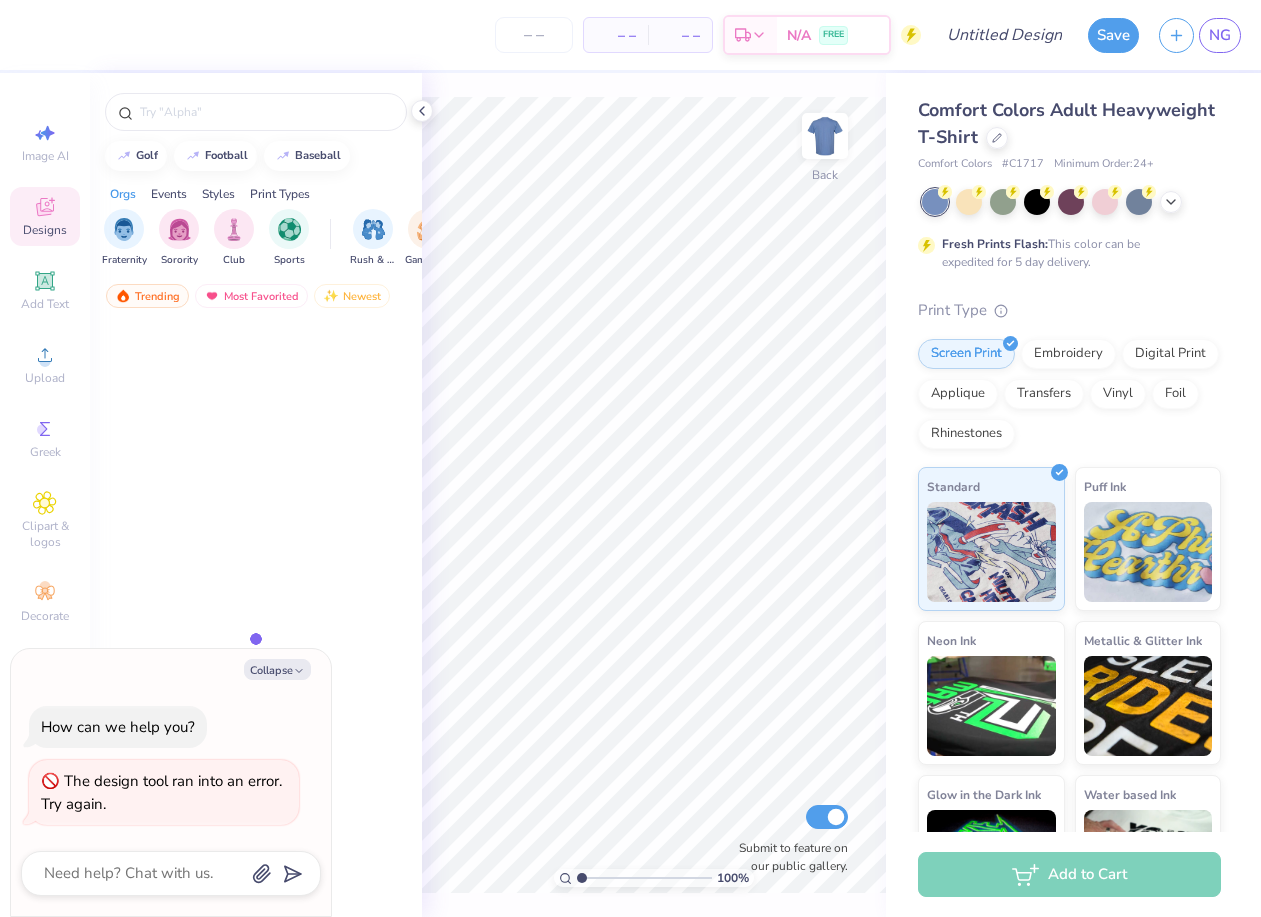 type on "x" 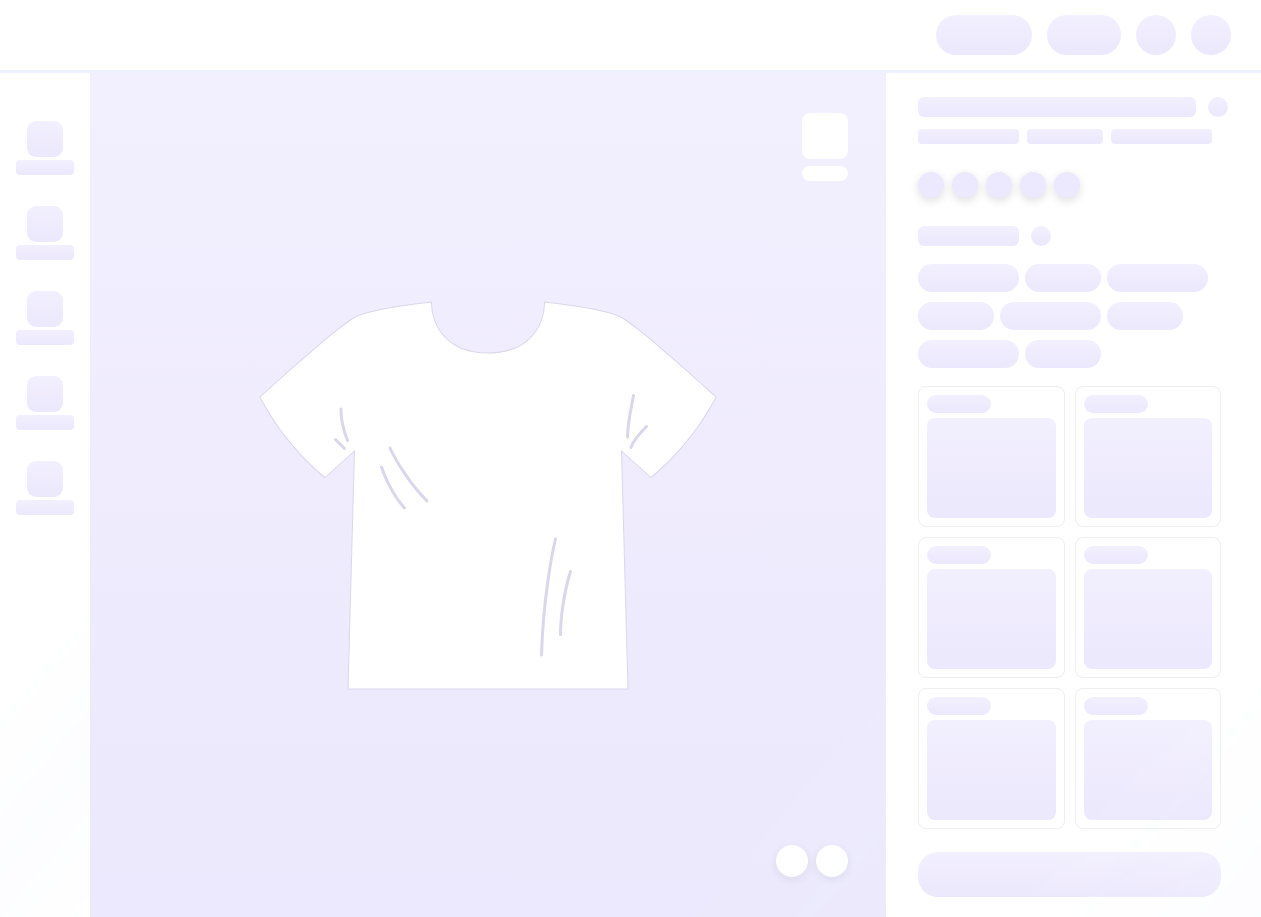 scroll, scrollTop: 0, scrollLeft: 0, axis: both 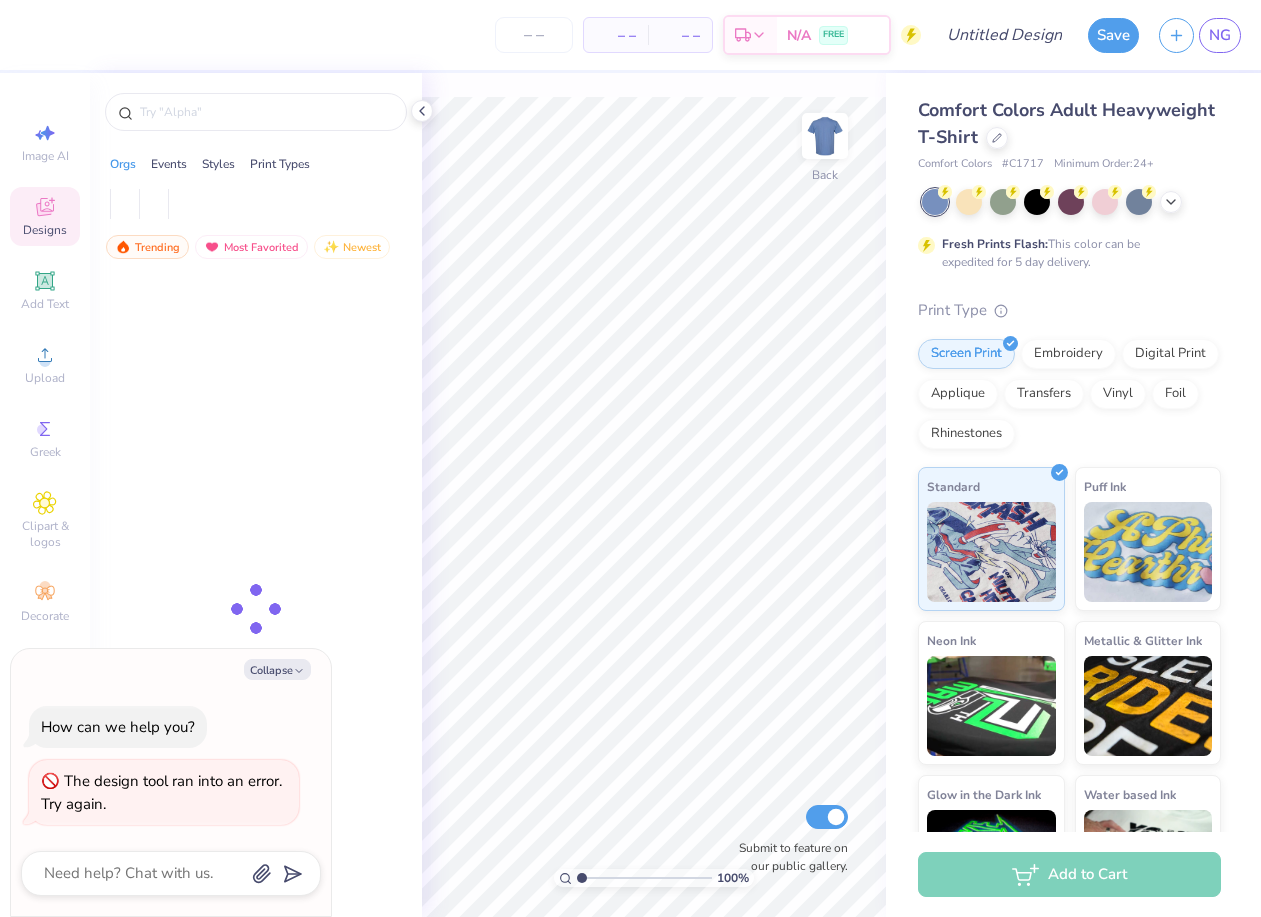 type on "x" 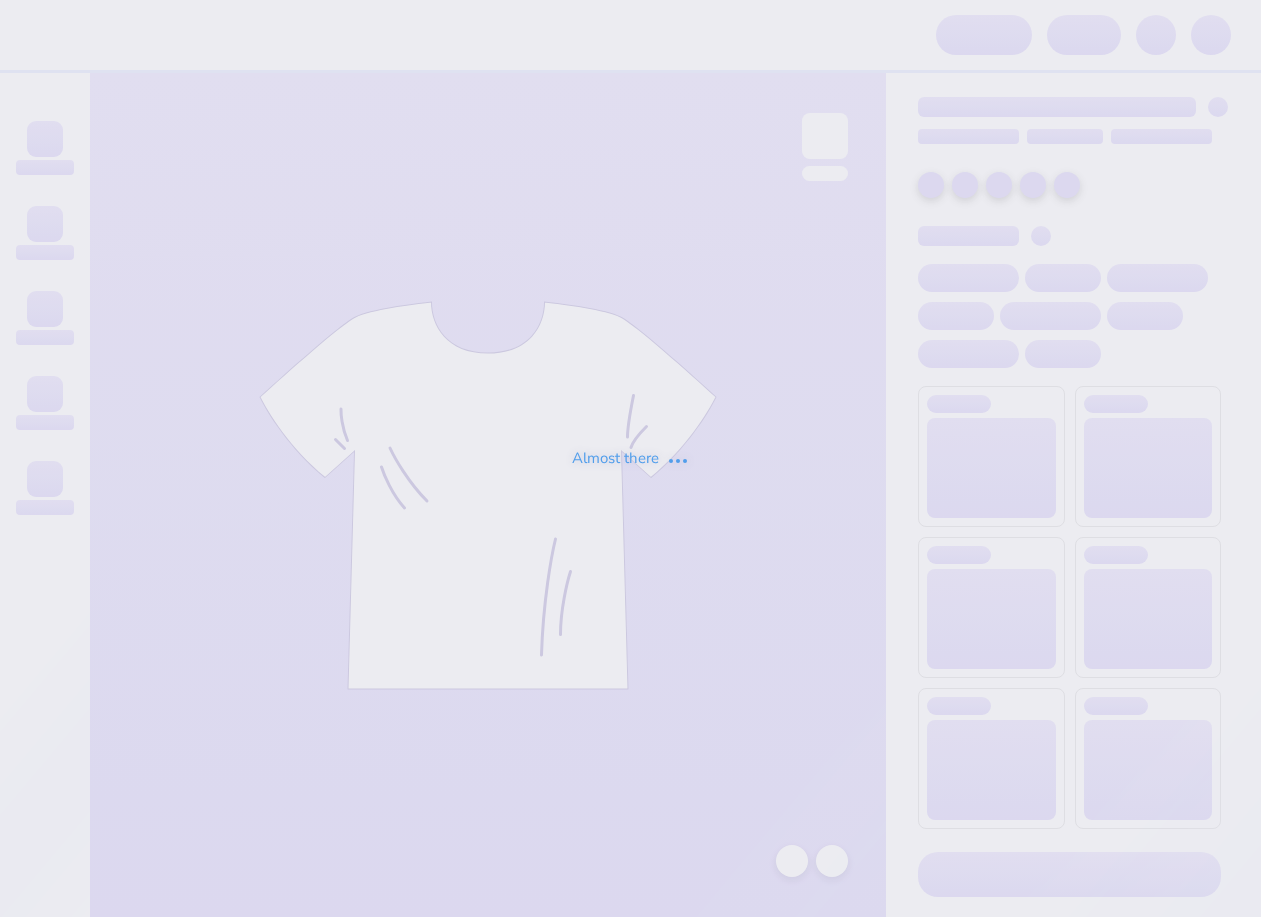scroll, scrollTop: 0, scrollLeft: 0, axis: both 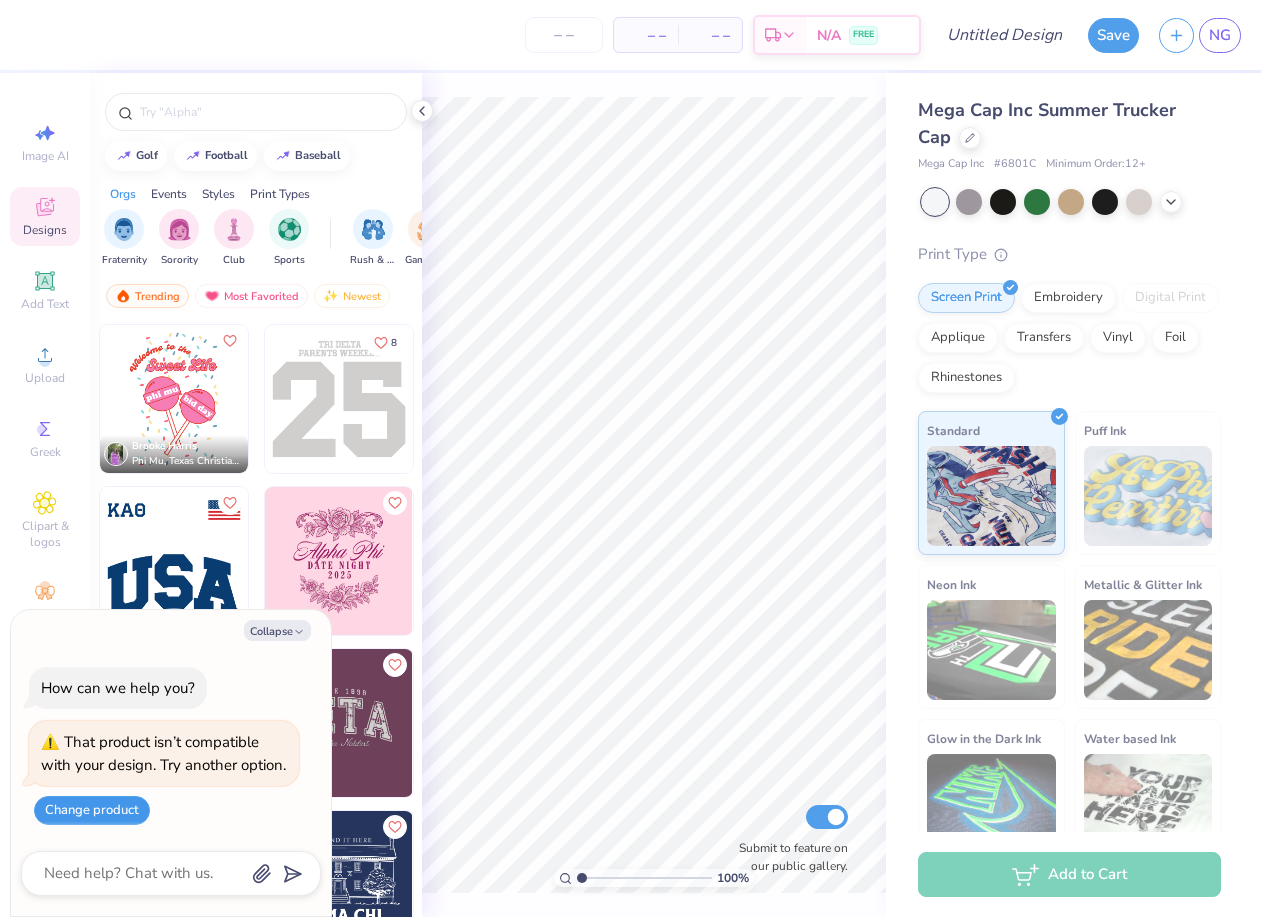 click on "Change product" at bounding box center [92, 810] 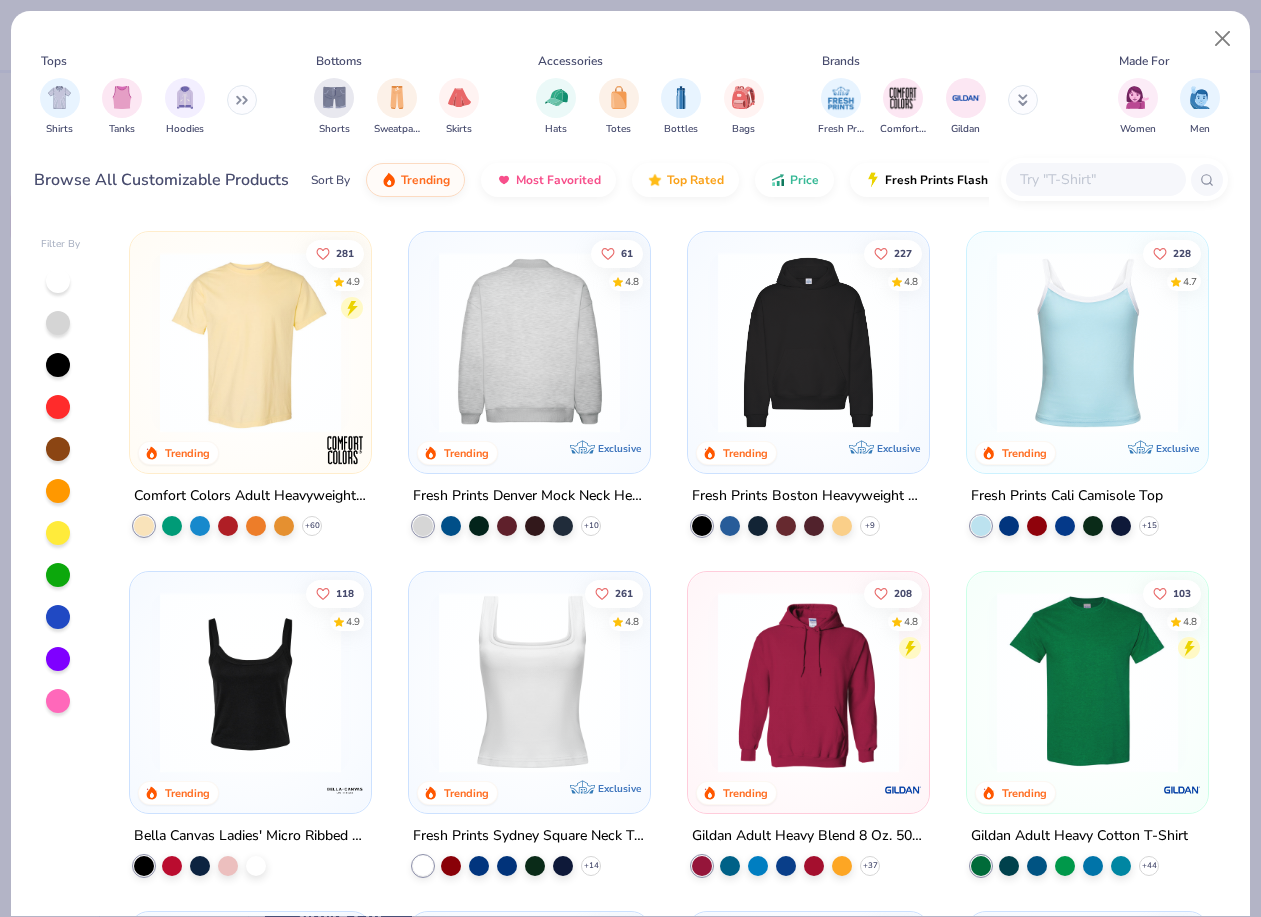 click at bounding box center [328, 342] 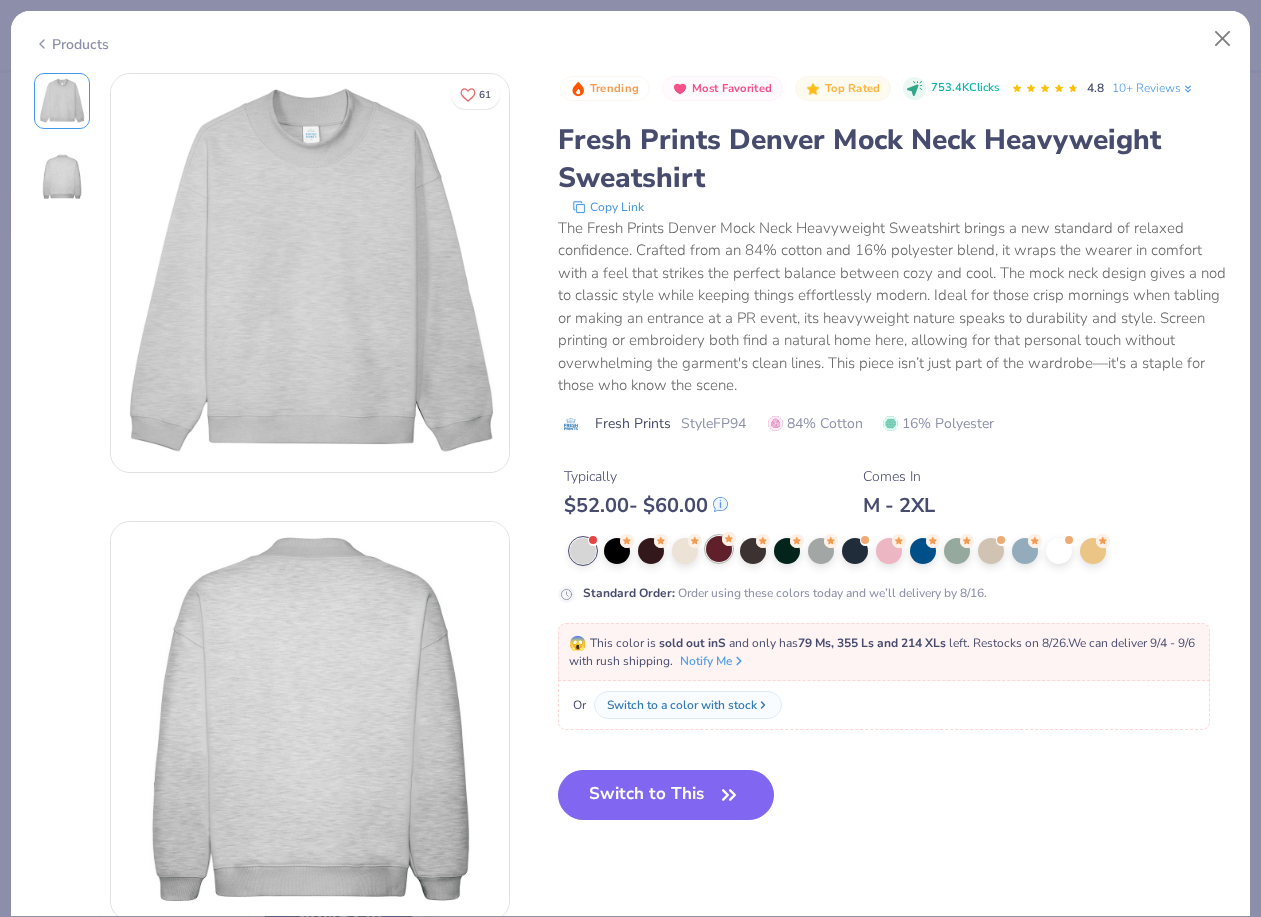 click on "Switch to This" at bounding box center (666, 795) 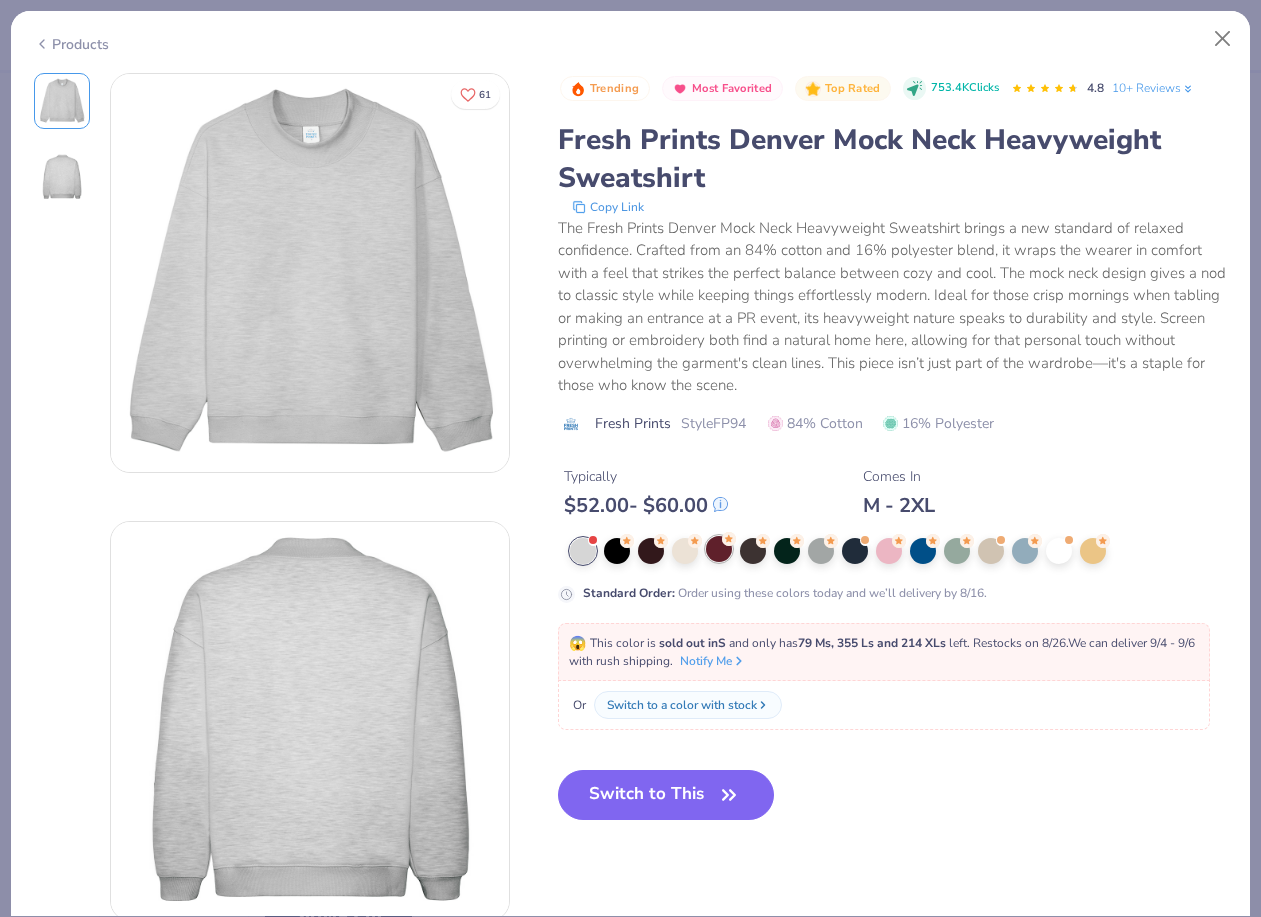 click at bounding box center [719, 549] 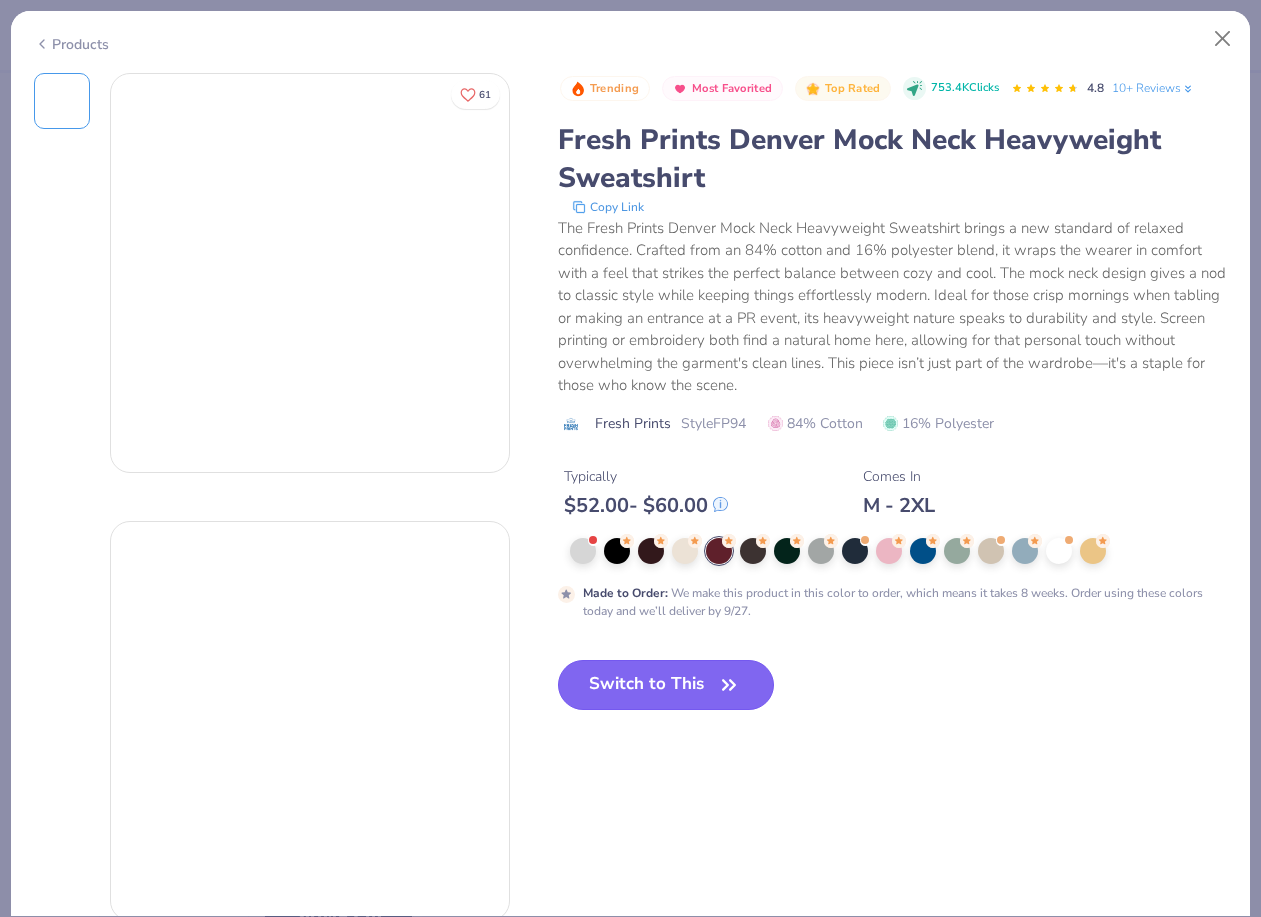 click on "Switch to This" at bounding box center [666, 685] 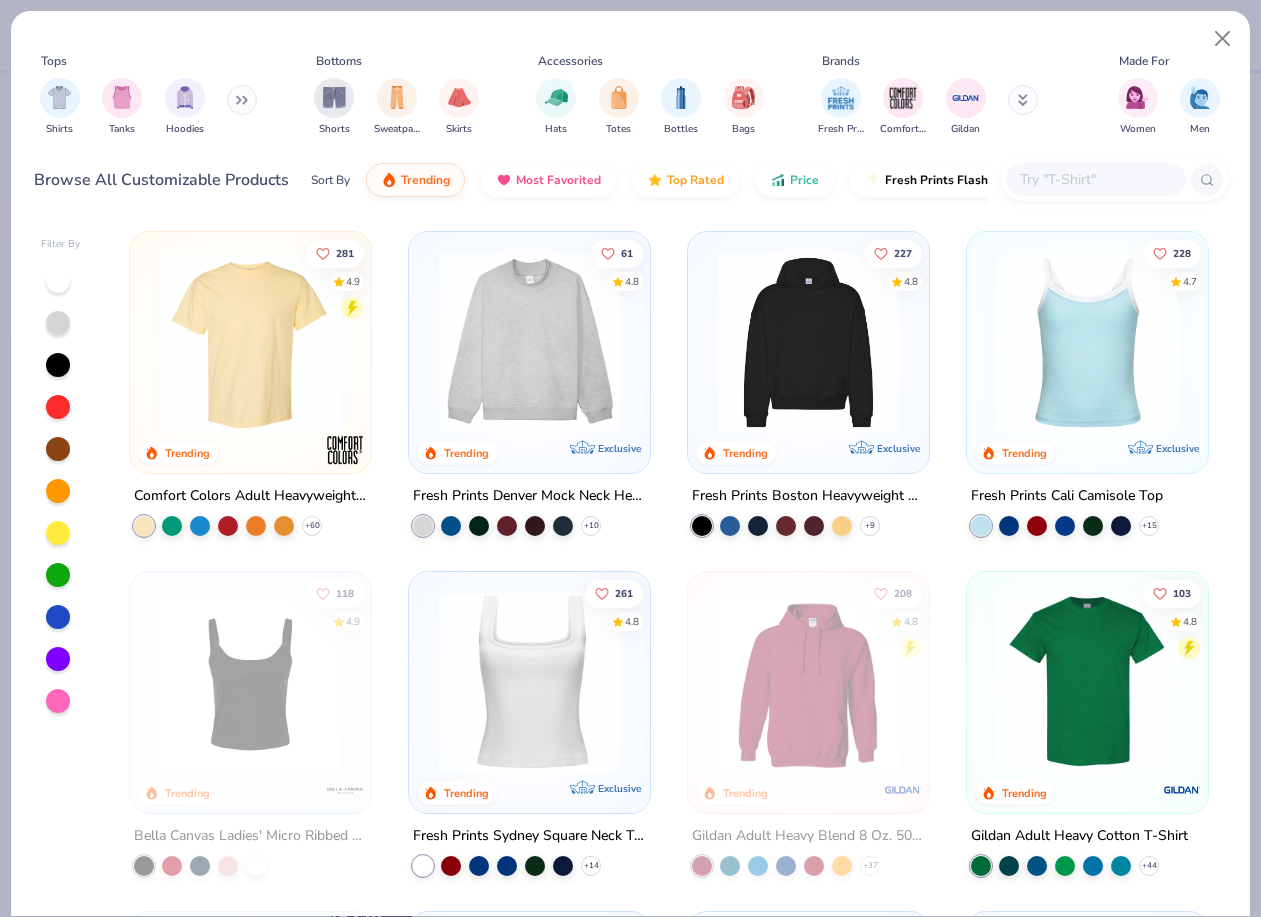 scroll, scrollTop: 177, scrollLeft: 0, axis: vertical 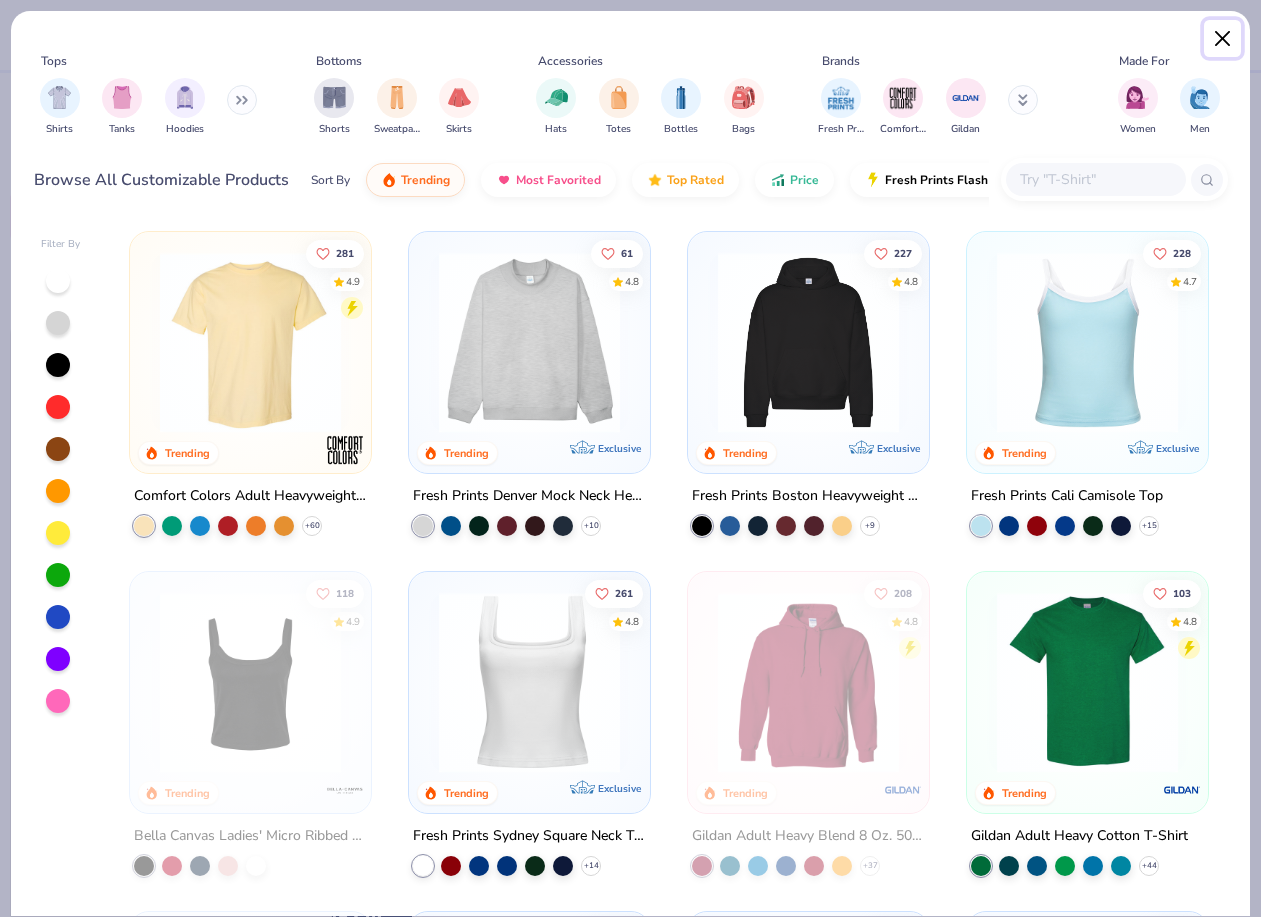 click at bounding box center (1223, 39) 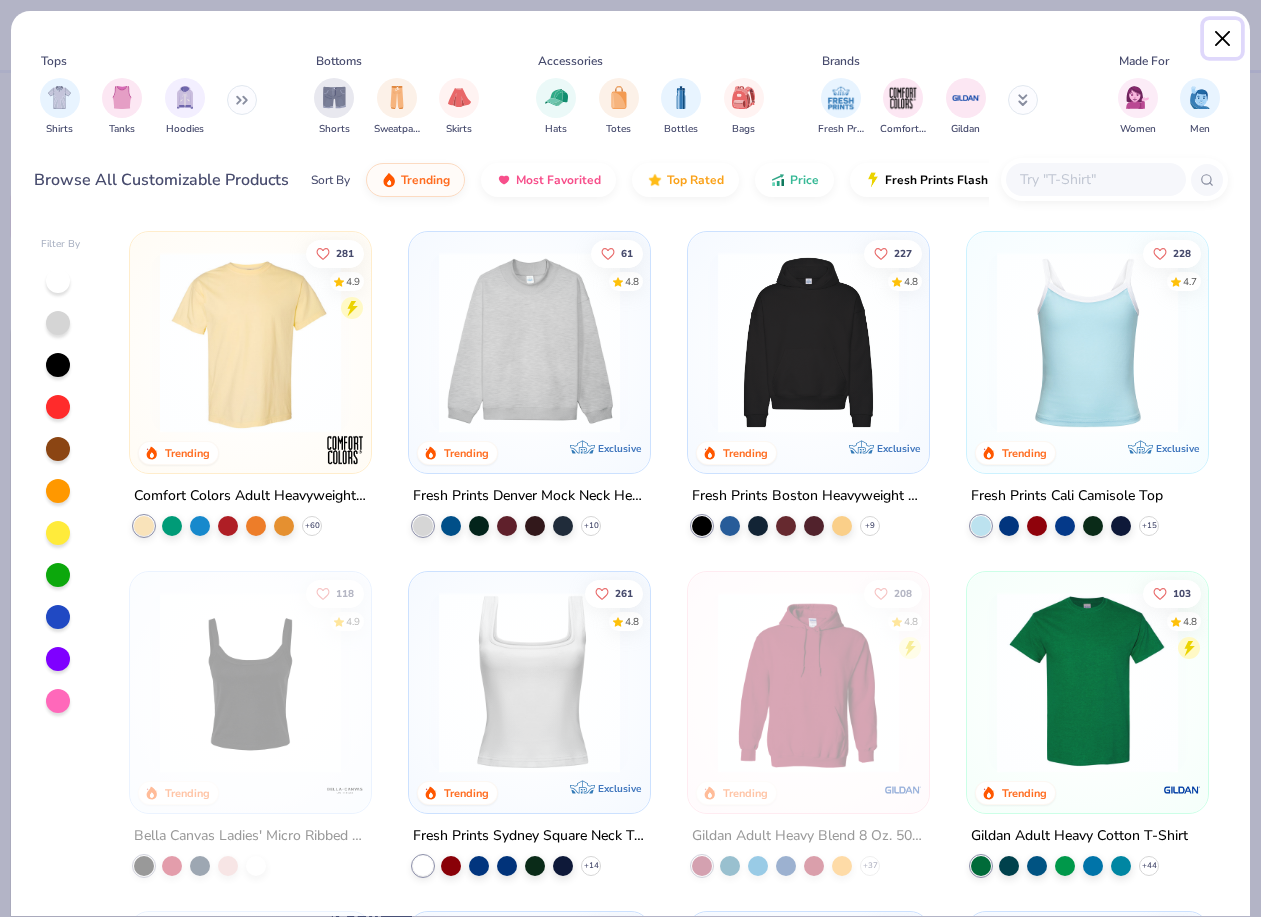 click at bounding box center (1223, 39) 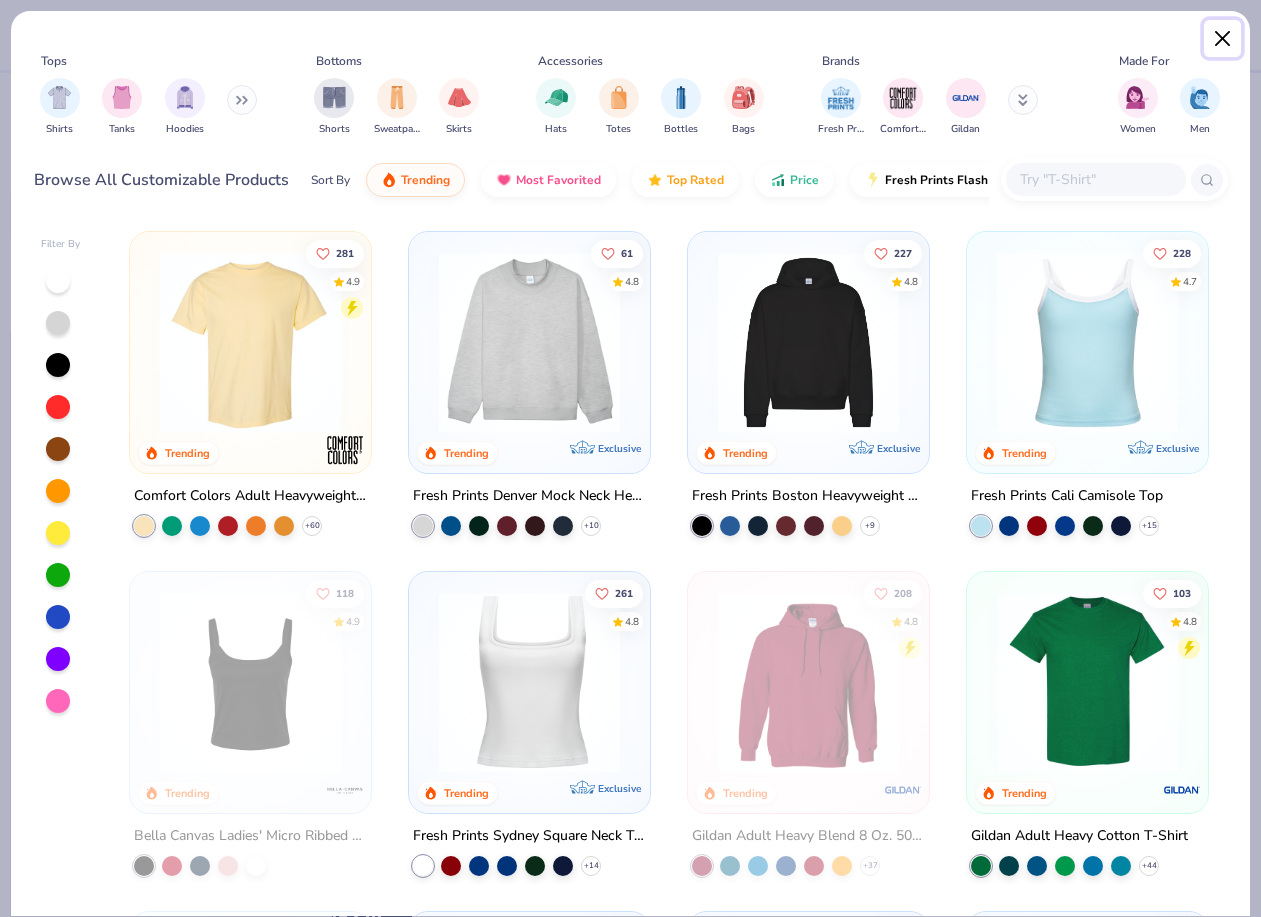 click at bounding box center [1223, 39] 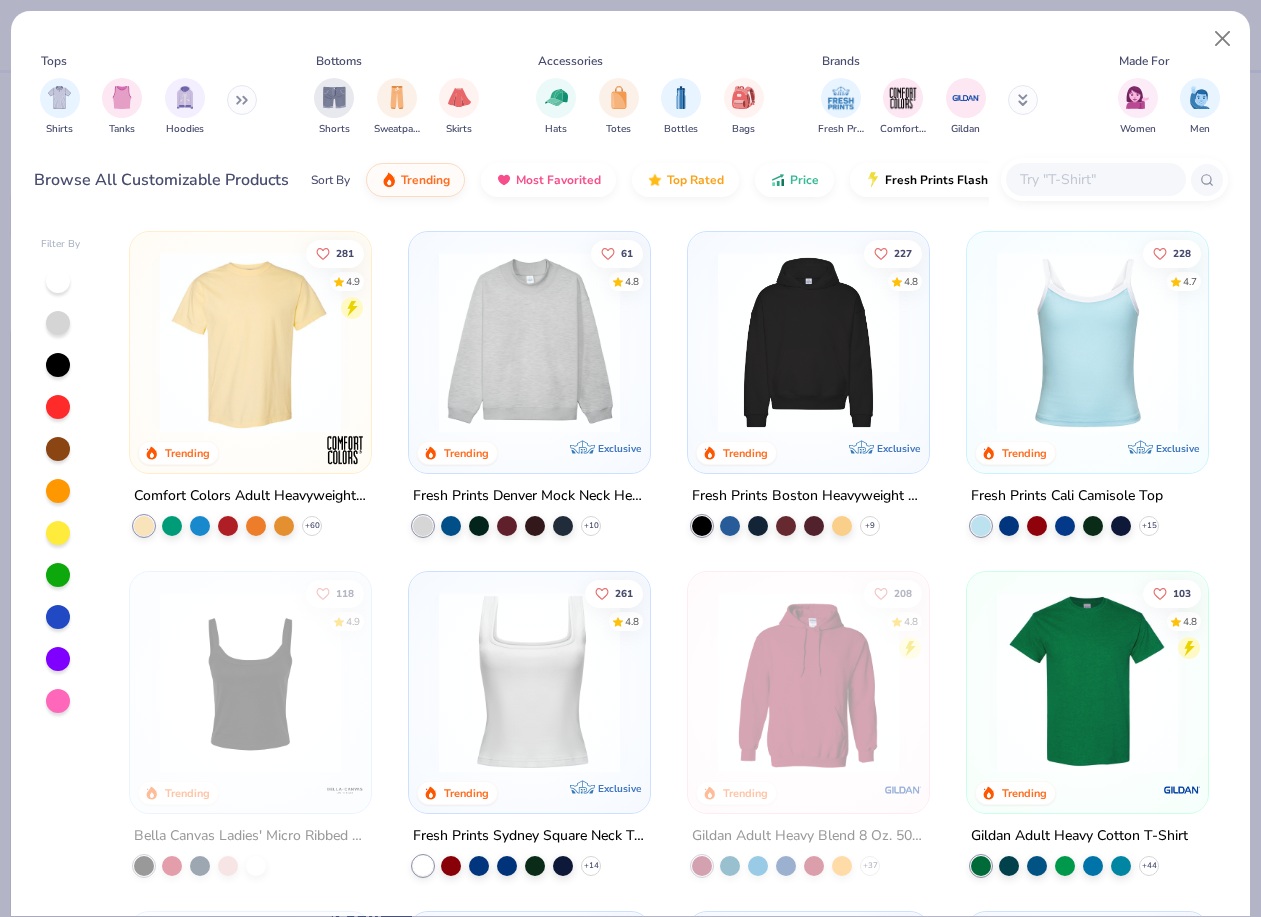 click at bounding box center (1223, 39) 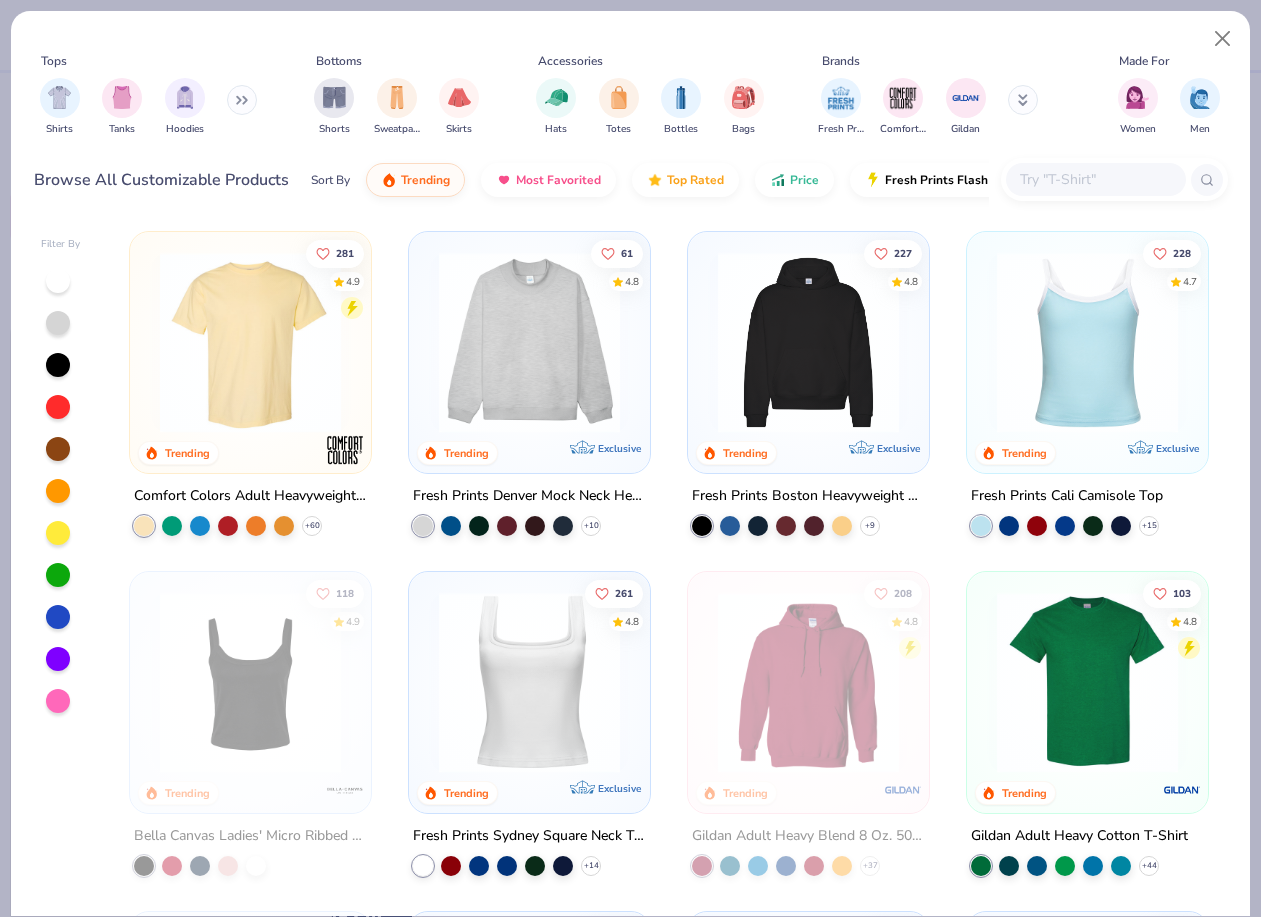 click on "Made For" at bounding box center [1200, 61] 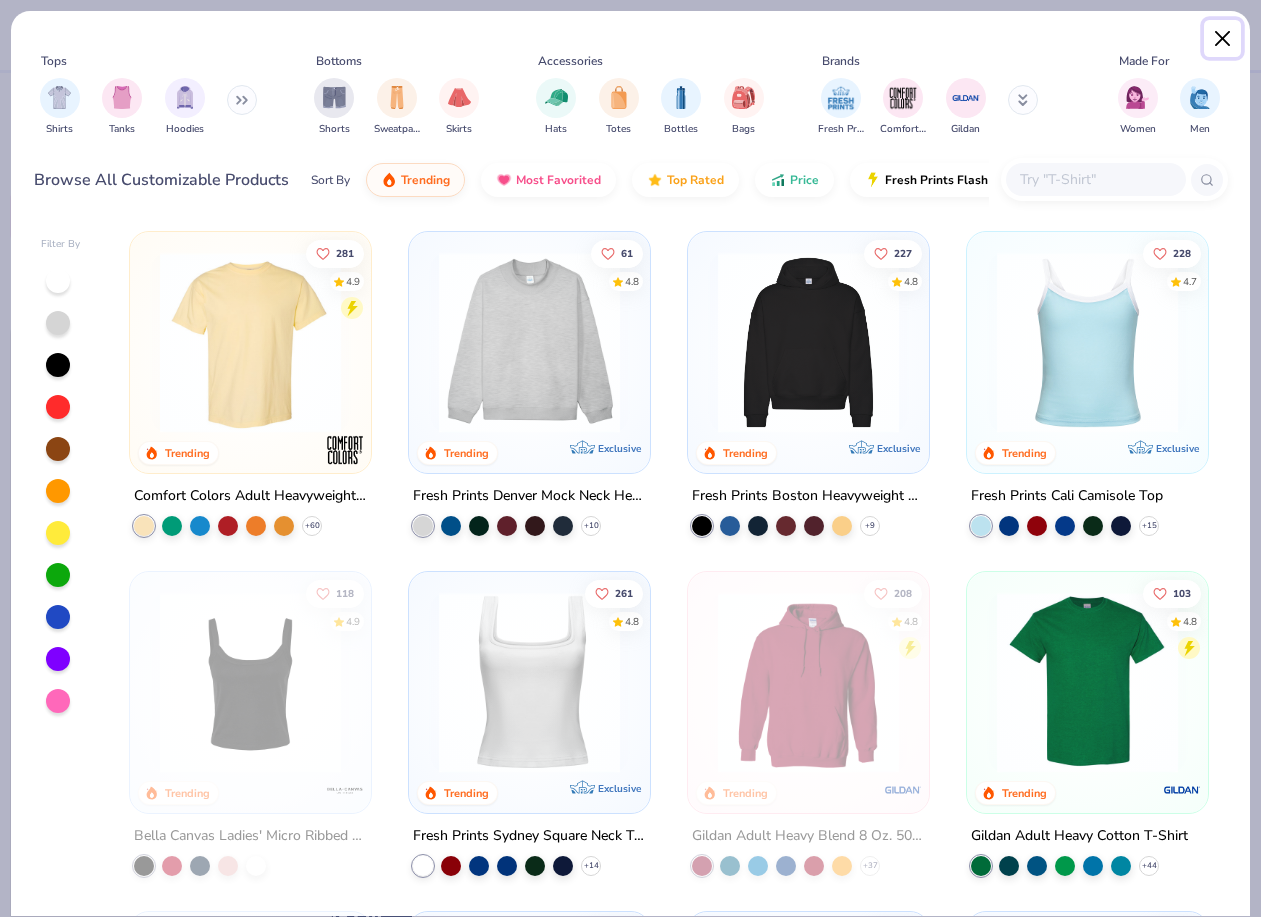 click at bounding box center (1223, 39) 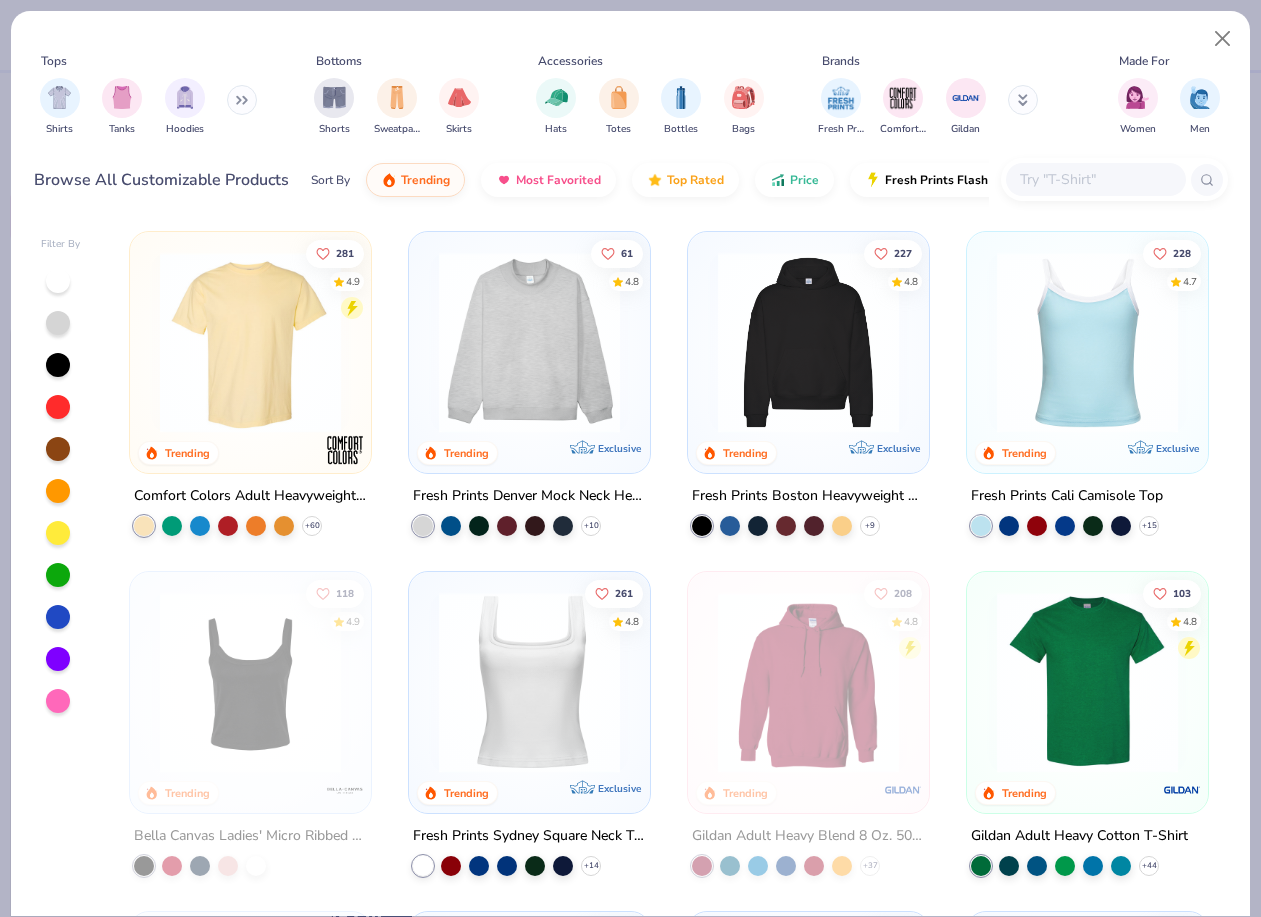 click on "NG" at bounding box center [1220, 35] 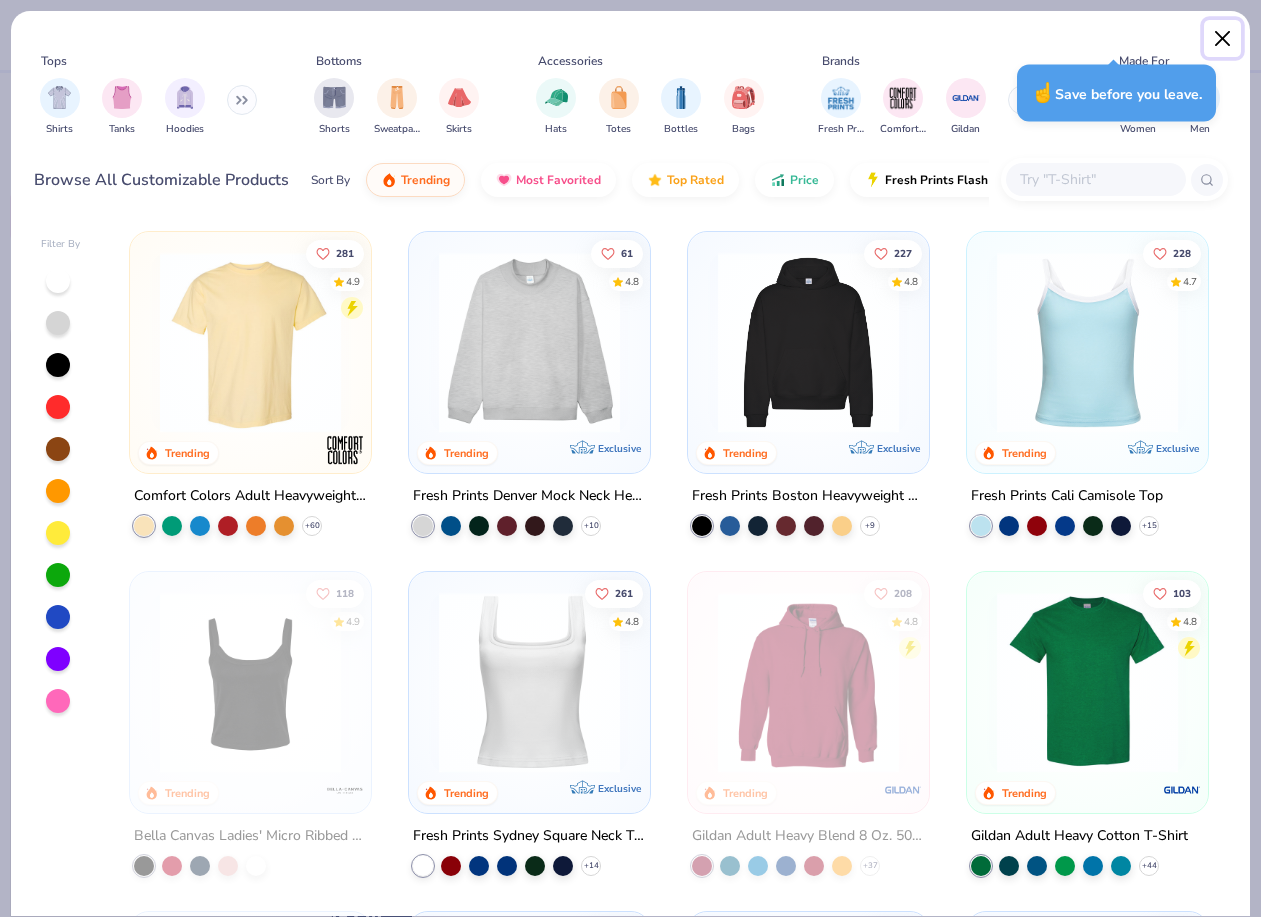 click at bounding box center (1223, 39) 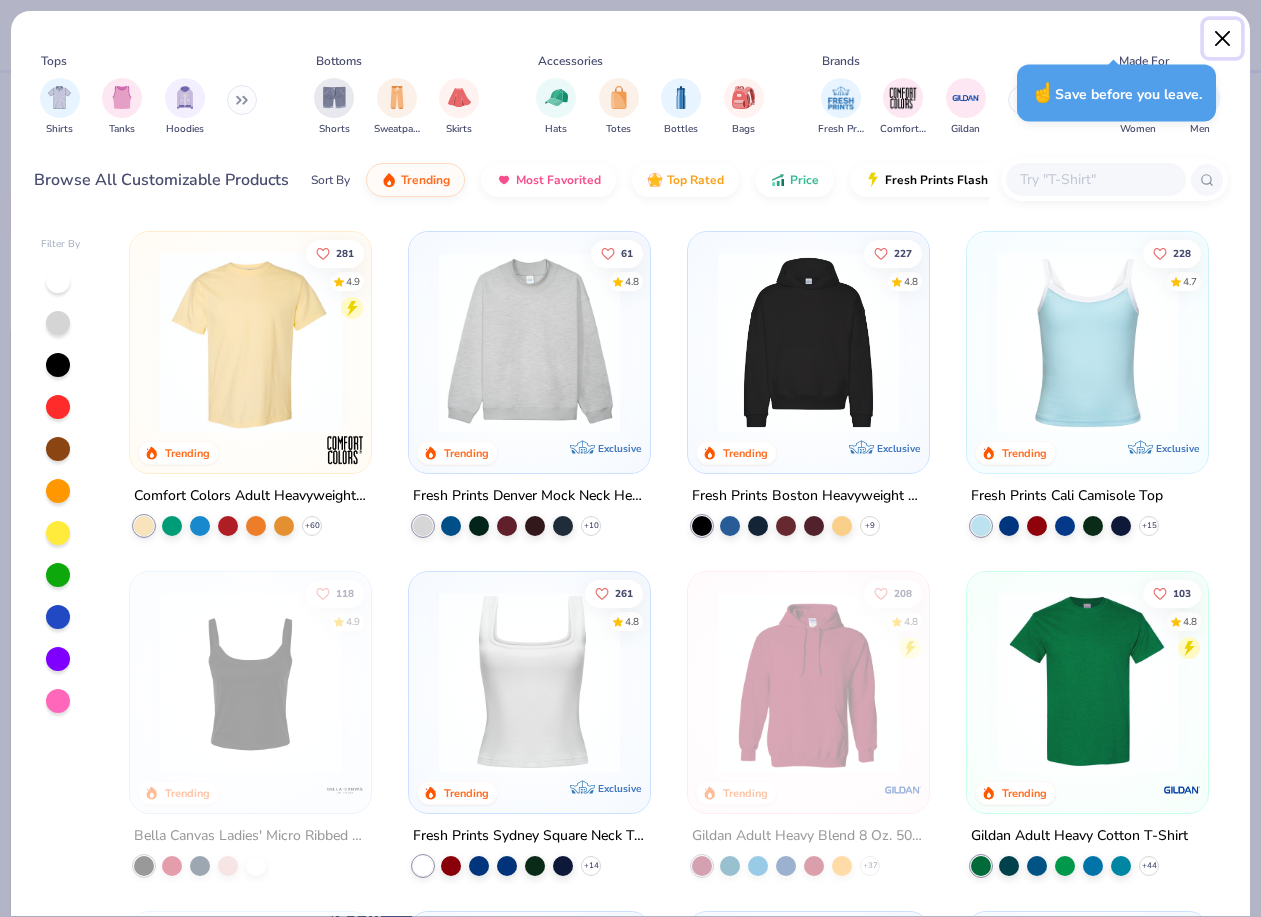 click at bounding box center [1223, 39] 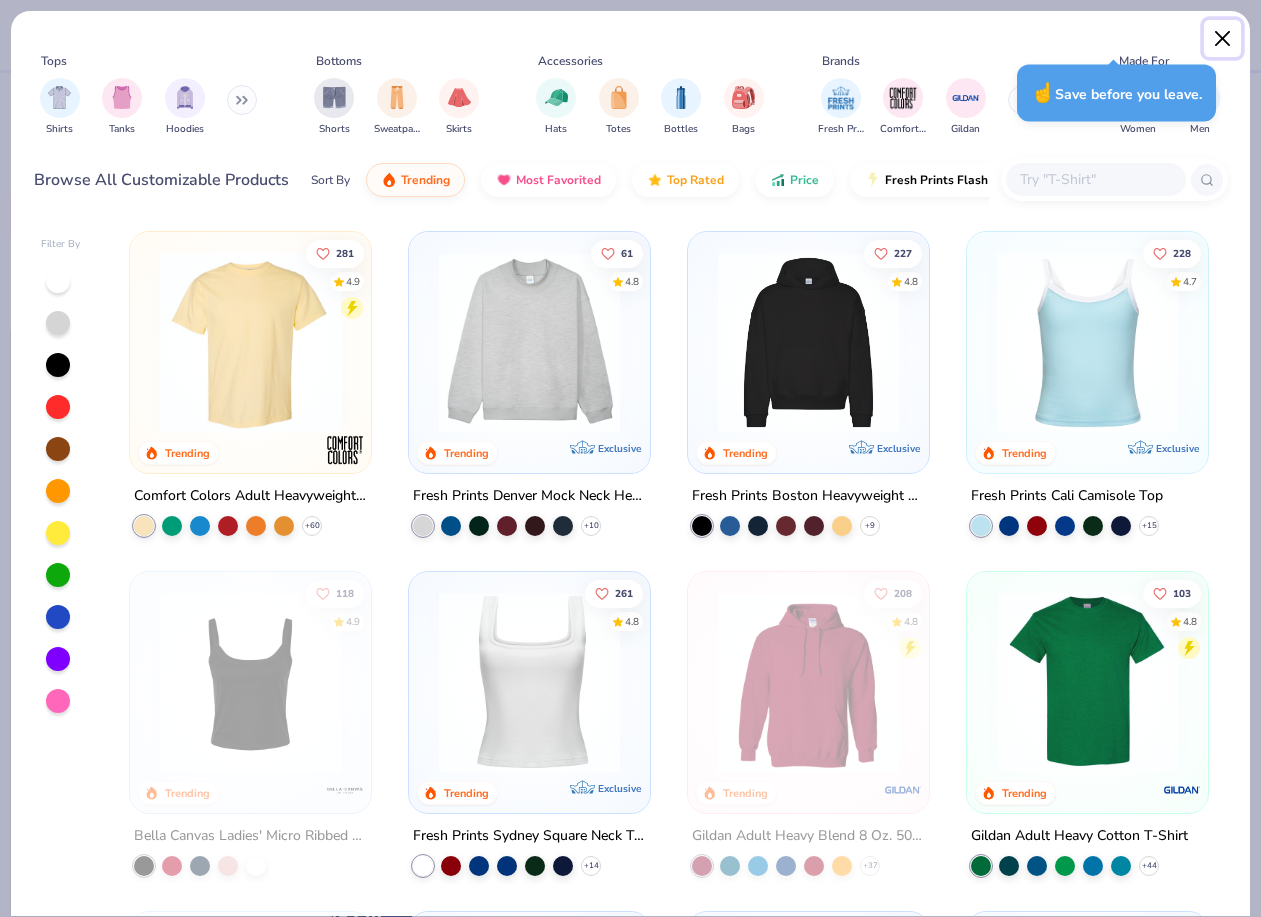 click at bounding box center [1223, 39] 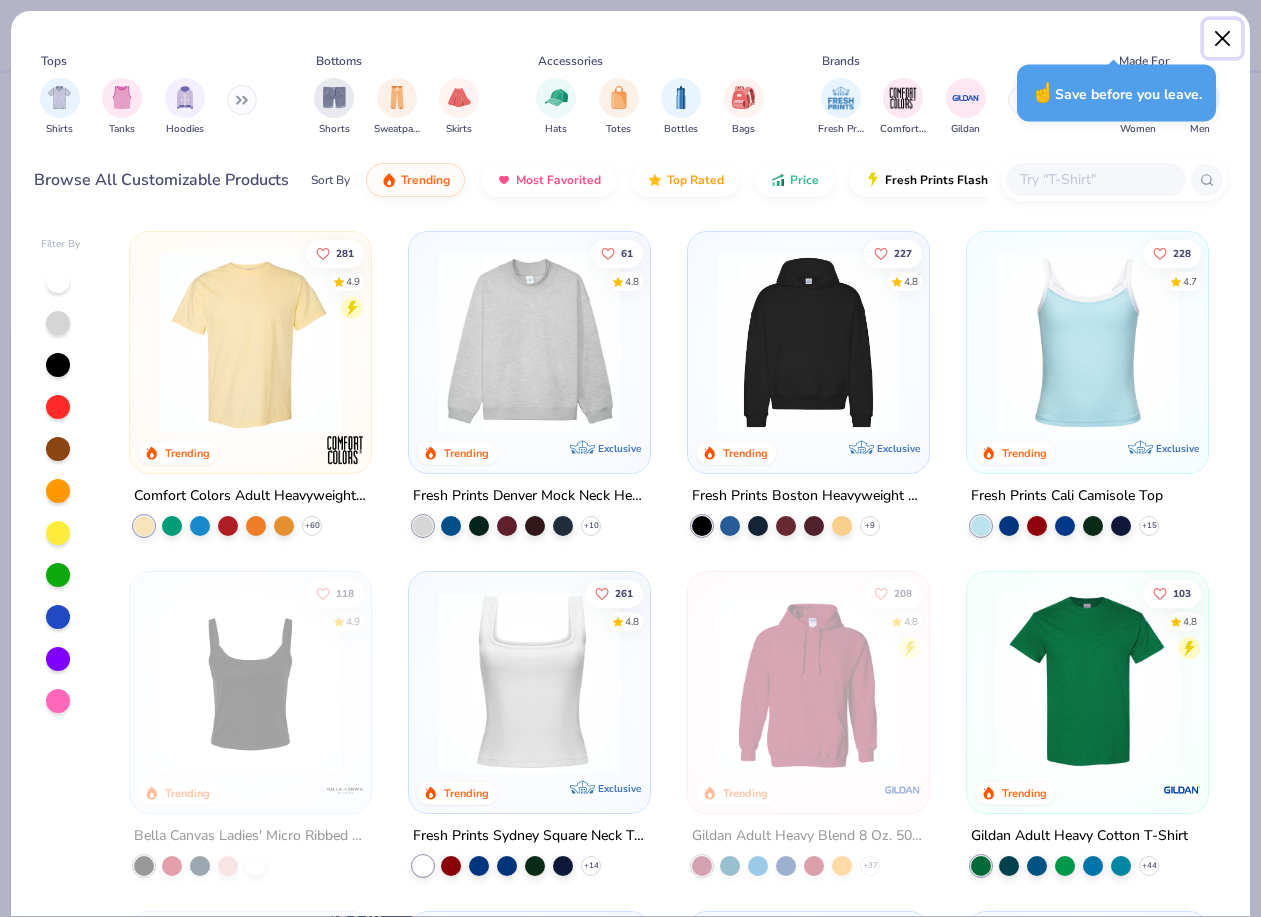 click at bounding box center [1223, 39] 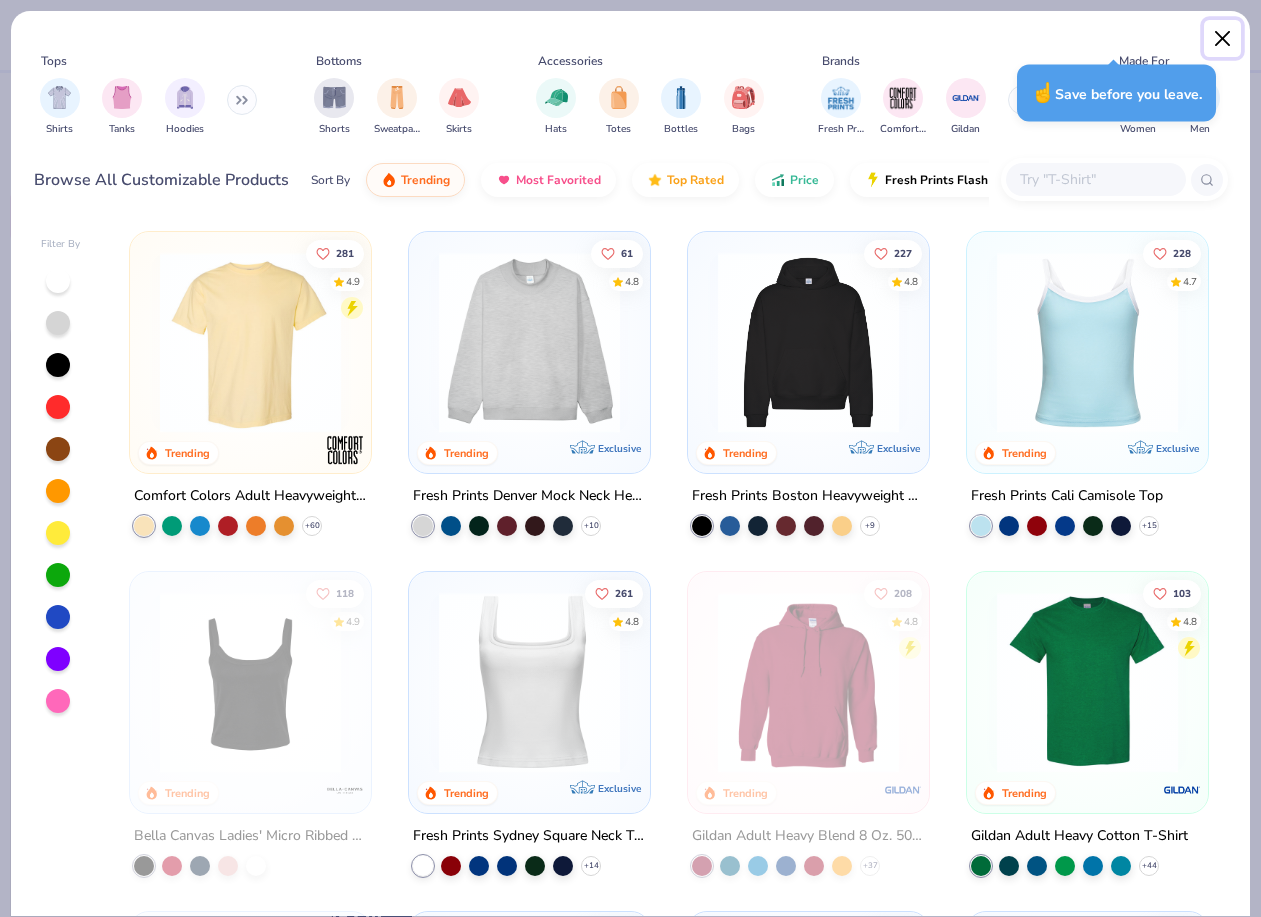 click at bounding box center [1223, 39] 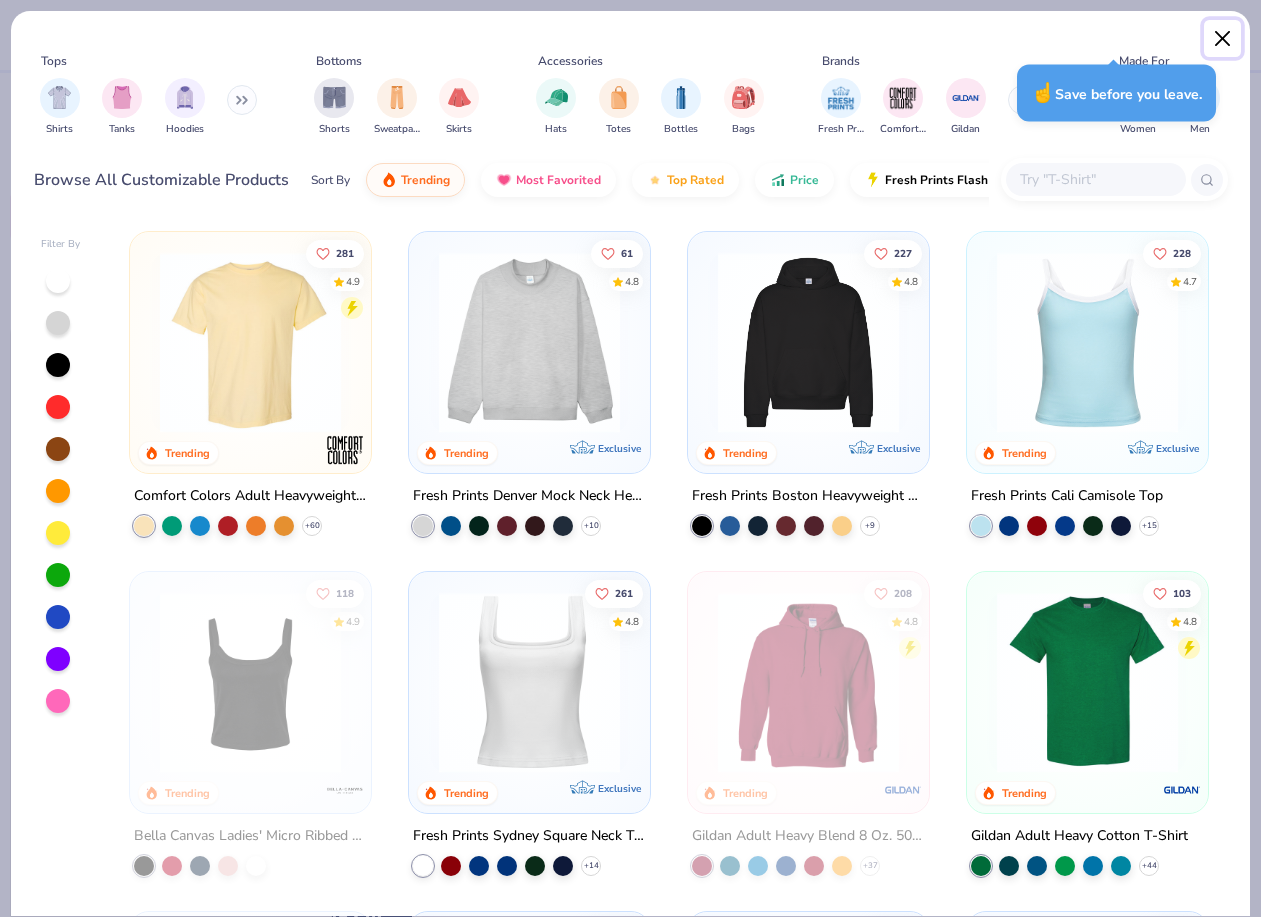 click at bounding box center [1223, 39] 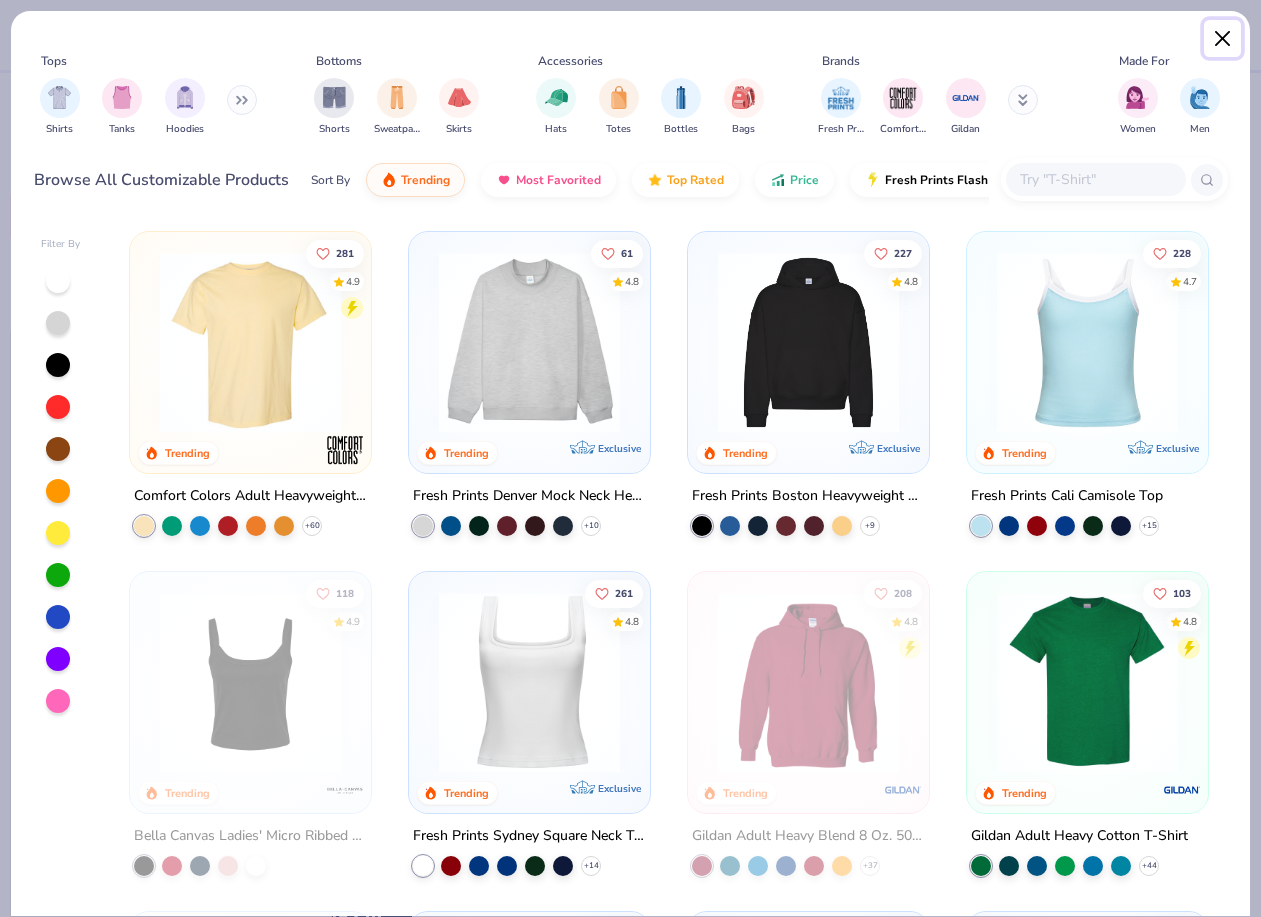 click at bounding box center (1223, 39) 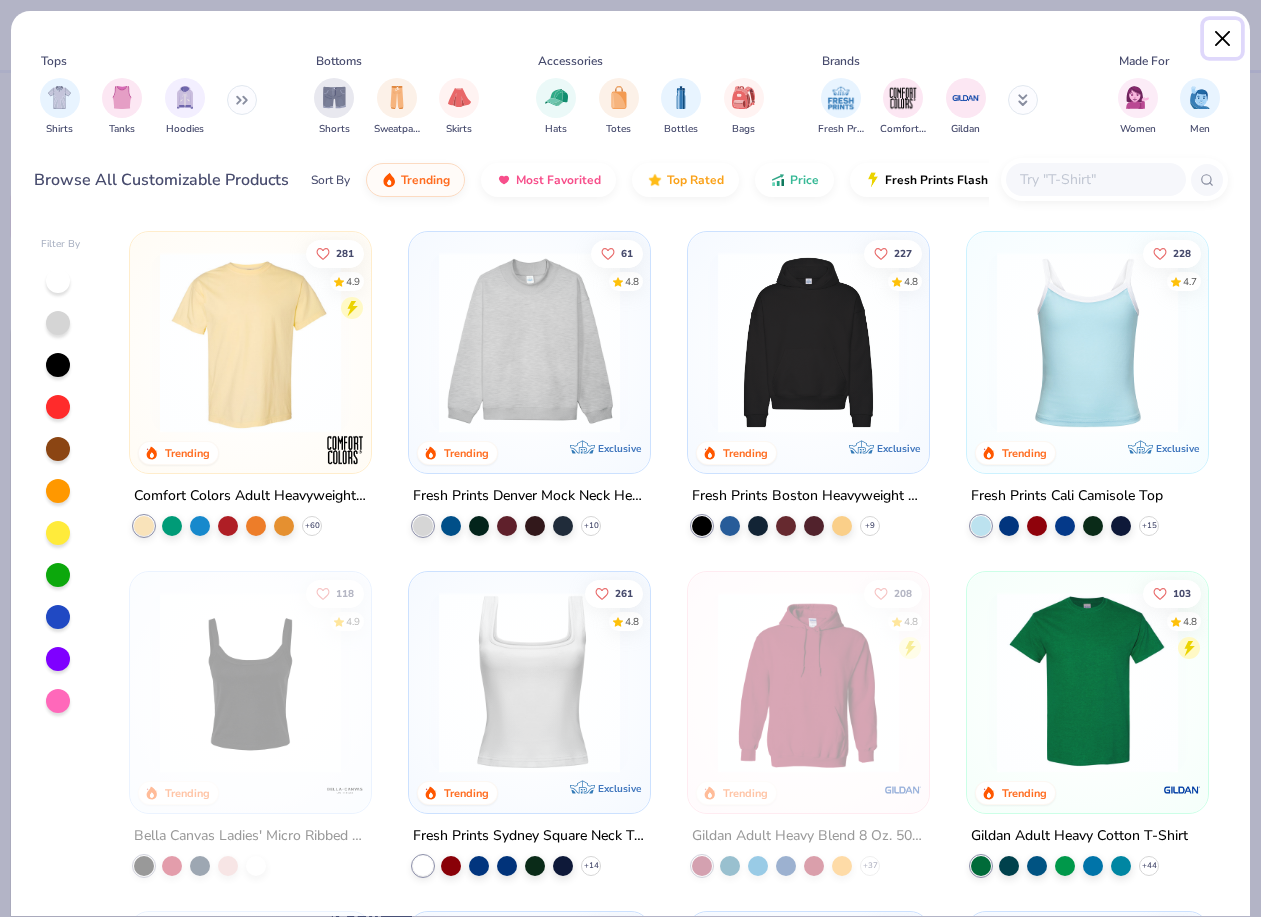 click at bounding box center (1223, 39) 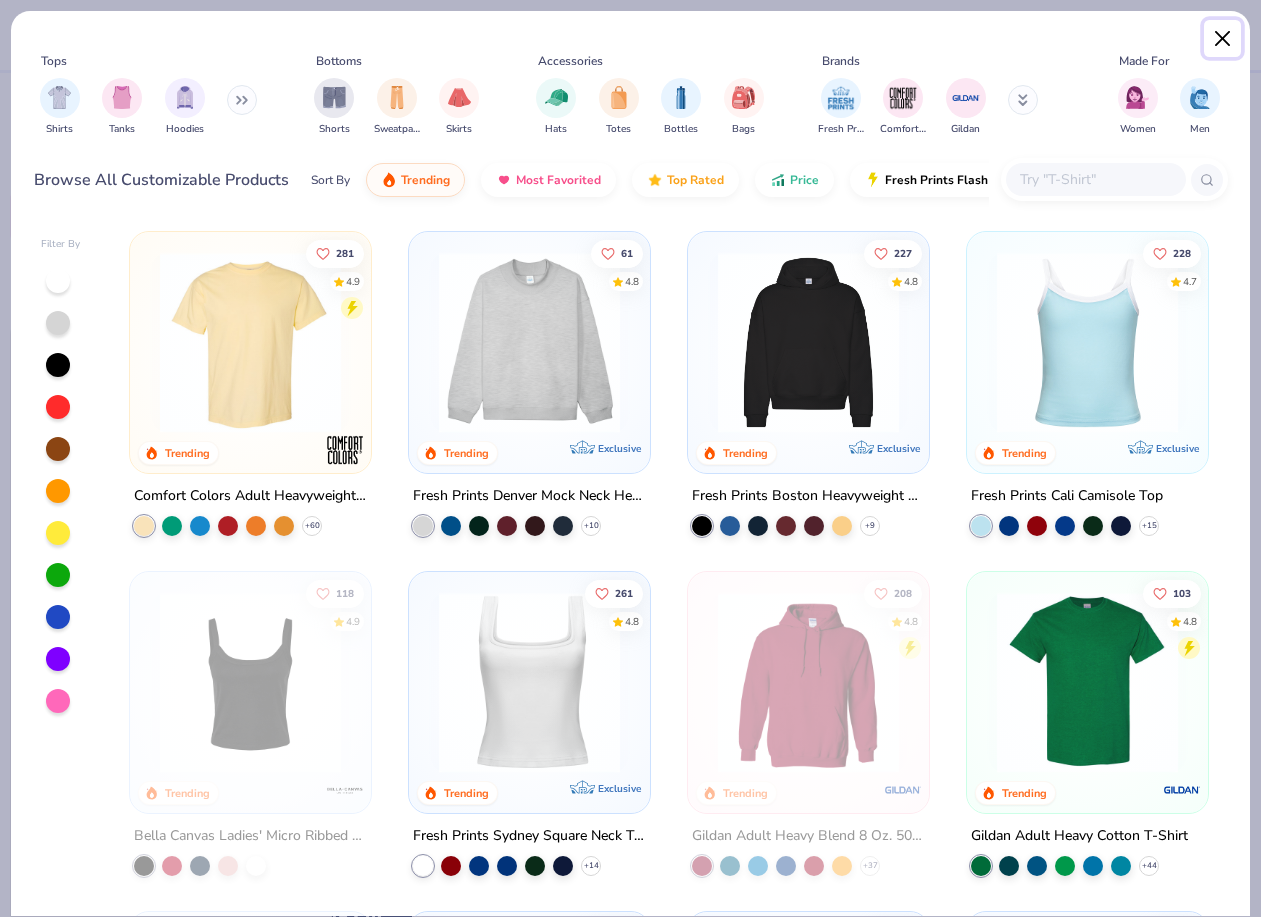 click at bounding box center [1223, 39] 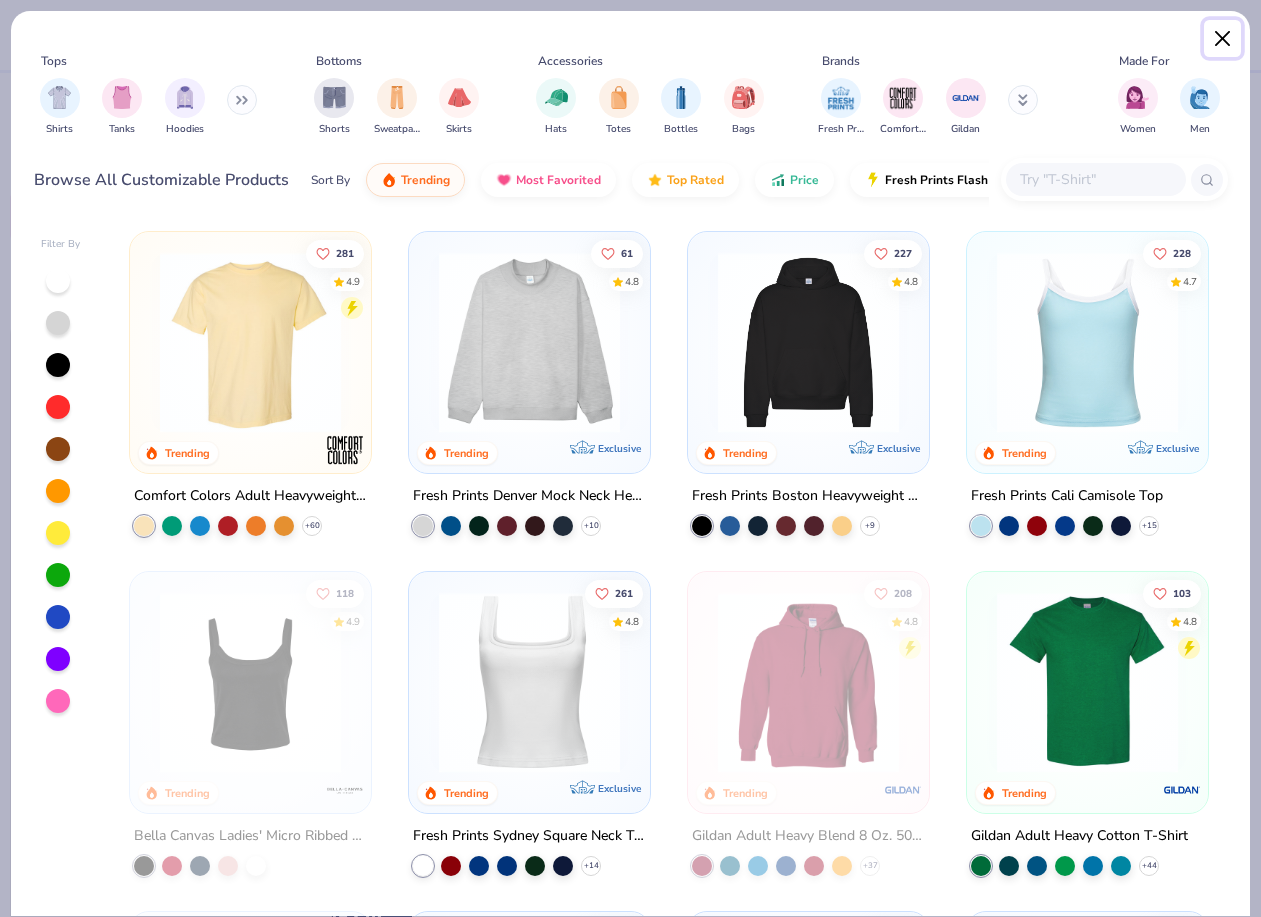 click at bounding box center [1223, 39] 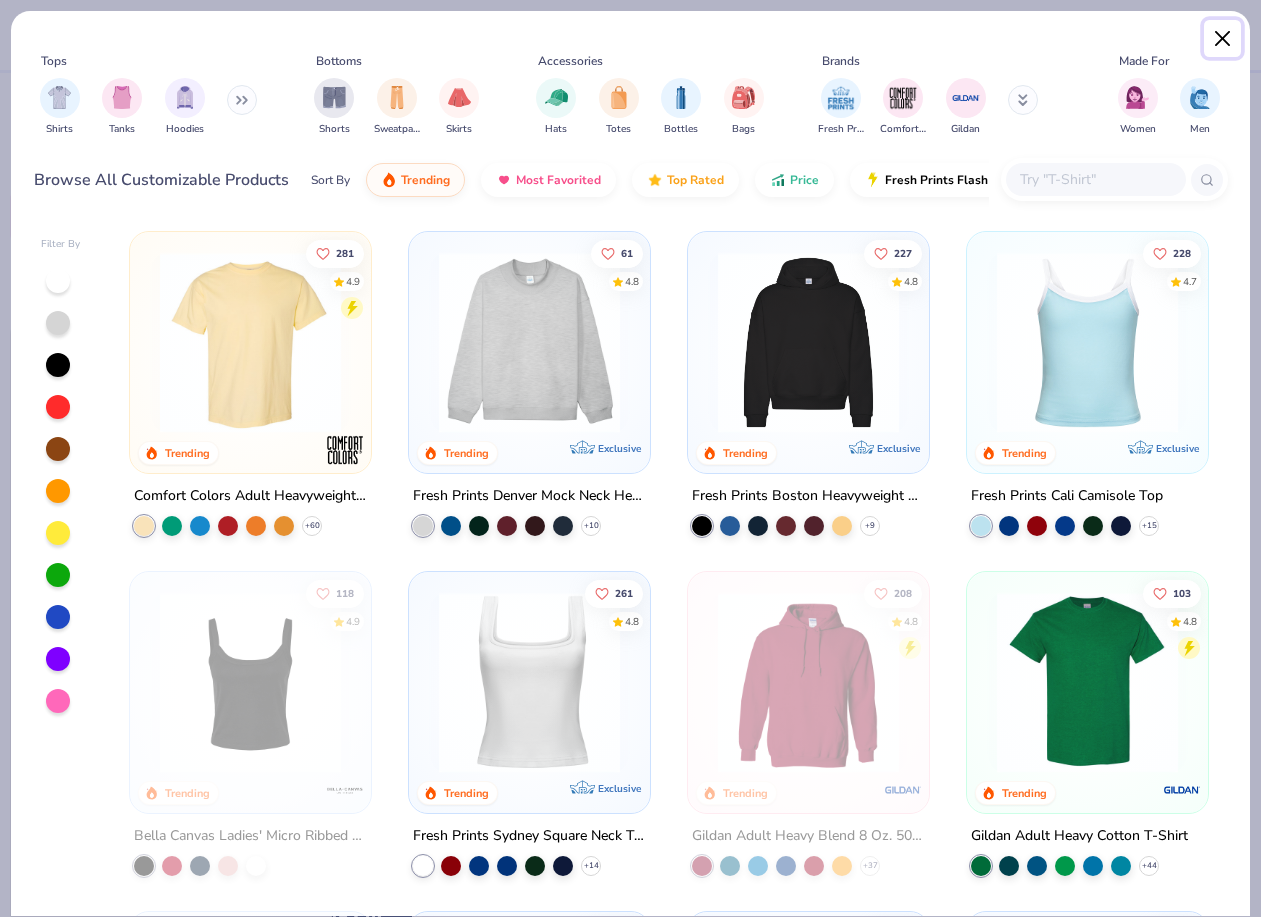 click at bounding box center [1223, 39] 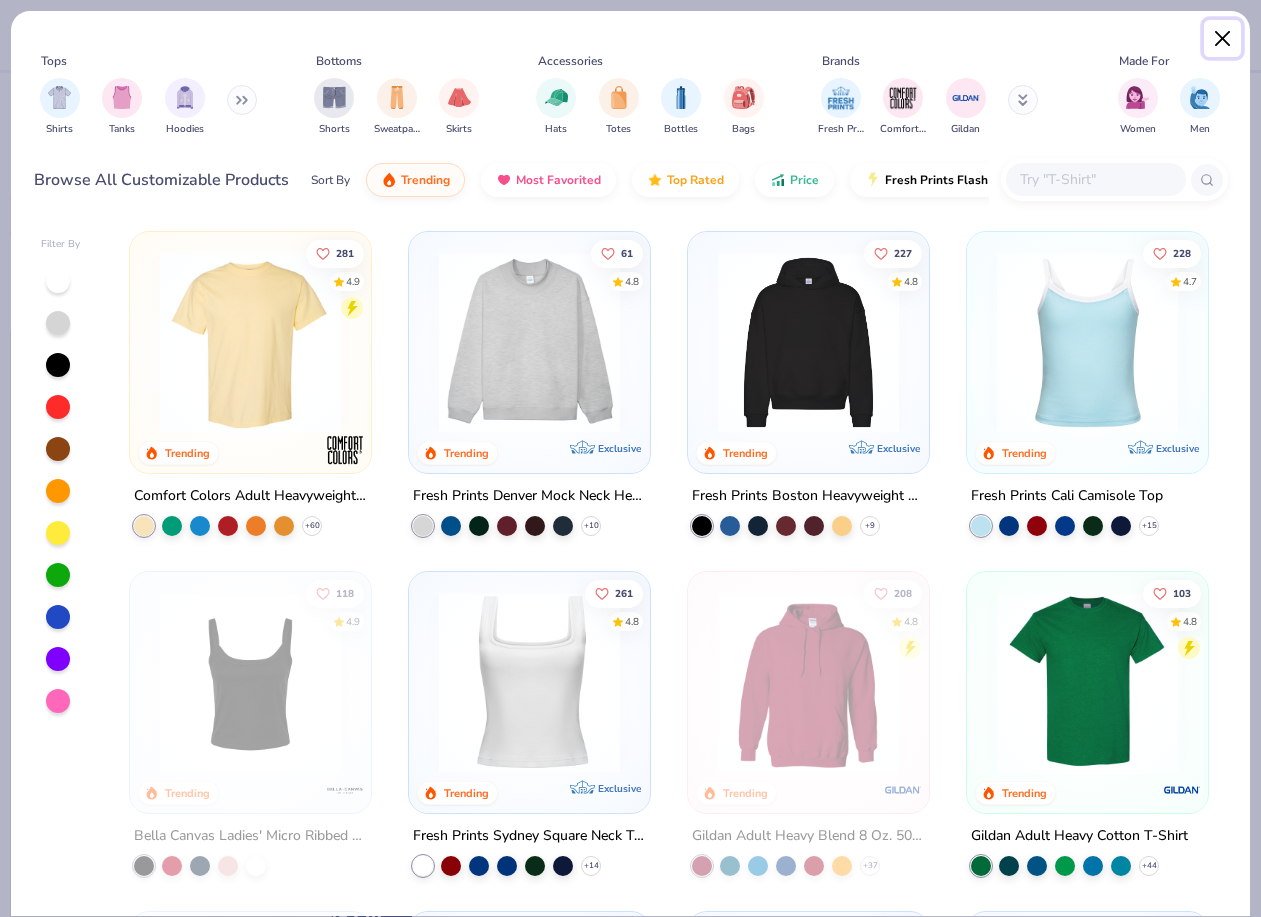 click at bounding box center (1223, 39) 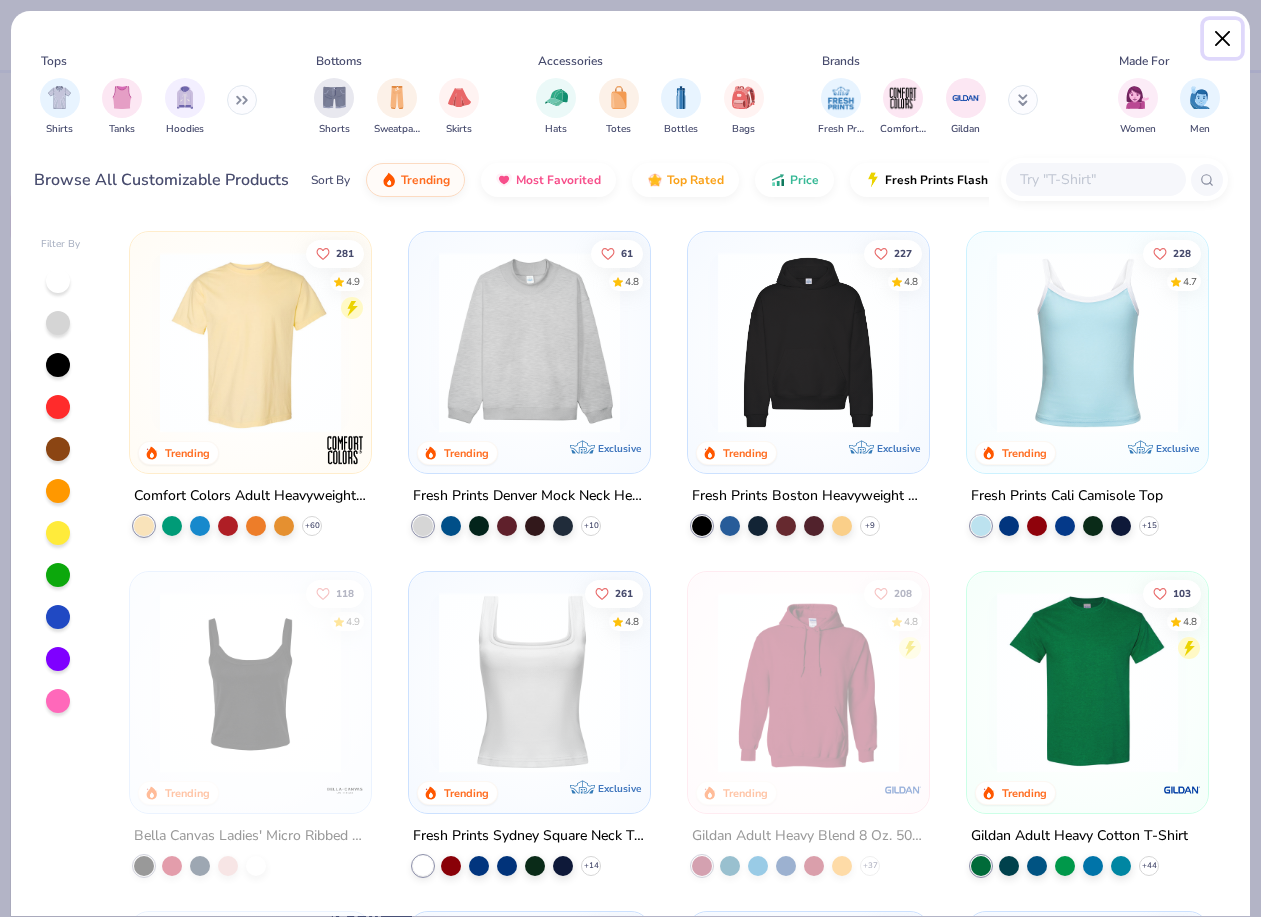 click at bounding box center [1223, 39] 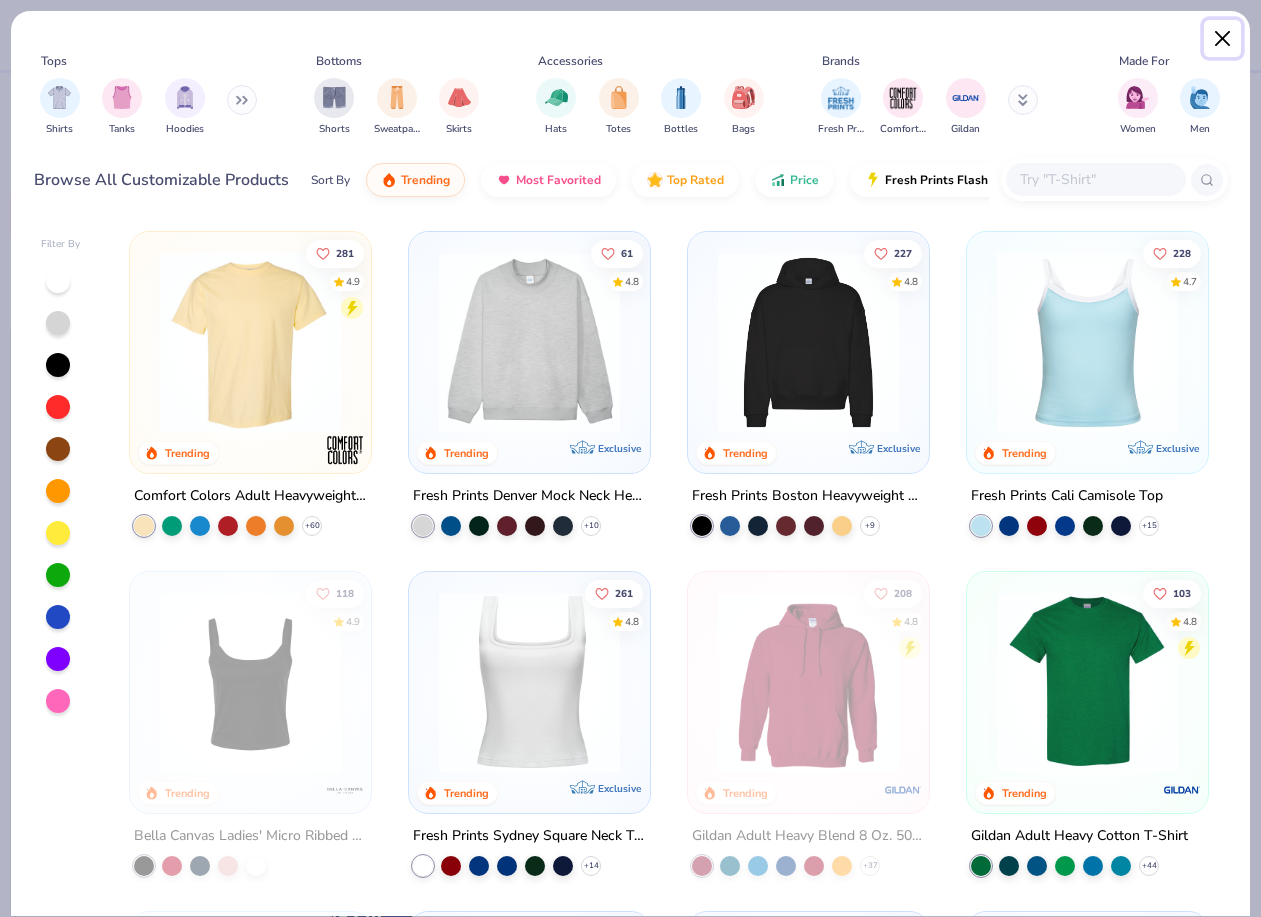 click at bounding box center (1223, 39) 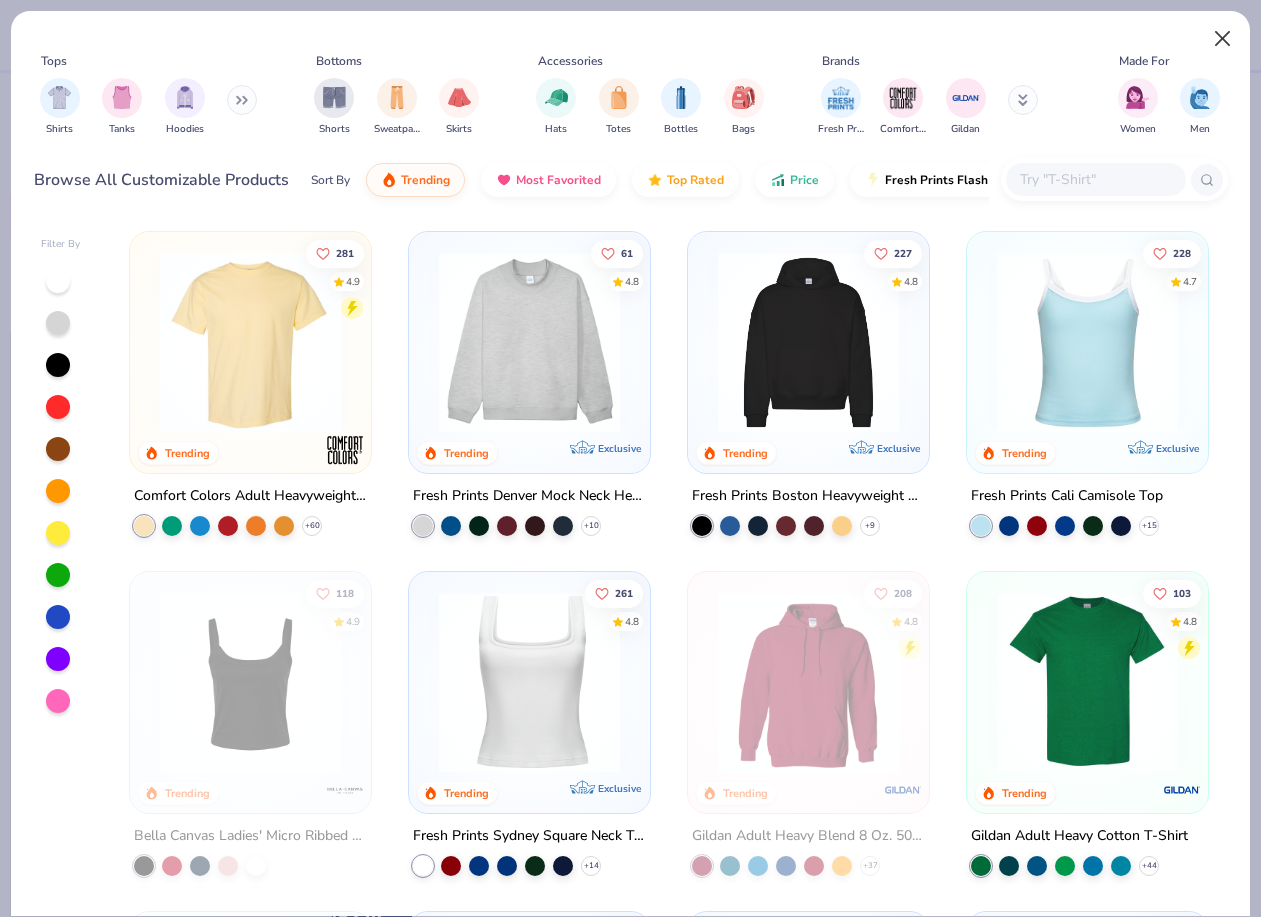 click on "NG" at bounding box center [1220, 35] 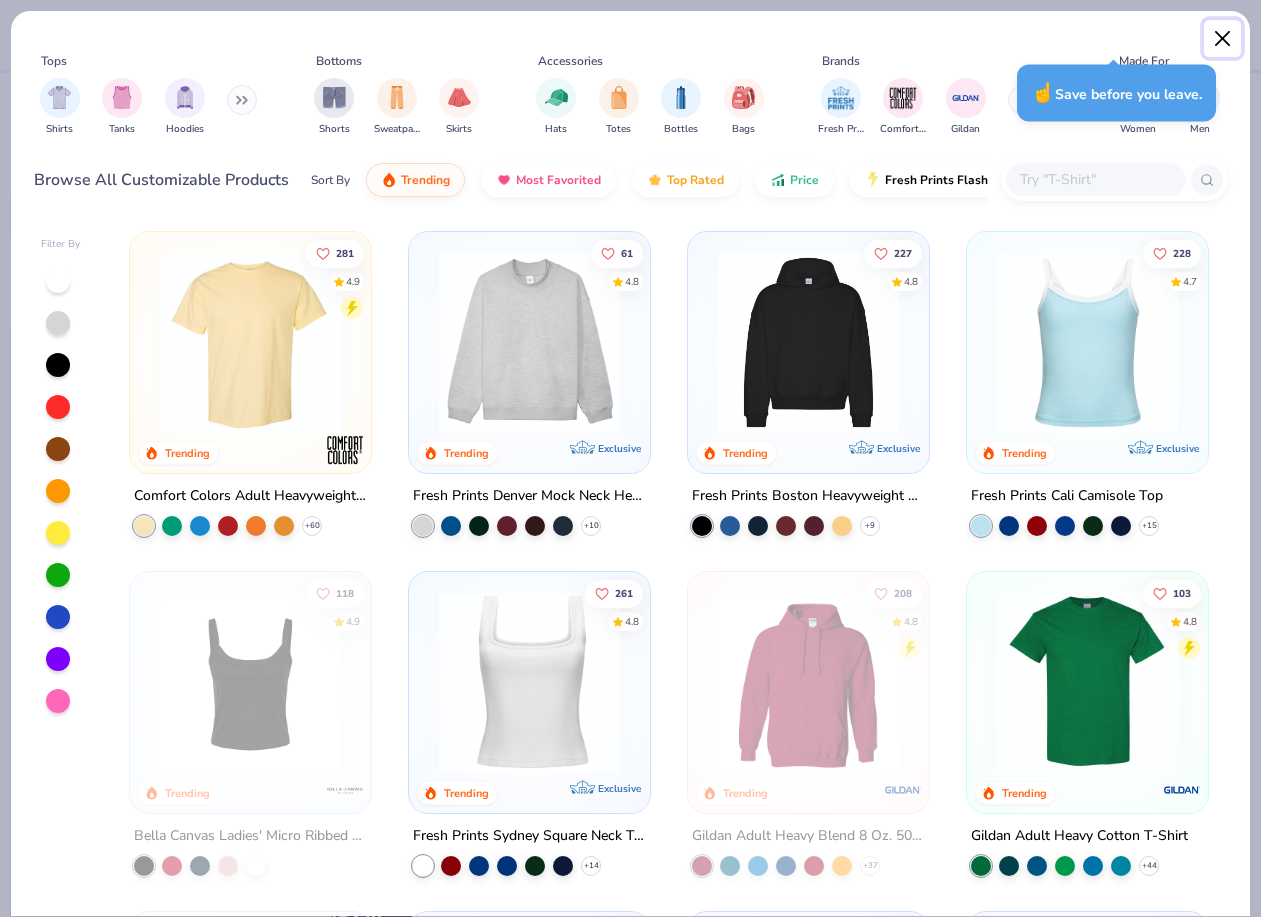 click at bounding box center (1223, 39) 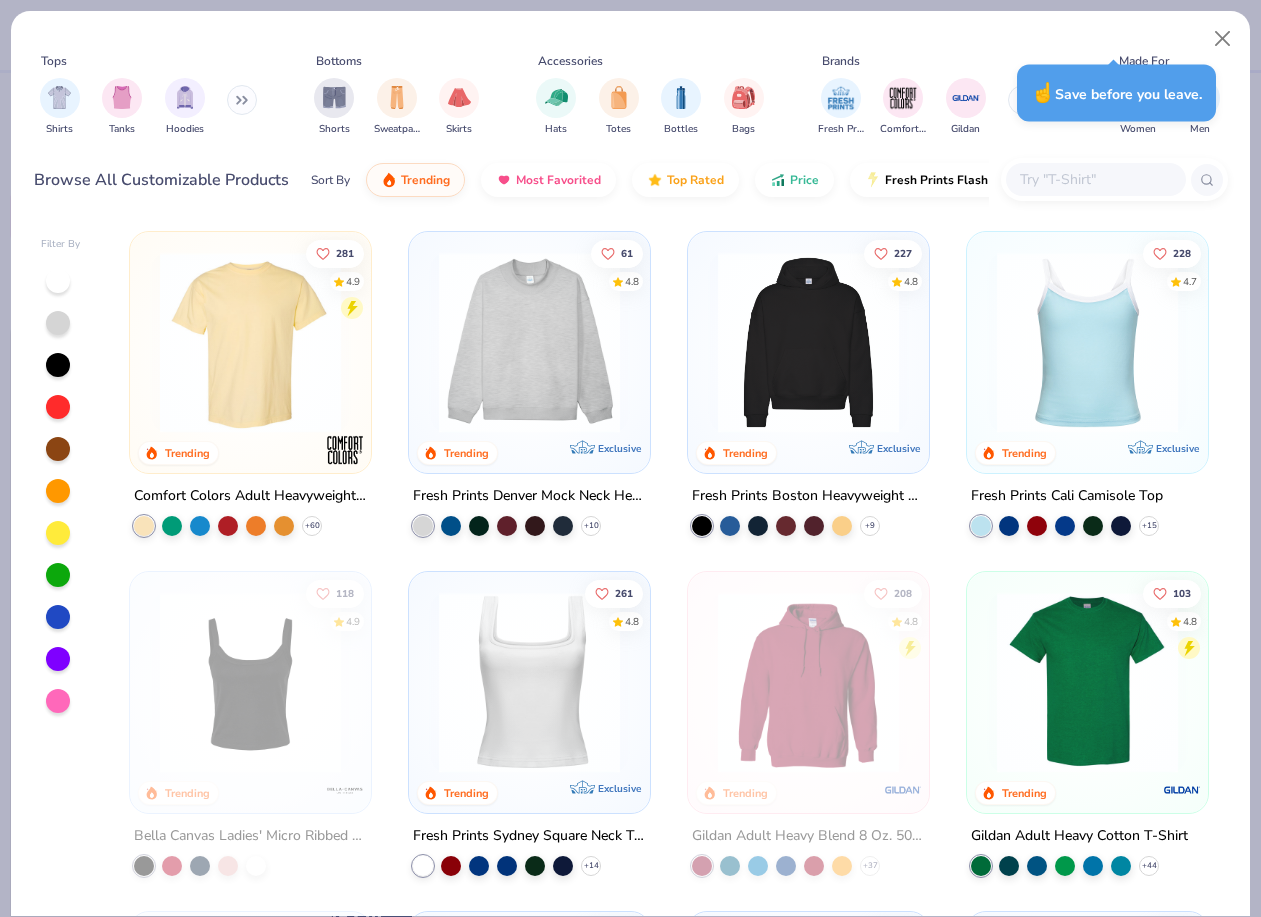 click on "Tops Shirts Tanks Hoodies Bottoms Shorts Sweatpants Skirts Accessories Hats Totes Bottles Bags Brands Fresh Prints Comfort Colors Gildan Made For Women Men Unisex Fits Cropped Slim Regular Oversized Styles Classic Sportswear Athleisure Minimums 12-17 18-23 24-35 Print Types Guide Patches Transfers Embroidery Digital Print" at bounding box center [631, 93] 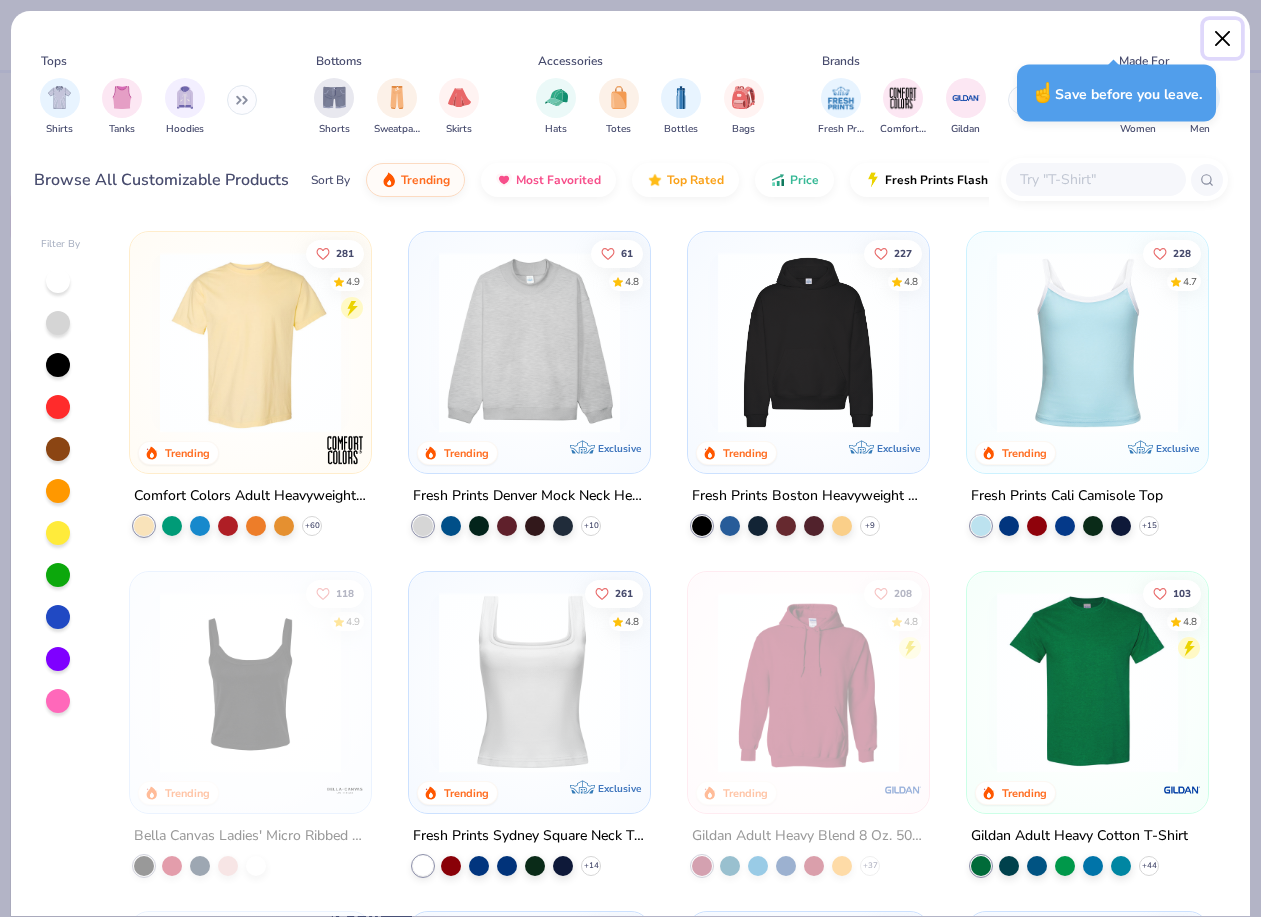 drag, startPoint x: 1218, startPoint y: 38, endPoint x: 1125, endPoint y: 46, distance: 93.34345 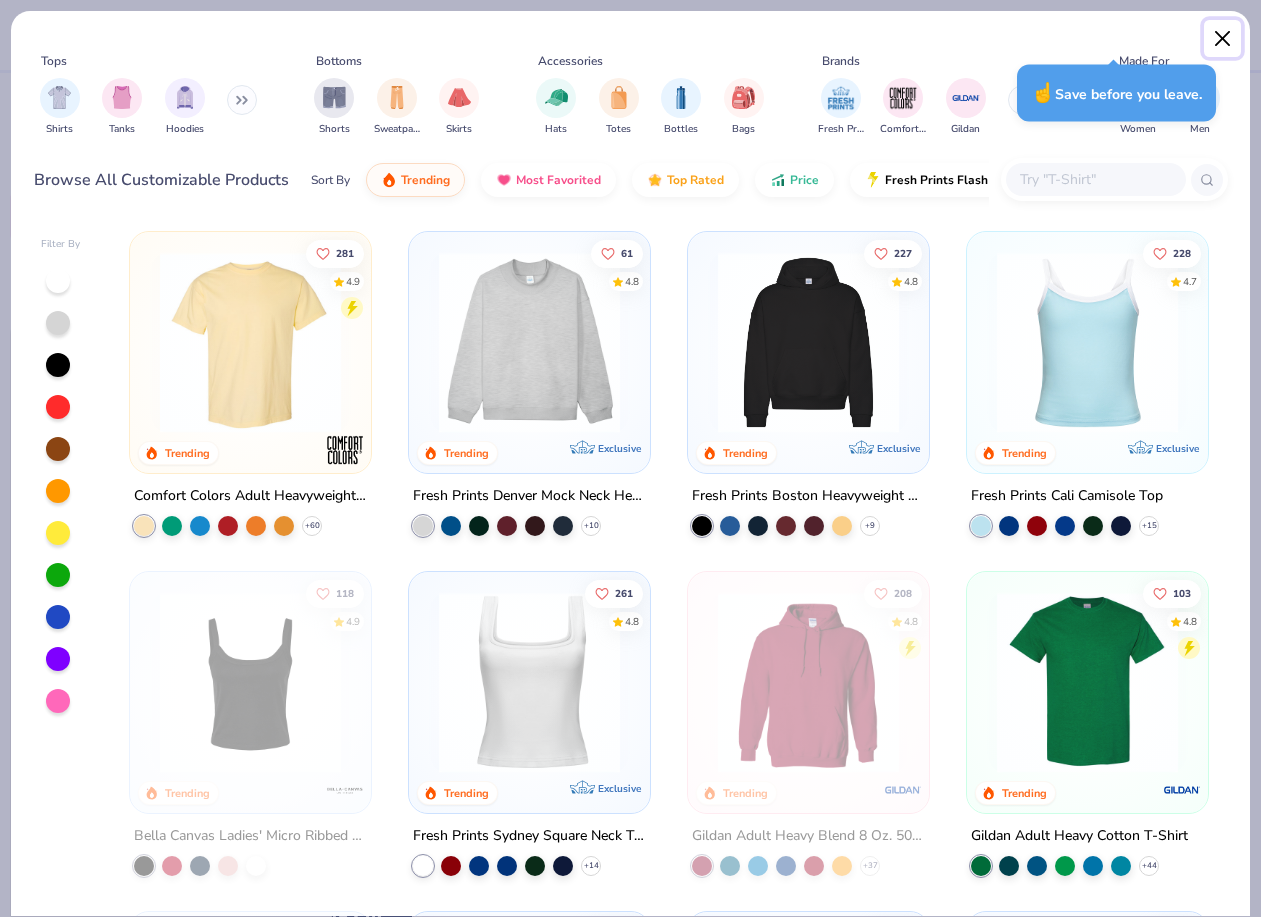 click at bounding box center (1223, 39) 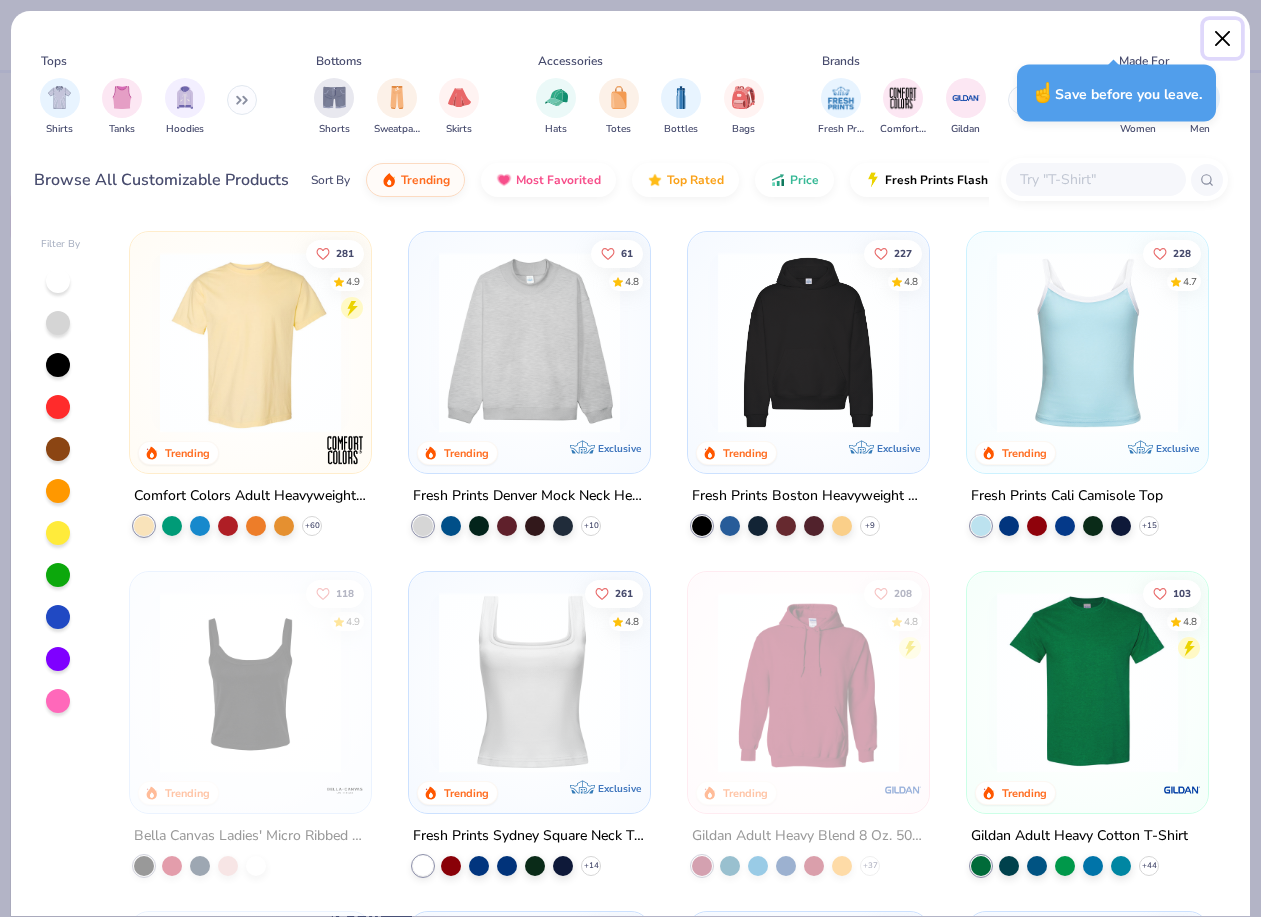 click at bounding box center [1223, 39] 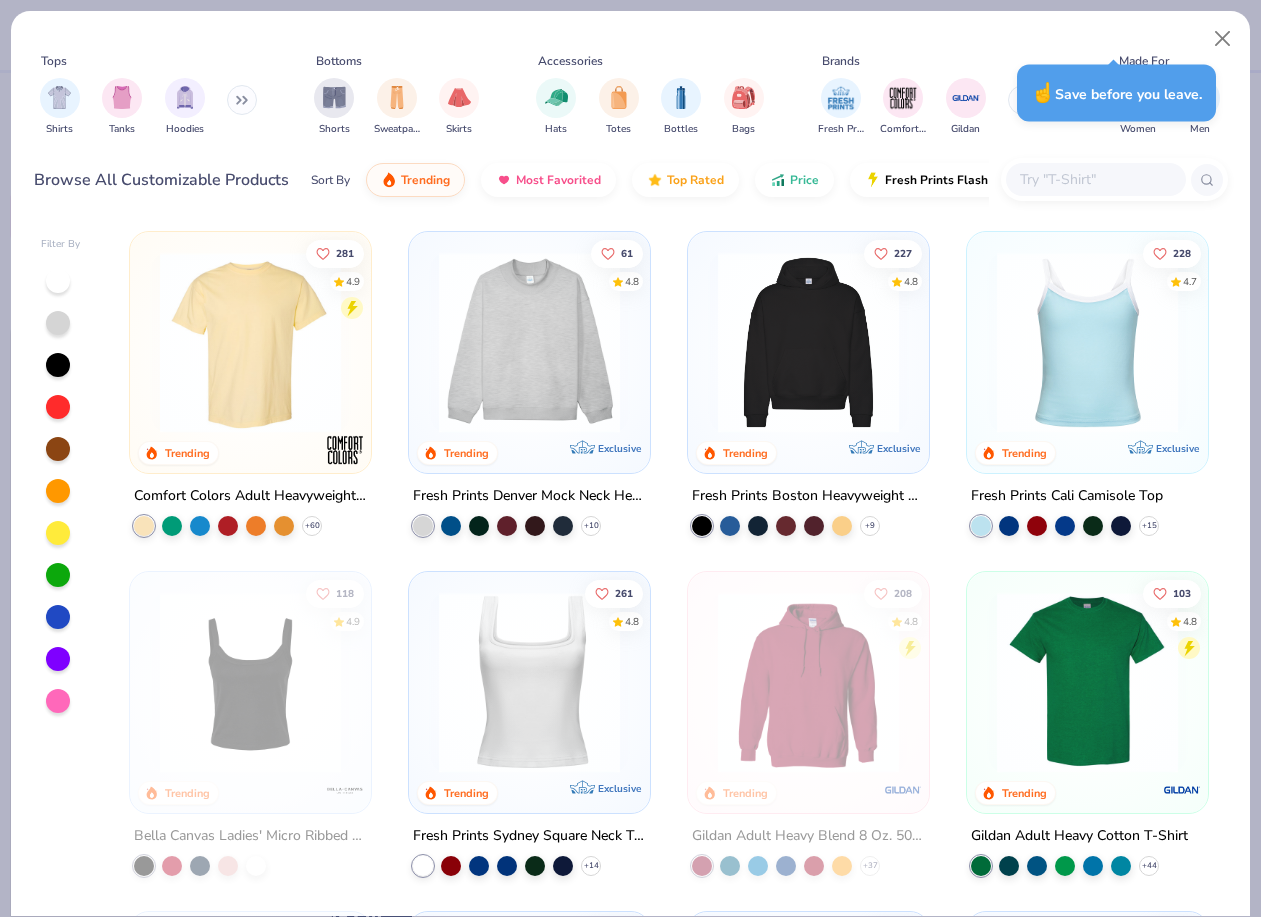 click on "Tops Shirts Tanks Hoodies Bottoms Shorts Sweatpants Skirts Accessories Hats Totes Bottles Bags Brands Fresh Prints Comfort Colors Gildan Made For Women Men Unisex Fits Cropped Slim Regular Oversized Styles Classic Sportswear Athleisure Minimums 12-17 18-23 24-35 Print Types Guide Patches Transfers Embroidery Digital Print" at bounding box center [631, 93] 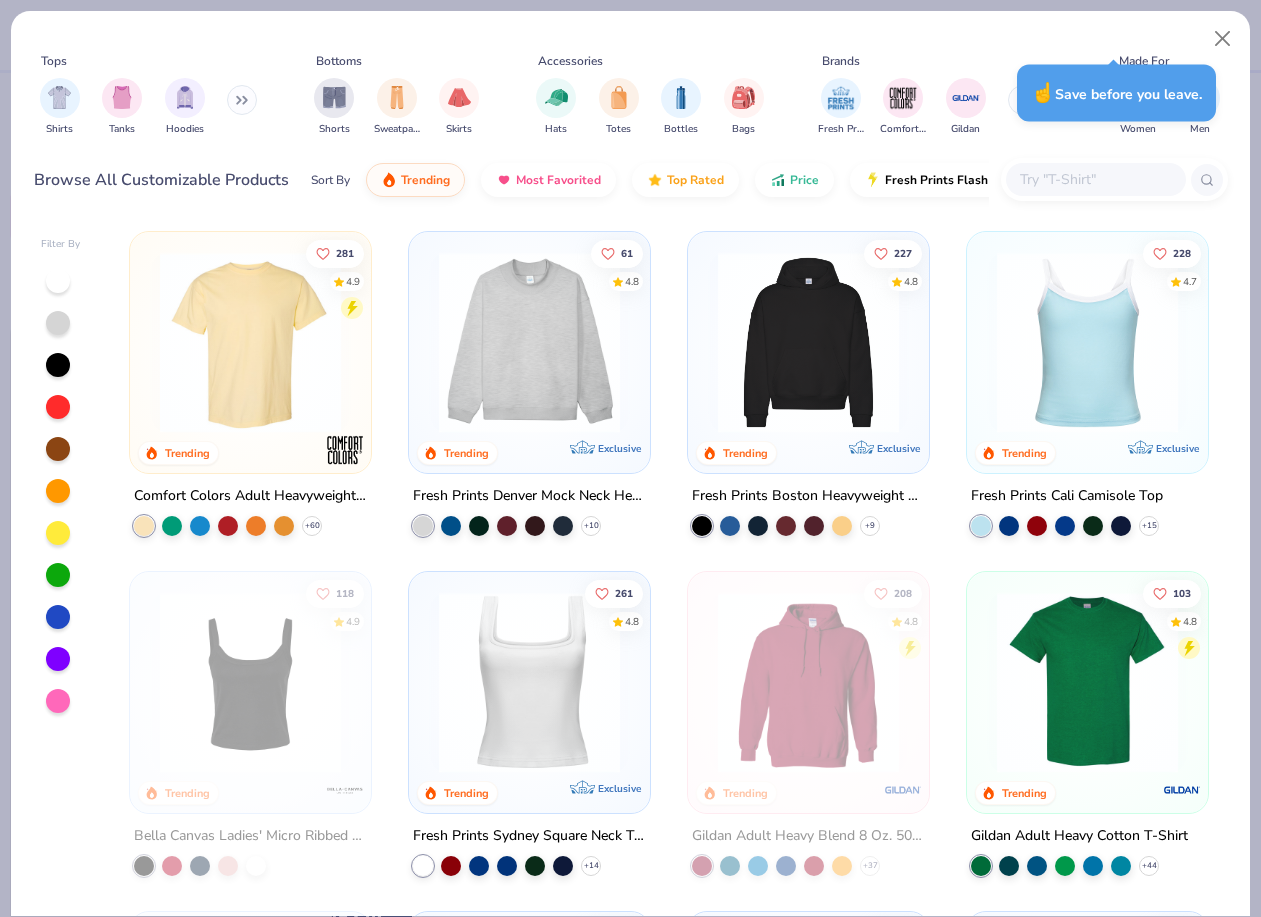 click on "Tops Shirts Tanks Hoodies Bottoms Shorts Sweatpants Skirts Accessories Hats Totes Bottles Bags Brands Fresh Prints Comfort Colors Gildan Made For Women Men Unisex Fits Cropped Slim Regular Oversized Styles Classic Sportswear Athleisure Minimums 12-17 18-23 24-35 Print Types Guide Patches Transfers Embroidery Digital Print" at bounding box center [631, 93] 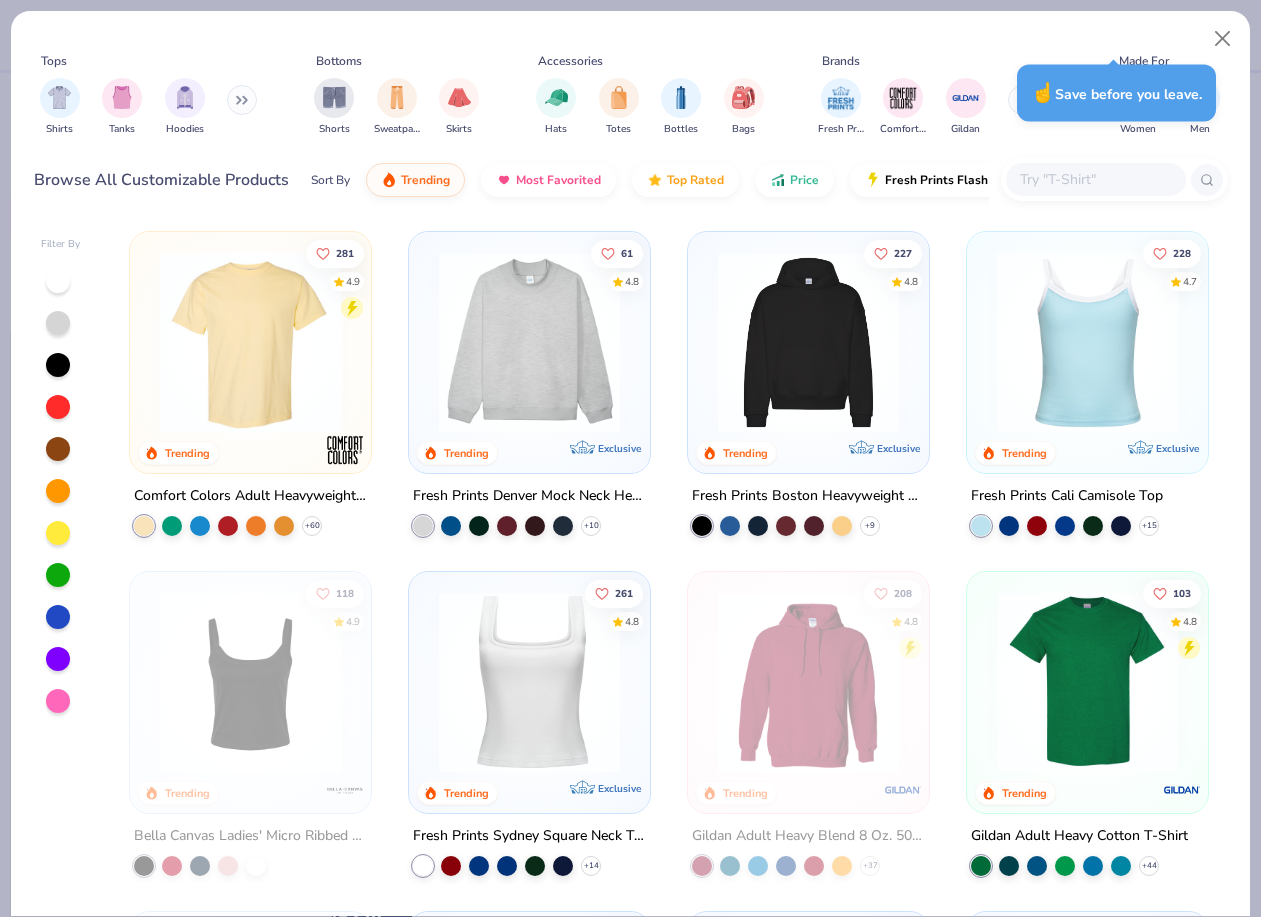 click at bounding box center [808, 342] 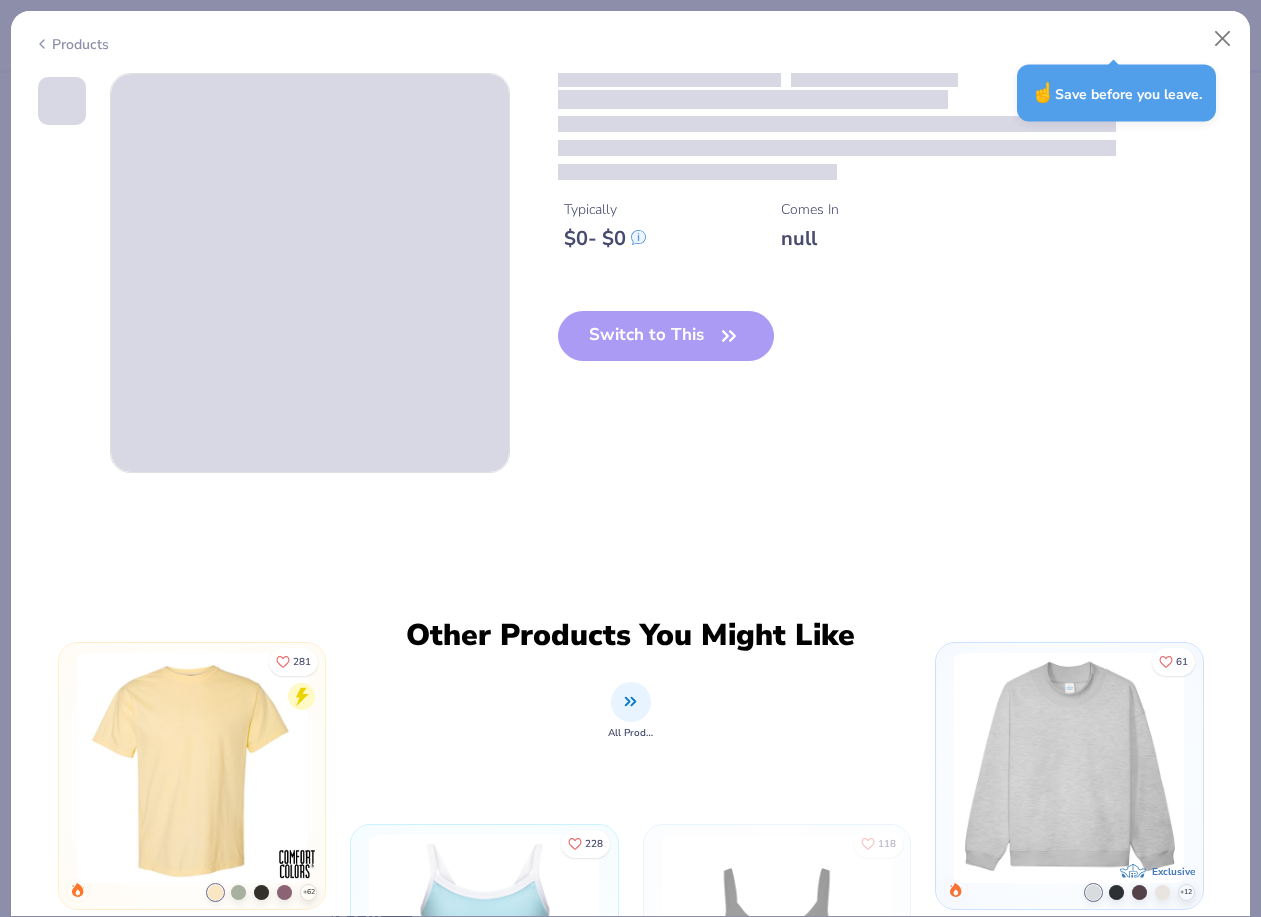 click on "Typically   $ 0  - $ 0   Comes In null   Switch to This" at bounding box center (631, 273) 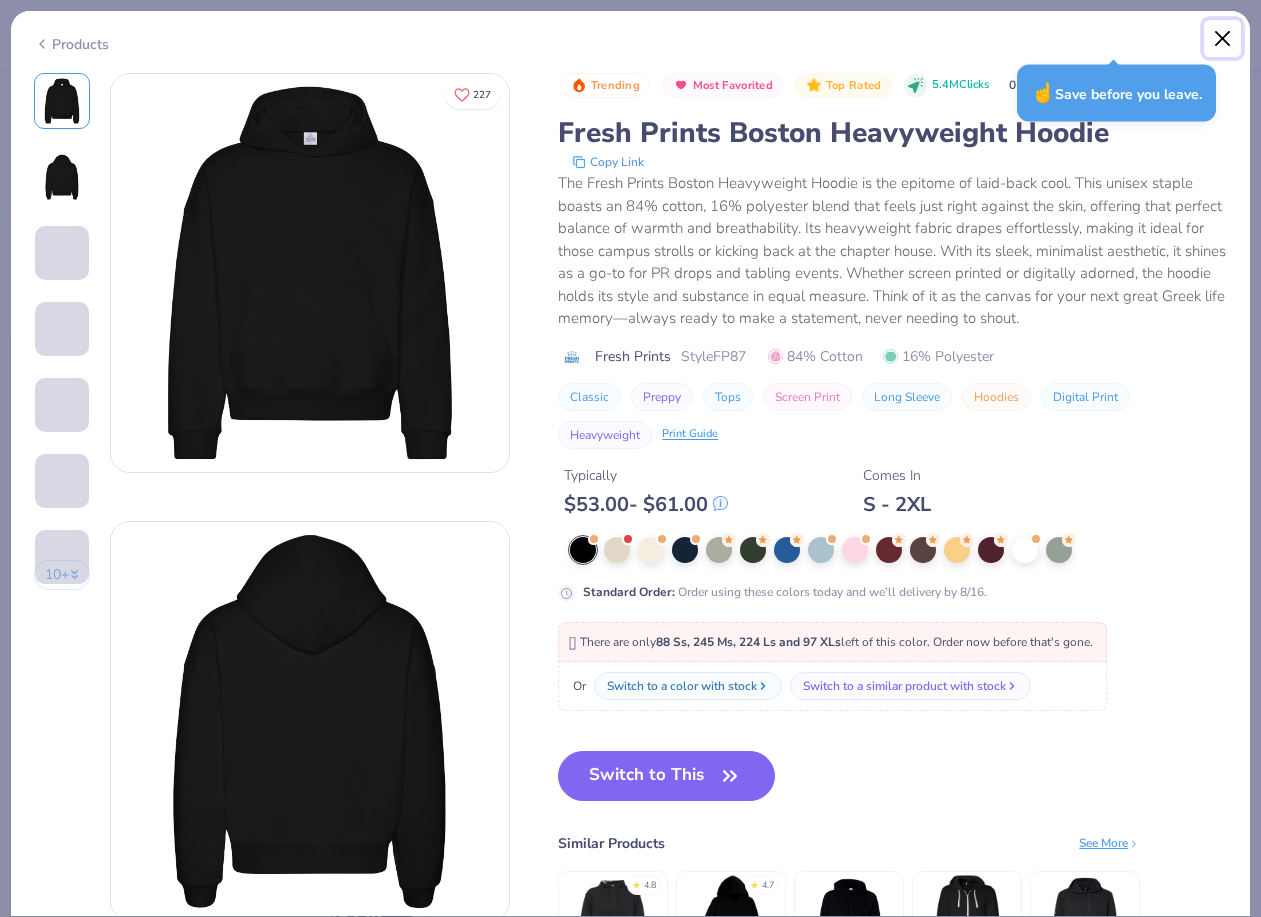 click at bounding box center [1223, 39] 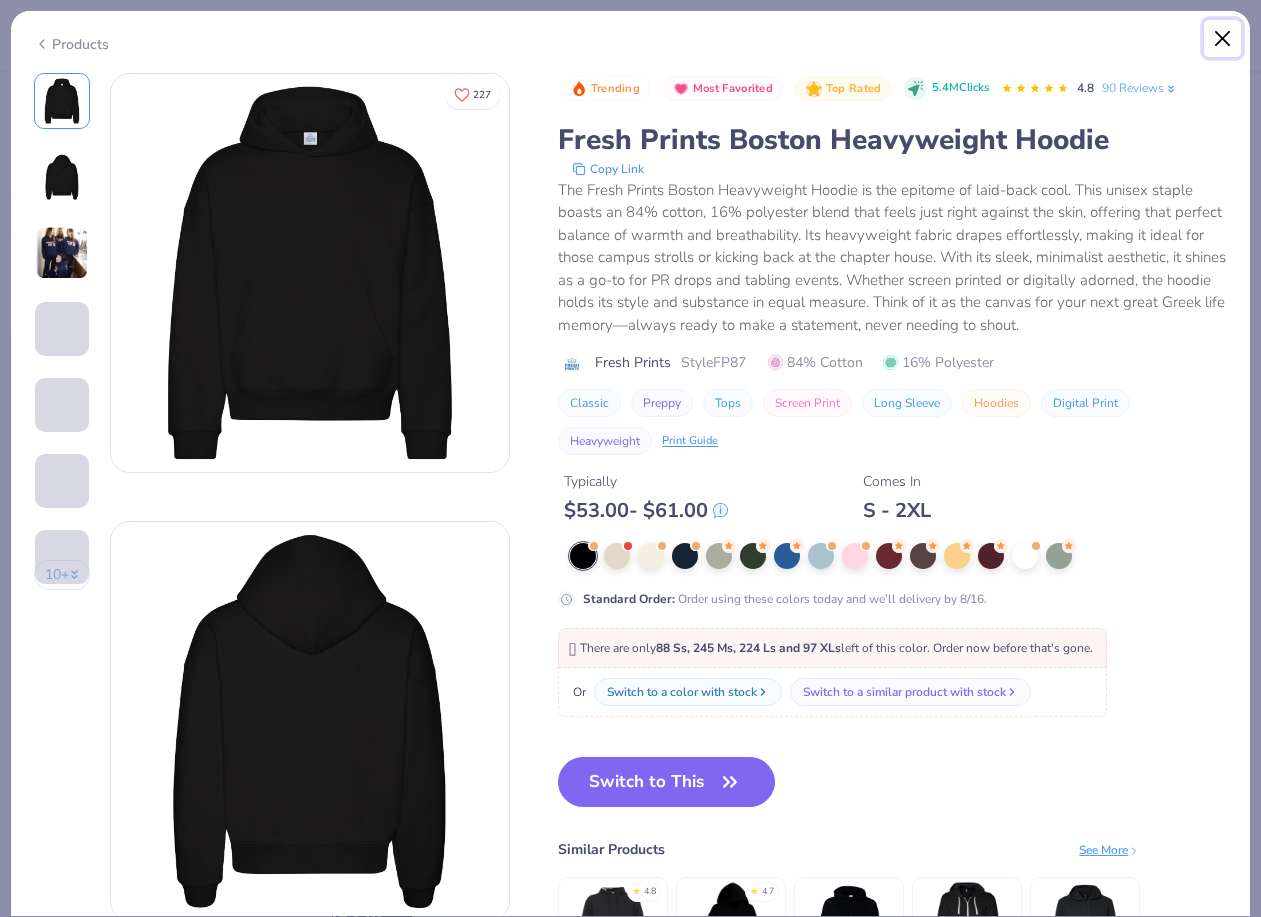 type on "x" 